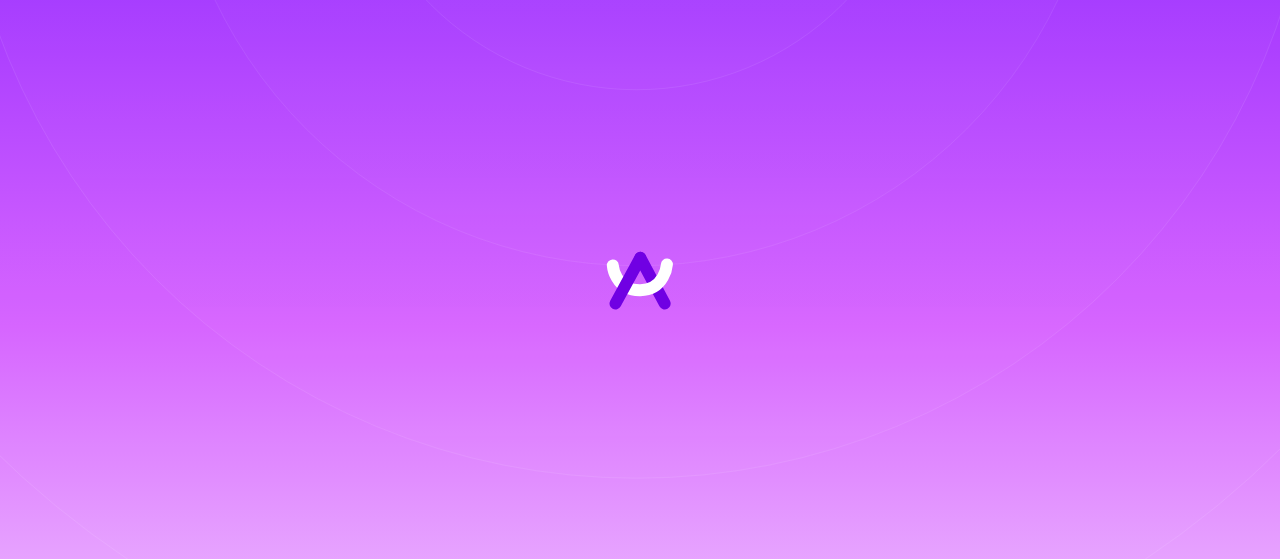 scroll, scrollTop: 0, scrollLeft: 0, axis: both 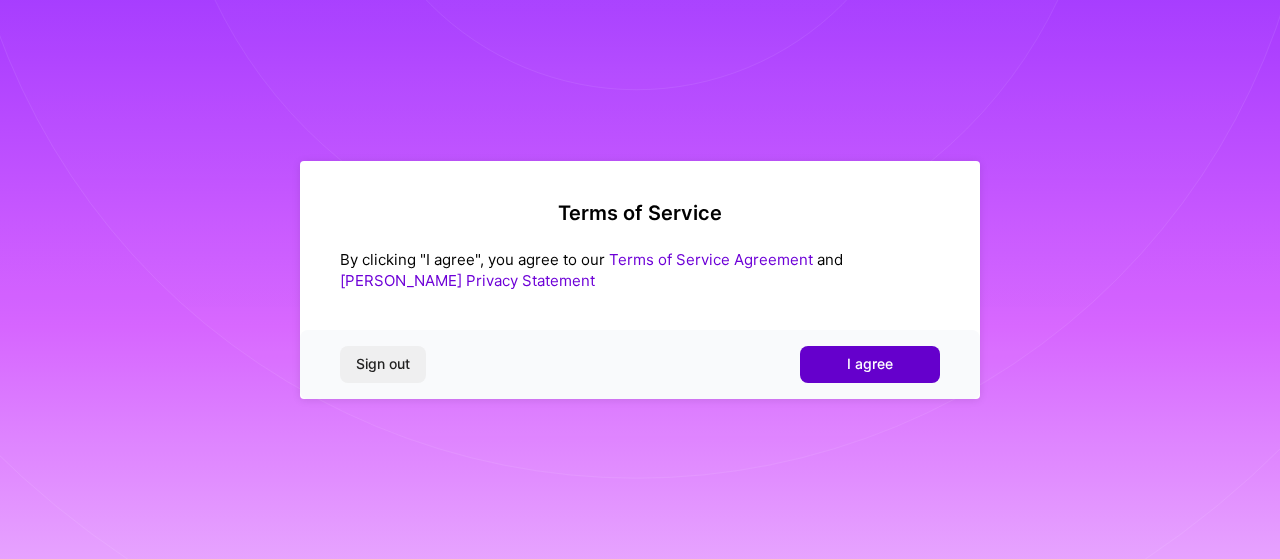 click on "I agree" at bounding box center (870, 364) 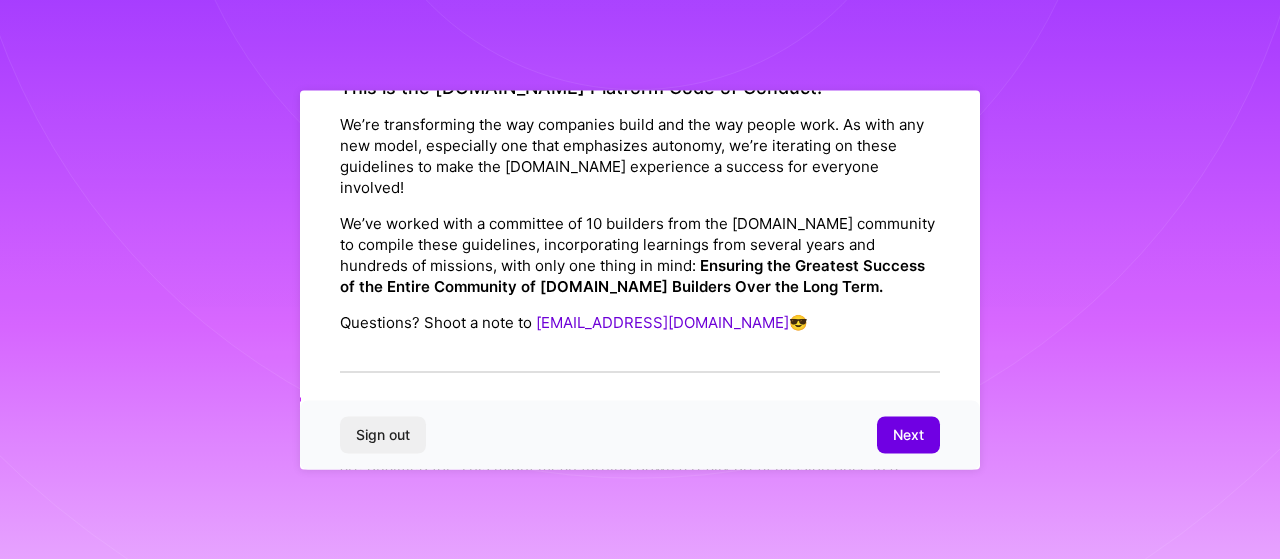 scroll, scrollTop: 0, scrollLeft: 0, axis: both 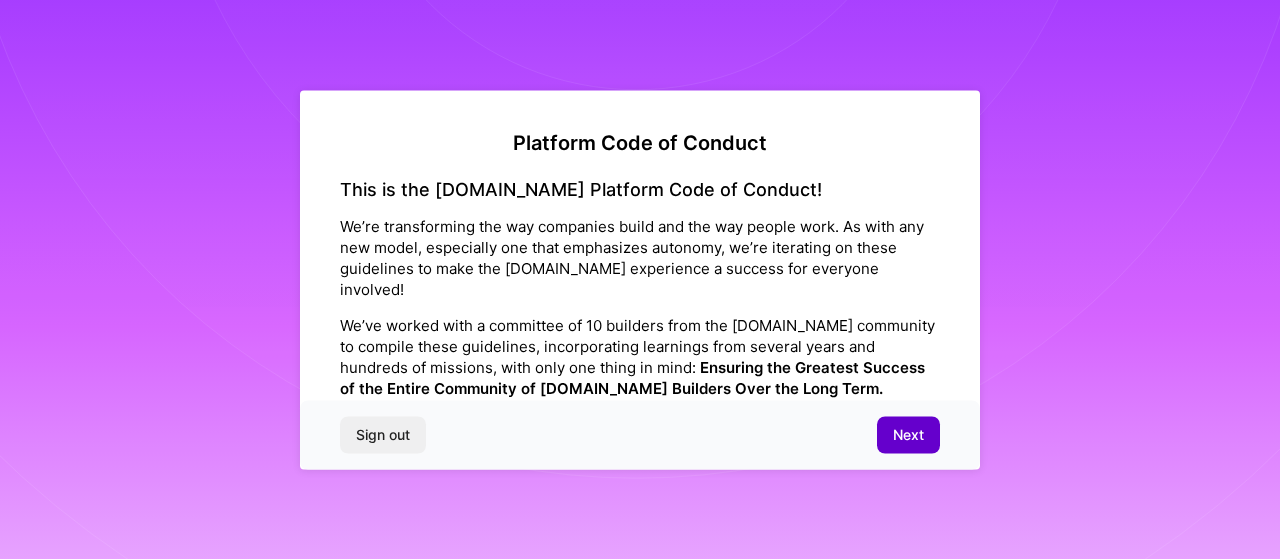 click on "Next" at bounding box center (908, 435) 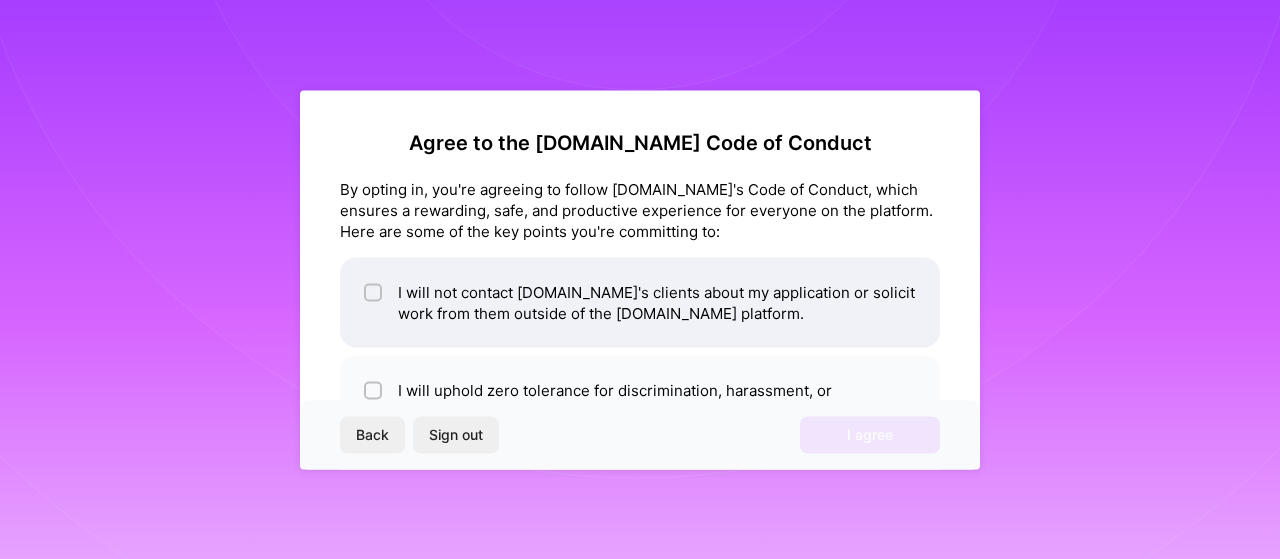 click at bounding box center (375, 293) 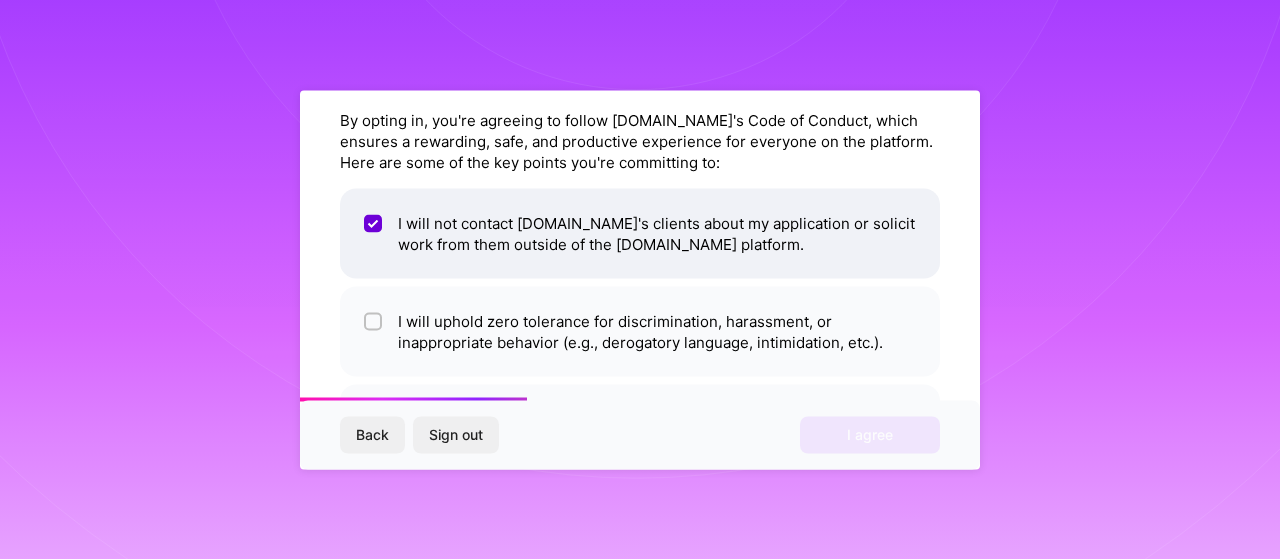 scroll, scrollTop: 100, scrollLeft: 0, axis: vertical 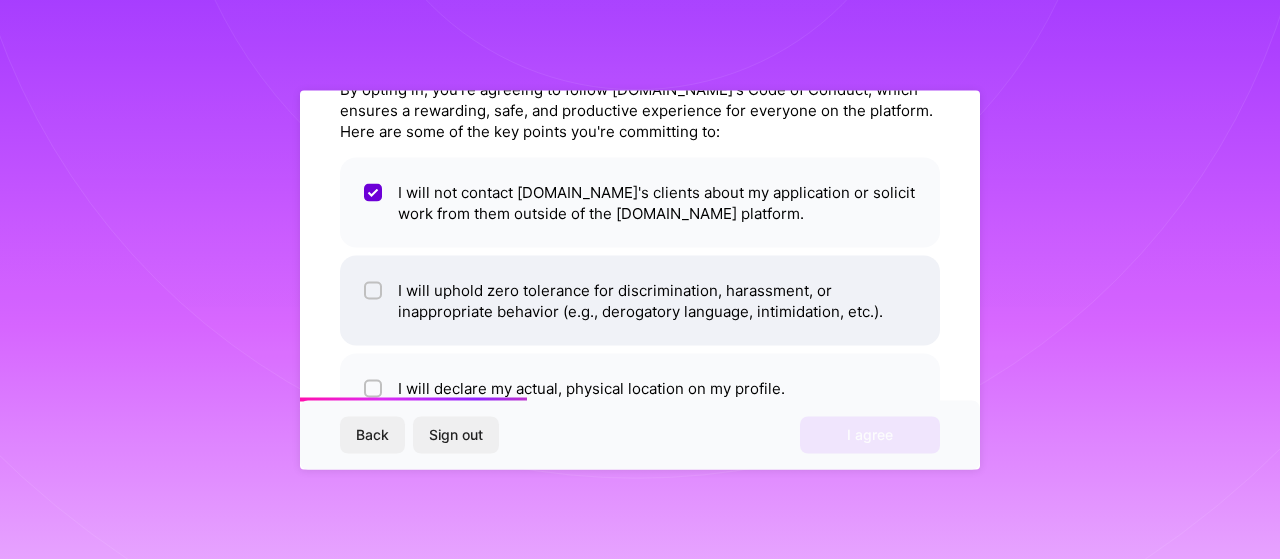 click at bounding box center [375, 291] 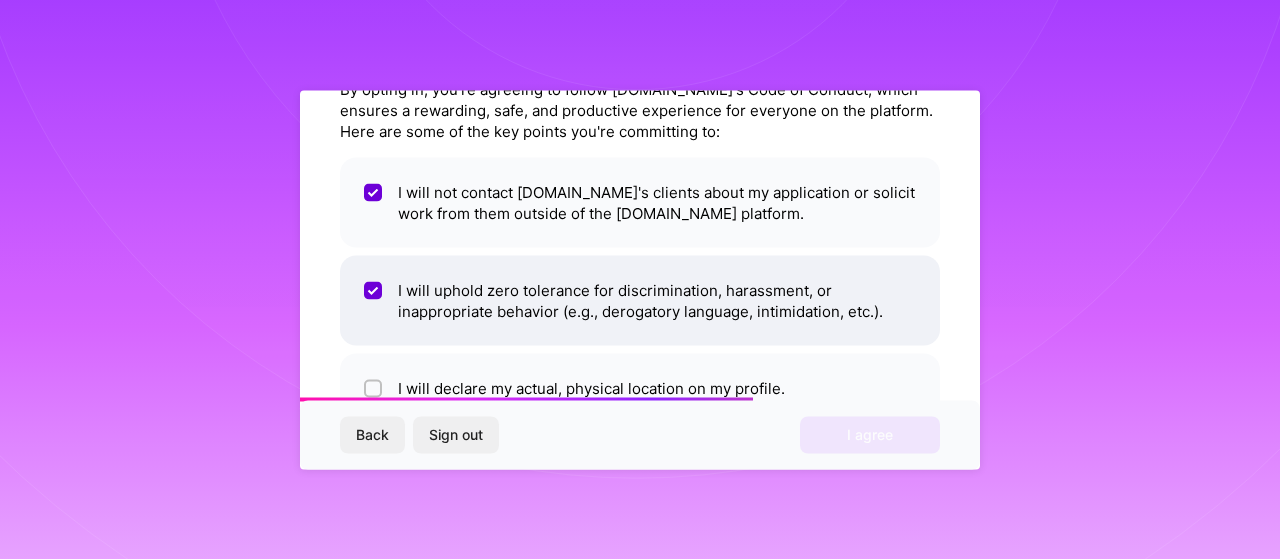 scroll, scrollTop: 160, scrollLeft: 0, axis: vertical 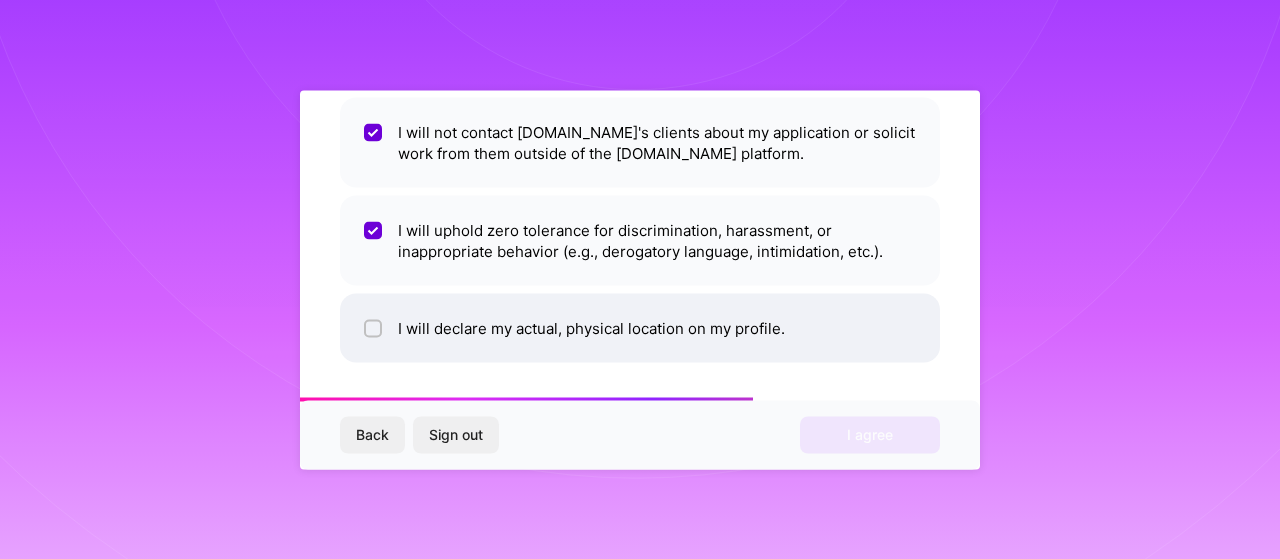 click at bounding box center [375, 329] 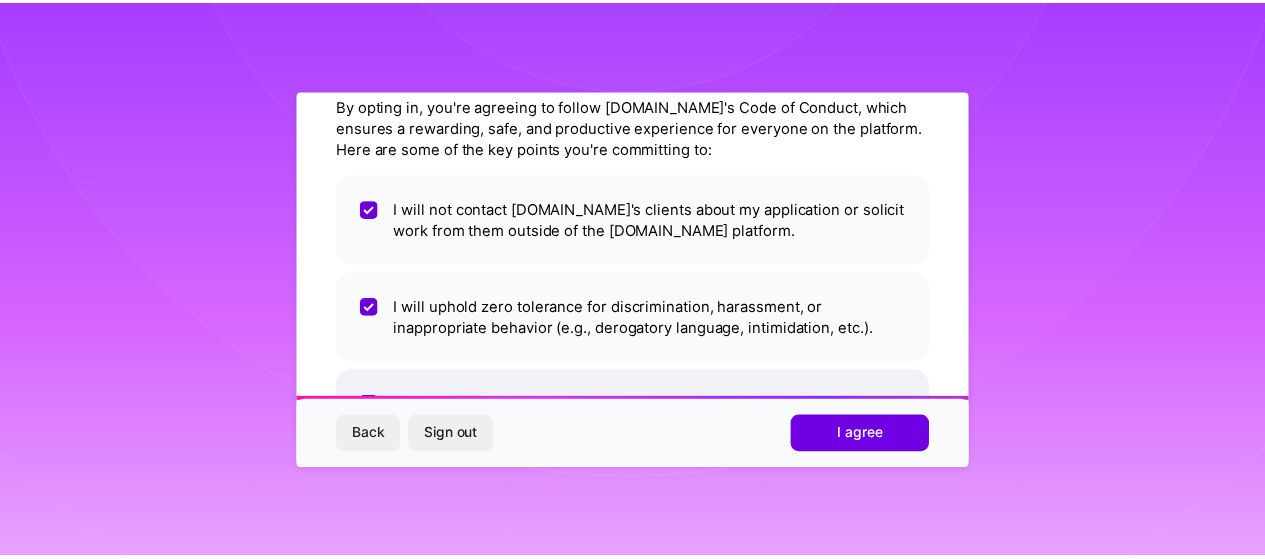 scroll, scrollTop: 0, scrollLeft: 0, axis: both 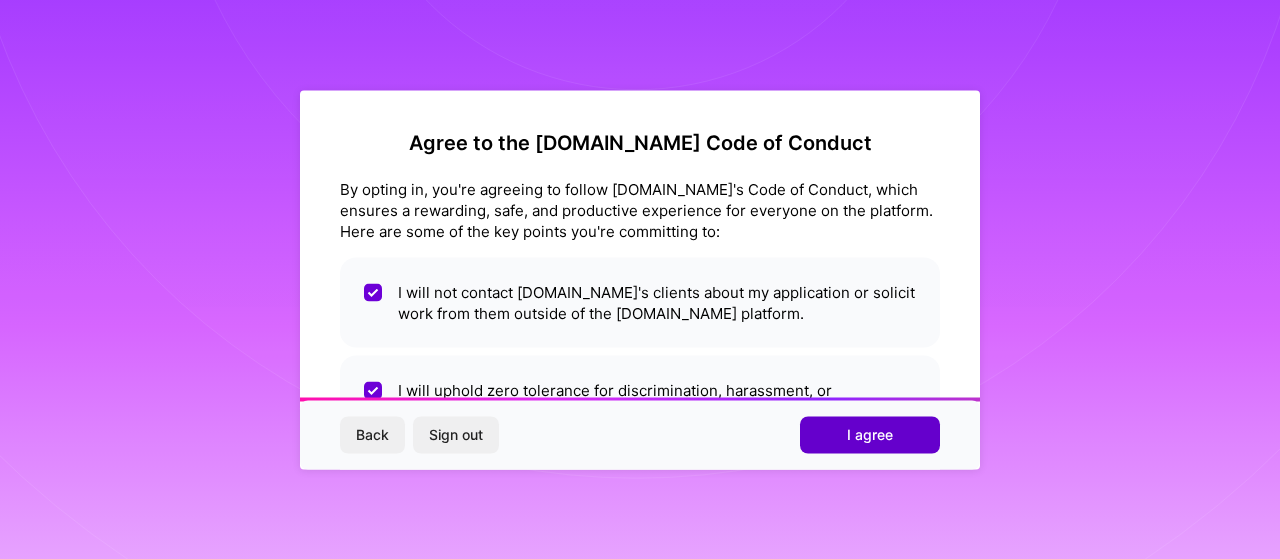 click on "I agree" at bounding box center (870, 435) 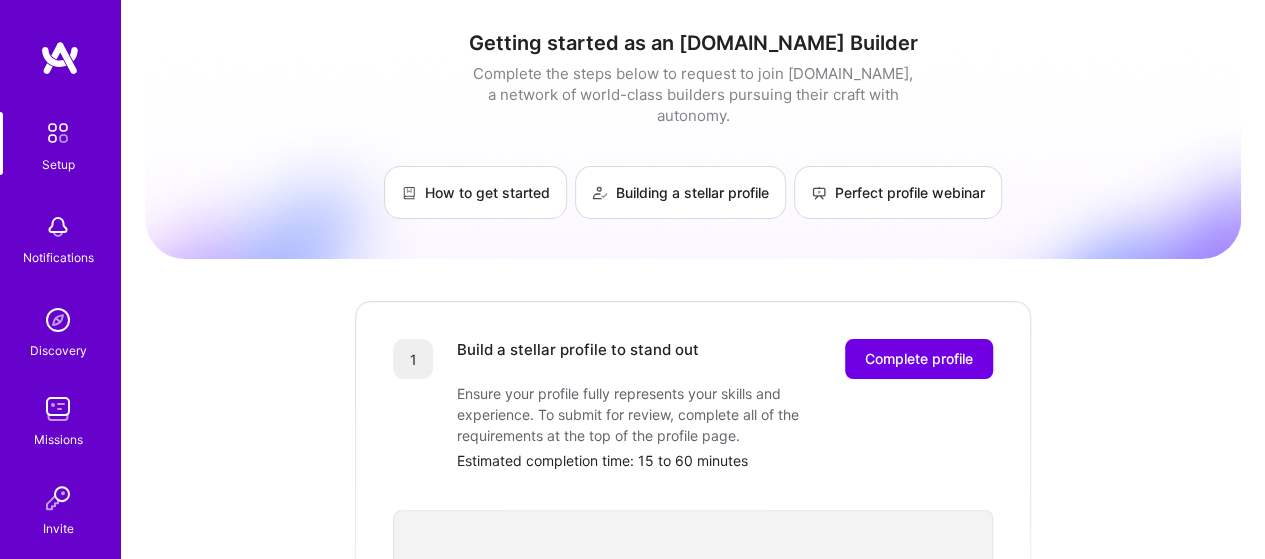 click on "Getting started as an [DOMAIN_NAME] Builder Complete the steps below to request to join [DOMAIN_NAME], a network of world-class builders pursuing their craft with autonomy. How to get started Building a stellar profile Perfect profile webinar 1 Build a stellar profile to stand out Complete profile Ensure your profile fully represents your skills and experience. To submit for review, complete all of the requirements at the top of the profile page. Estimated completion time: 15 to 60 minutes 2 Submit your profile for review Our team will review your profile and ensure your background aligns with the needs of [DOMAIN_NAME] clients. Profile review can last up to 2 weeks 3 Showcase your expertise on an evaluation call Schedule a call with our team to share details about your skills and past experience. You cannot be considered until you complete an evaluation call. Evaluation interview duration: 30-45 minutes 🎉 Join the team" at bounding box center (693, 781) 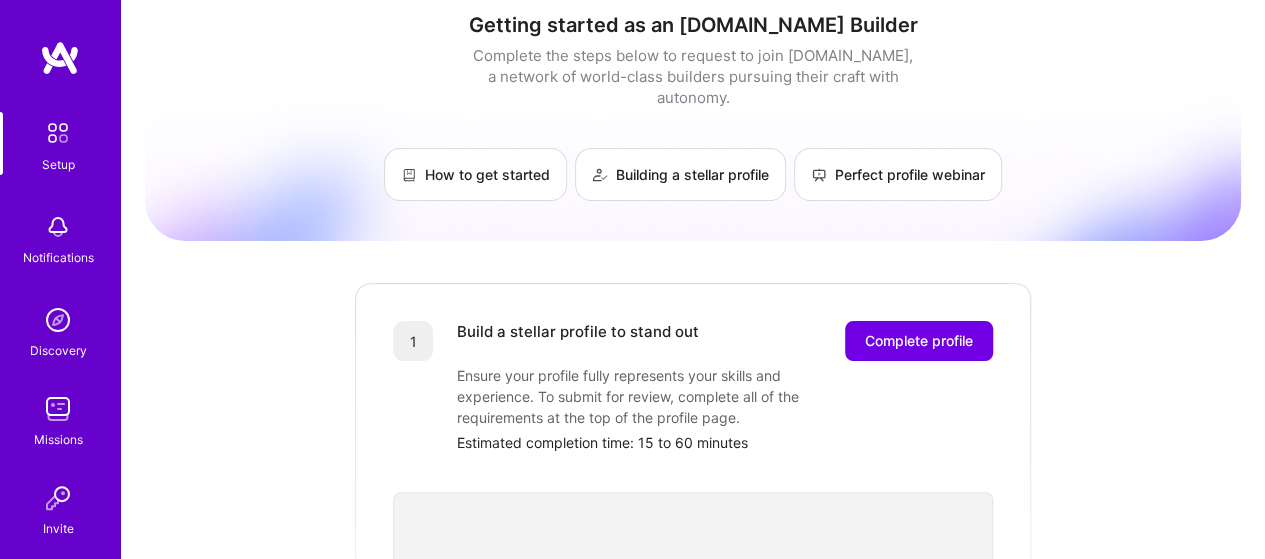 scroll, scrollTop: 0, scrollLeft: 0, axis: both 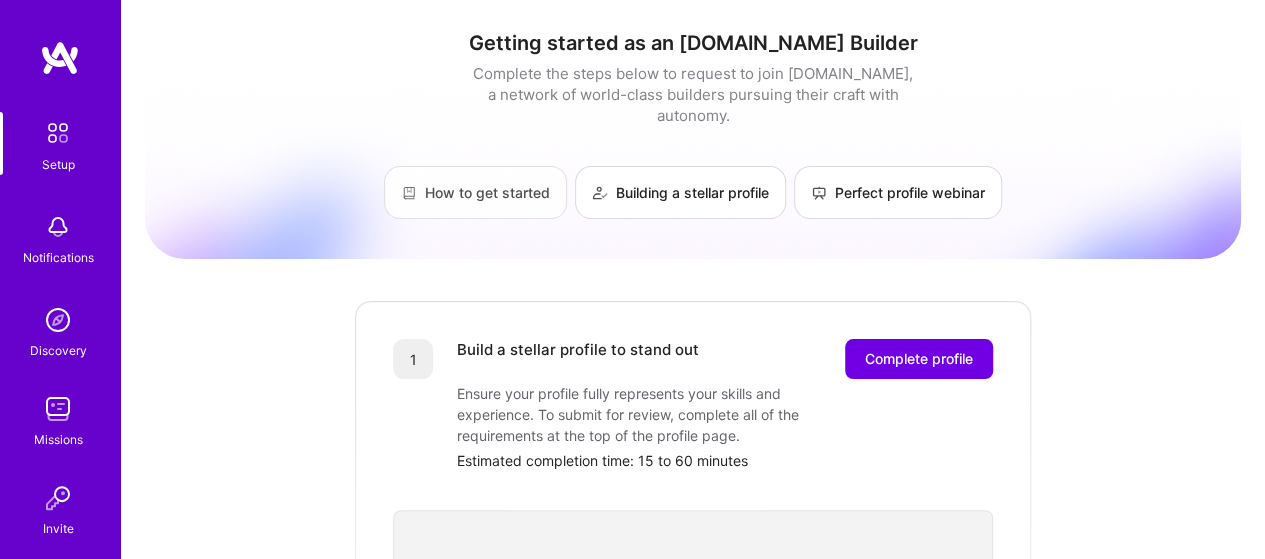 click on "How to get started" at bounding box center [475, 192] 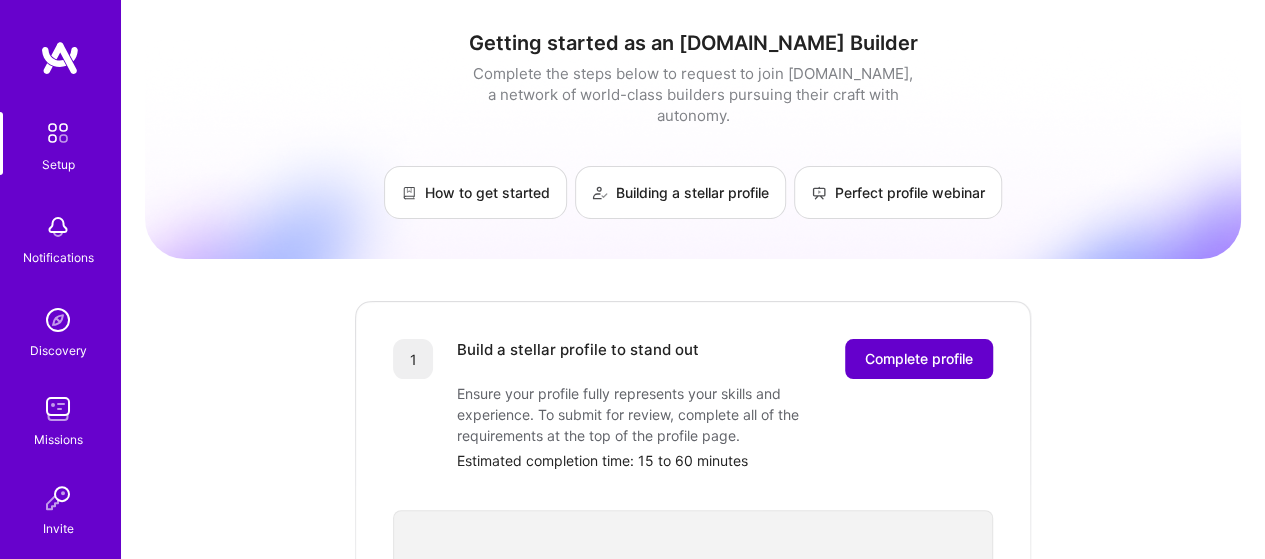 click on "Complete profile" at bounding box center (919, 359) 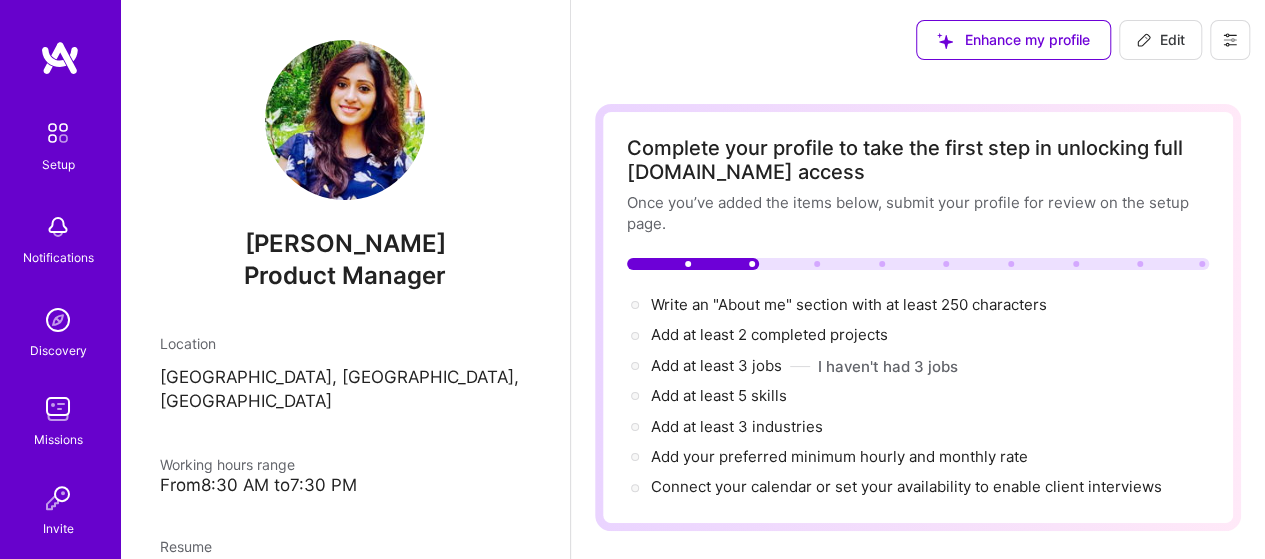 scroll, scrollTop: 412, scrollLeft: 0, axis: vertical 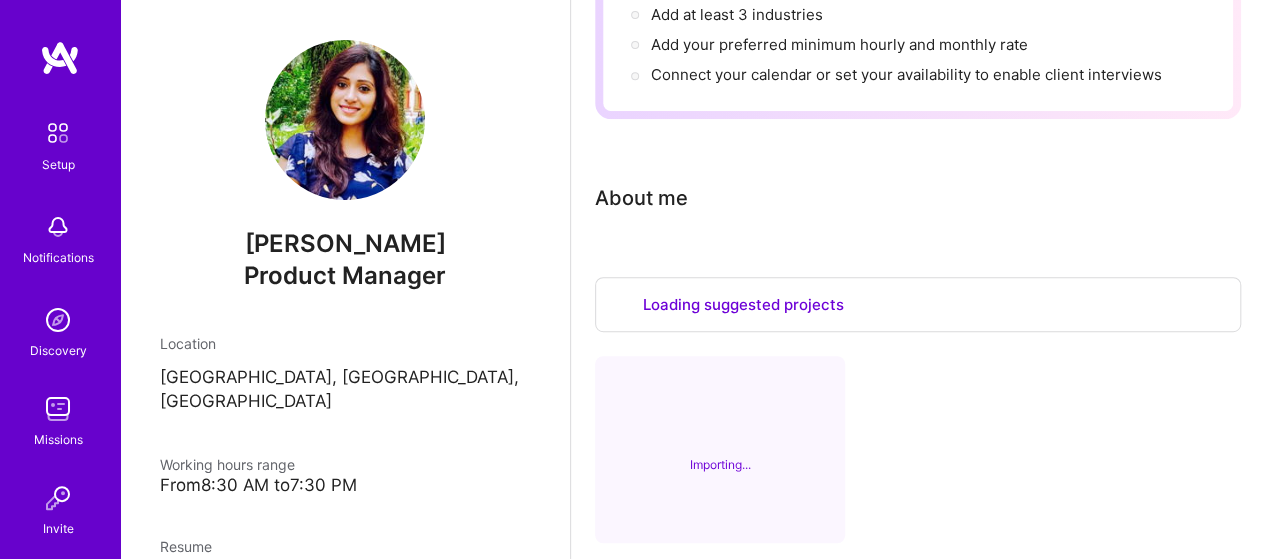 select on "US" 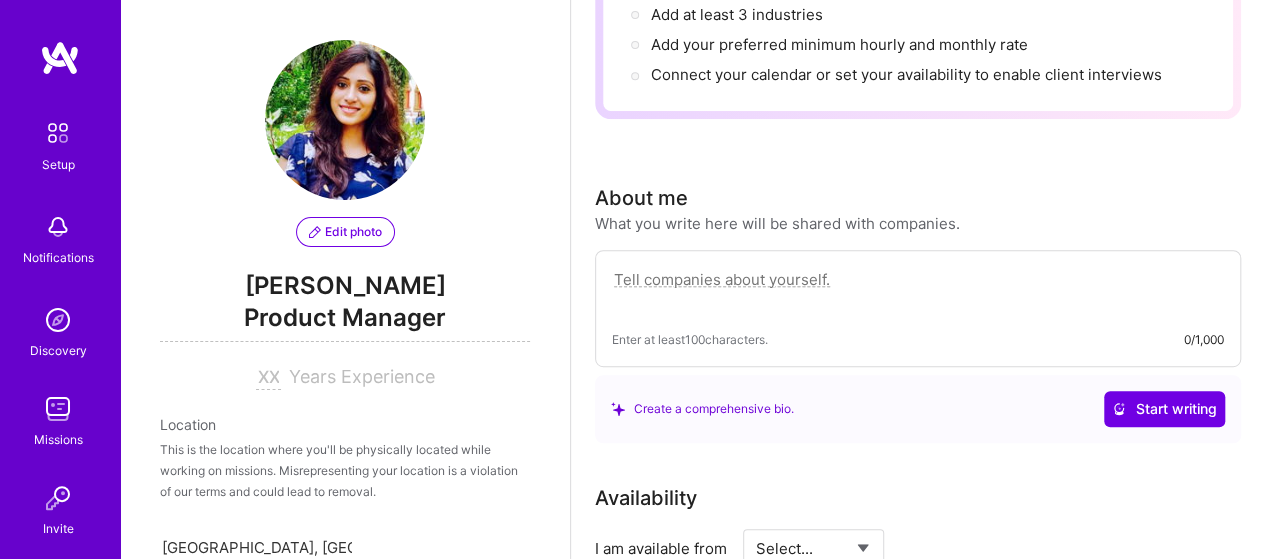scroll, scrollTop: 888, scrollLeft: 0, axis: vertical 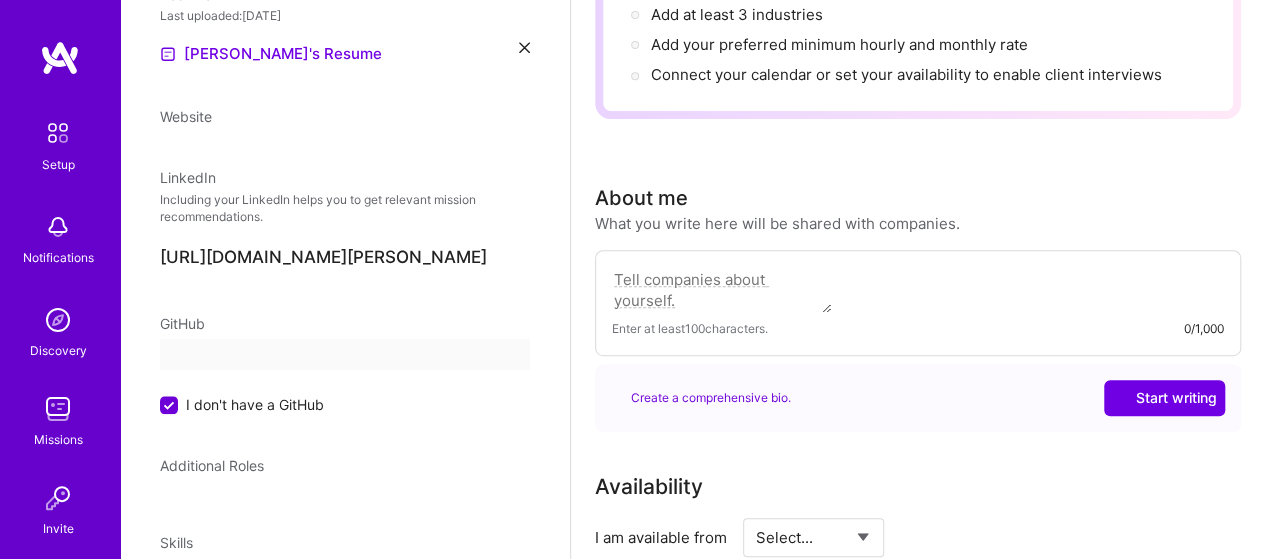 select on "US" 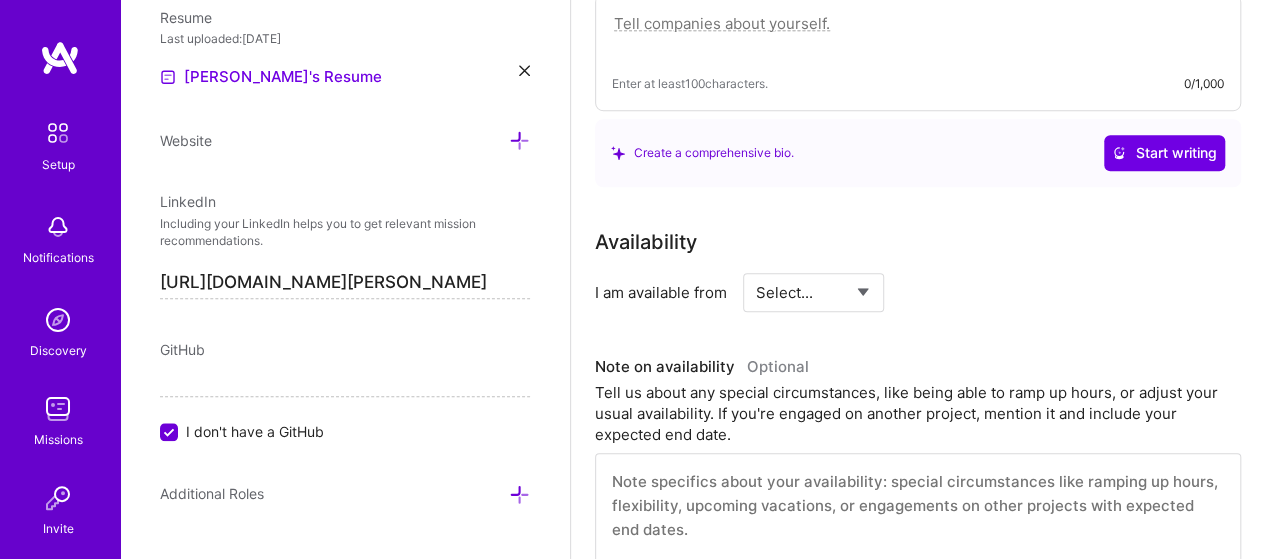 scroll, scrollTop: 700, scrollLeft: 0, axis: vertical 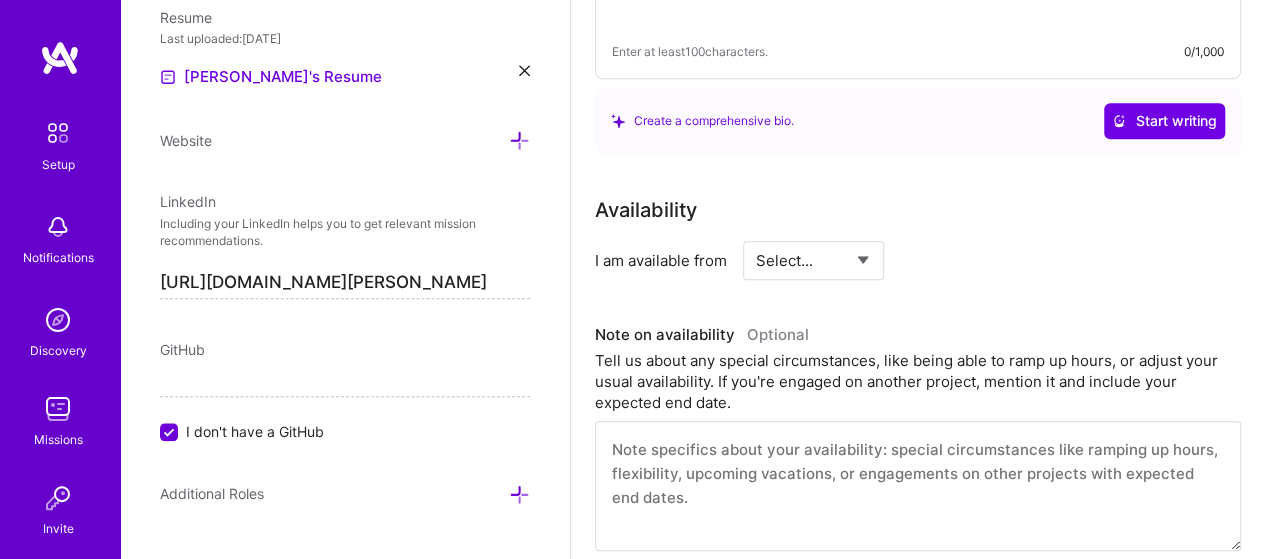 click on "Select... Right Now Future Date Not Available" at bounding box center [813, 260] 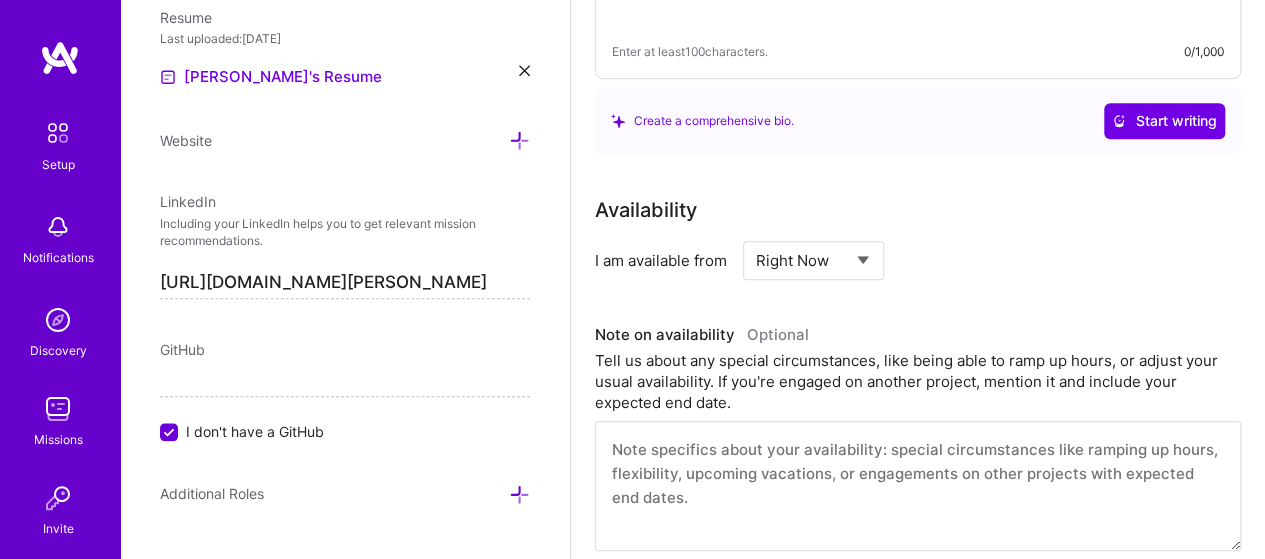 click on "Select... Right Now Future Date Not Available" at bounding box center (813, 260) 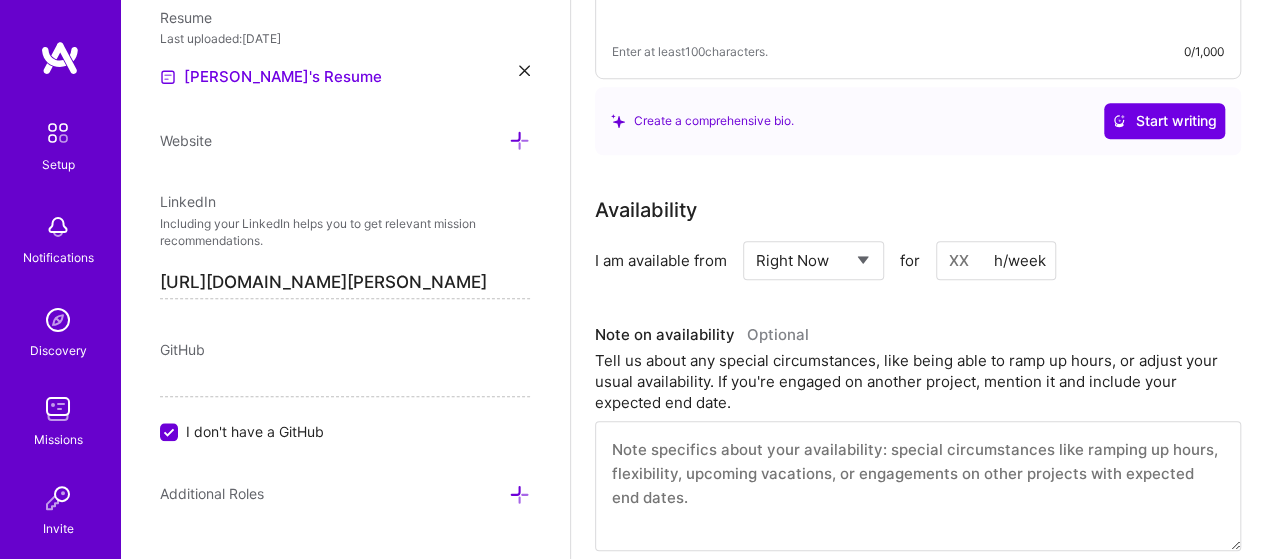 click at bounding box center (996, 260) 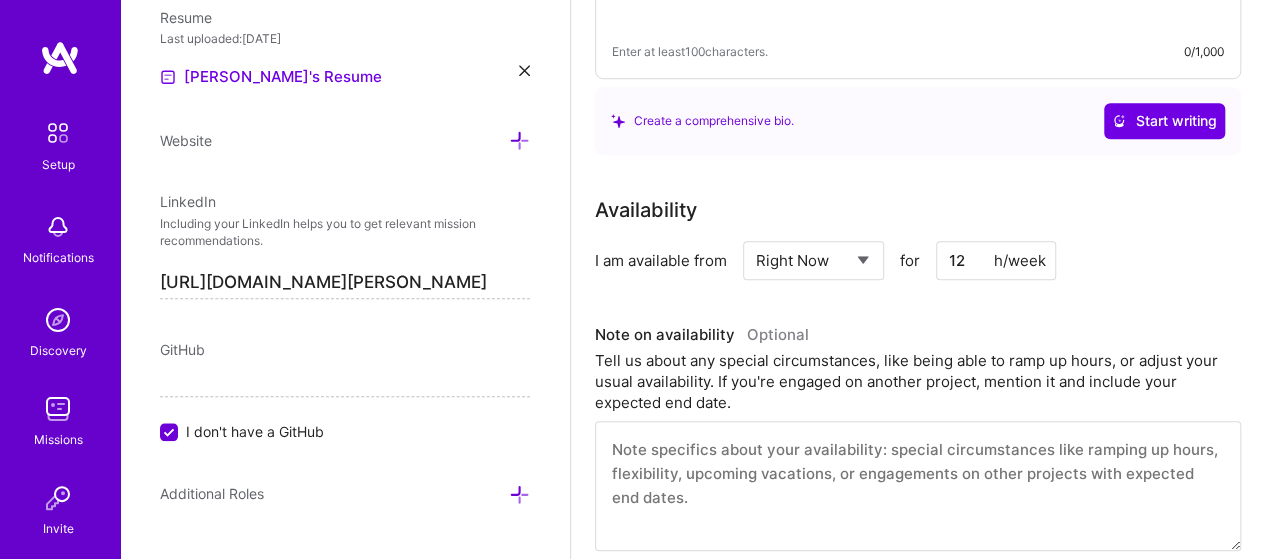 type on "1" 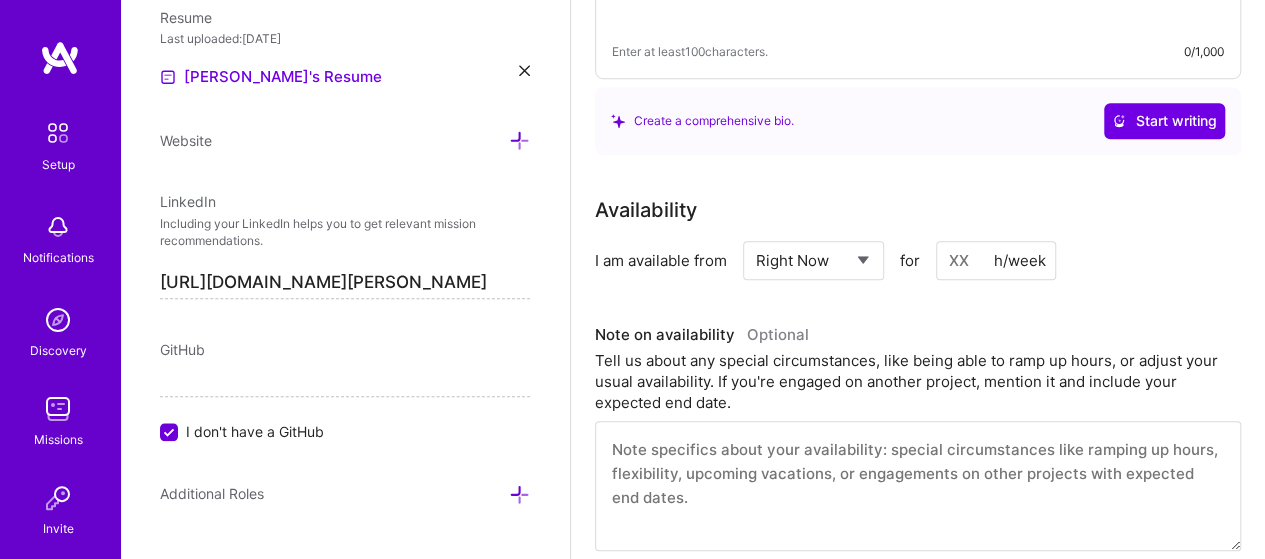 drag, startPoint x: 997, startPoint y: 261, endPoint x: 966, endPoint y: 269, distance: 32.01562 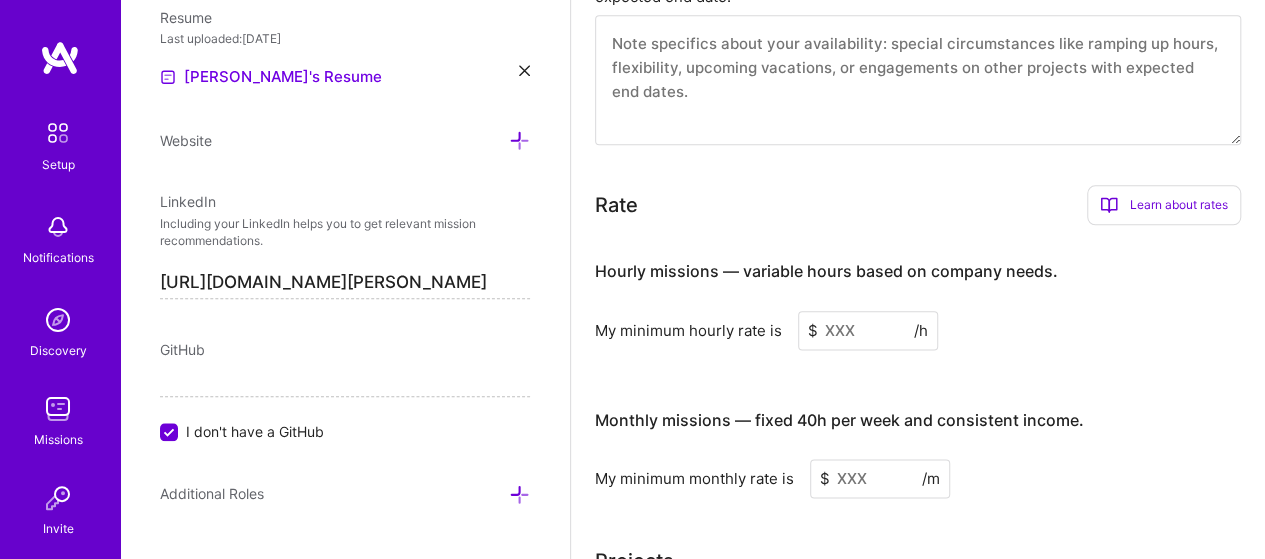 scroll, scrollTop: 1200, scrollLeft: 0, axis: vertical 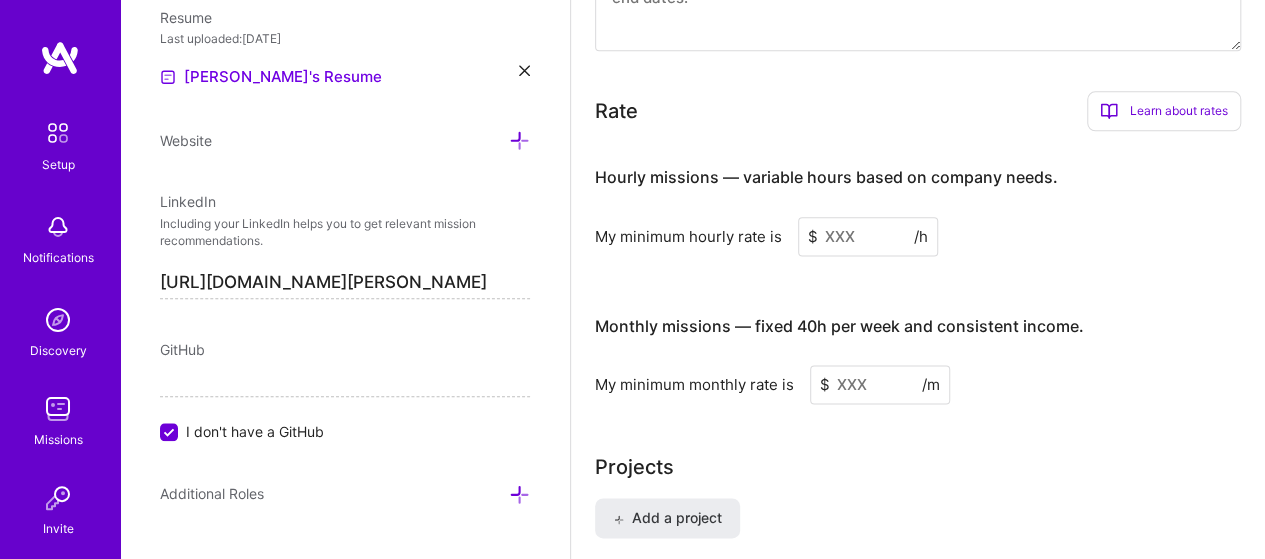 type on "40" 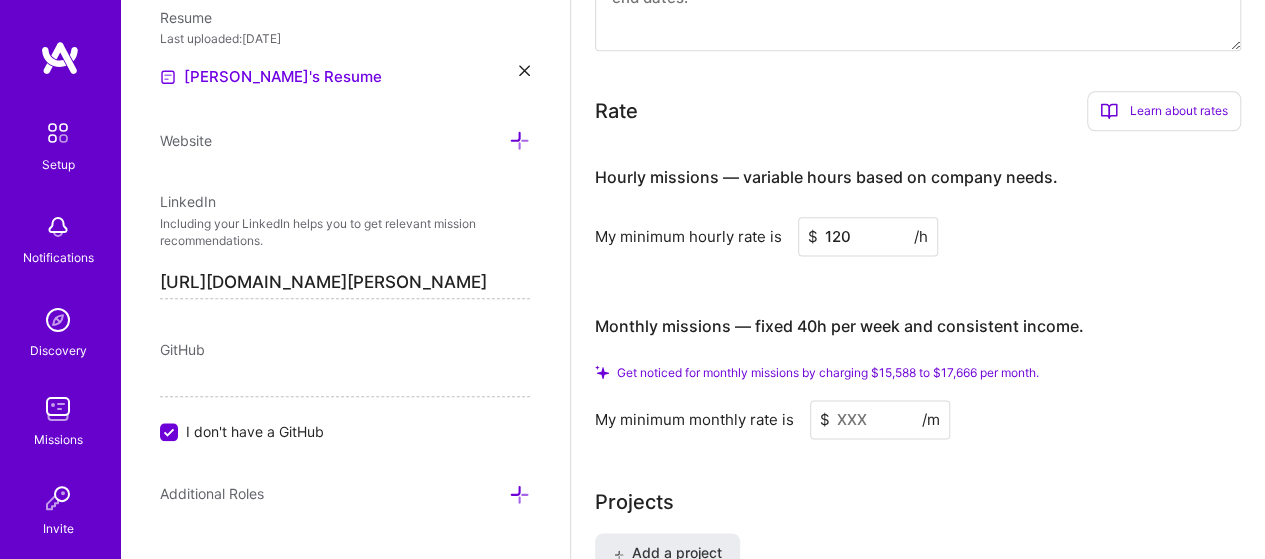 type on "120" 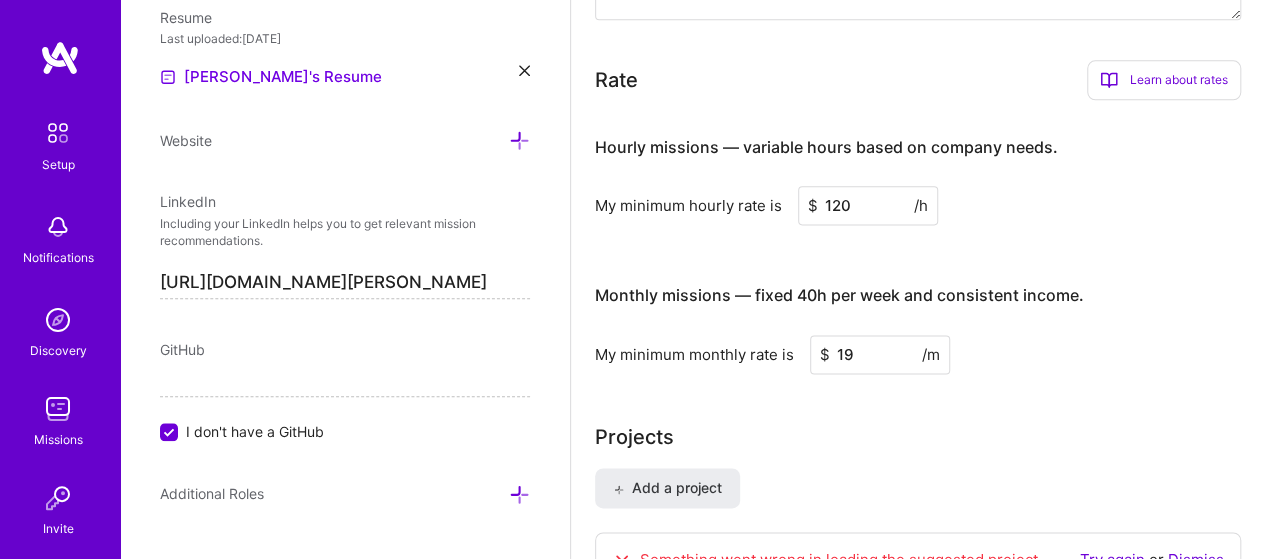 type on "1" 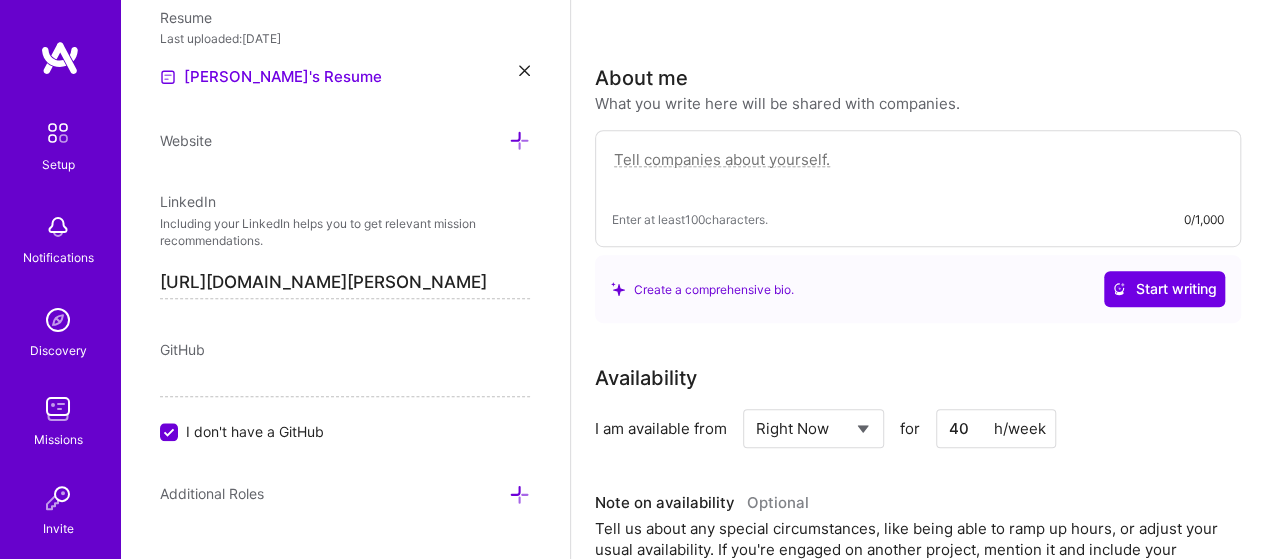 scroll, scrollTop: 473, scrollLeft: 0, axis: vertical 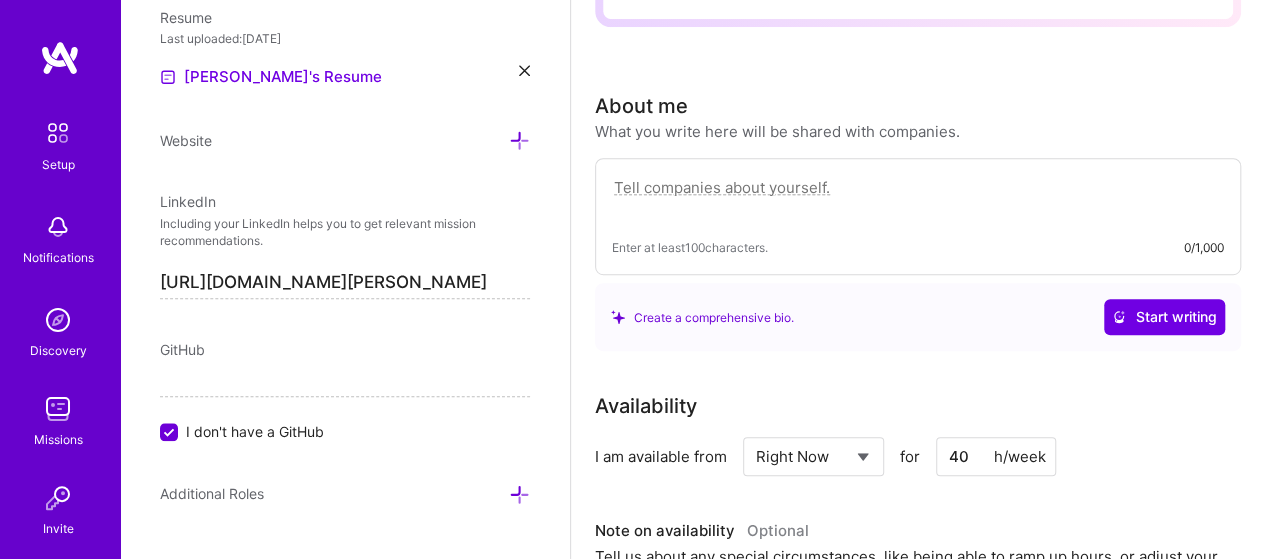 type on "17000" 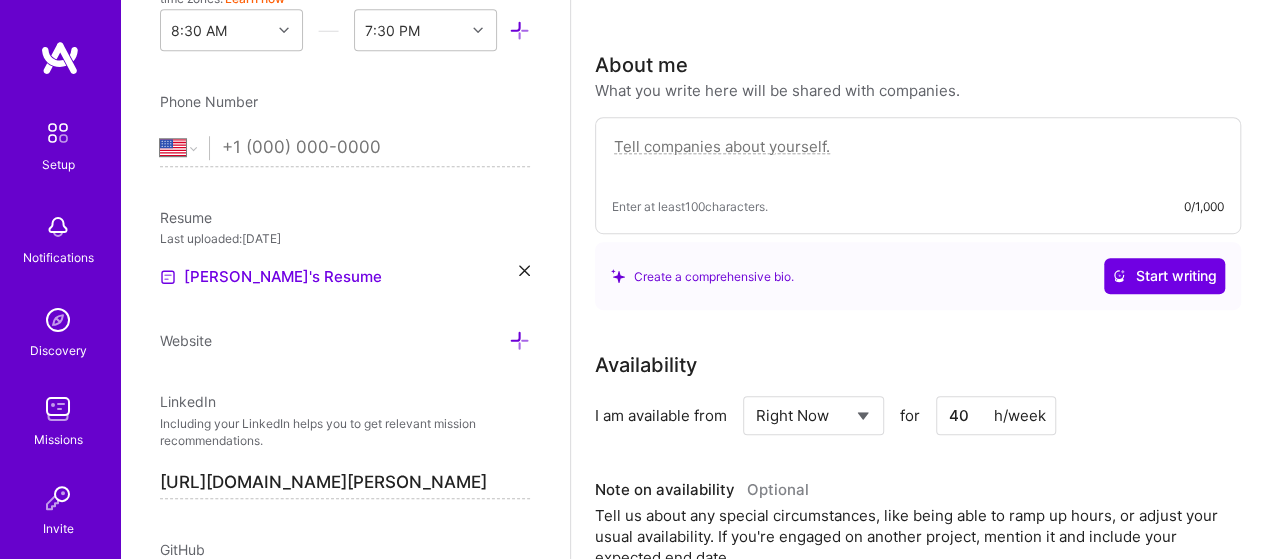 scroll, scrollTop: 573, scrollLeft: 0, axis: vertical 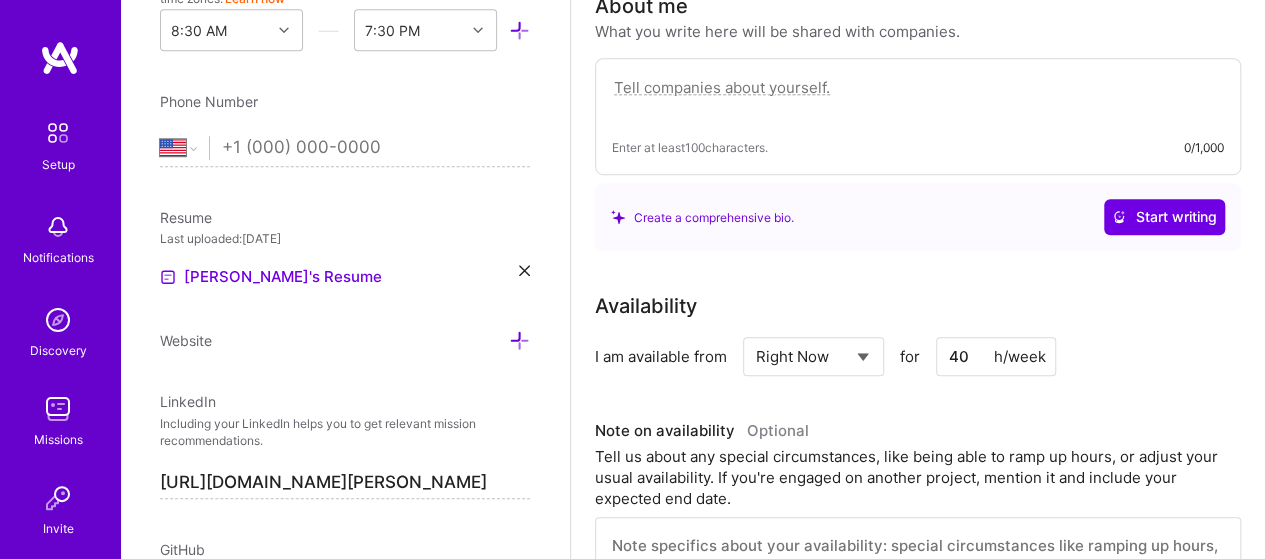 paste on "Experienced and results-driven Senior Product Manager with over 16 years in the IT industry, specializing in end-to-end product lifecycle management, strategic planning, and cross-functional team leadership. Proven track record of delivering innovative, customer-centric digital products across diverse domains including SaaS, mobile, and enterprise platforms.
Skilled in Agile methodologies, stakeholder management, and data-driven decision making. Adept at working with globally distributed teams and driving product vision, roadmap, and execution in remote-first environments.
✅ Available to join immediately
✅ Open to full-time remote opportunities globally
✅ Strong experience in product discovery, user research, and go-to-market strategies" 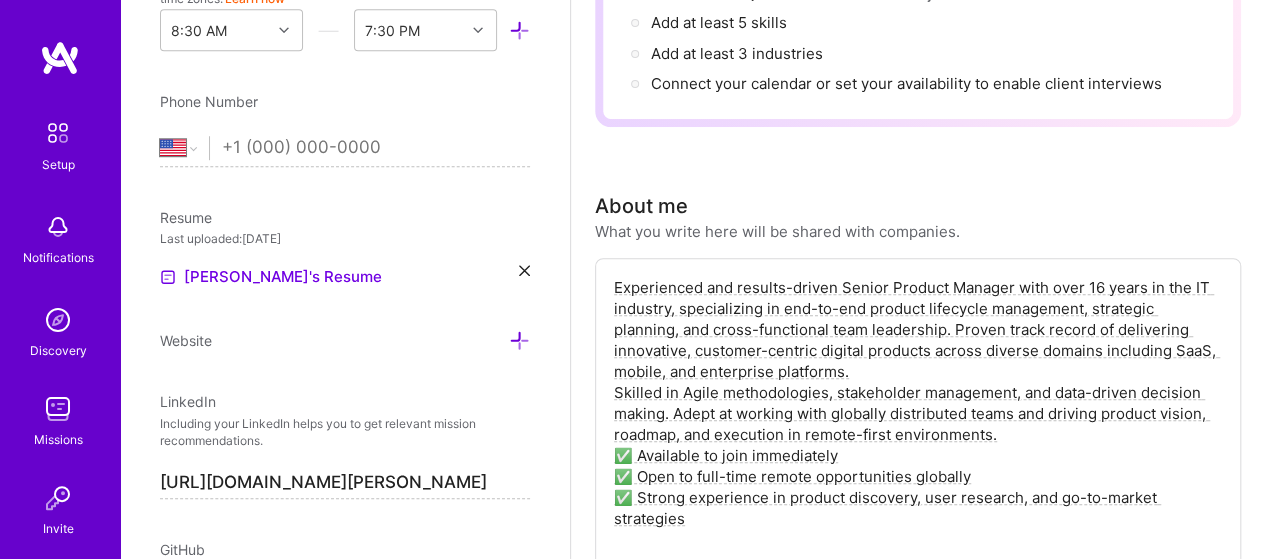 scroll, scrollTop: 473, scrollLeft: 0, axis: vertical 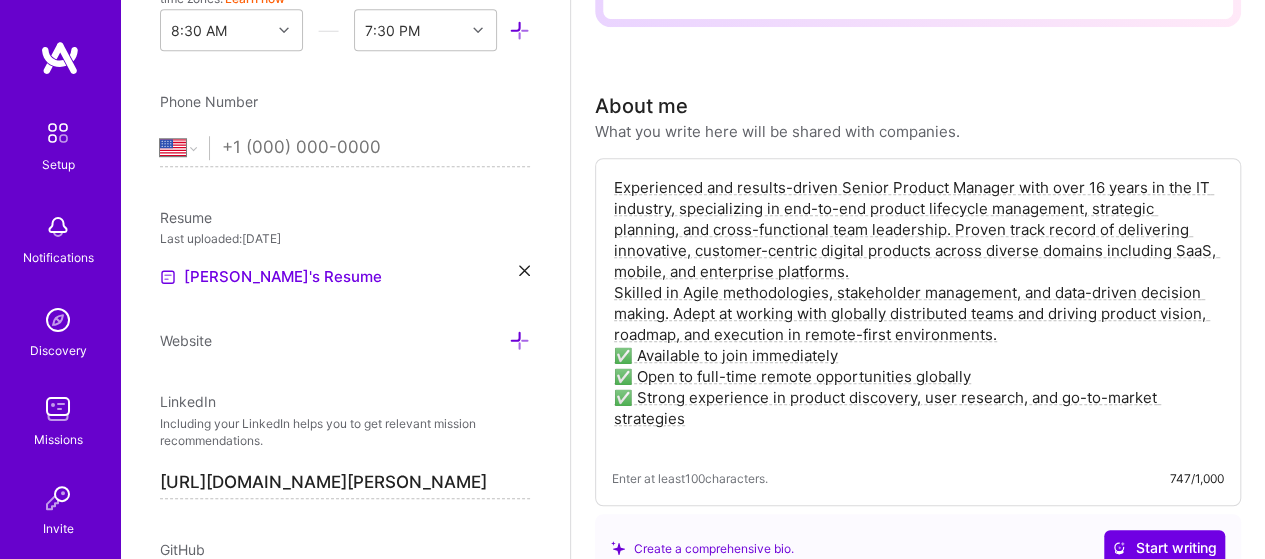 click on "Experienced and results-driven Senior Product Manager with over 16 years in the IT industry, specializing in end-to-end product lifecycle management, strategic planning, and cross-functional team leadership. Proven track record of delivering innovative, customer-centric digital products across diverse domains including SaaS, mobile, and enterprise platforms.
Skilled in Agile methodologies, stakeholder management, and data-driven decision making. Adept at working with globally distributed teams and driving product vision, roadmap, and execution in remote-first environments.
✅ Available to join immediately
✅ Open to full-time remote opportunities globally
✅ Strong experience in product discovery, user research, and go-to-market strategies" at bounding box center [918, 313] 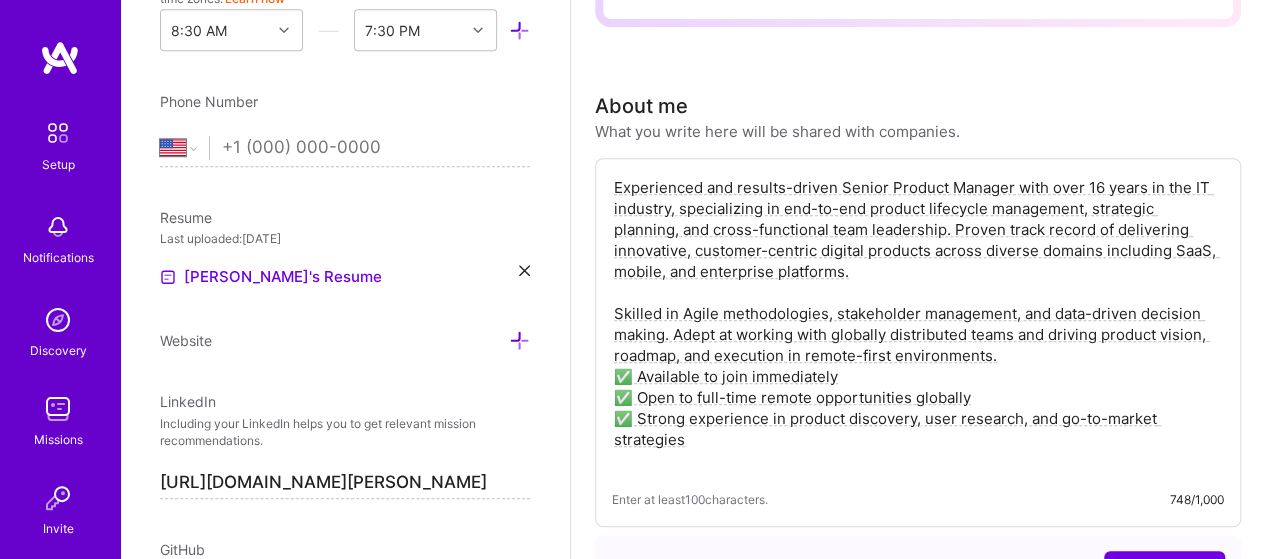 click on "Experienced and results-driven Senior Product Manager with over 16 years in the IT industry, specializing in end-to-end product lifecycle management, strategic planning, and cross-functional team leadership. Proven track record of delivering innovative, customer-centric digital products across diverse domains including SaaS, mobile, and enterprise platforms.
Skilled in Agile methodologies, stakeholder management, and data-driven decision making. Adept at working with globally distributed teams and driving product vision, roadmap, and execution in remote-first environments.
✅ Available to join immediately
✅ Open to full-time remote opportunities globally
✅ Strong experience in product discovery, user research, and go-to-market strategies" at bounding box center (918, 324) 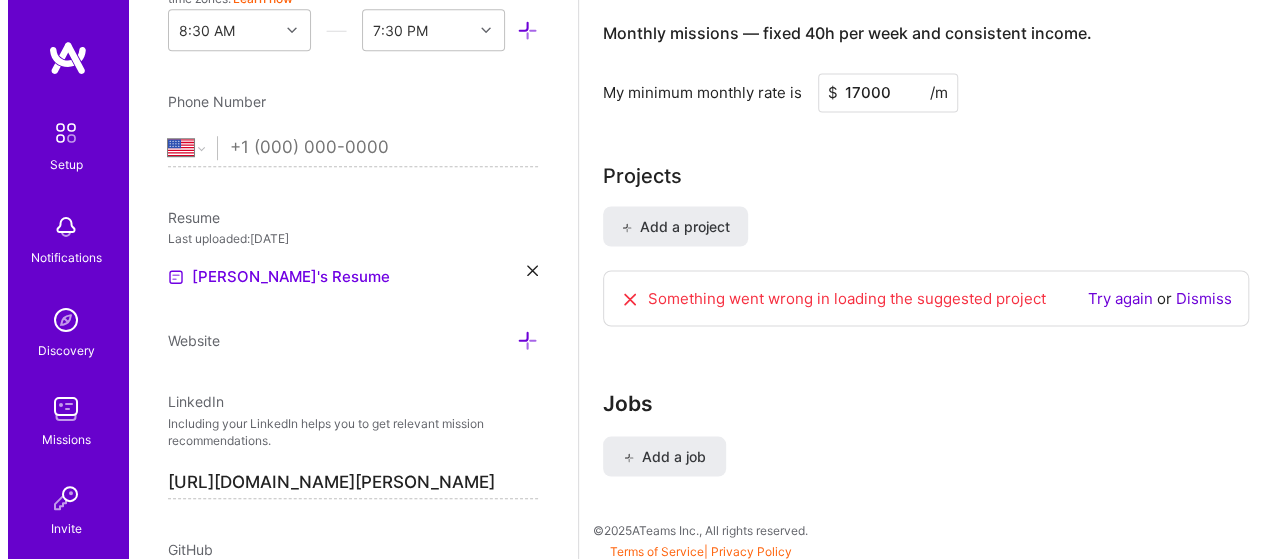 scroll, scrollTop: 1746, scrollLeft: 0, axis: vertical 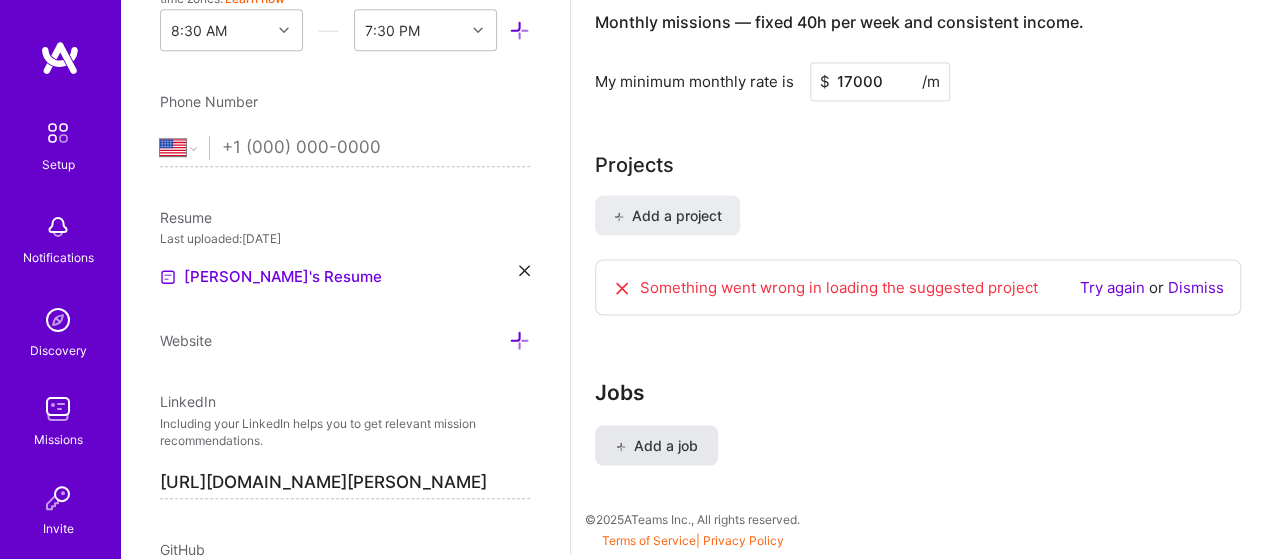 type on "Experienced and results-driven Senior Product Manager with over 16 years in the IT industry, specializing in end-to-end product lifecycle management, strategic planning, and cross-functional team leadership. Proven track record of delivering innovative, customer-centric digital products across diverse domains including SaaS, mobile, and enterprise platforms.
Skilled in Agile methodologies, stakeholder management, and data-driven decision making. Adept at working with globally distributed teams and driving product vision, roadmap, and execution in remote-first environments.
✅ Available to join immediately
✅ Open to full-time remote opportunities globally
✅ Strong experience in product discovery, user research, and go-to-market strategies" 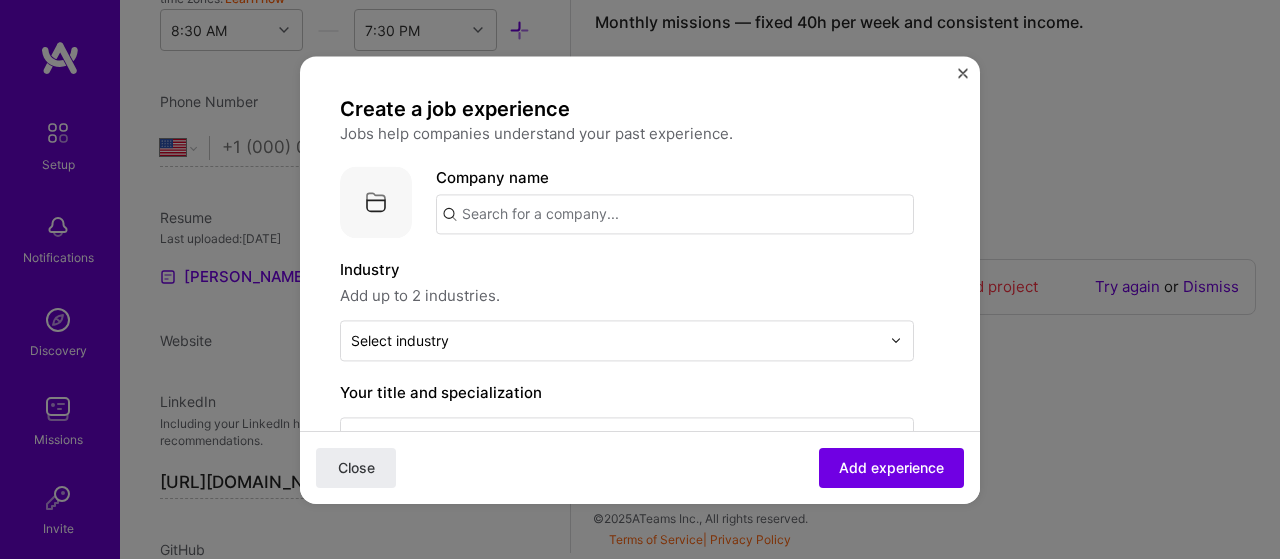 click at bounding box center (675, 214) 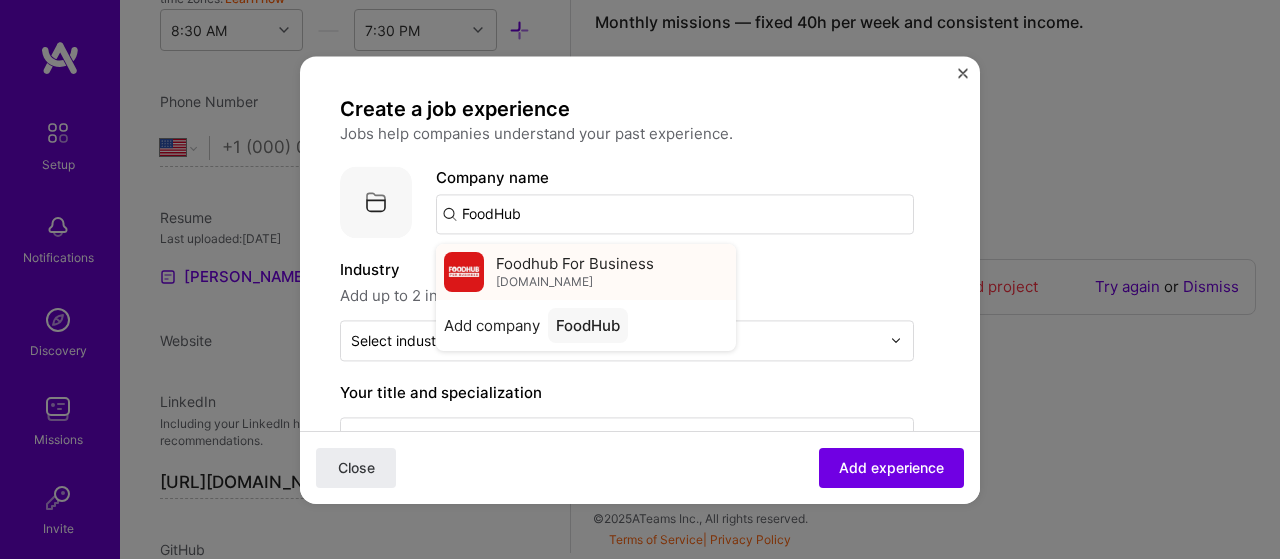 click at bounding box center [464, 272] 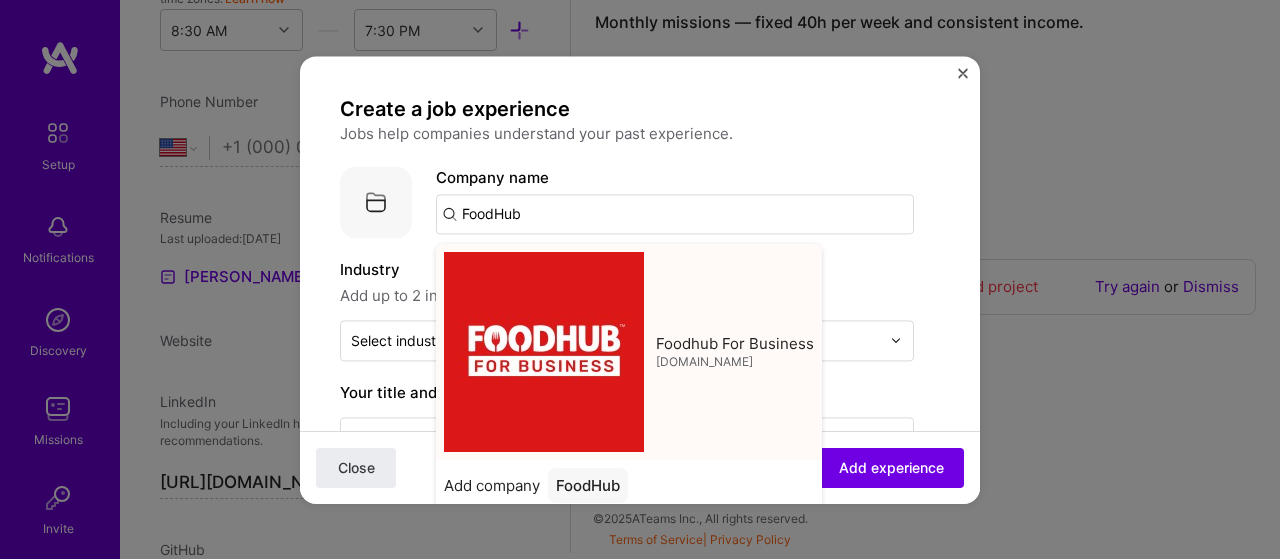 type on "Foodhub For Business" 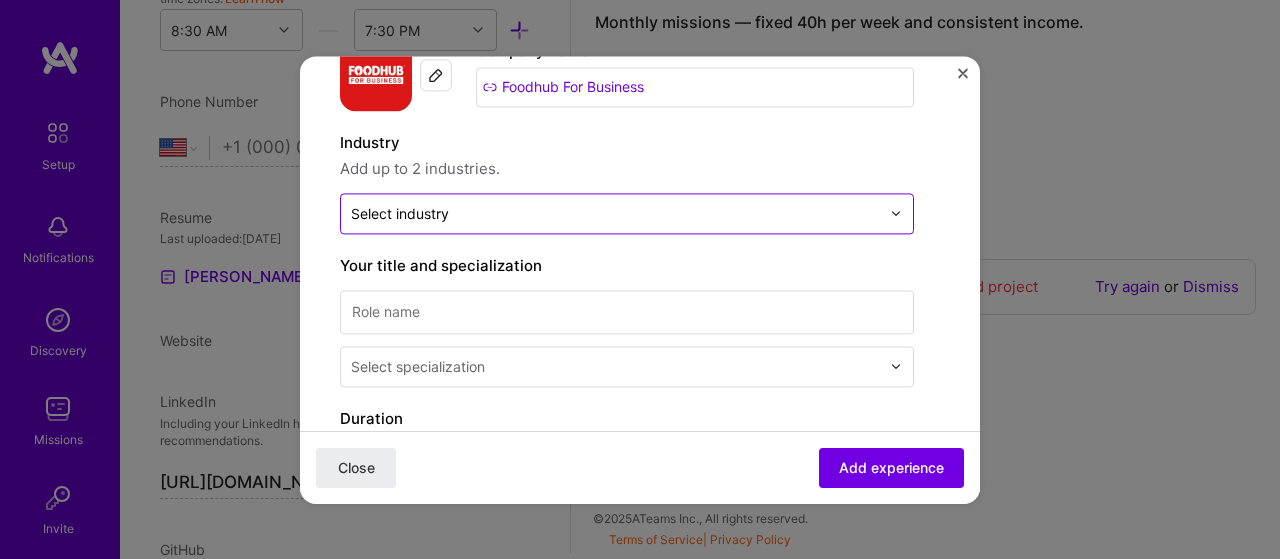scroll, scrollTop: 100, scrollLeft: 0, axis: vertical 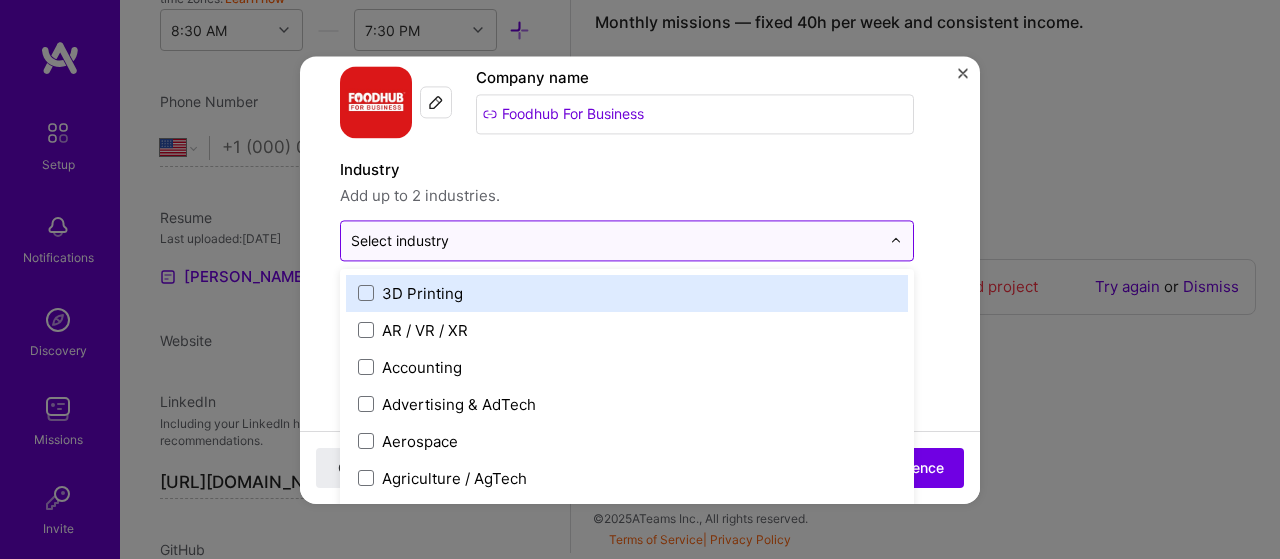 click at bounding box center (615, 240) 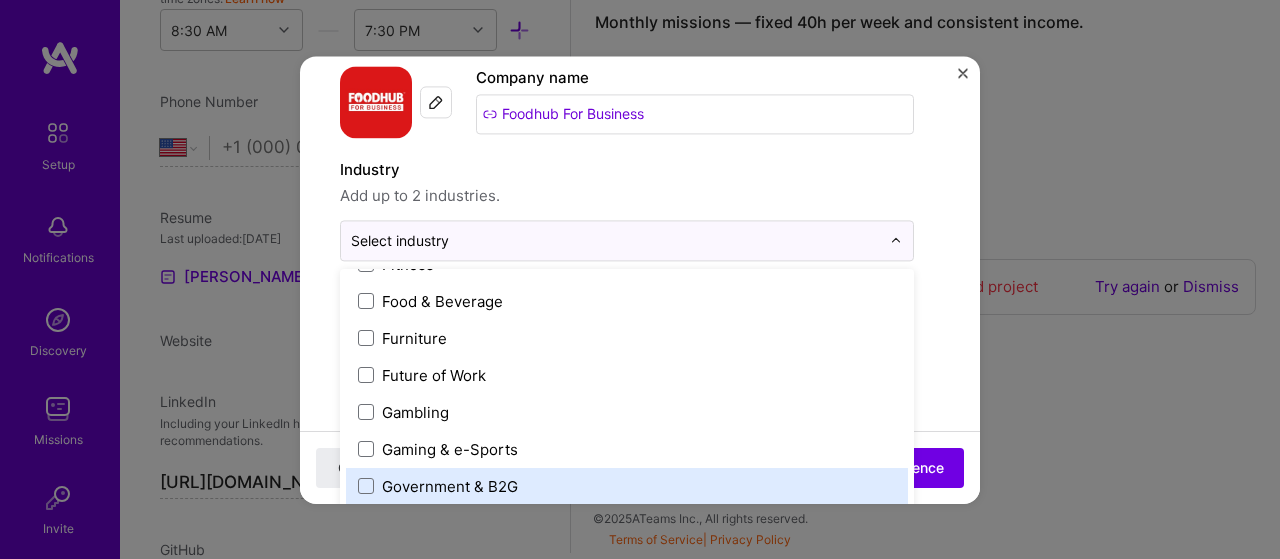 scroll, scrollTop: 2100, scrollLeft: 0, axis: vertical 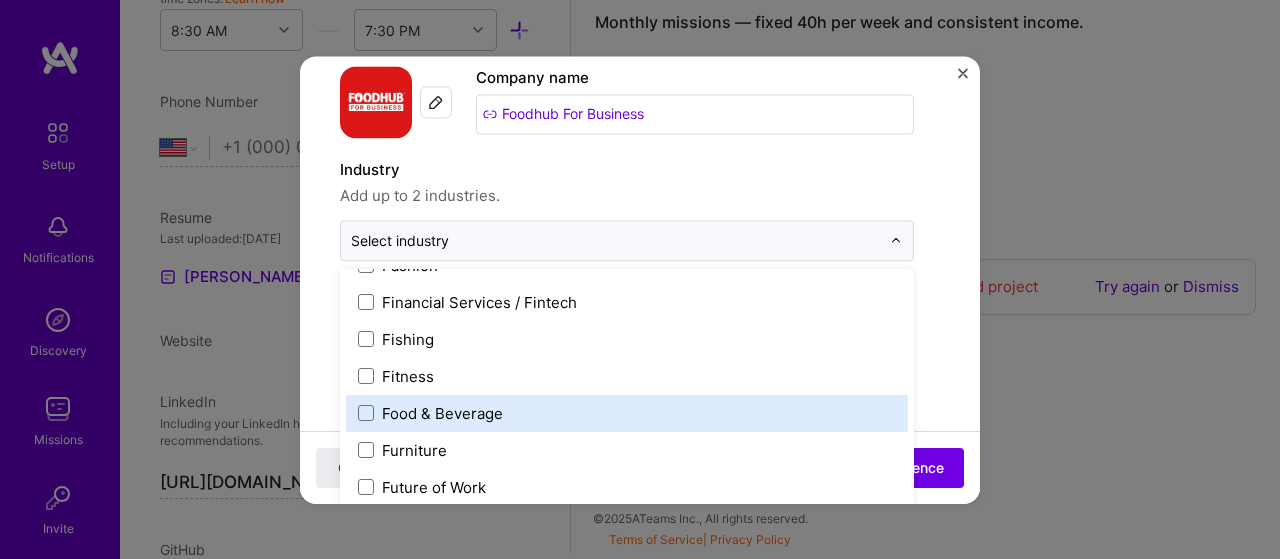 click on "Food & Beverage" at bounding box center (627, 413) 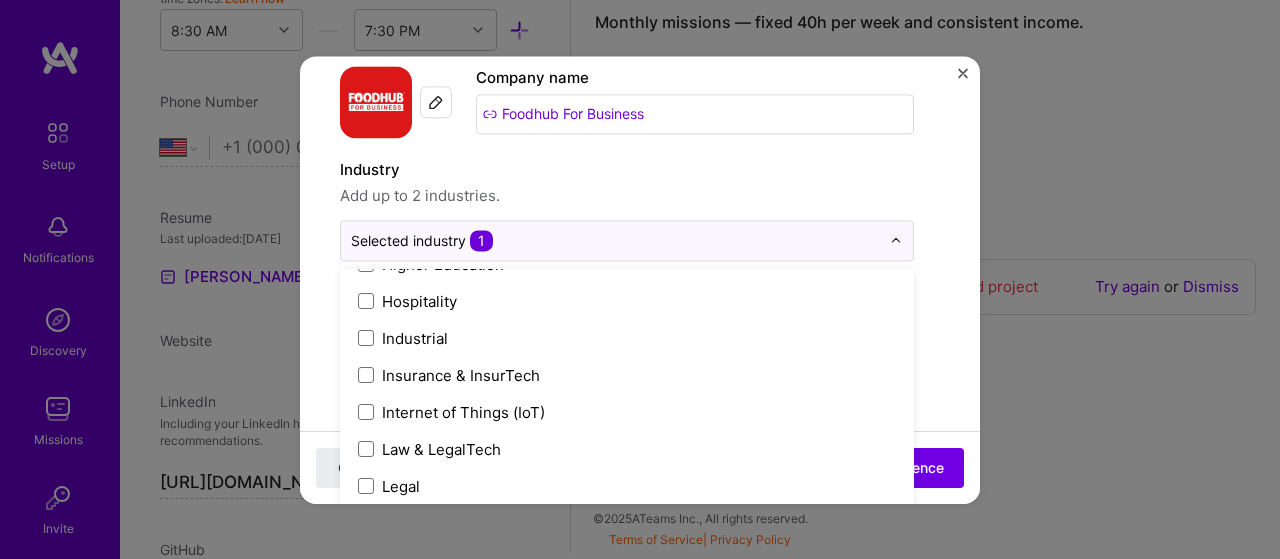 scroll, scrollTop: 2700, scrollLeft: 0, axis: vertical 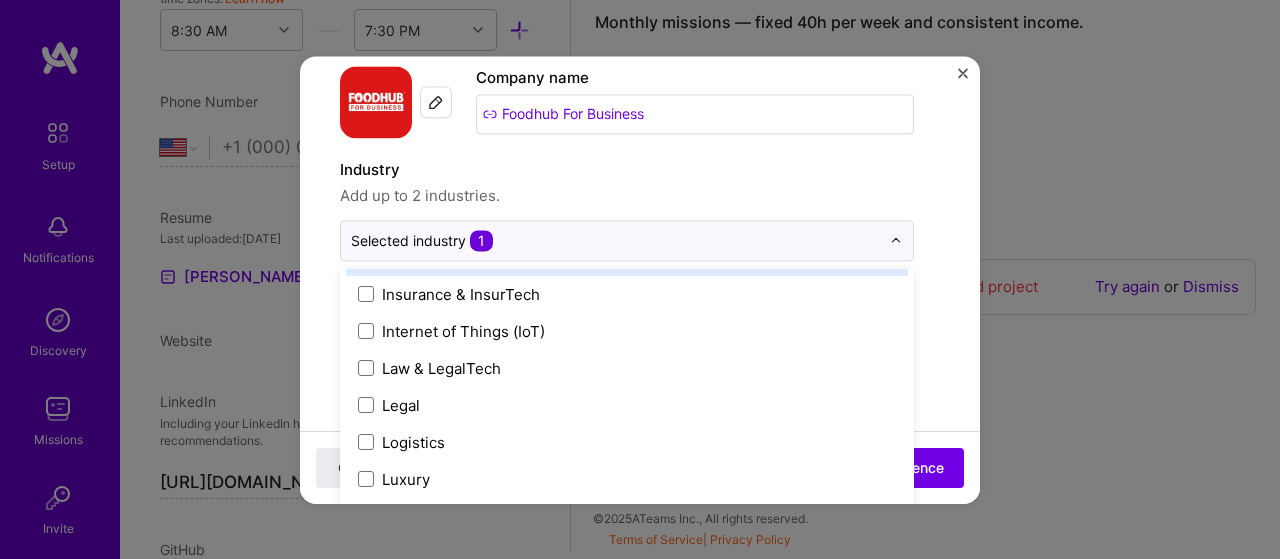 click on "Create a job experience Jobs help companies understand your past experience. Company logo Company name Foodhub For Business
Industry Add up to 2 industries. option Food & Beverage, selected. option Industrial focused, 73 of 120. 120 results available. Use Up and Down to choose options, press Enter to select the currently focused option, press Escape to exit the menu, press Tab to select the option and exit the menu. Selected industry 1 3D Printing AR / VR / XR Accounting Advertising & AdTech Aerospace Agriculture / AgTech Airlines / Aviation Architecture / Interior Design Art & Museums Artifical Intelligence / Machine Learning Arts / Culture Augmented & Virtual Reality (AR/VR) Automotive Automotive & Self Driving Cars Aviation B2B B2B2C B2C BPA / RPA Banking Beauty Big Data BioTech Blockchain CMS CPG CRM Cannabis Charity & Nonprofit Circular Economy CivTech Climate Tech Cloud Services Coaching Community Tech Construction Consulting Consumer Electronics Crowdfunding Crypto Customer Success DTC HR" at bounding box center [640, 654] 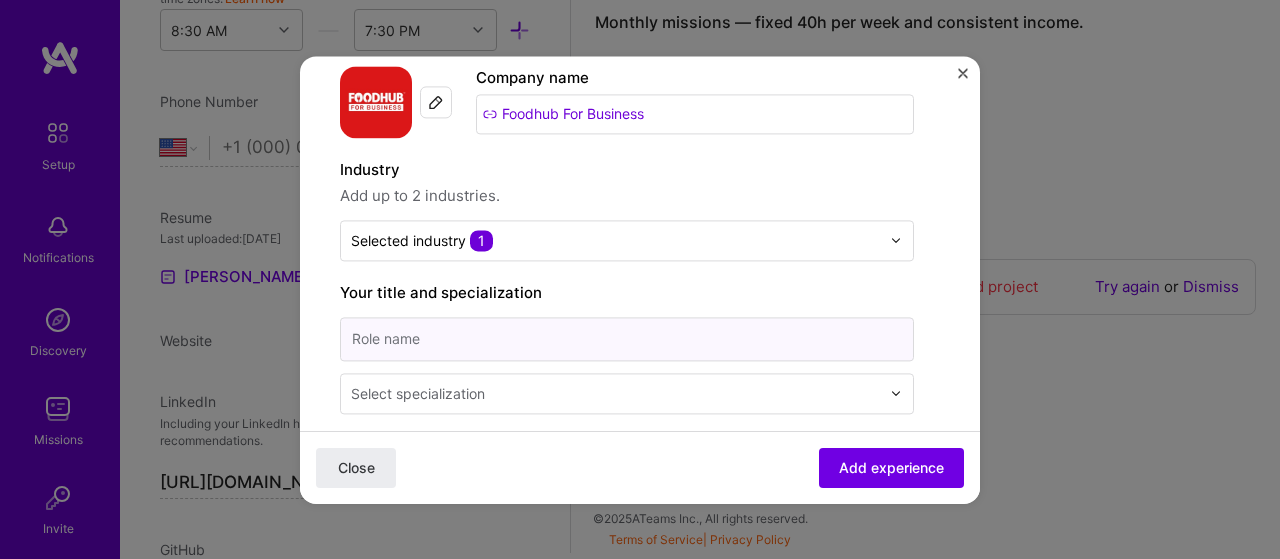 click at bounding box center (627, 339) 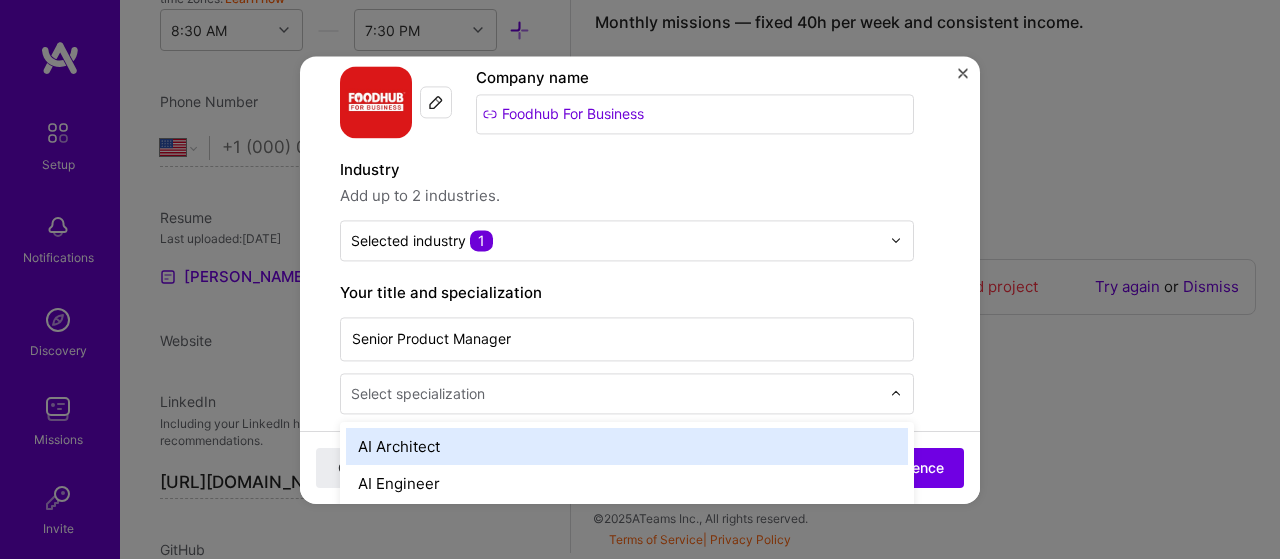 click at bounding box center [617, 393] 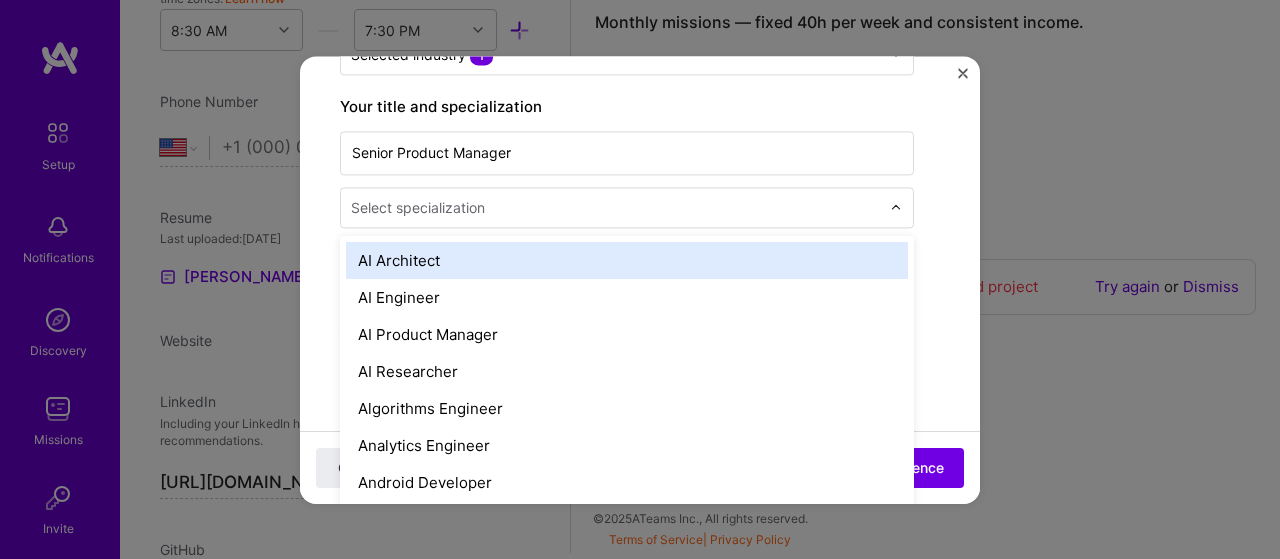 scroll, scrollTop: 300, scrollLeft: 0, axis: vertical 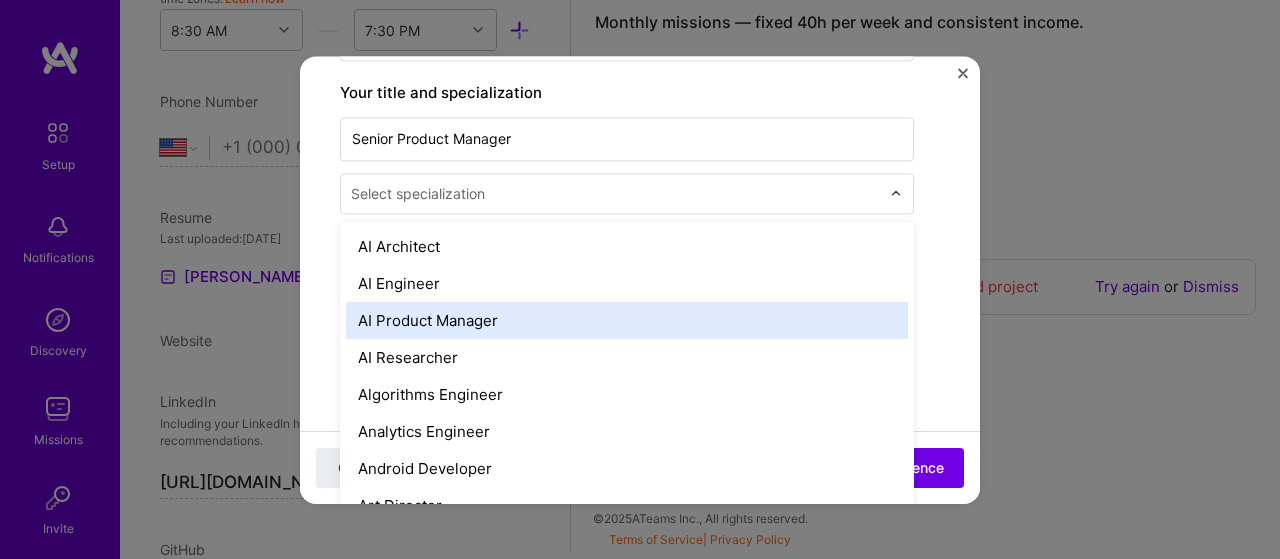 click on "AI Product Manager" at bounding box center (627, 320) 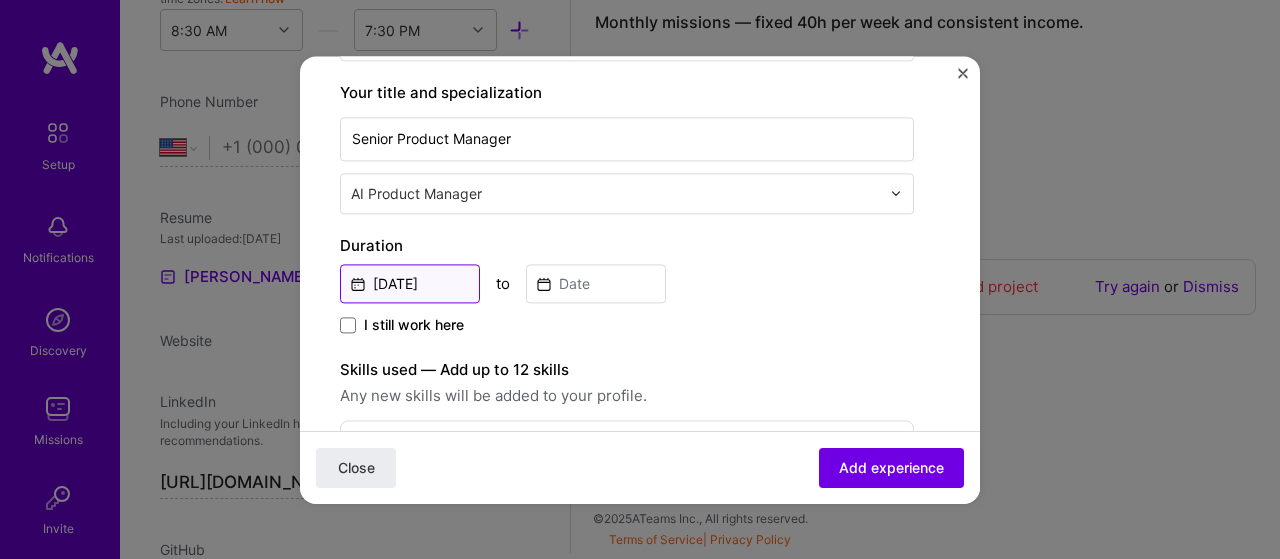 click on "[DATE]" at bounding box center [410, 283] 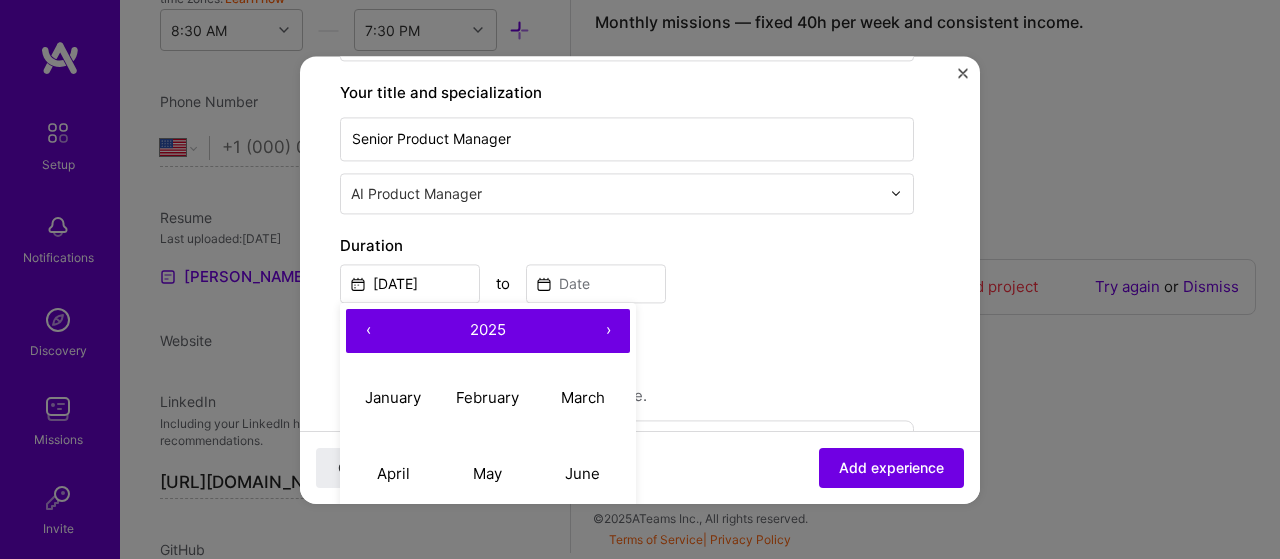 click on "‹" at bounding box center [368, 331] 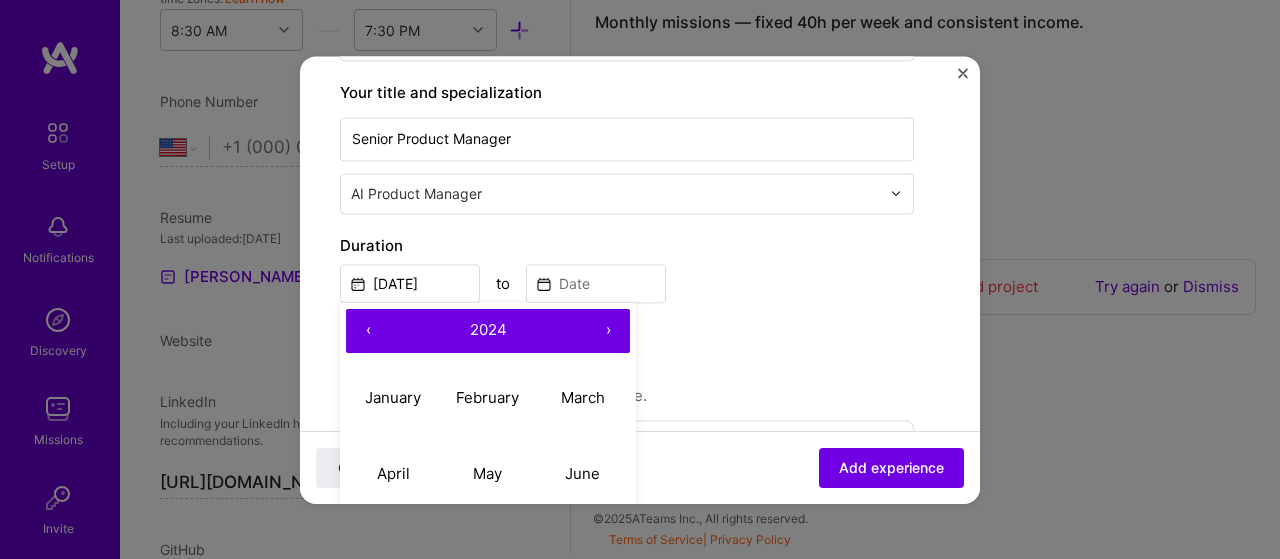 click on "‹" at bounding box center [368, 331] 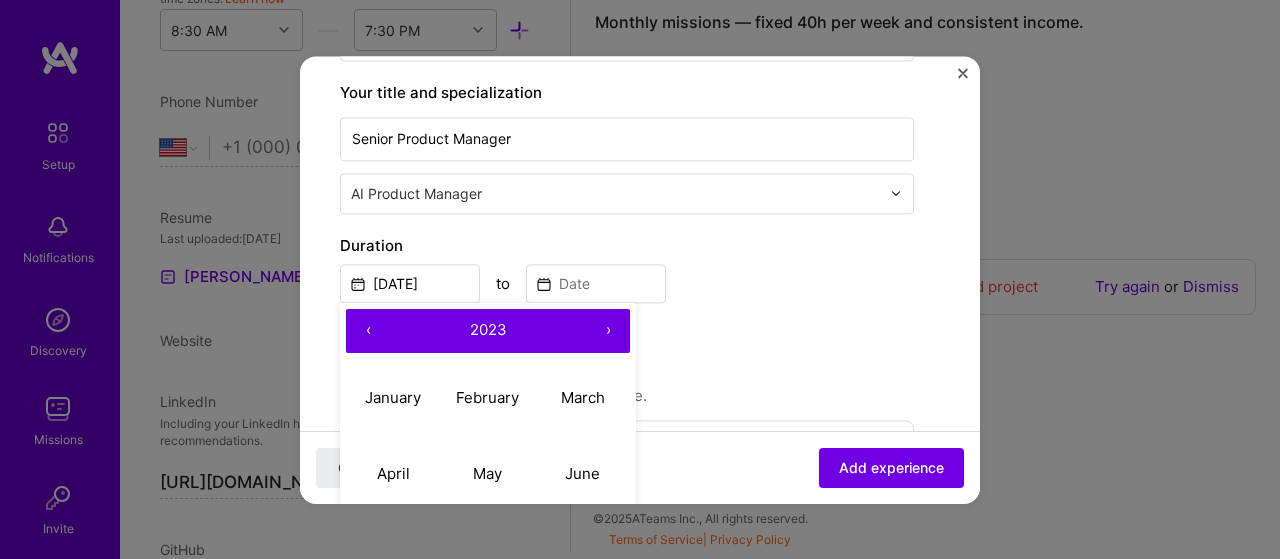 click on "‹" at bounding box center [368, 331] 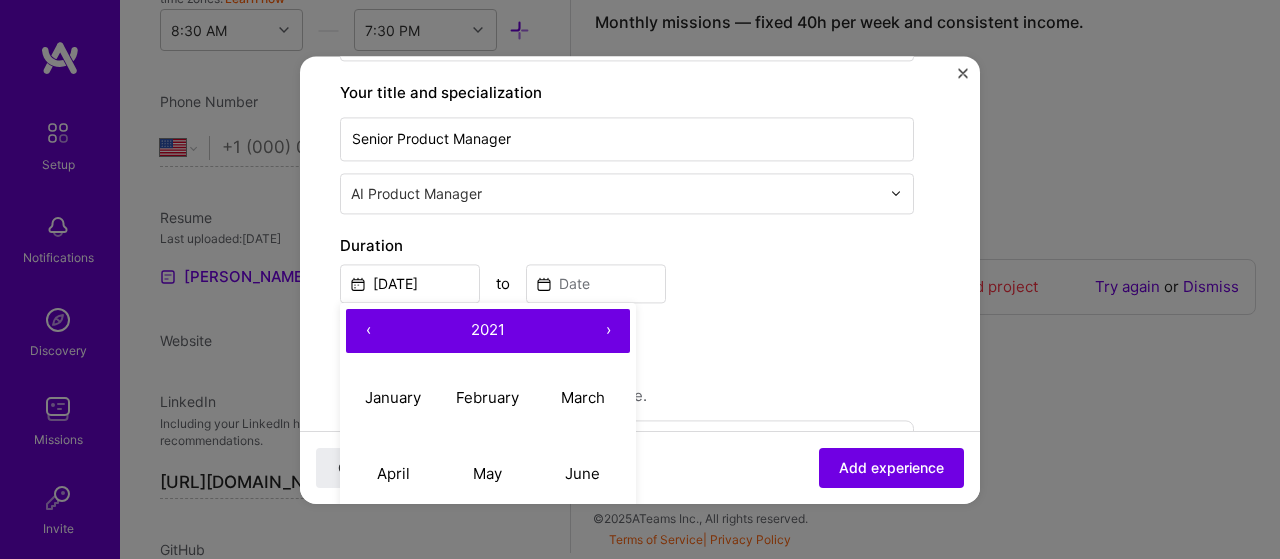 click on "‹" at bounding box center [368, 331] 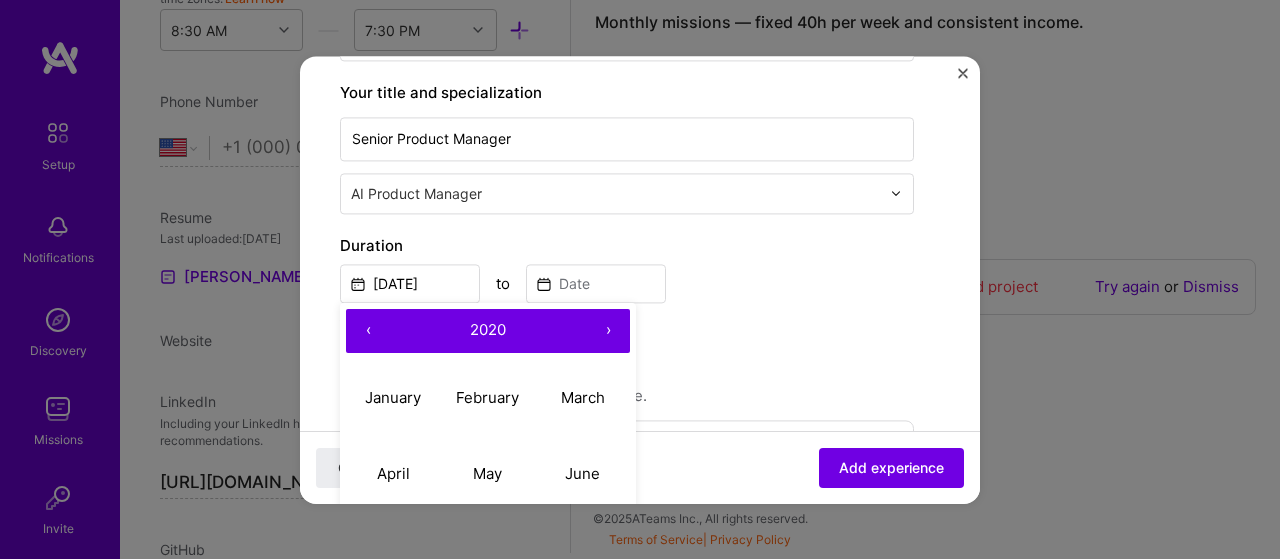 click on "‹" at bounding box center (368, 331) 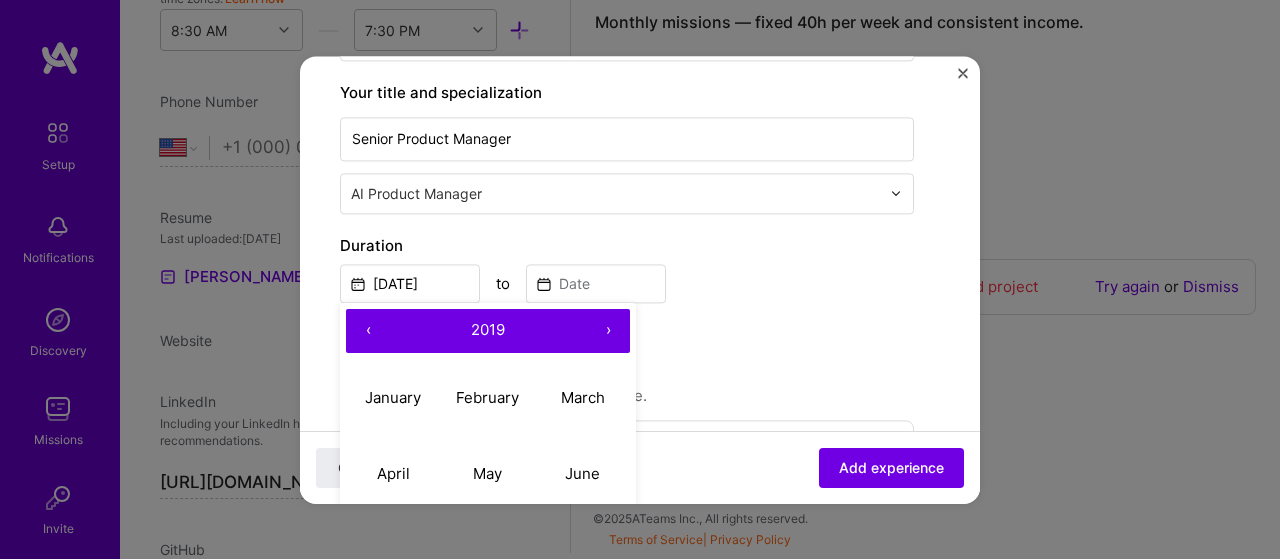 click on "‹" at bounding box center (368, 331) 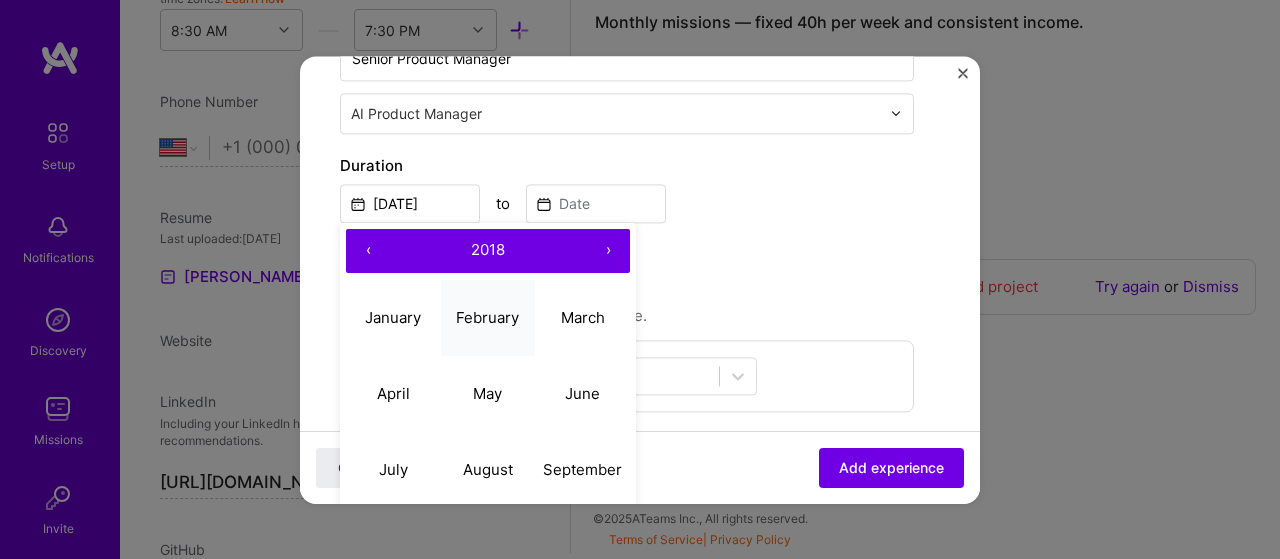 scroll, scrollTop: 500, scrollLeft: 0, axis: vertical 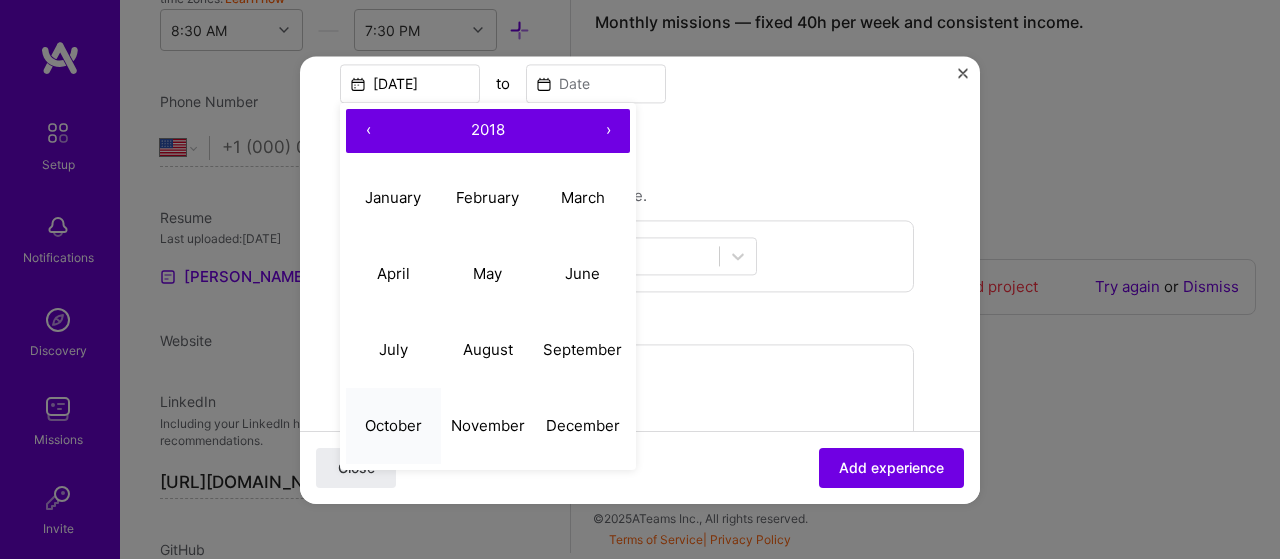 click on "October" at bounding box center [393, 425] 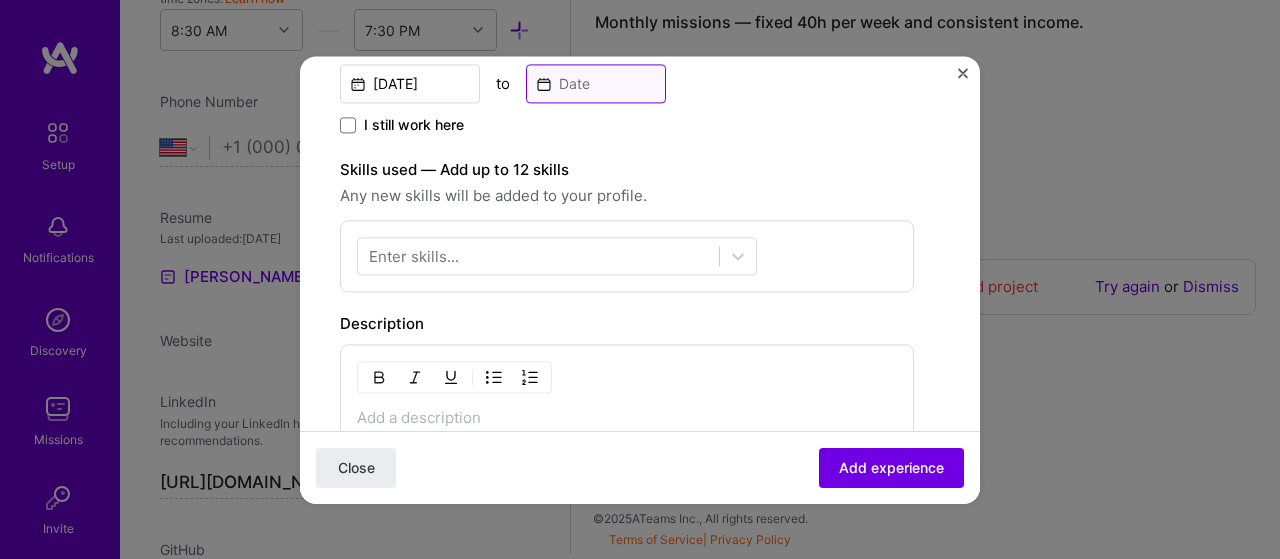 click at bounding box center [596, 83] 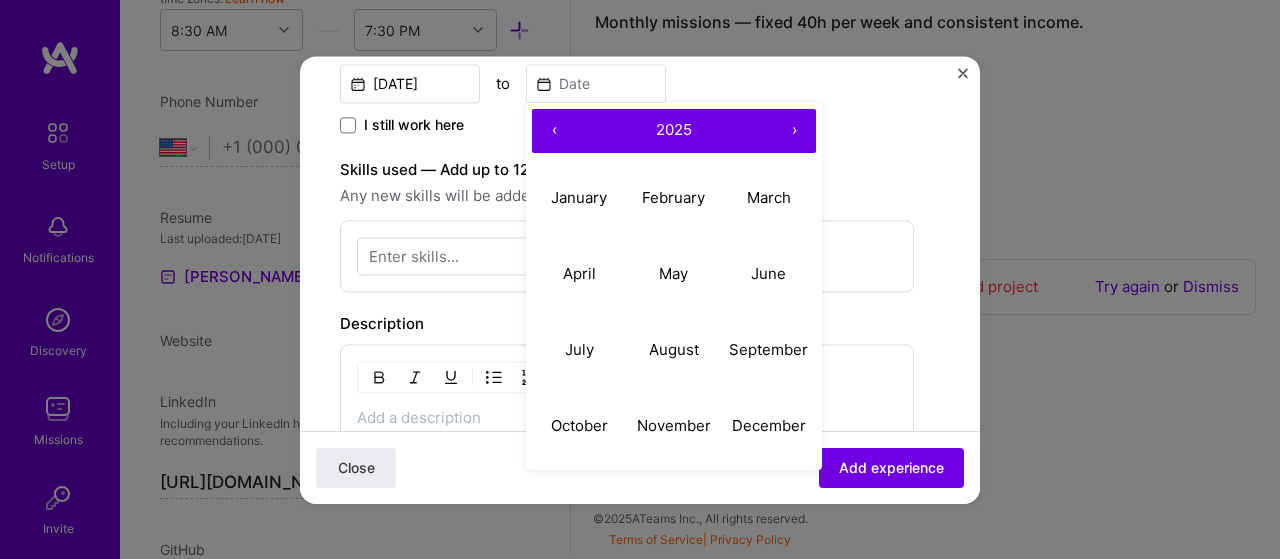 click on "‹" at bounding box center (554, 131) 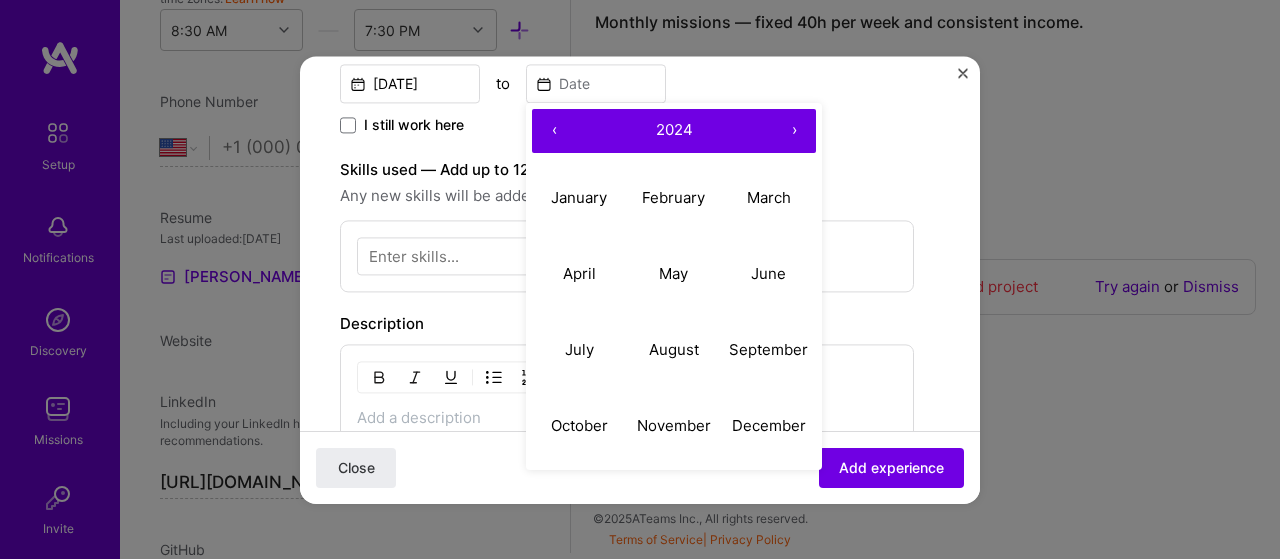 click on "‹" at bounding box center [554, 131] 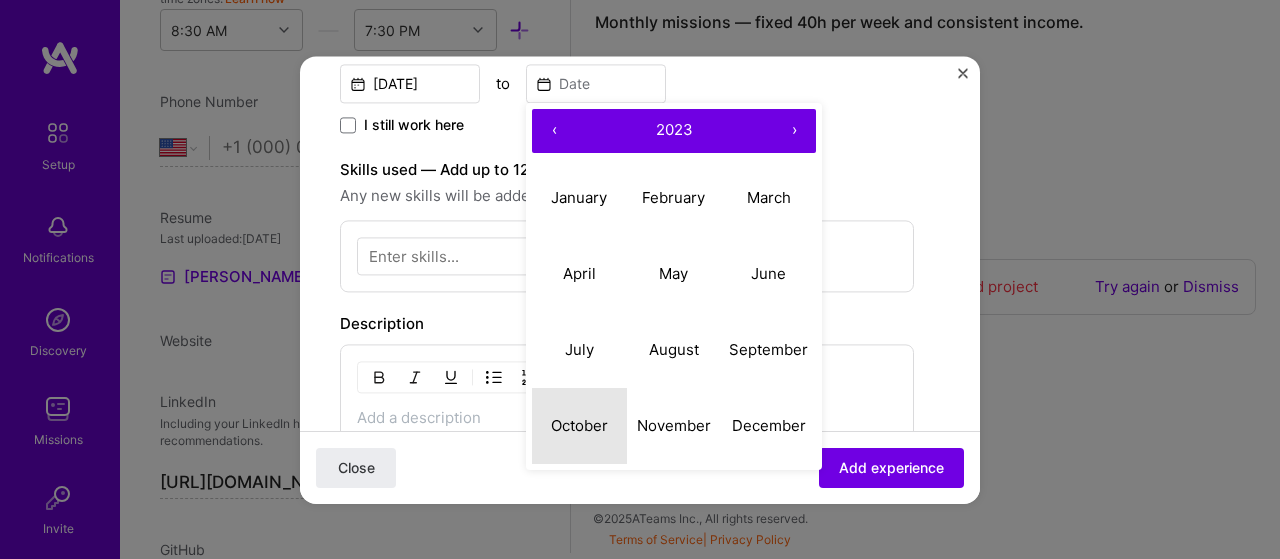 click on "October" at bounding box center [579, 426] 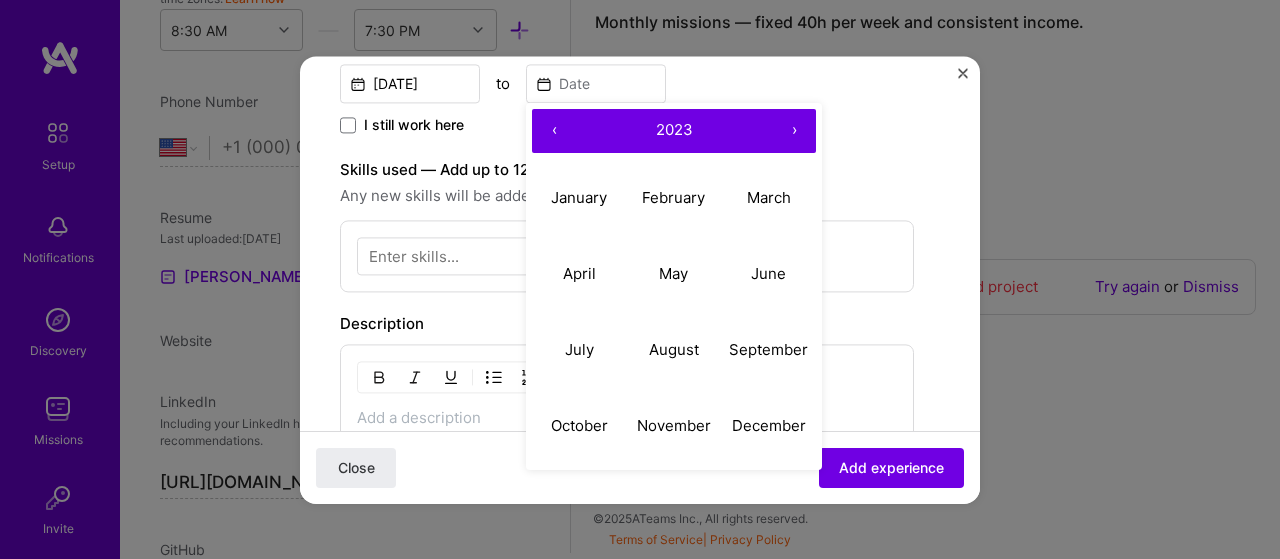 type on "[DATE]" 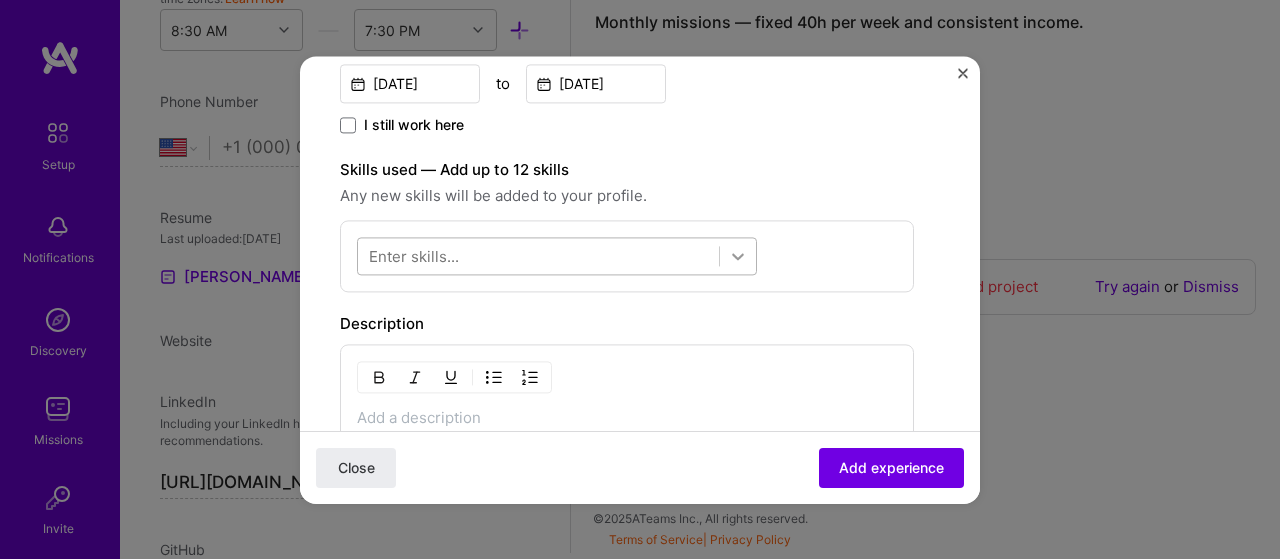 click 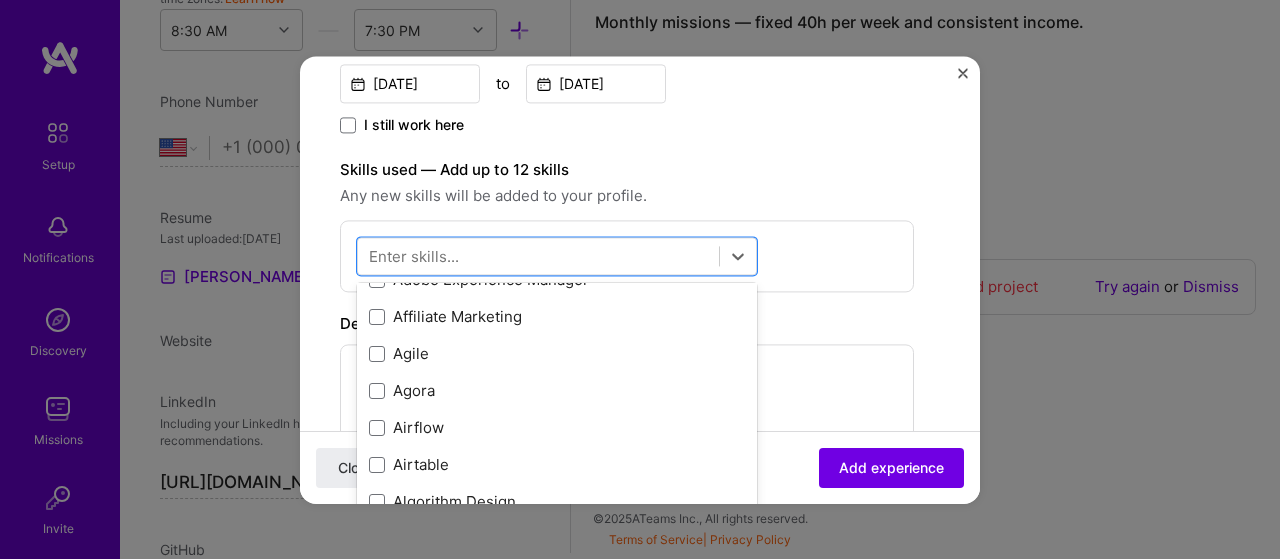 scroll, scrollTop: 700, scrollLeft: 0, axis: vertical 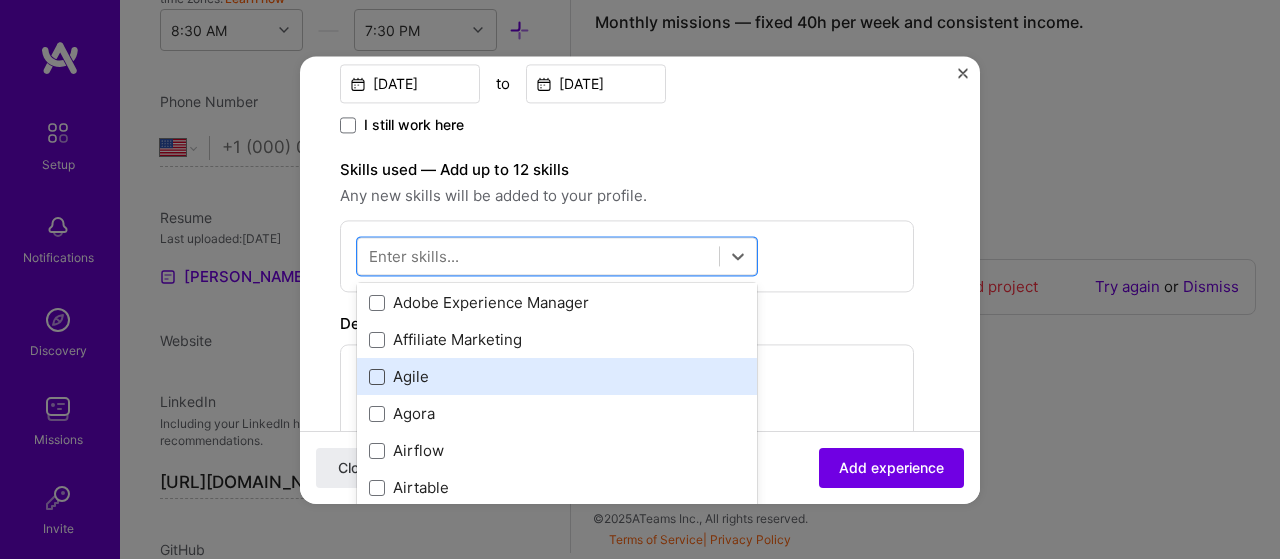 click at bounding box center (377, 377) 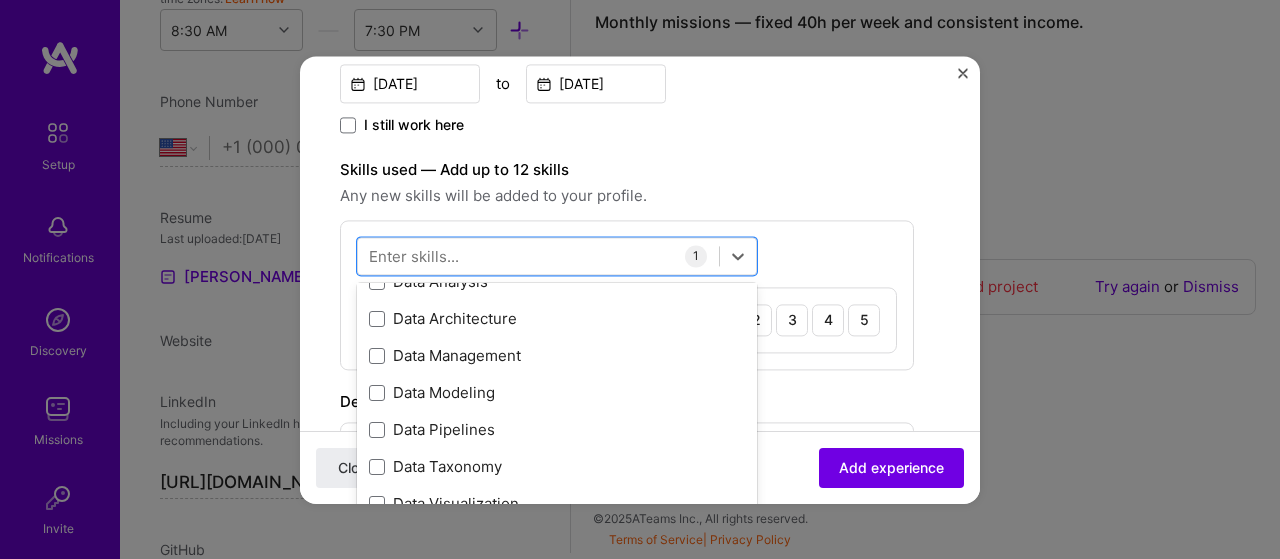 scroll, scrollTop: 3100, scrollLeft: 0, axis: vertical 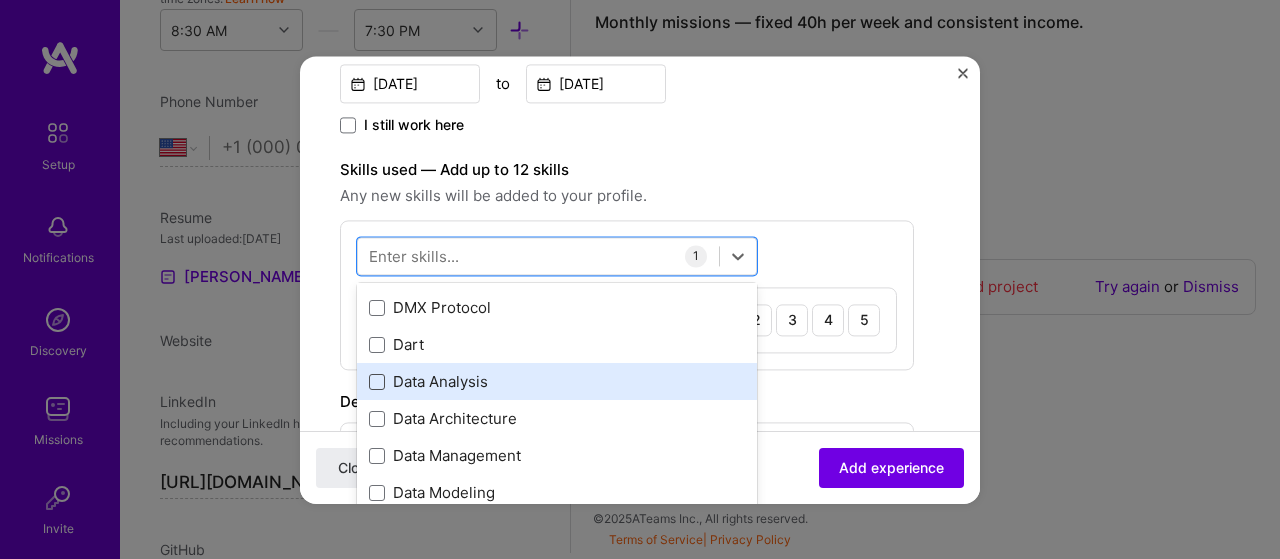 click at bounding box center (377, 382) 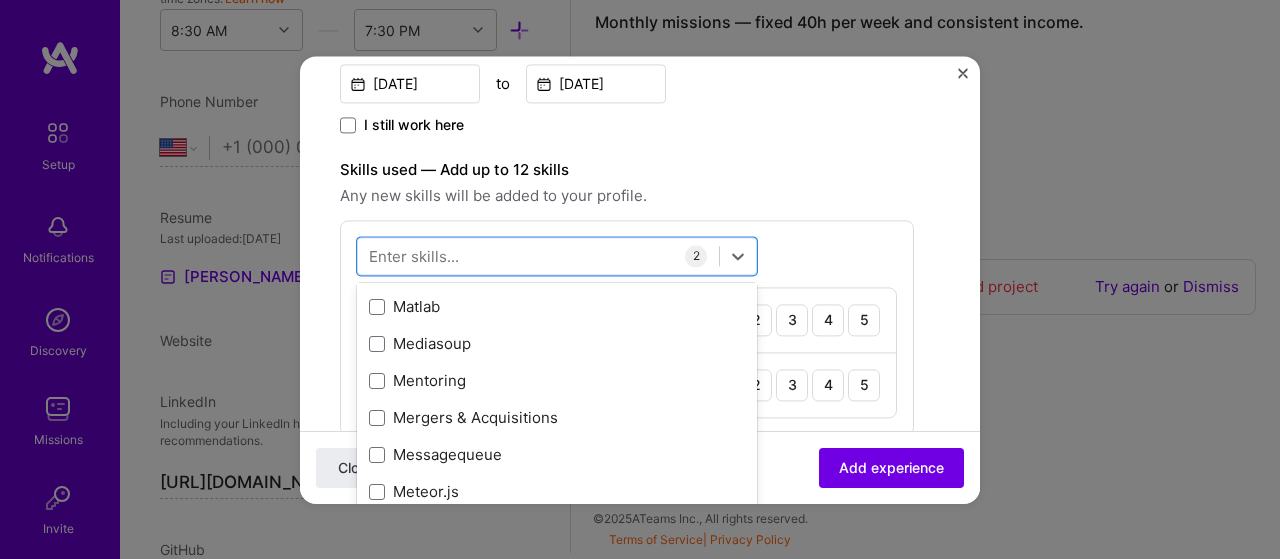 scroll, scrollTop: 7400, scrollLeft: 0, axis: vertical 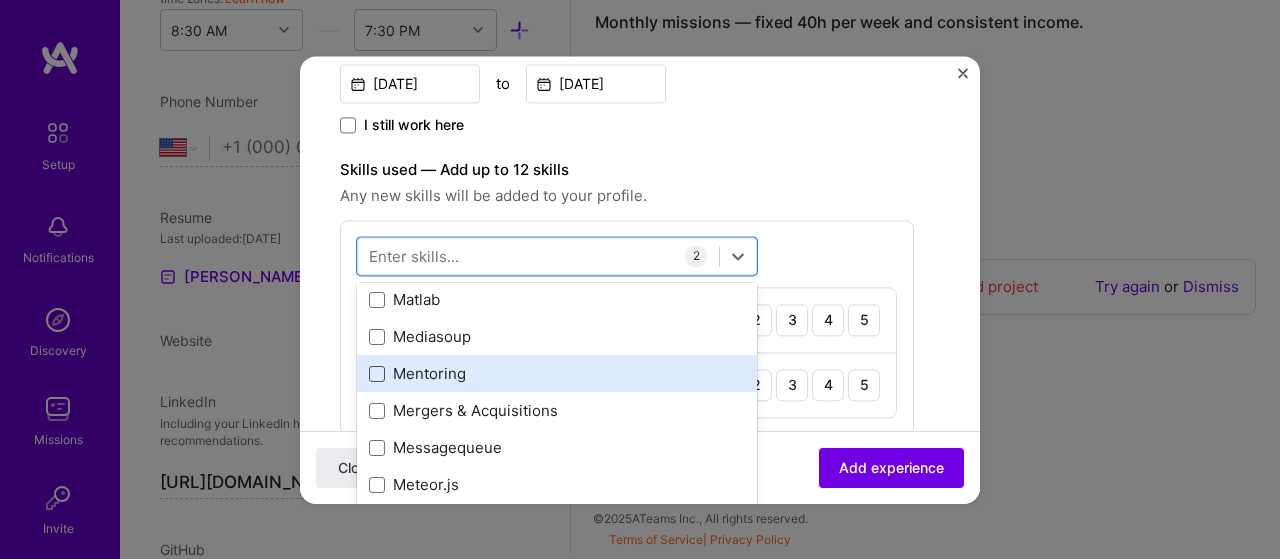 click at bounding box center (377, 374) 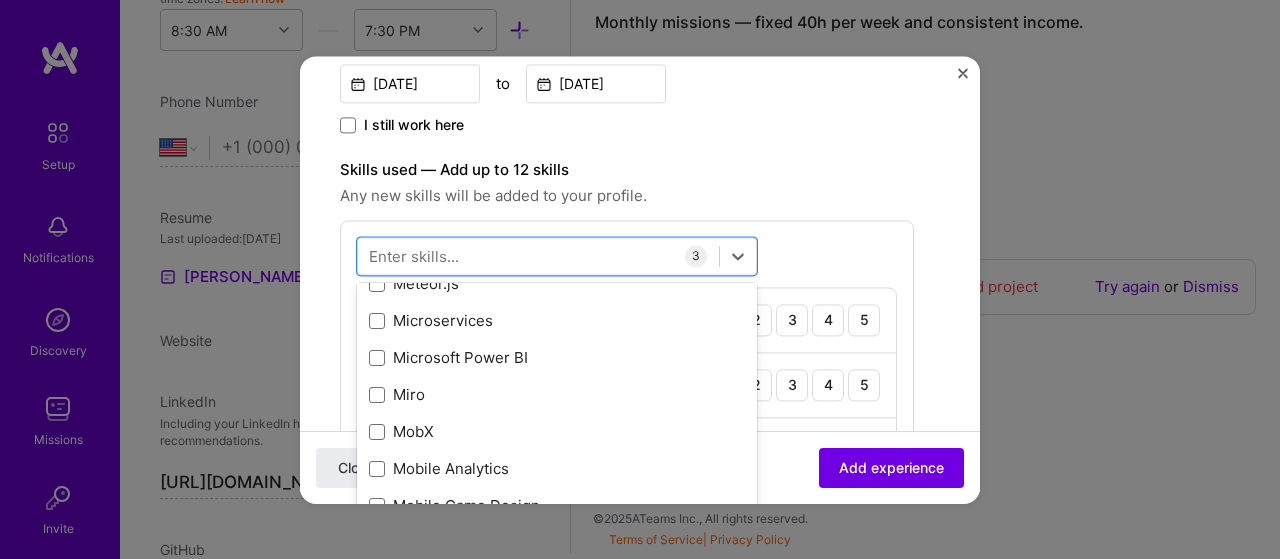 scroll, scrollTop: 7600, scrollLeft: 0, axis: vertical 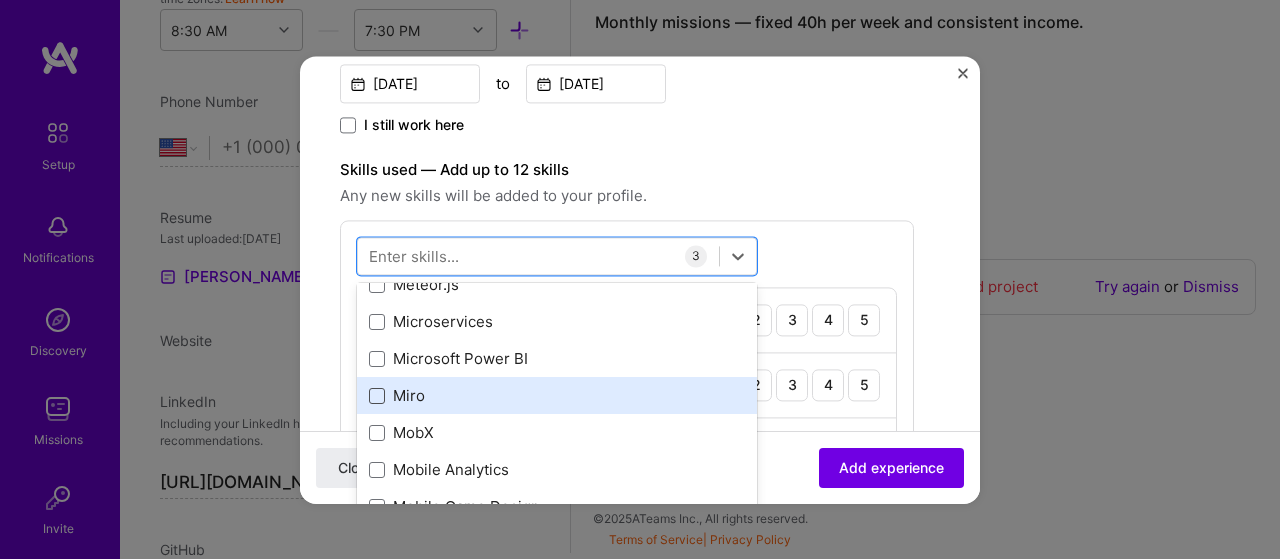 click at bounding box center (377, 396) 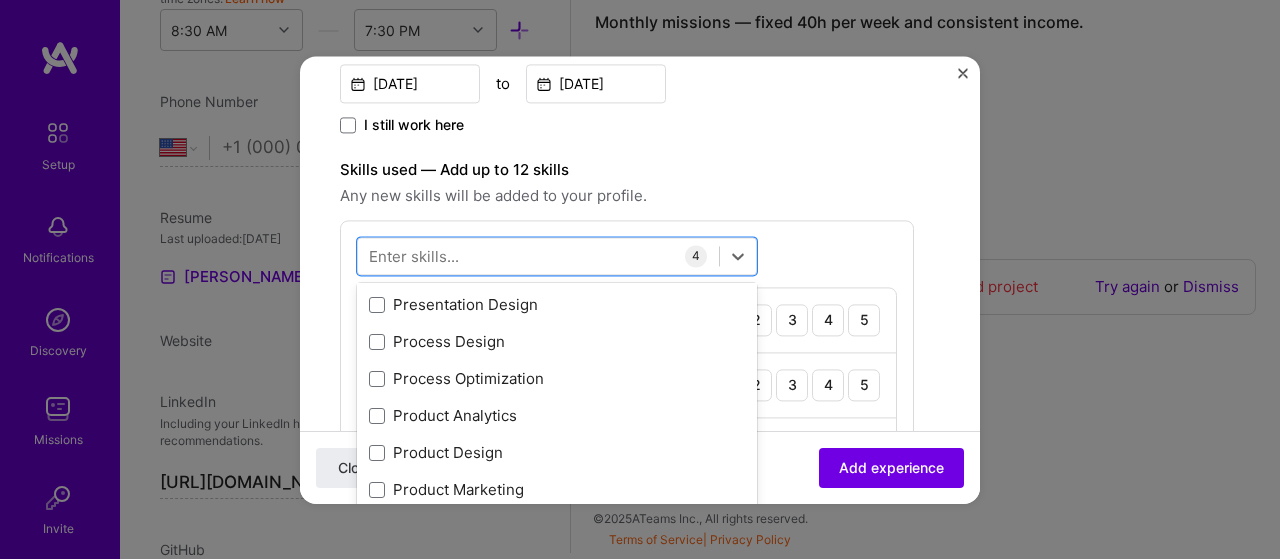 scroll, scrollTop: 9200, scrollLeft: 0, axis: vertical 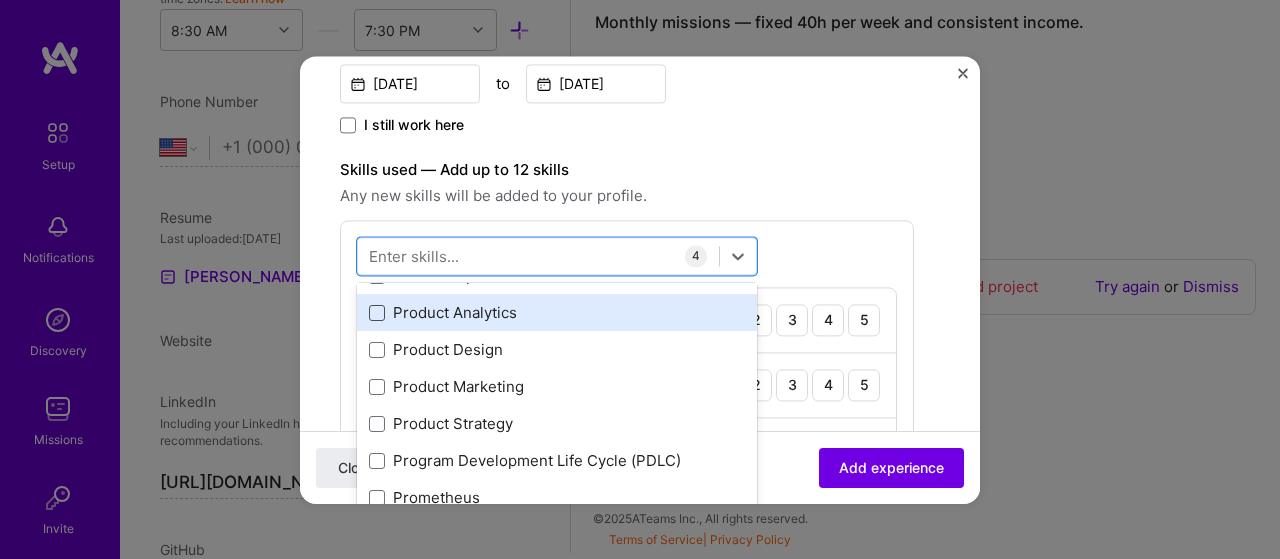 click at bounding box center (377, 313) 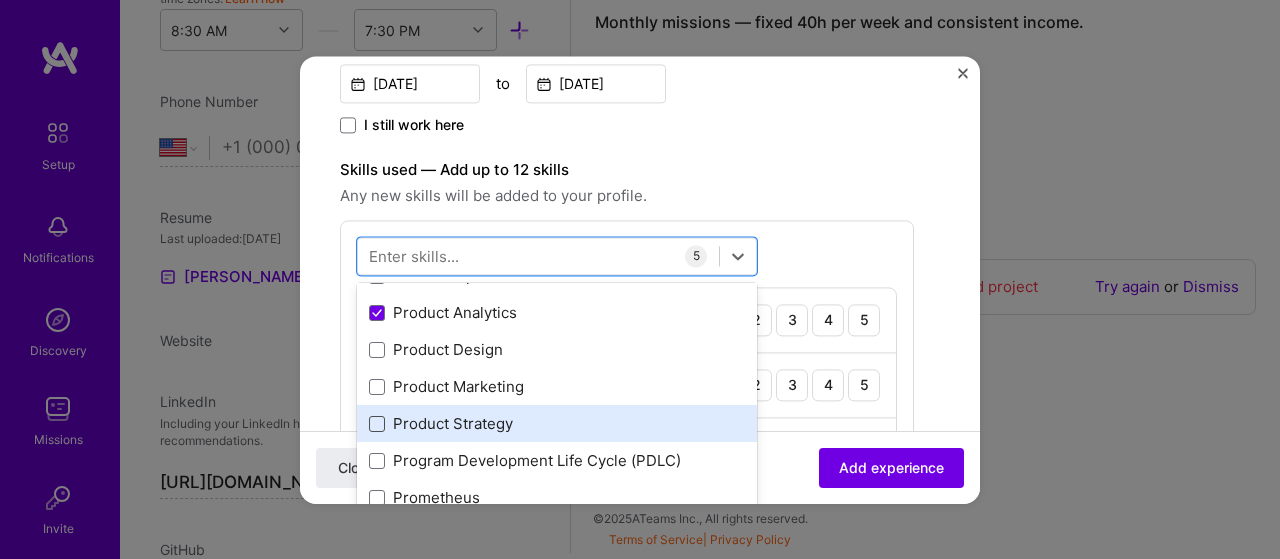 click at bounding box center (377, 424) 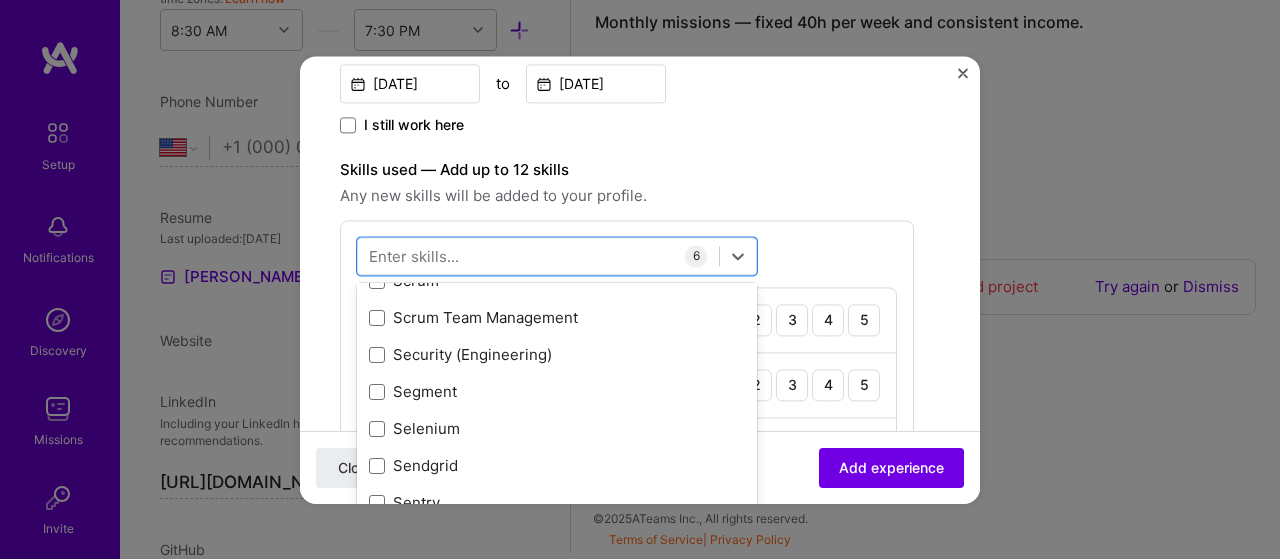 scroll, scrollTop: 10900, scrollLeft: 0, axis: vertical 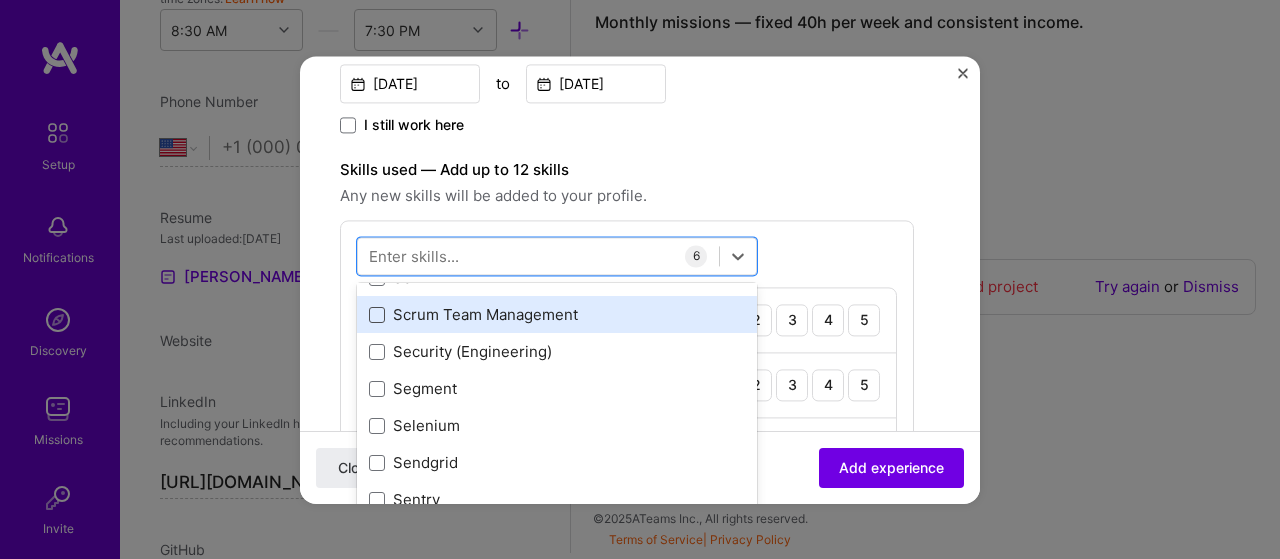 click at bounding box center (377, 315) 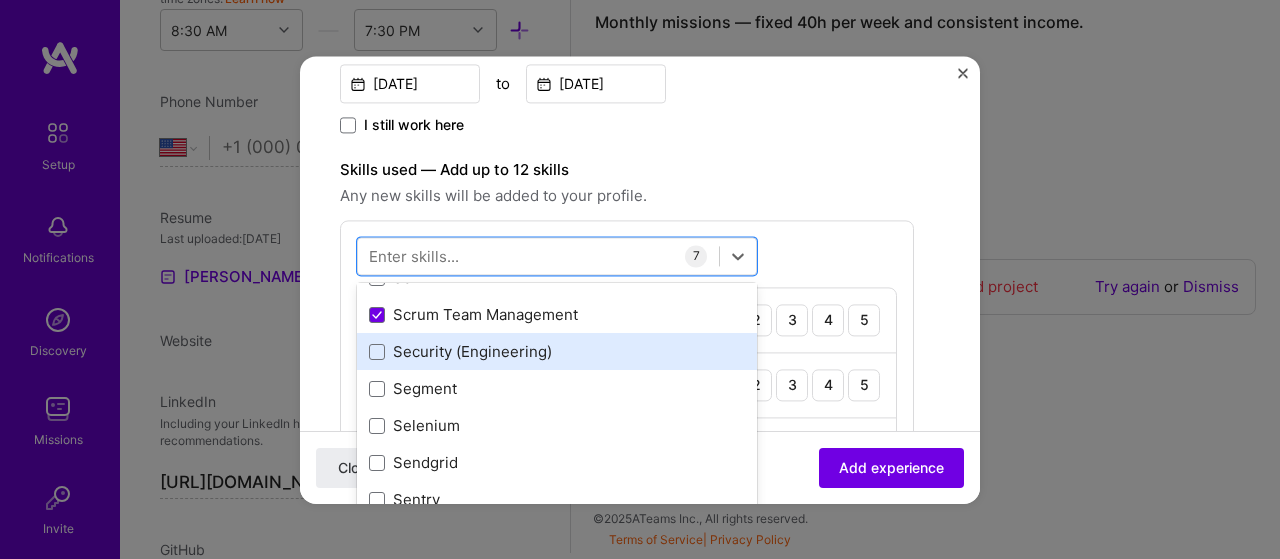 scroll, scrollTop: 10800, scrollLeft: 0, axis: vertical 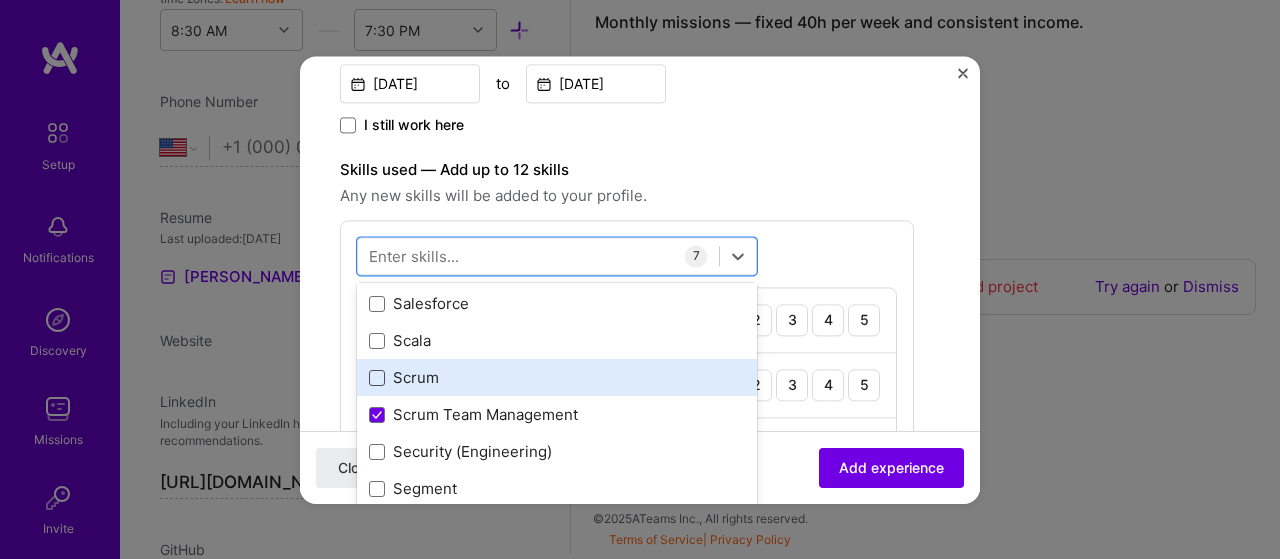 click at bounding box center (377, 378) 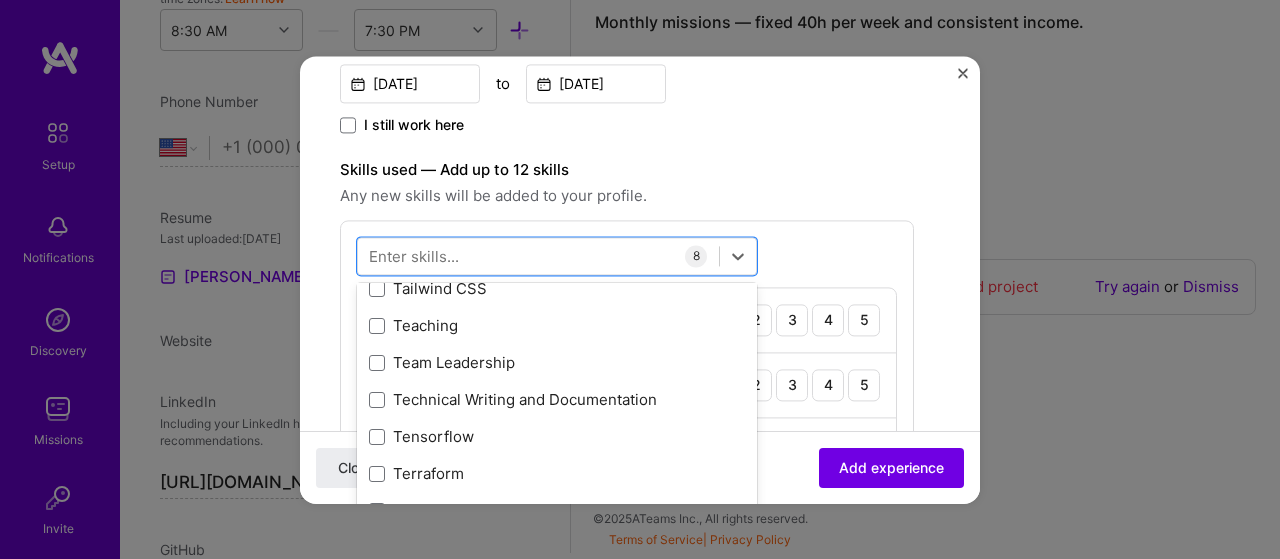 scroll, scrollTop: 12200, scrollLeft: 0, axis: vertical 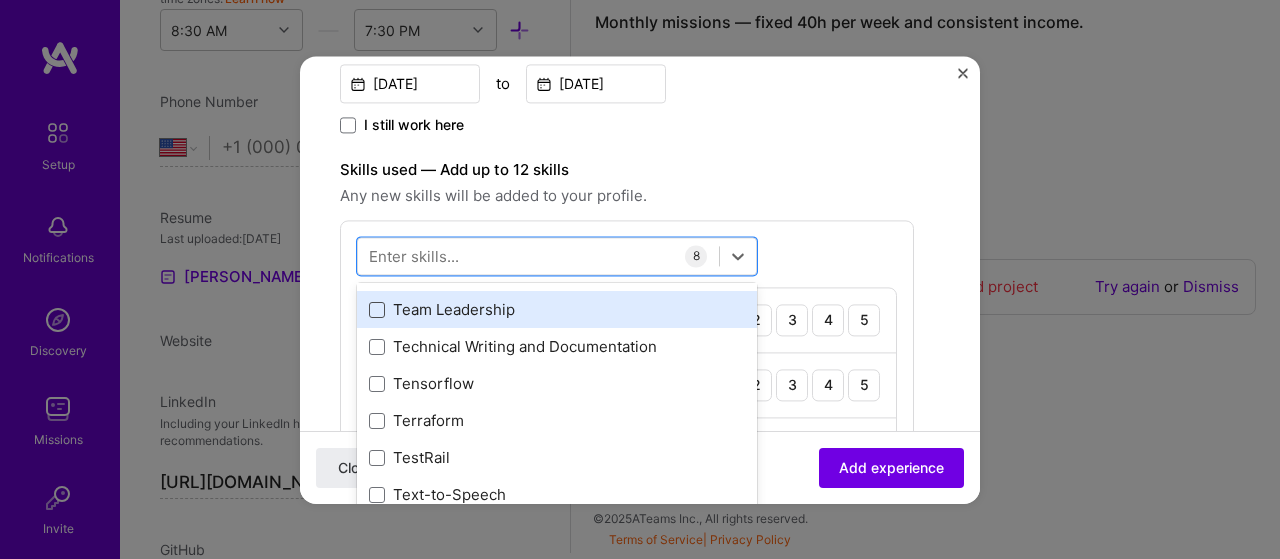 click at bounding box center (377, 310) 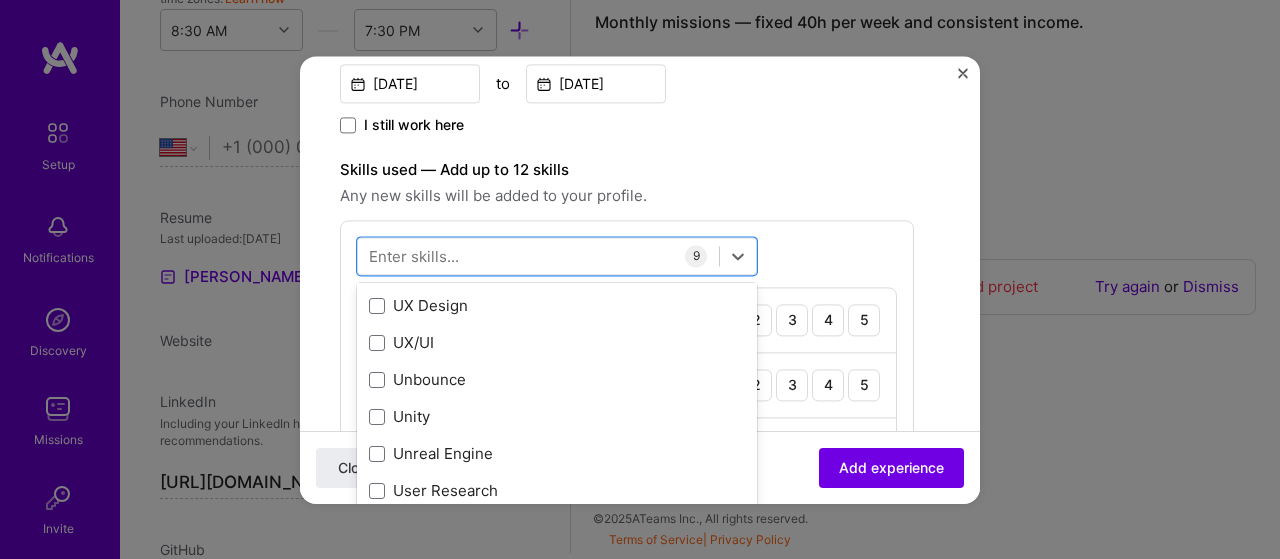 scroll, scrollTop: 12800, scrollLeft: 0, axis: vertical 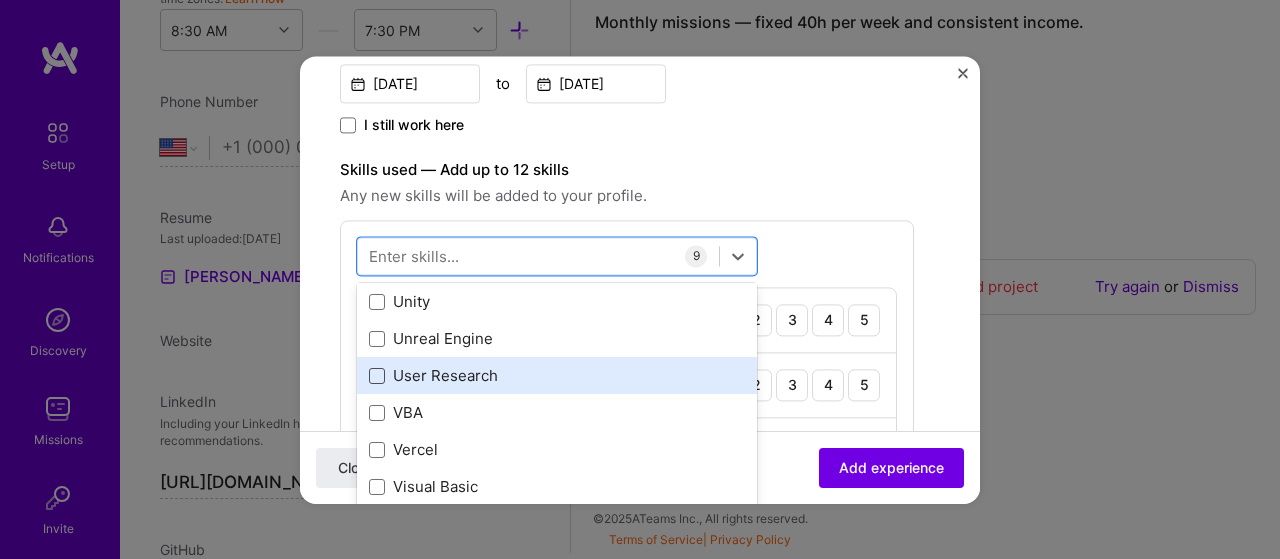 click at bounding box center (377, 376) 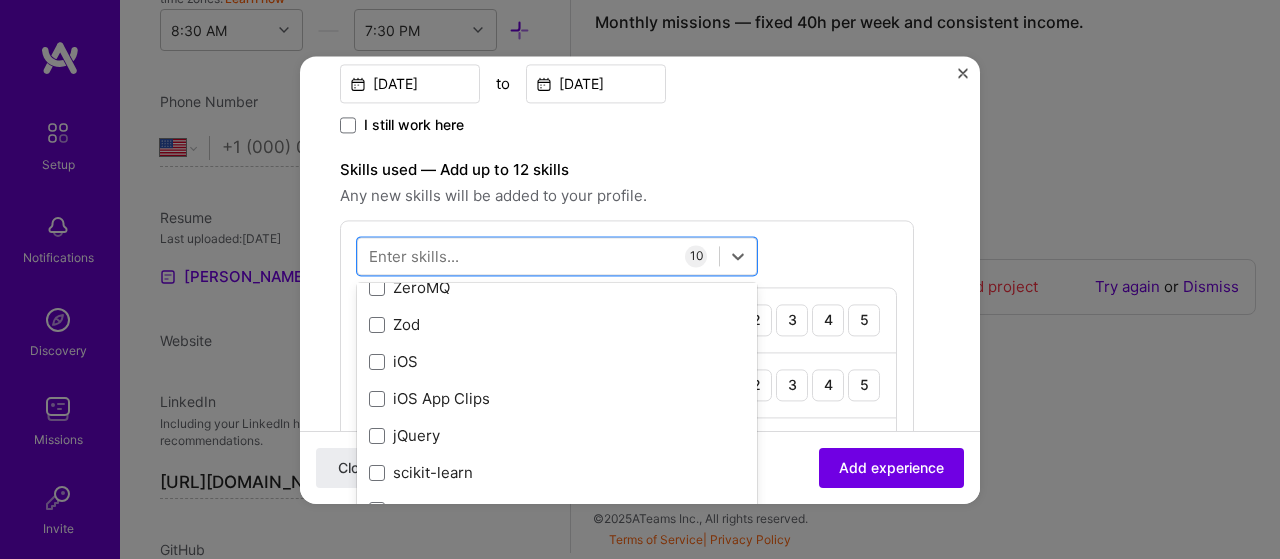 scroll, scrollTop: 13782, scrollLeft: 0, axis: vertical 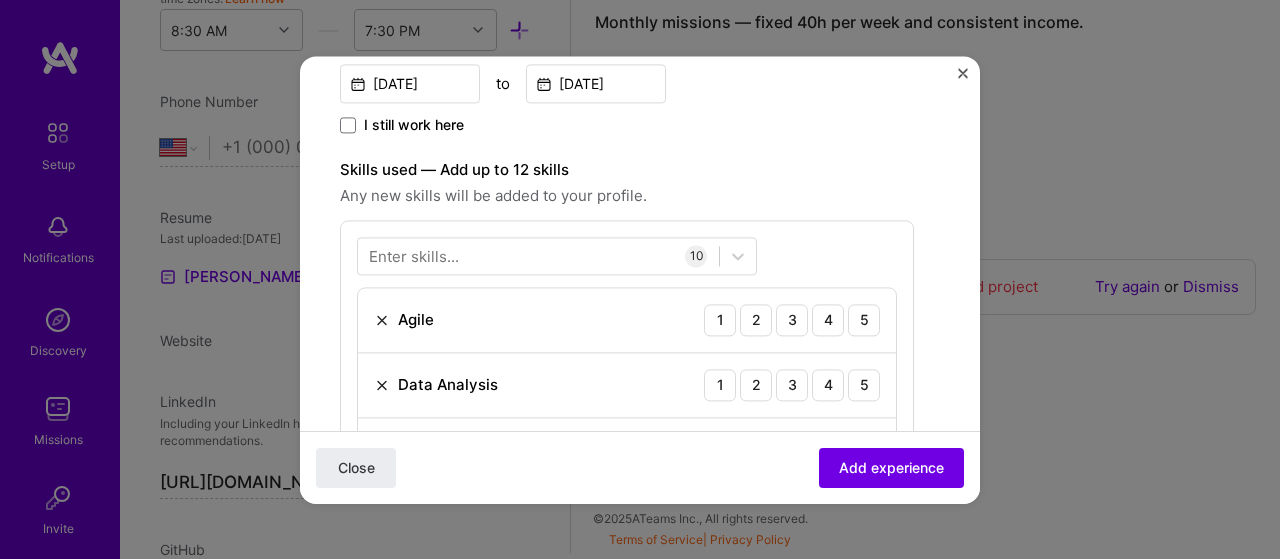 click on "Any new skills will be added to your profile." at bounding box center (627, 196) 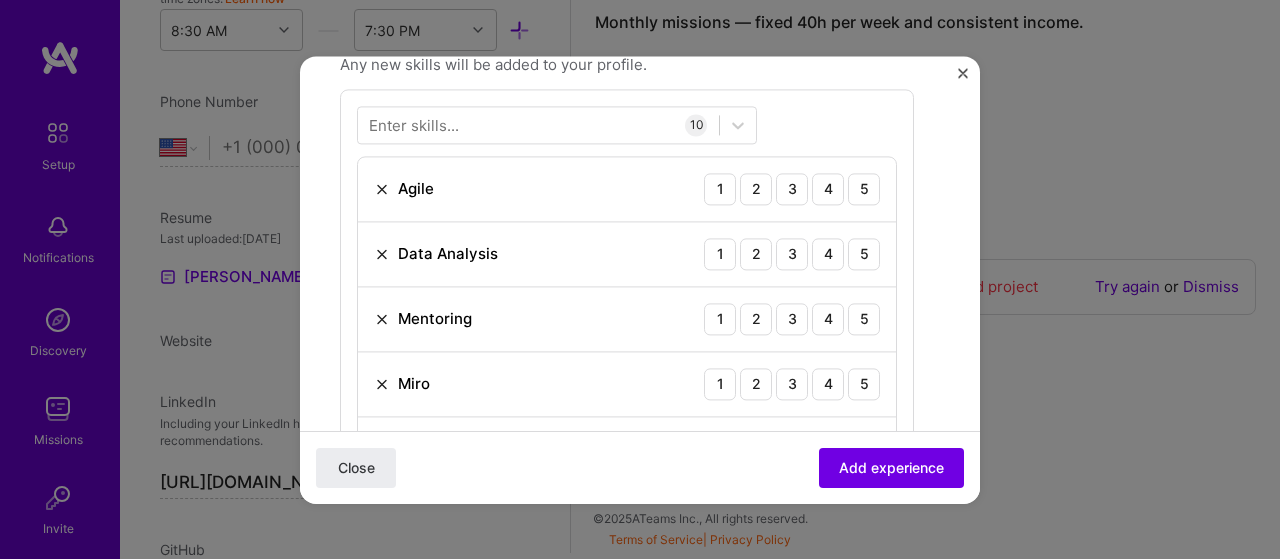 scroll, scrollTop: 600, scrollLeft: 0, axis: vertical 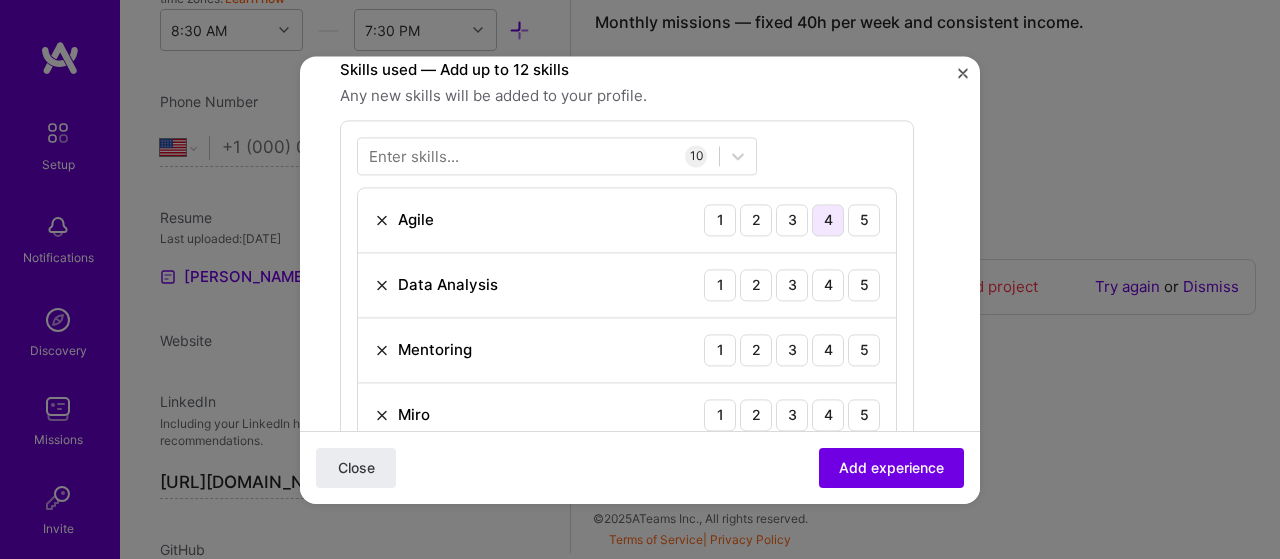 click on "4" at bounding box center (828, 220) 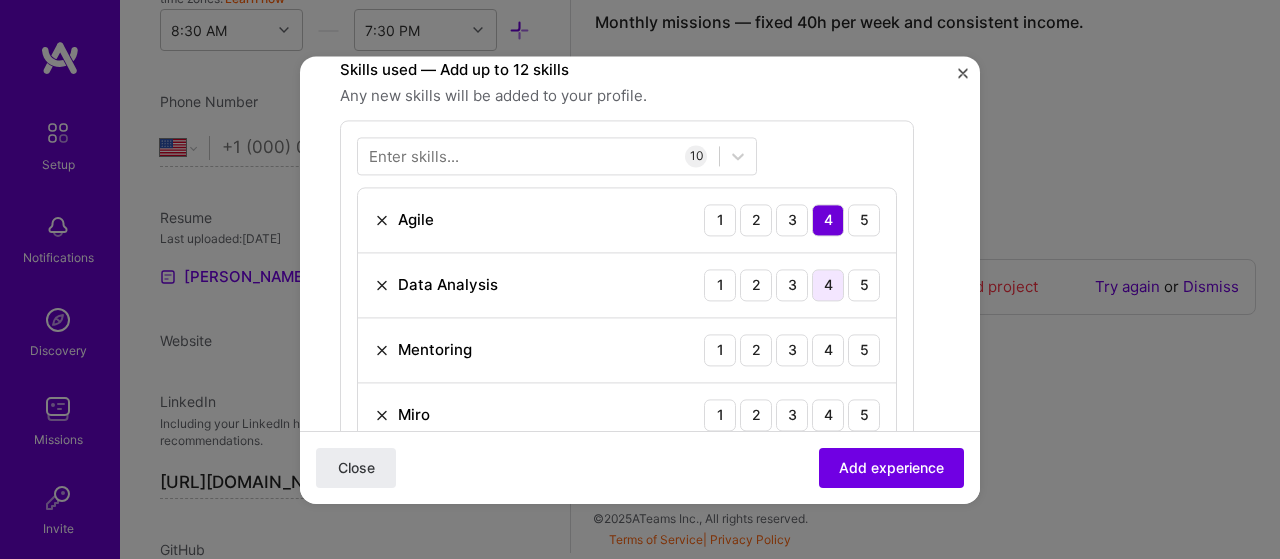 click on "4" at bounding box center (828, 285) 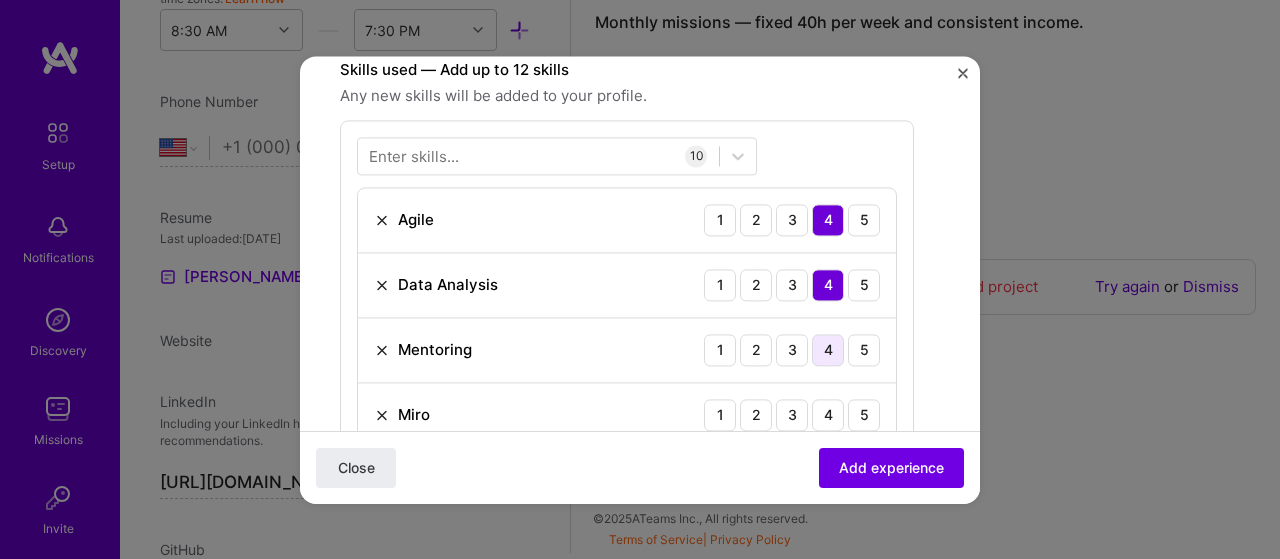click on "4" at bounding box center (828, 350) 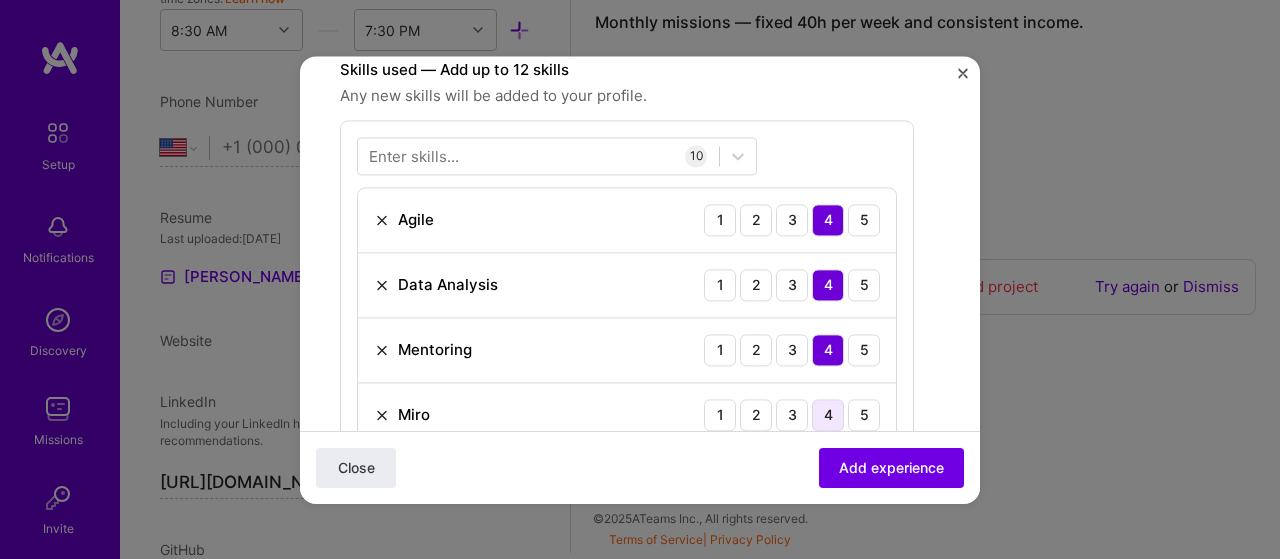 click on "4" at bounding box center (828, 415) 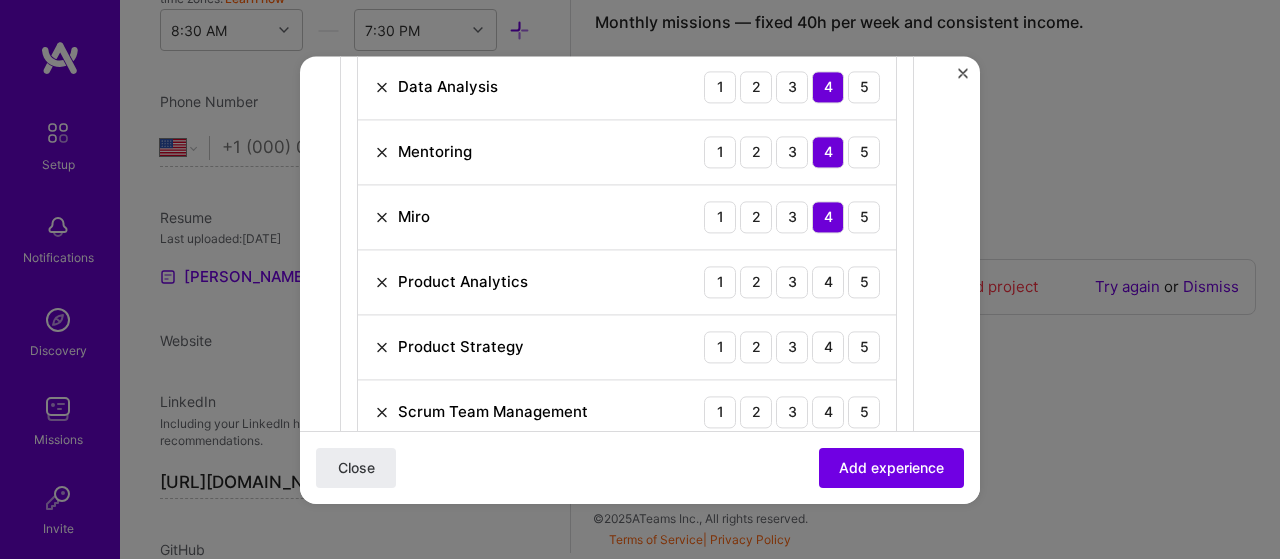 scroll, scrollTop: 800, scrollLeft: 0, axis: vertical 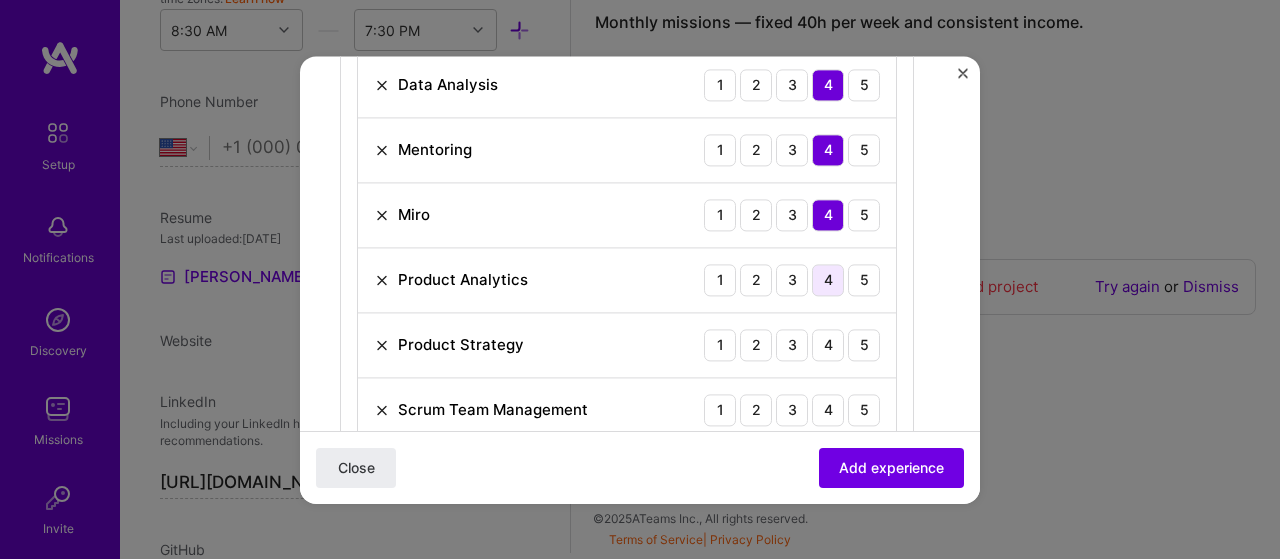 click on "4" at bounding box center [828, 280] 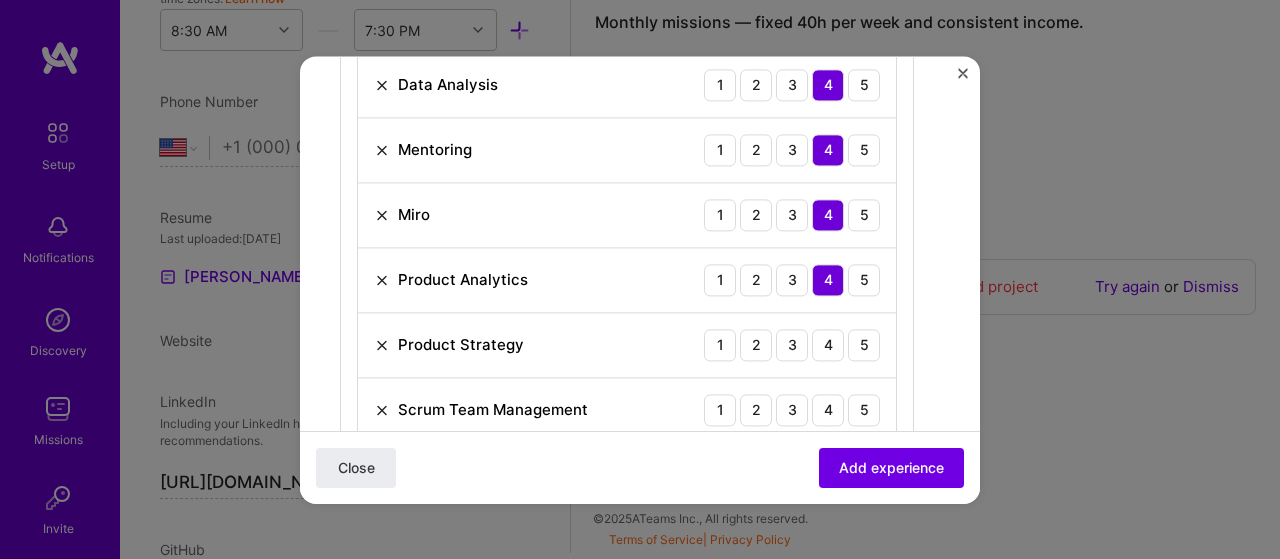 drag, startPoint x: 857, startPoint y: 335, endPoint x: 851, endPoint y: 386, distance: 51.351727 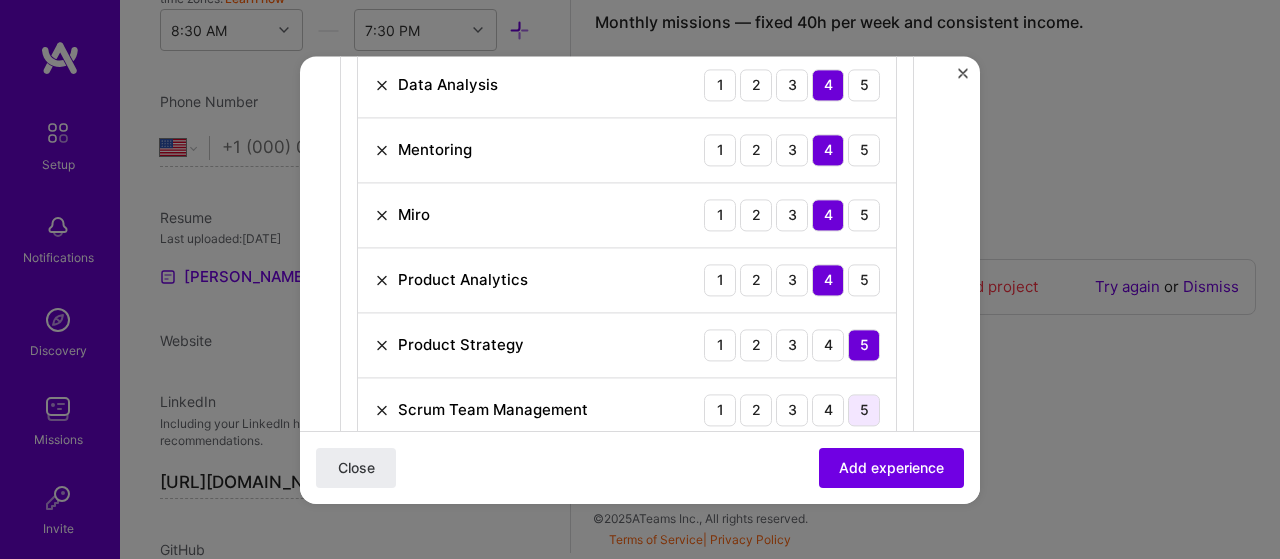click on "5" at bounding box center [864, 410] 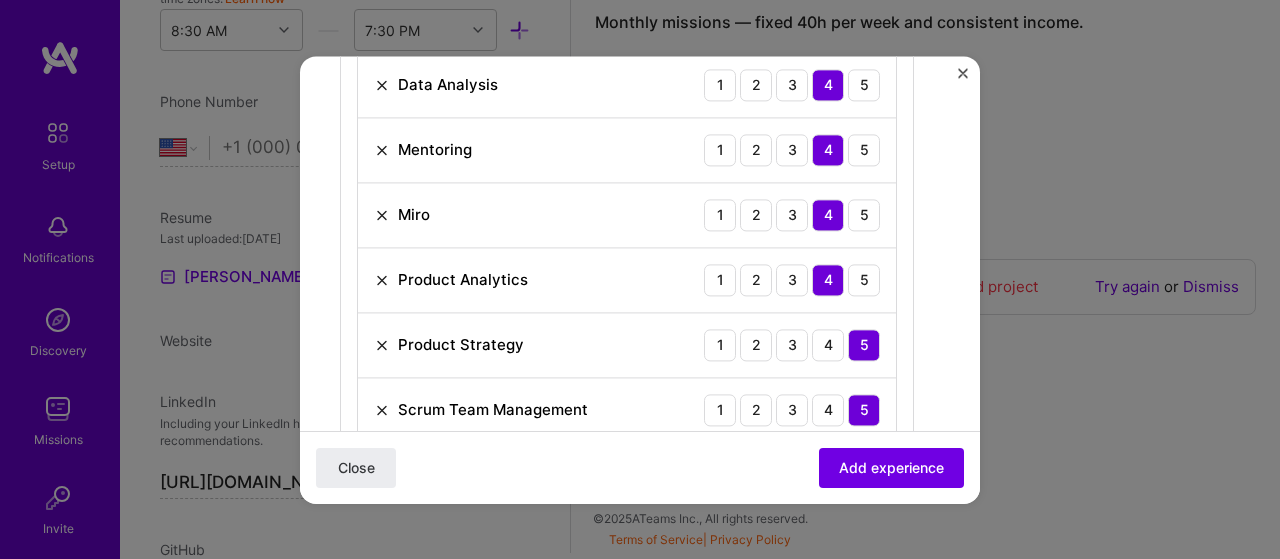 scroll, scrollTop: 1000, scrollLeft: 0, axis: vertical 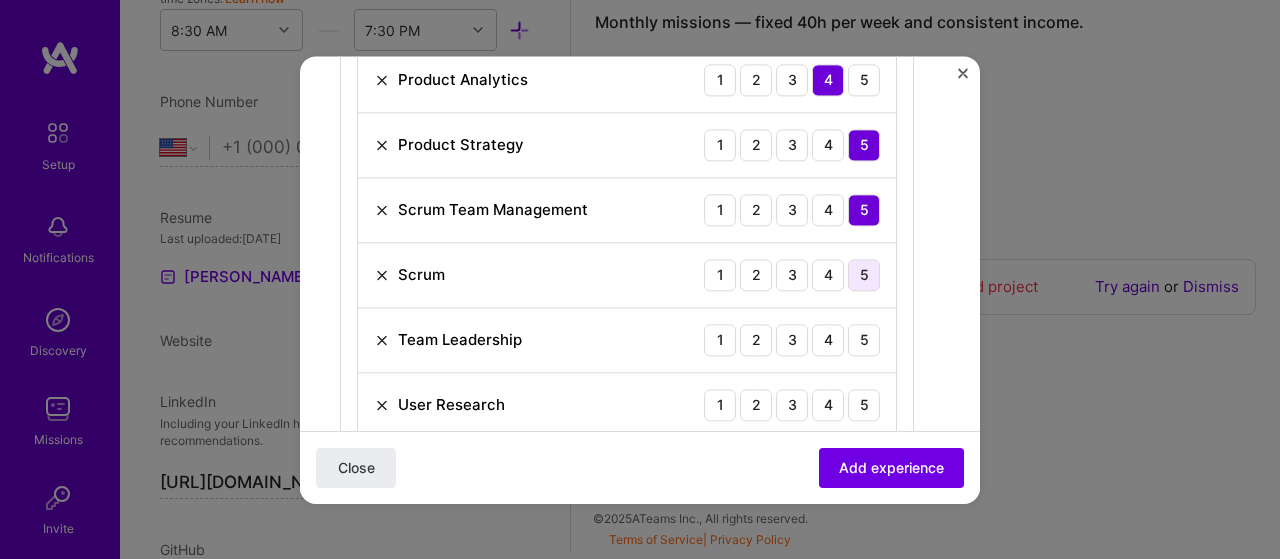 click on "5" at bounding box center [864, 275] 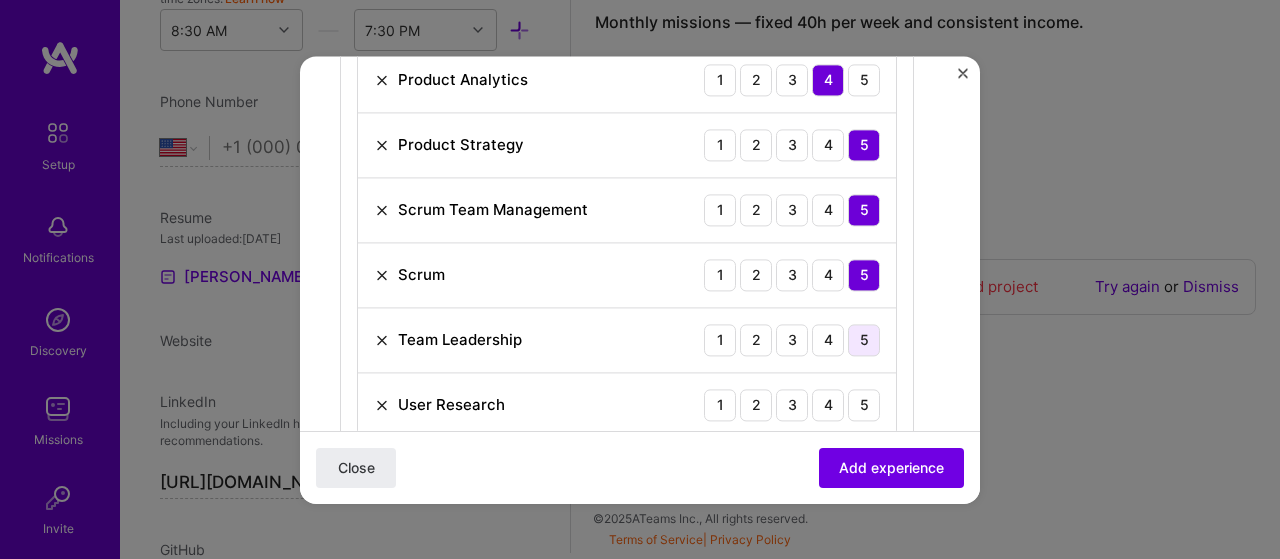 click on "5" at bounding box center (864, 340) 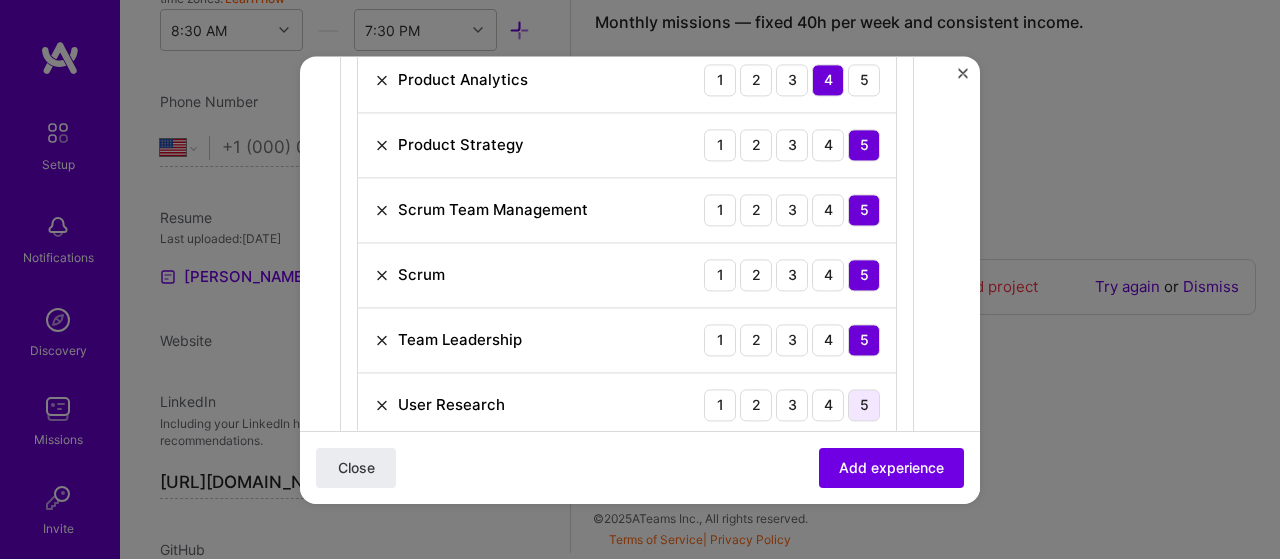 click on "5" at bounding box center (864, 405) 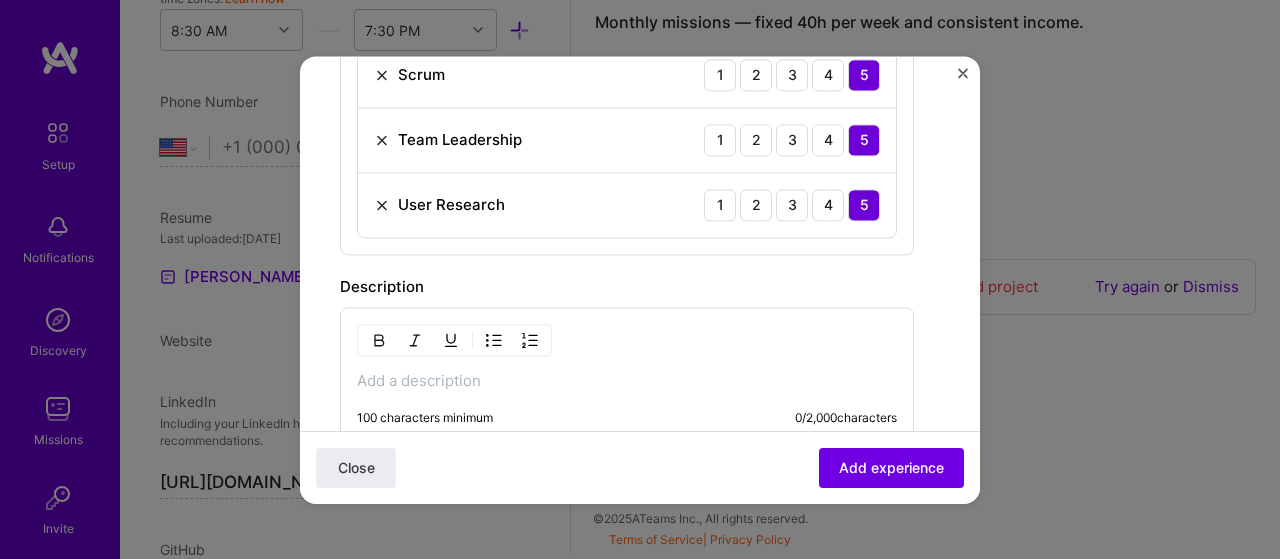scroll, scrollTop: 1400, scrollLeft: 0, axis: vertical 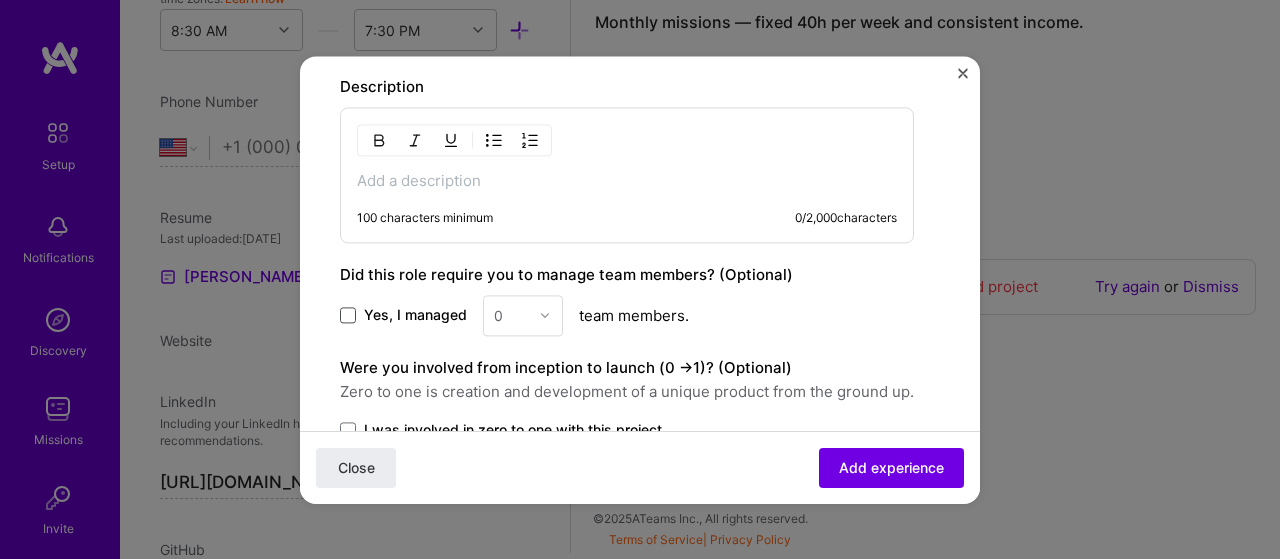 click at bounding box center (348, 315) 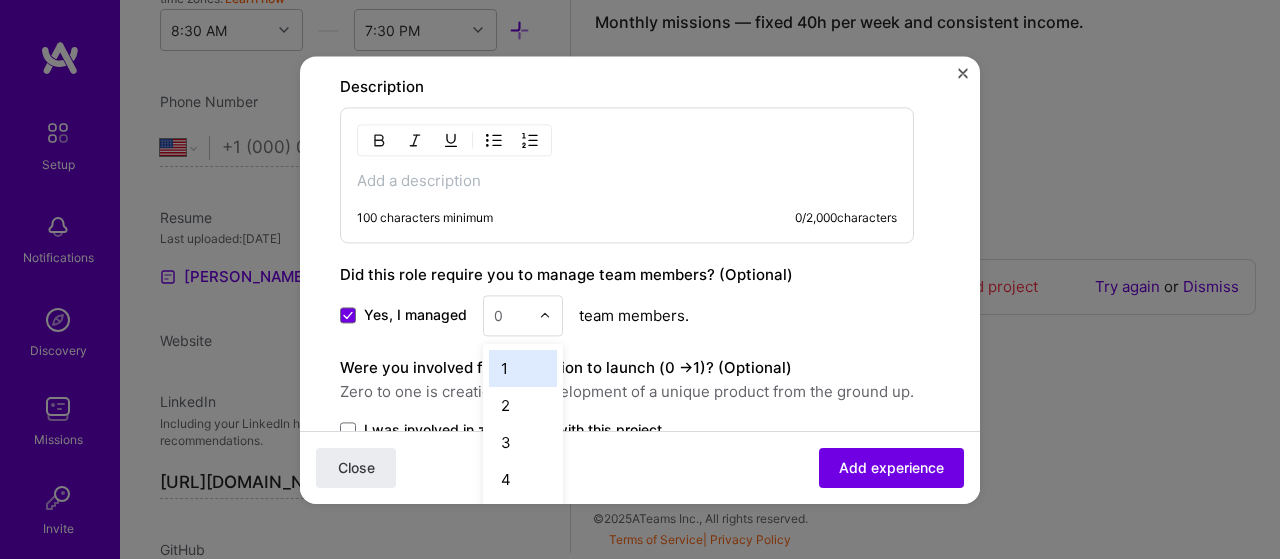 click at bounding box center [545, 315] 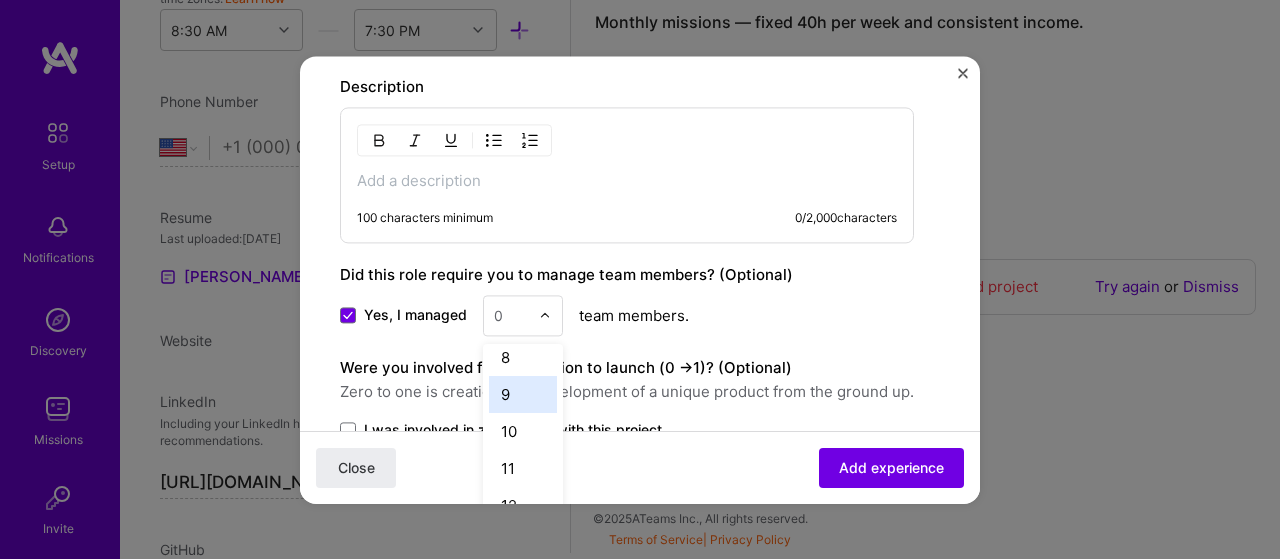 scroll, scrollTop: 300, scrollLeft: 0, axis: vertical 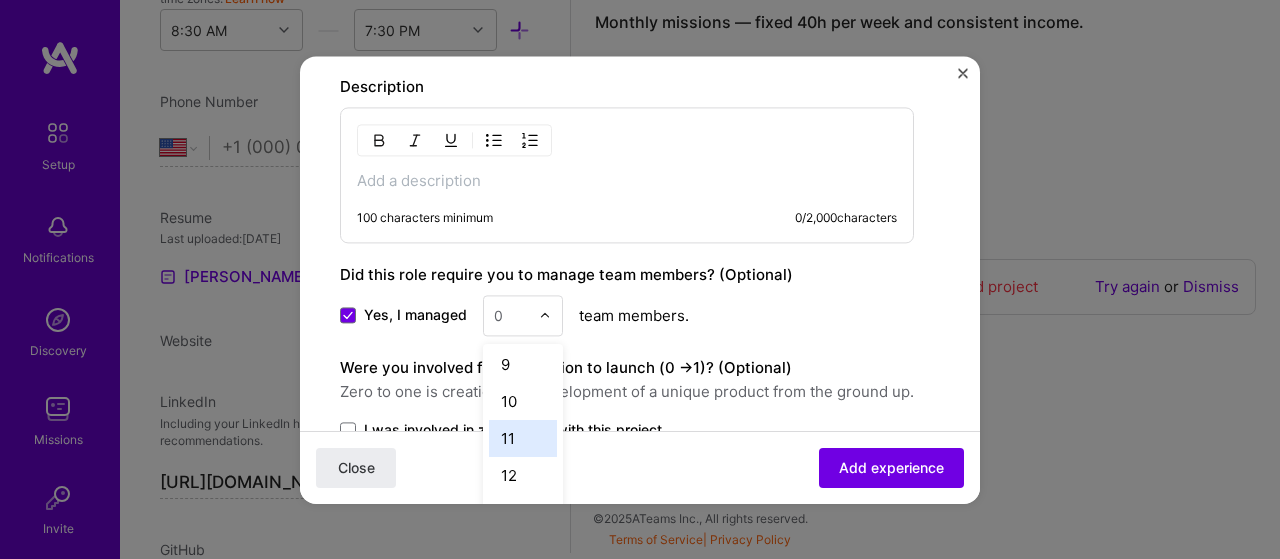 click on "11" at bounding box center (523, 438) 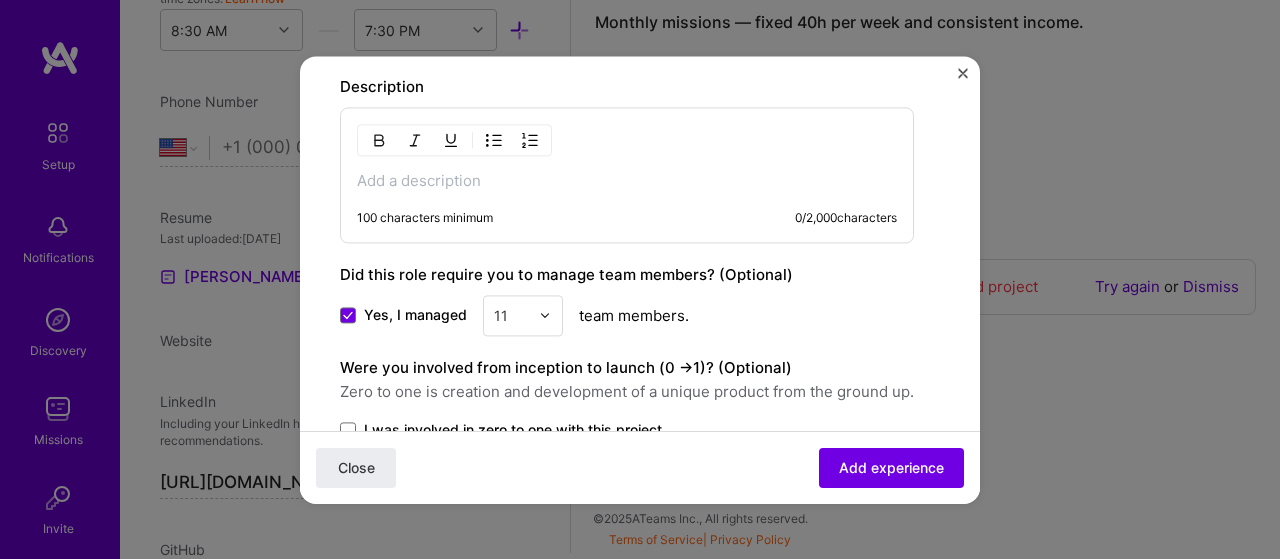 scroll, scrollTop: 1500, scrollLeft: 0, axis: vertical 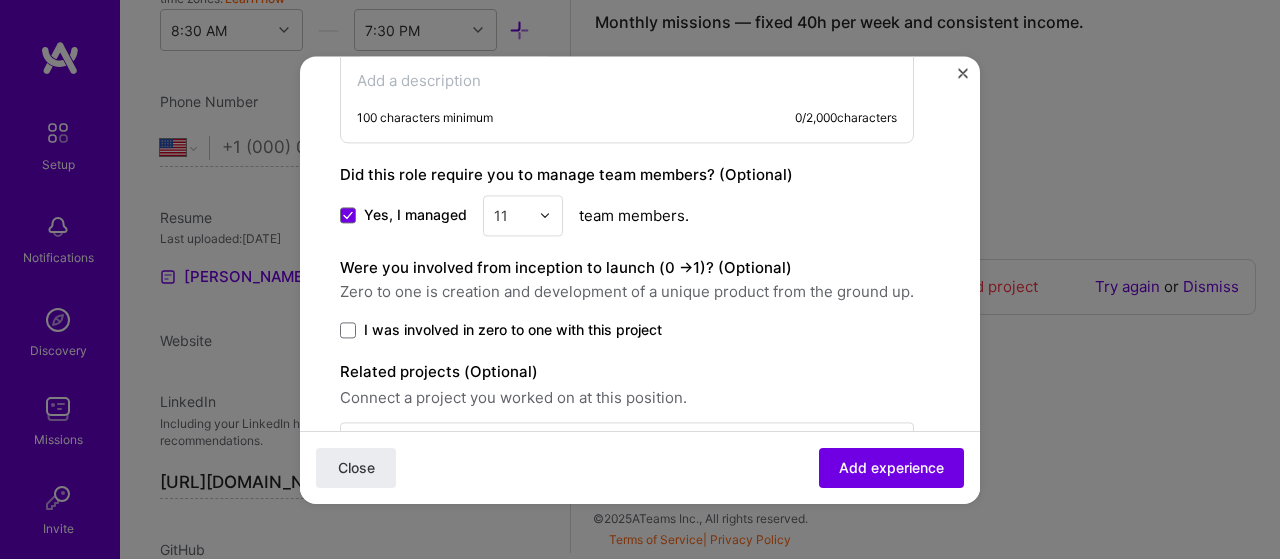 click on "I was involved in zero to one with this project" at bounding box center (627, 330) 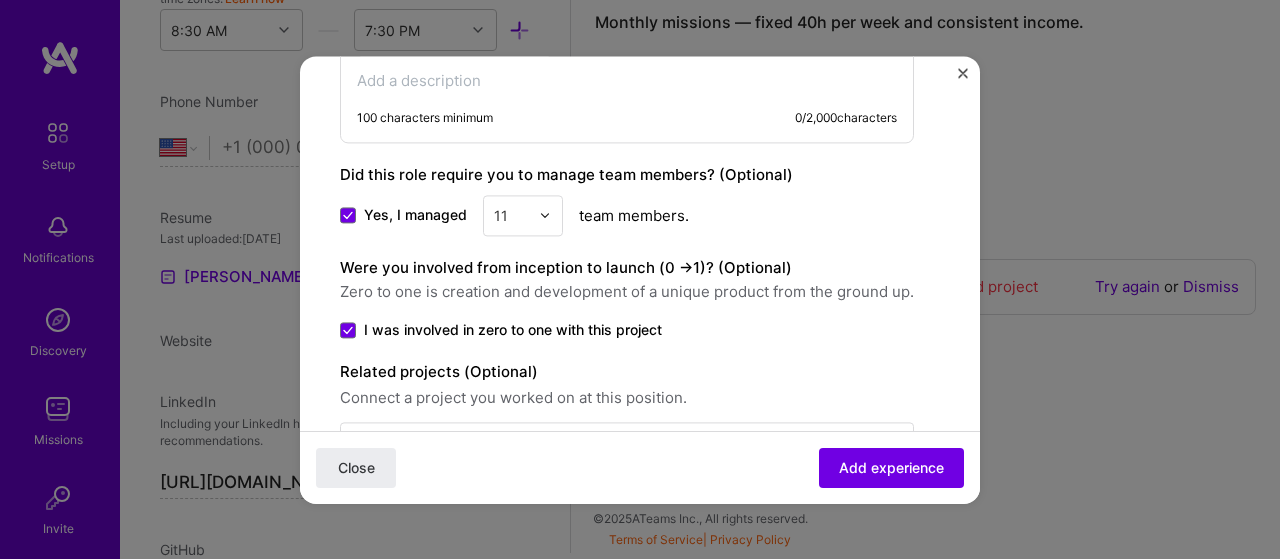 scroll, scrollTop: 1562, scrollLeft: 0, axis: vertical 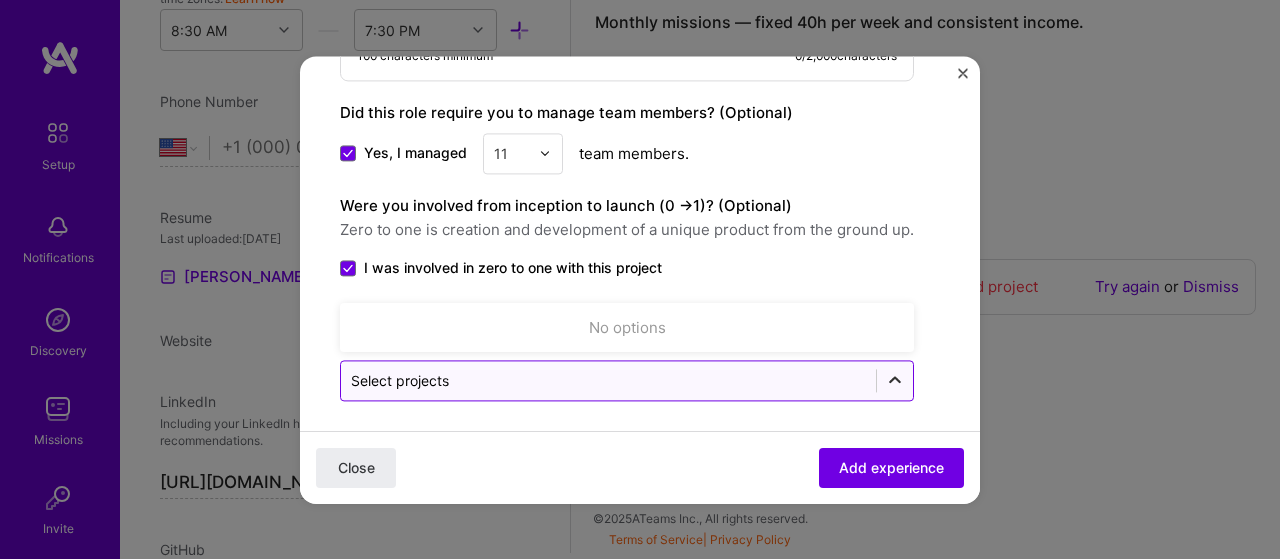 click 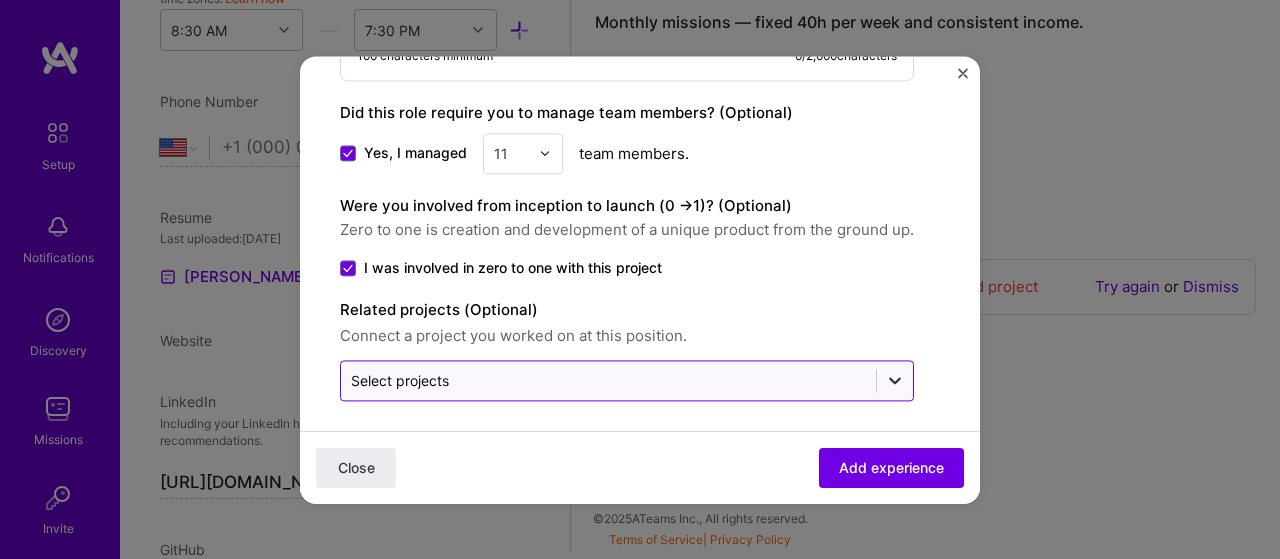 click 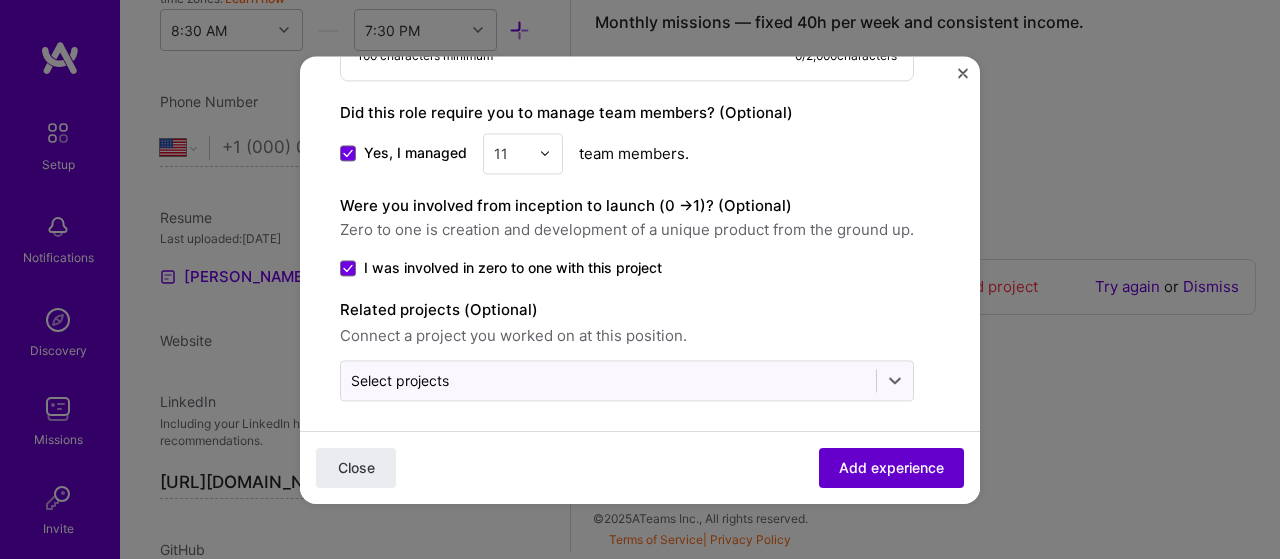 click on "Add experience" at bounding box center (891, 467) 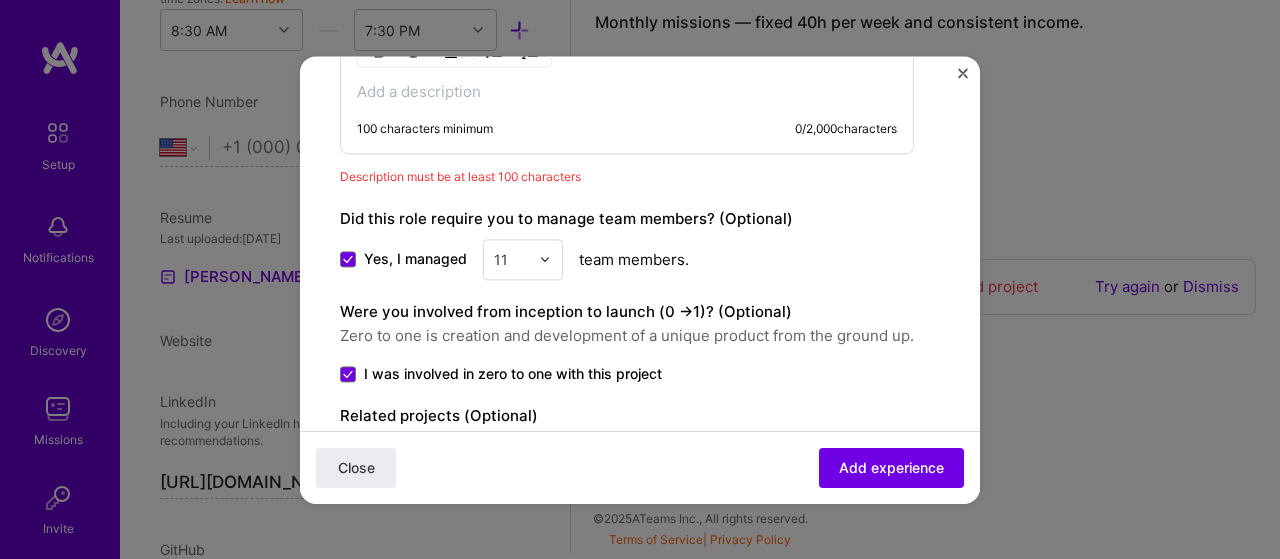scroll, scrollTop: 1395, scrollLeft: 0, axis: vertical 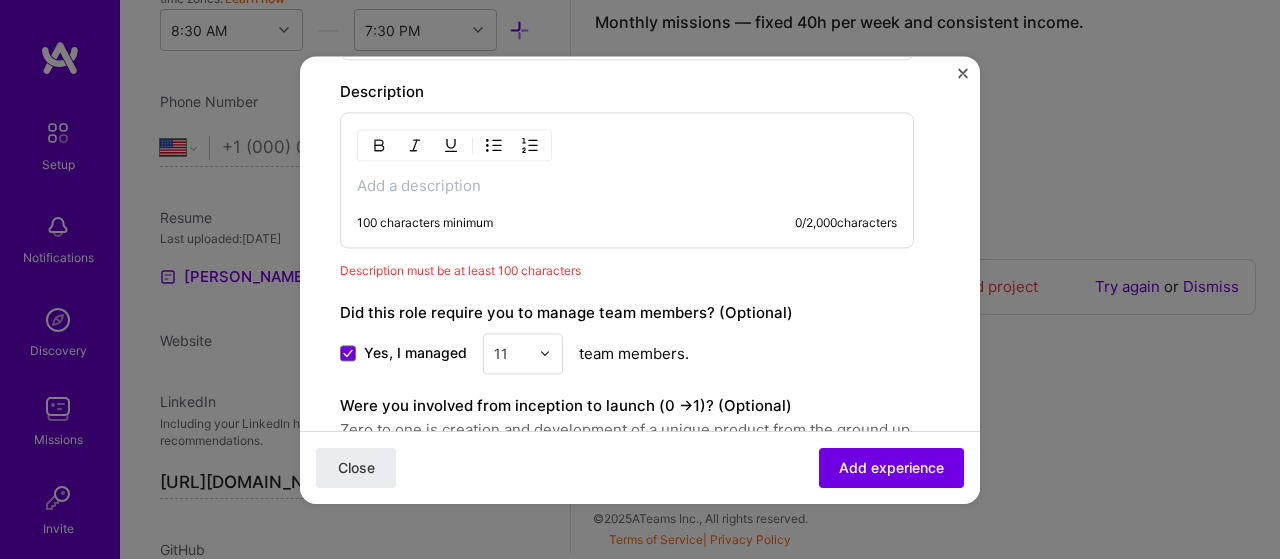 click on "100 characters minimum 0 / 2,000  characters" at bounding box center (627, 180) 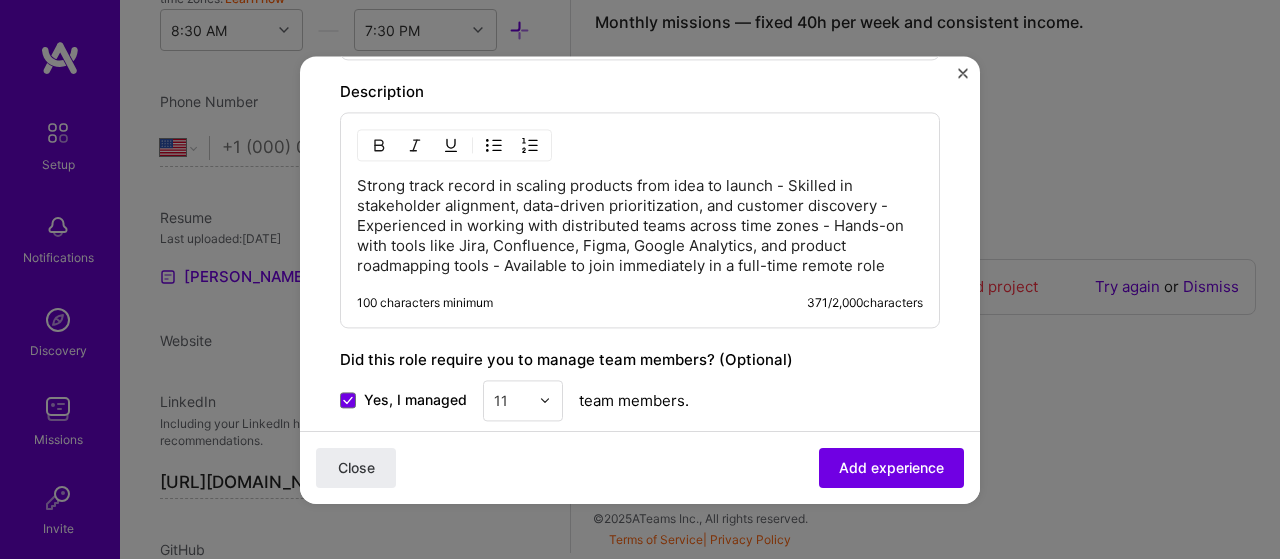 click on "Strong track record in scaling products from idea to launch - Skilled in stakeholder alignment, data-driven prioritization, and customer discovery - Experienced in working with distributed teams across time zones - Hands-on with tools like Jira, Confluence, Figma, Google Analytics, and product roadmapping tools - Available to join immediately in a full-time remote role" at bounding box center (640, 226) 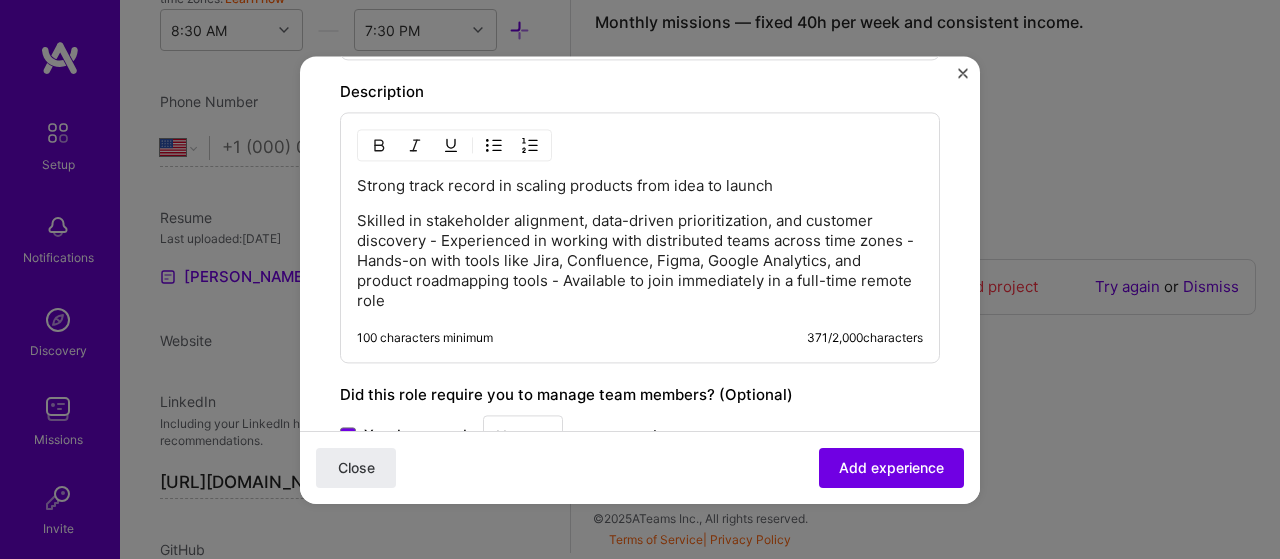 click on "Skilled in stakeholder alignment, data-driven prioritization, and customer discovery - Experienced in working with distributed teams across time zones - Hands-on with tools like Jira, Confluence, Figma, Google Analytics, and product roadmapping tools - Available to join immediately in a full-time remote role" at bounding box center (640, 261) 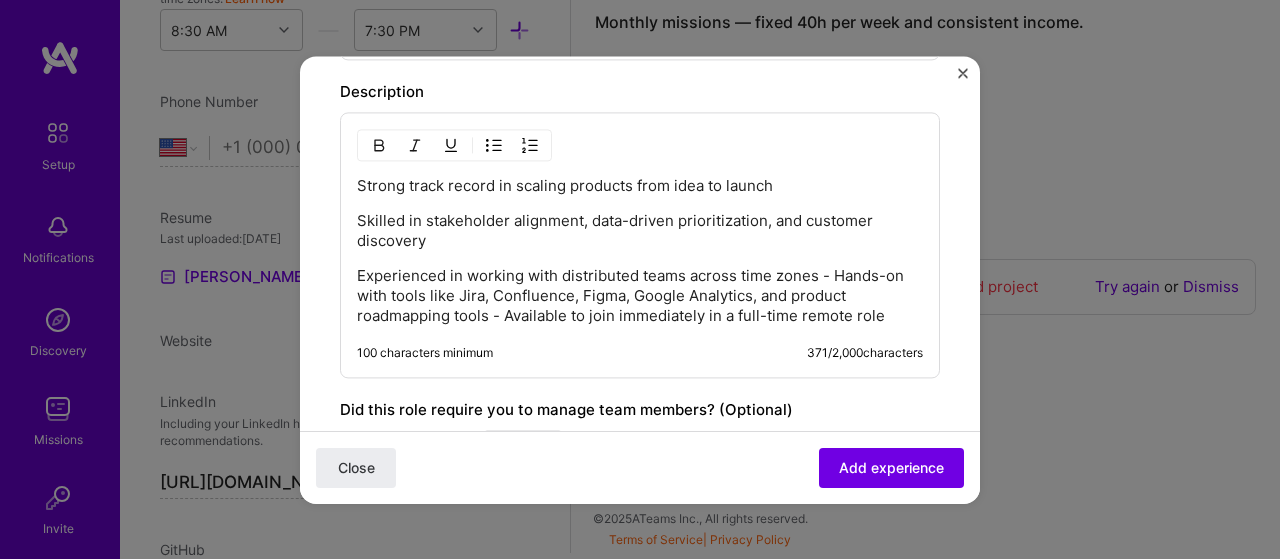 click on "Experienced in working with distributed teams across time zones - Hands-on with tools like Jira, Confluence, Figma, Google Analytics, and product roadmapping tools - Available to join immediately in a full-time remote role" at bounding box center [640, 296] 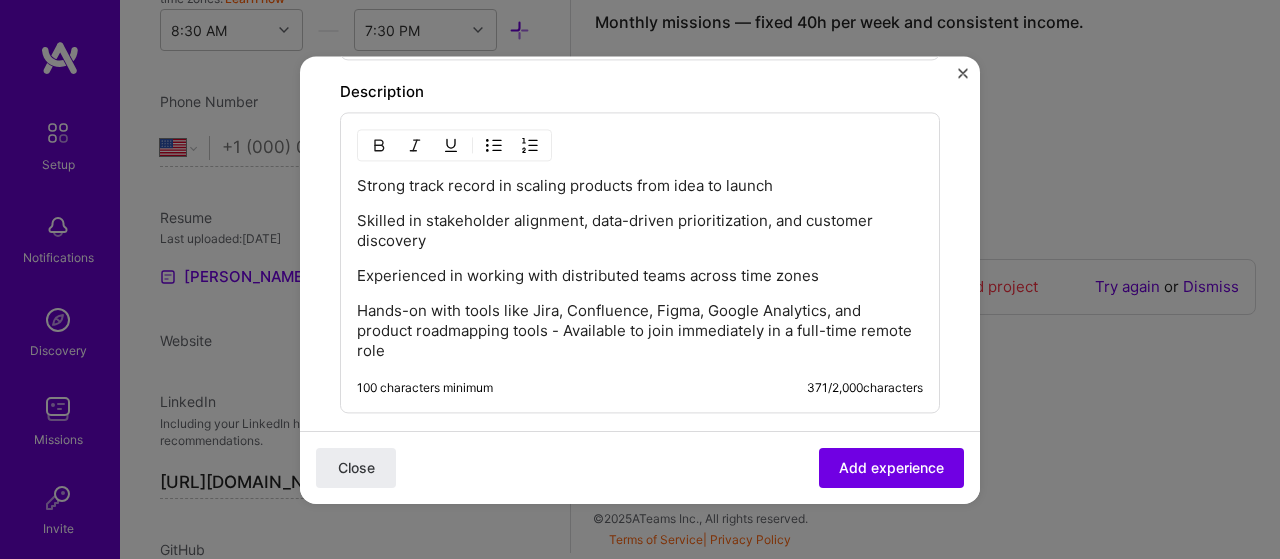 click on "Hands-on with tools like Jira, Confluence, Figma, Google Analytics, and product roadmapping tools - Available to join immediately in a full-time remote role" at bounding box center (640, 331) 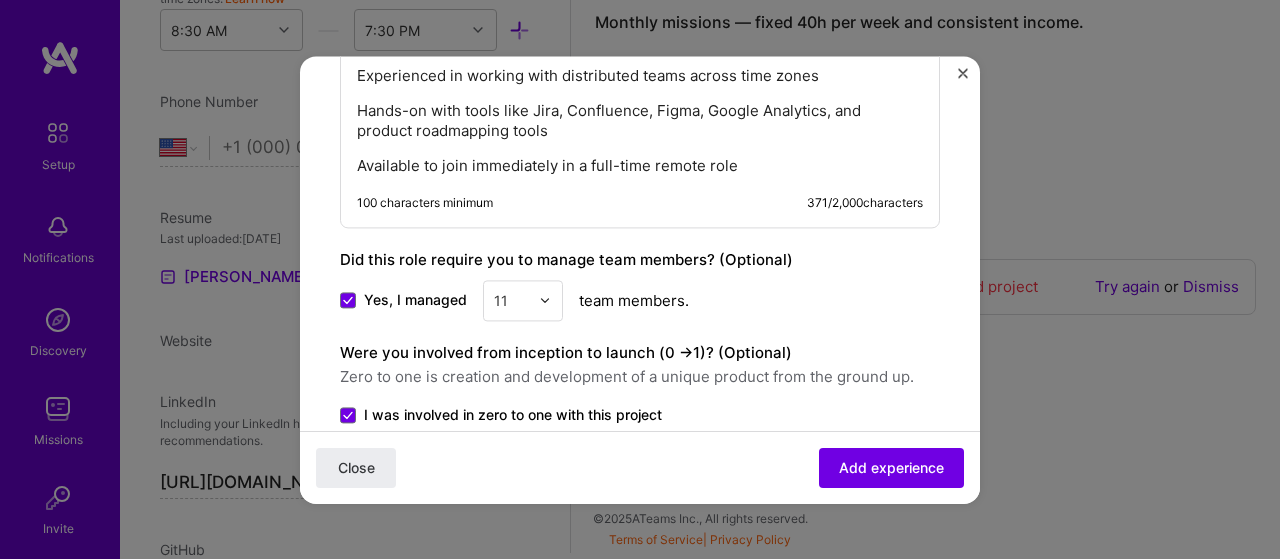 scroll, scrollTop: 1742, scrollLeft: 0, axis: vertical 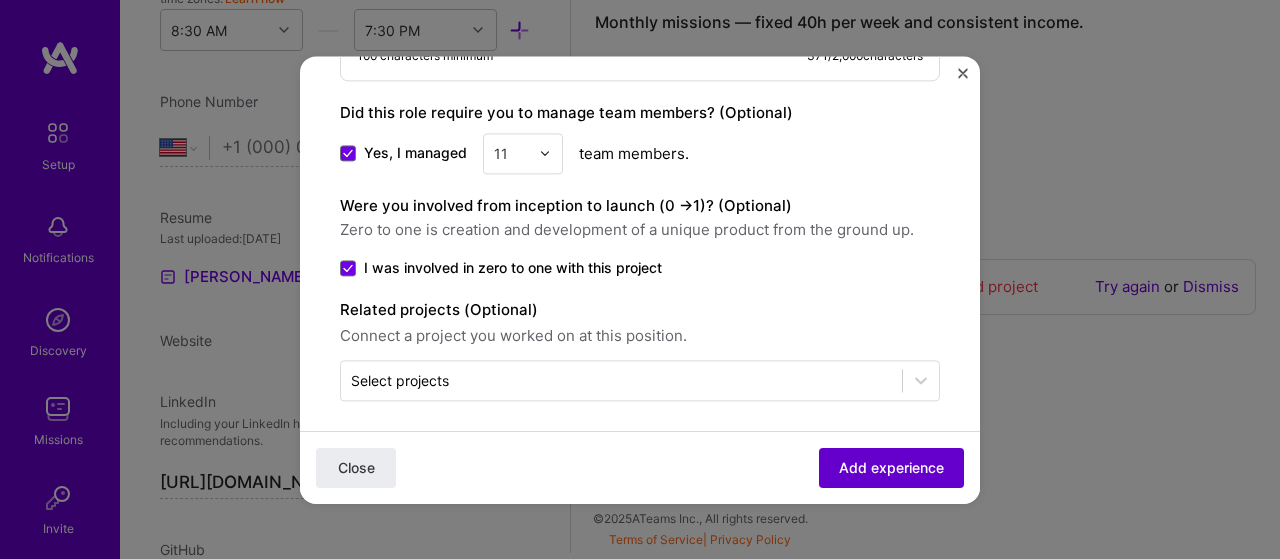 click on "Add experience" at bounding box center (891, 467) 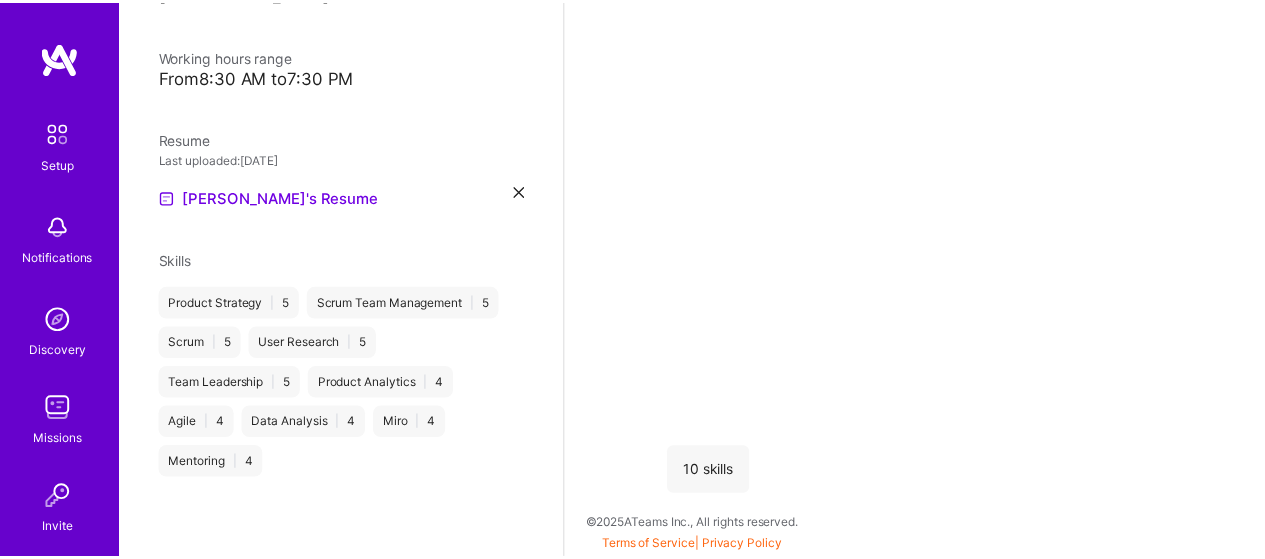 scroll, scrollTop: 1326, scrollLeft: 0, axis: vertical 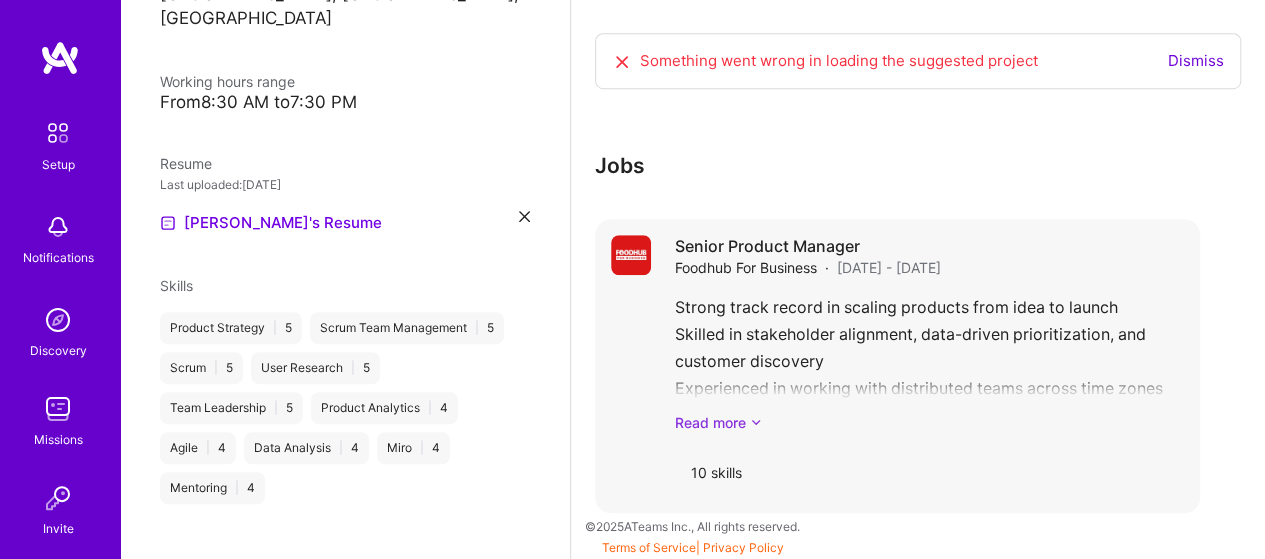 click at bounding box center [756, 422] 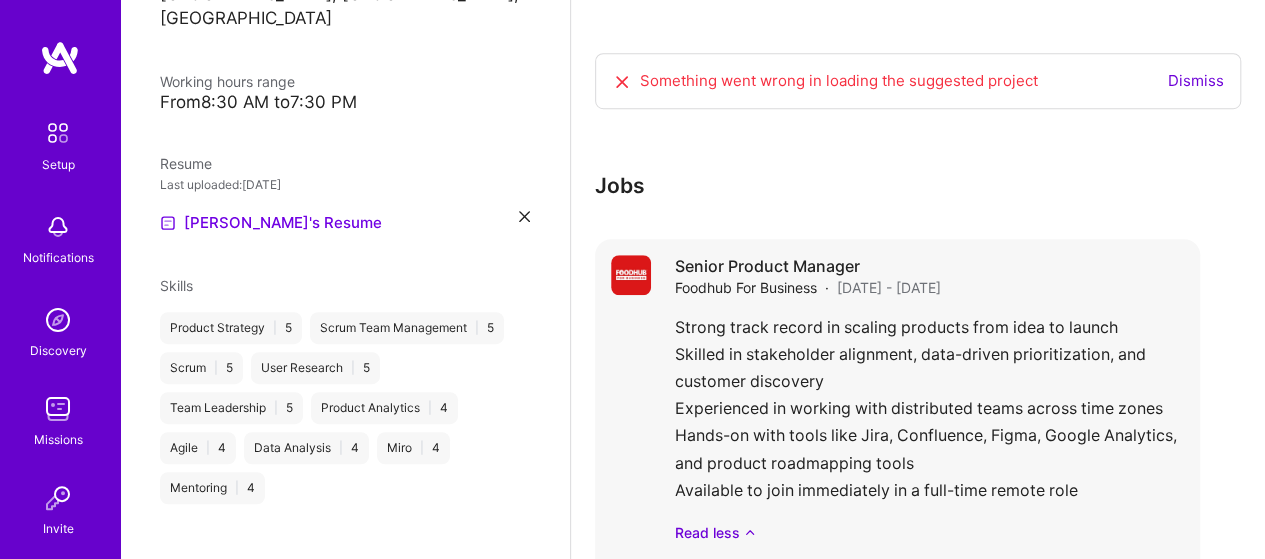 scroll, scrollTop: 415, scrollLeft: 0, axis: vertical 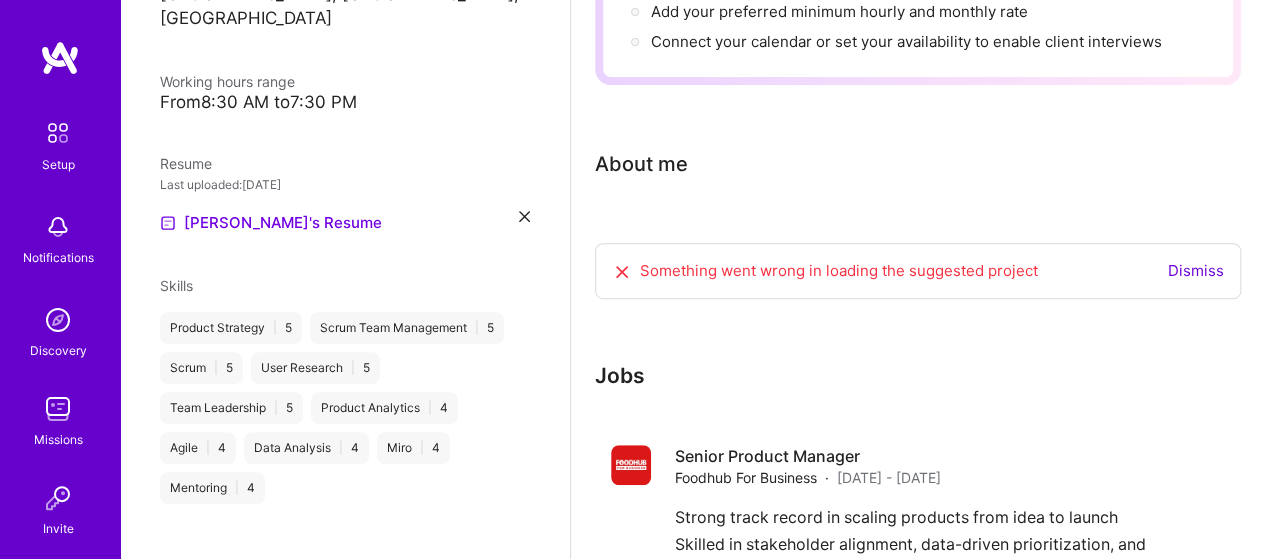 click on "Something went wrong in loading the suggested project" at bounding box center (825, 271) 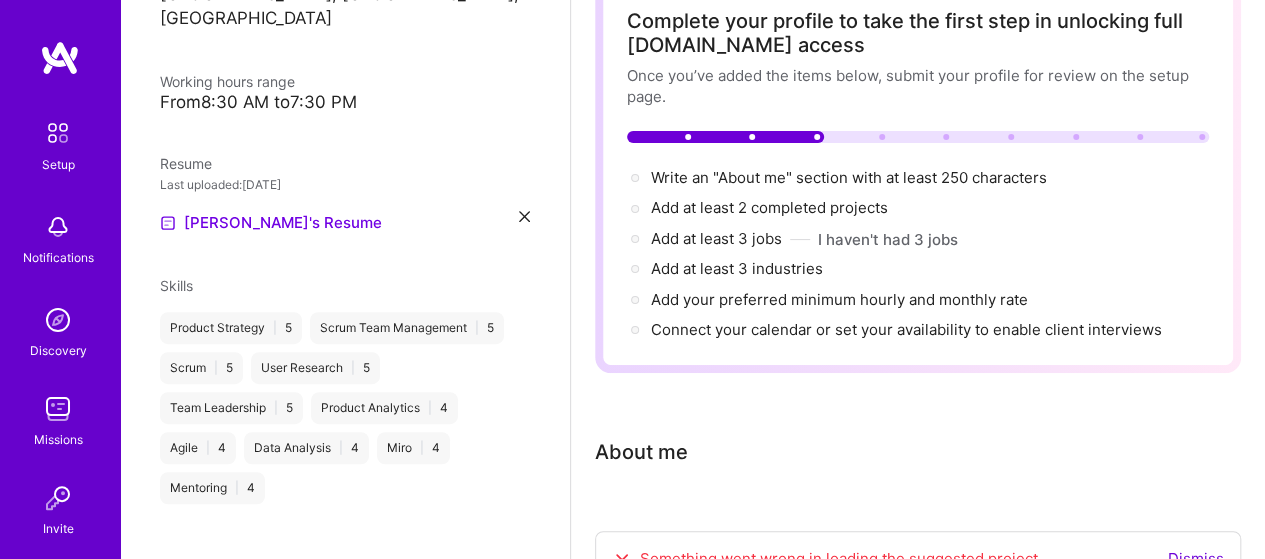 scroll, scrollTop: 115, scrollLeft: 0, axis: vertical 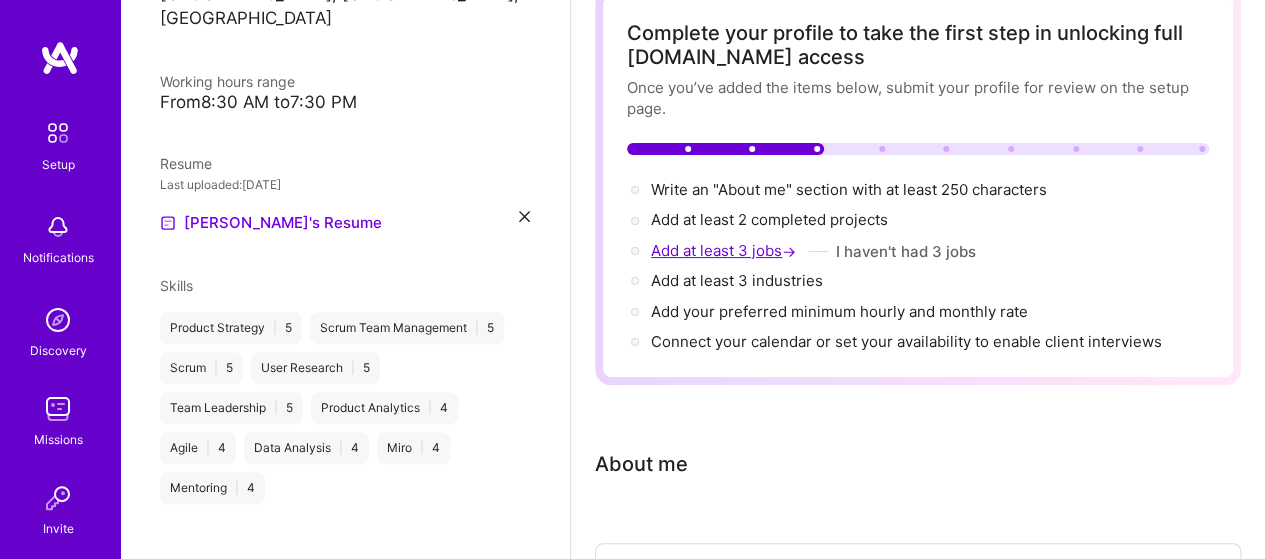 click on "Add at least 3 jobs  →" at bounding box center (725, 250) 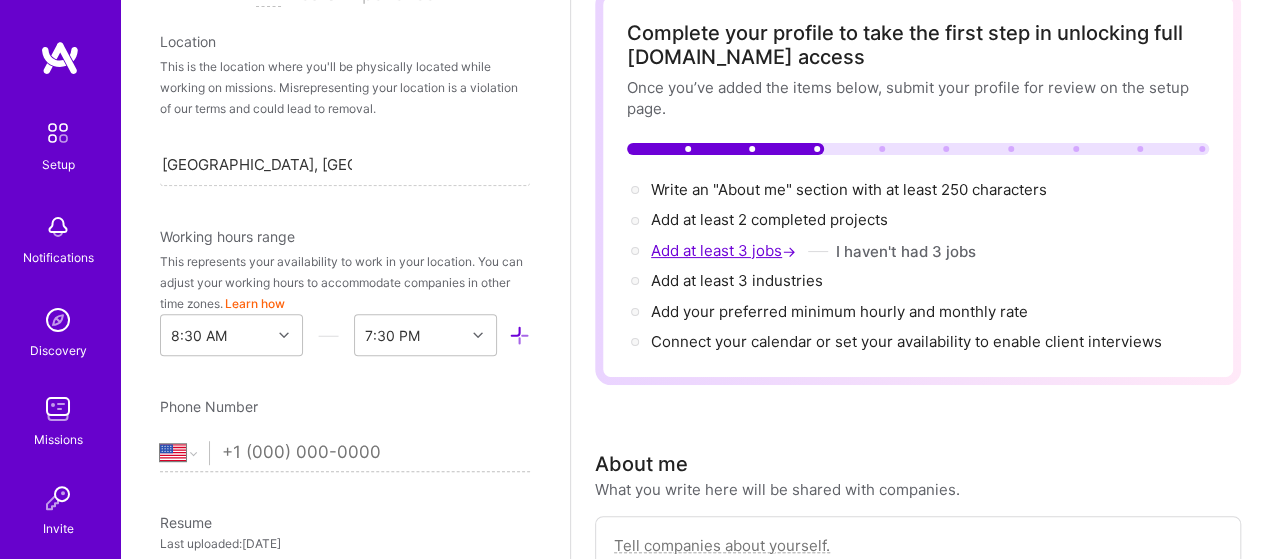 scroll, scrollTop: 688, scrollLeft: 0, axis: vertical 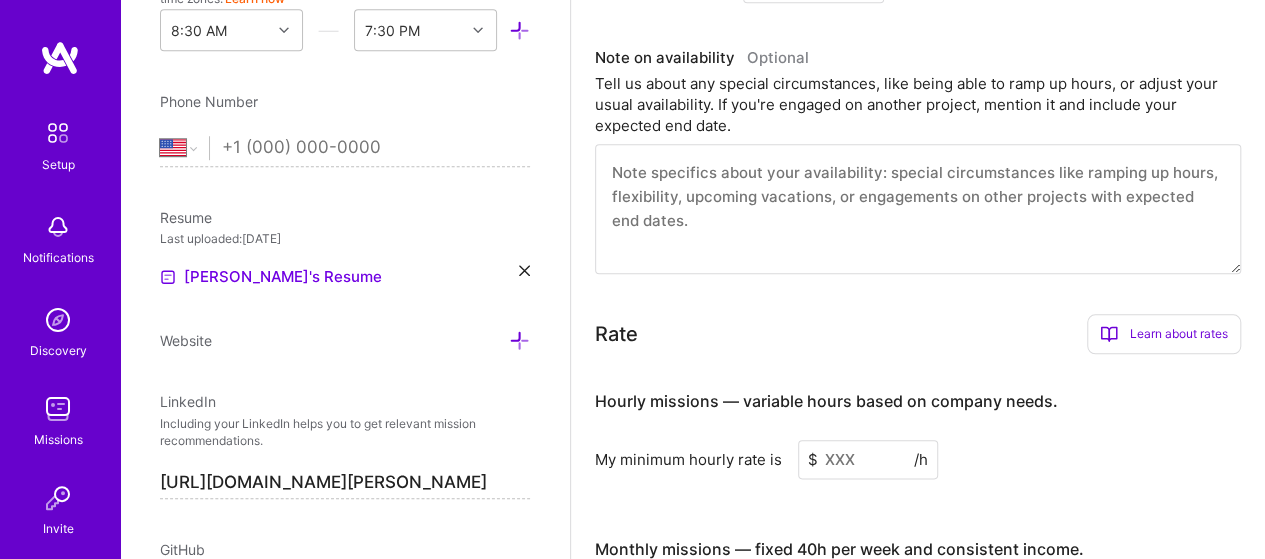 click at bounding box center [918, 209] 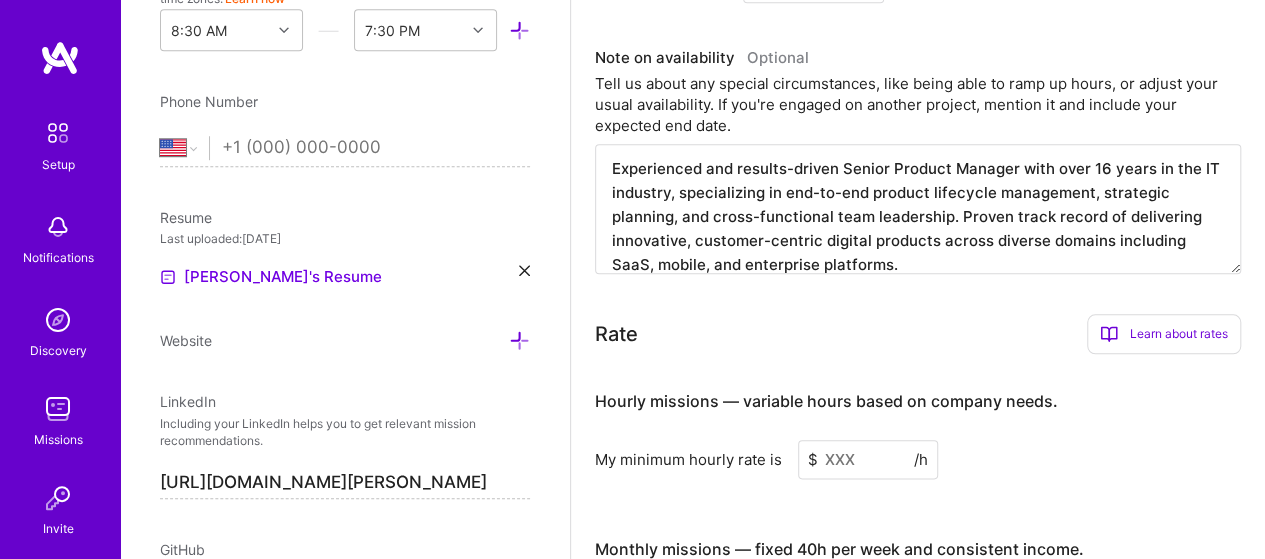 scroll, scrollTop: 28, scrollLeft: 0, axis: vertical 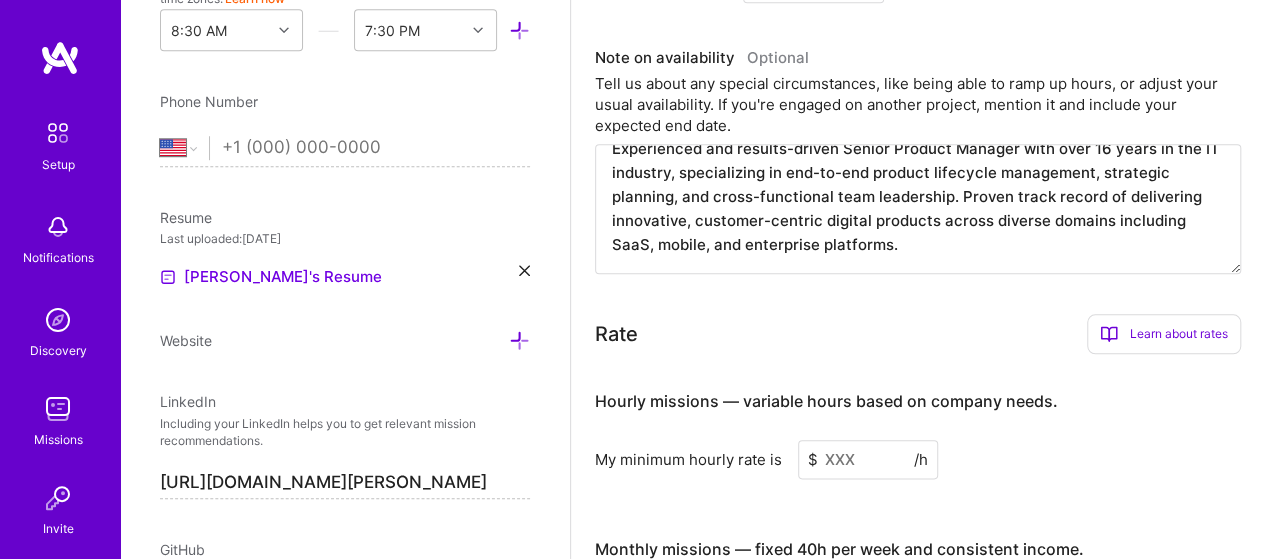 paste on "Skilled in Agile methodologies, stakeholder management, and data-driven decision making. Adept at working with globally distributed teams and driving product vision, roadmap, and execution in remote-first environments." 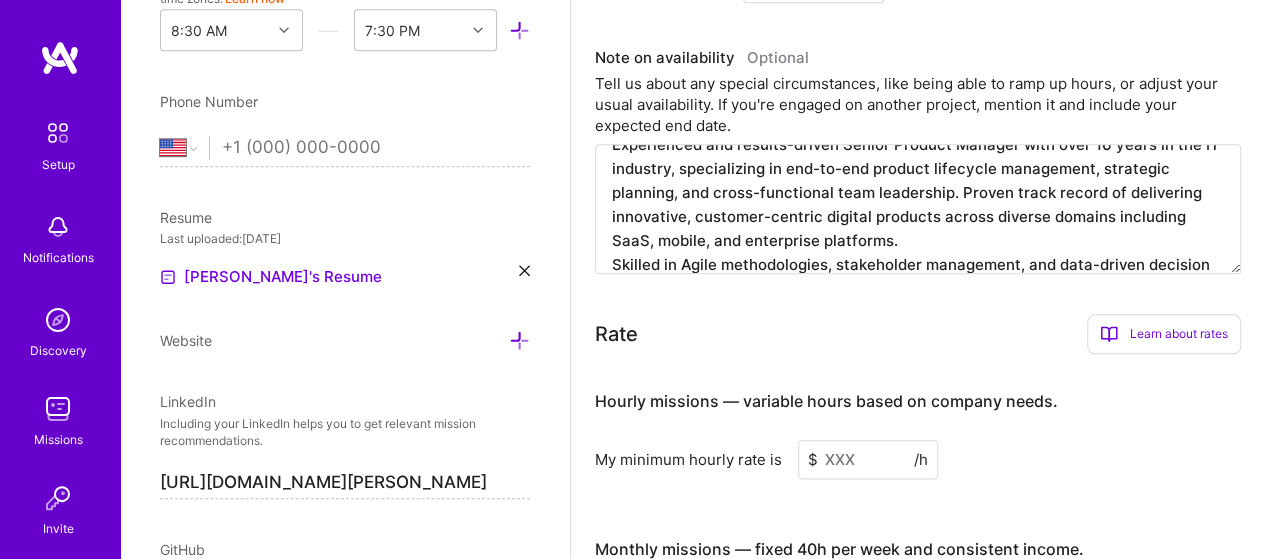 scroll, scrollTop: 76, scrollLeft: 0, axis: vertical 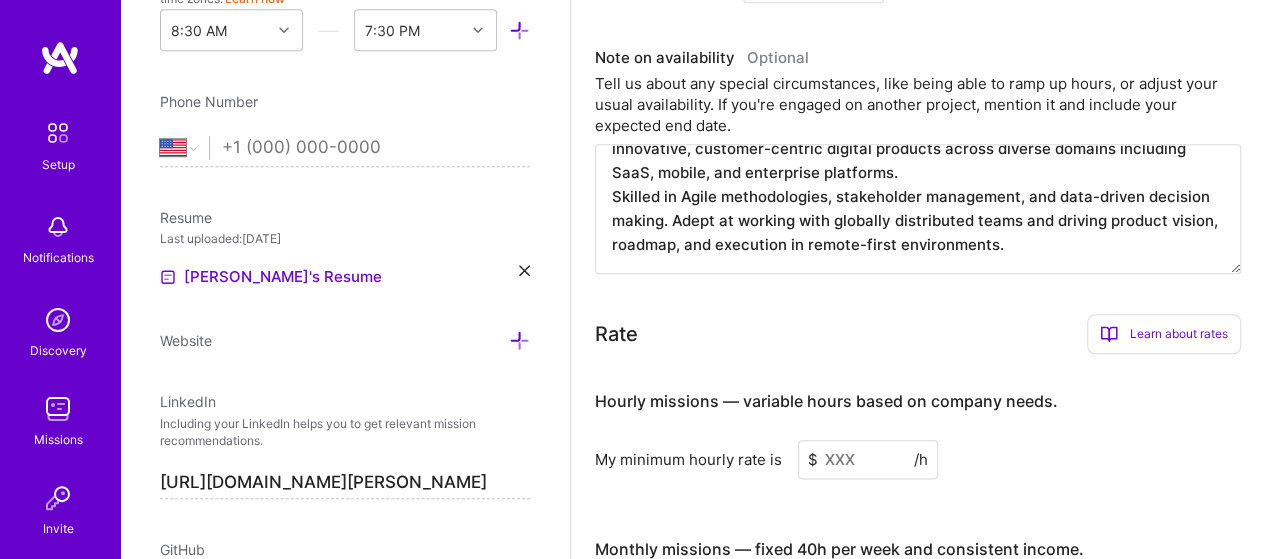 paste on "✅ Available to join immediately
✅ Open to full-time remote opportunities globally
✅ Strong experience in product discovery, user research, and go-to-market strategies" 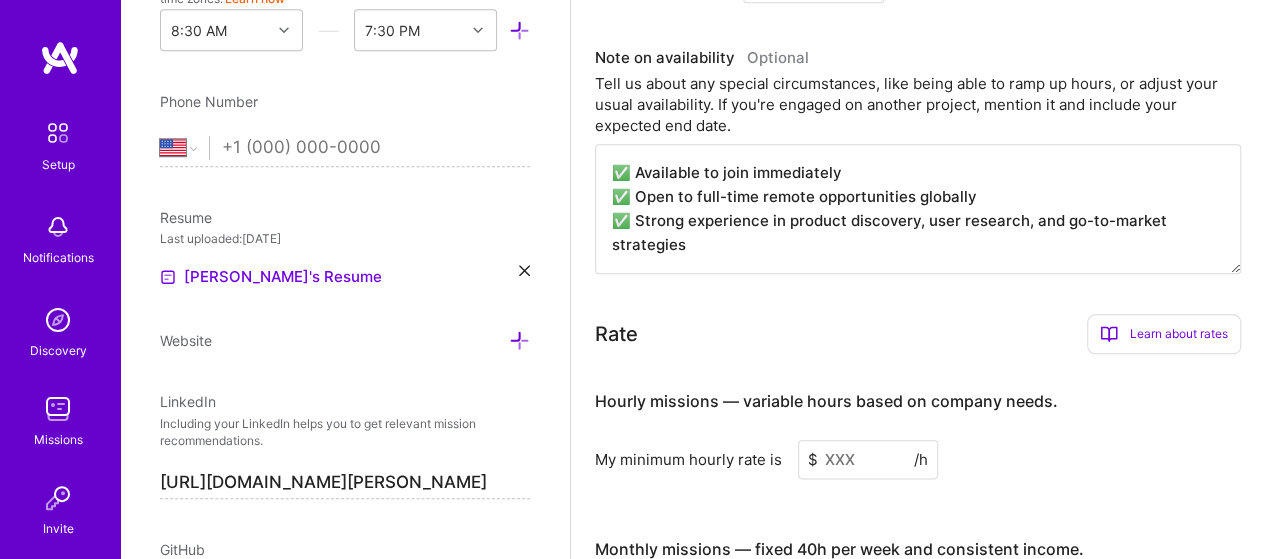 scroll, scrollTop: 240, scrollLeft: 0, axis: vertical 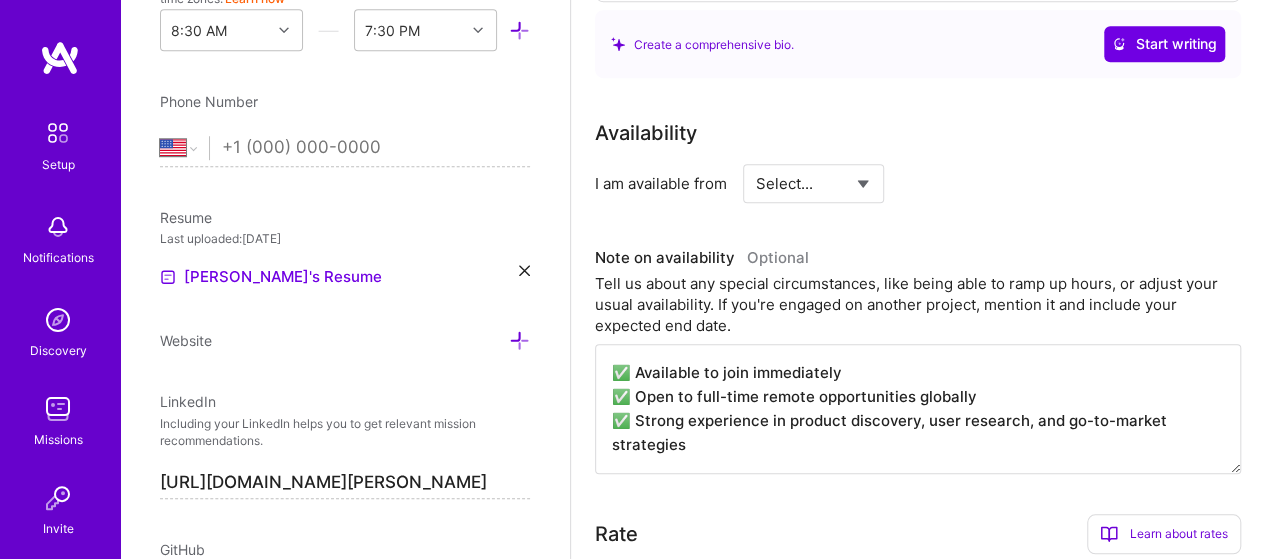 type on "Experienced and results-driven Senior Product Manager with over 16 years in the IT industry, specializing in end-to-end product lifecycle management, strategic planning, and cross-functional team leadership. Proven track record of delivering innovative, customer-centric digital products across diverse domains including SaaS, mobile, and enterprise platforms.
Skilled in Agile methodologies, stakeholder management, and data-driven decision making. Adept at working with globally distributed teams and driving product vision, roadmap, and execution in remote-first environments.
✅ Available to join immediately
✅ Open to full-time remote opportunities globally
✅ Strong experience in product discovery, user research, and go-to-market strategies" 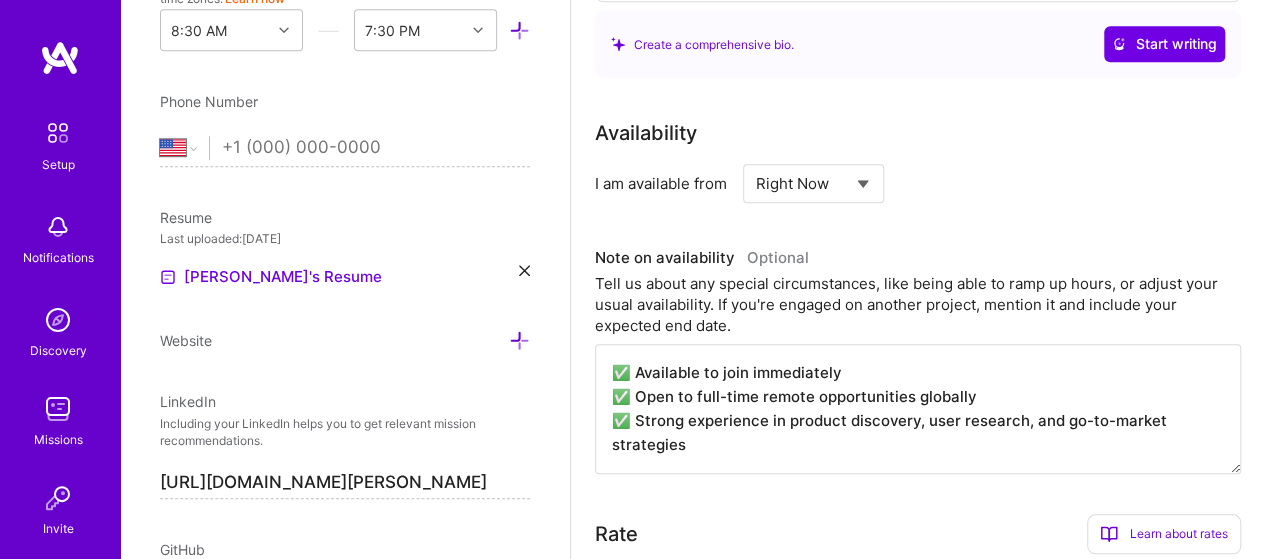 click on "Select... Right Now Future Date Not Available" at bounding box center [813, 183] 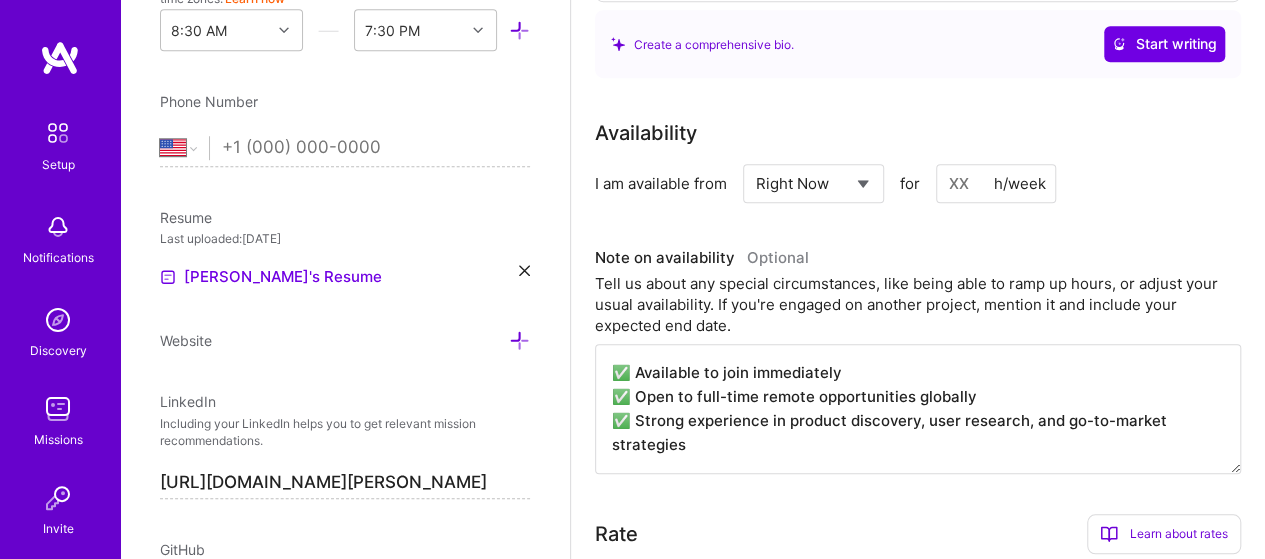 click at bounding box center (996, 183) 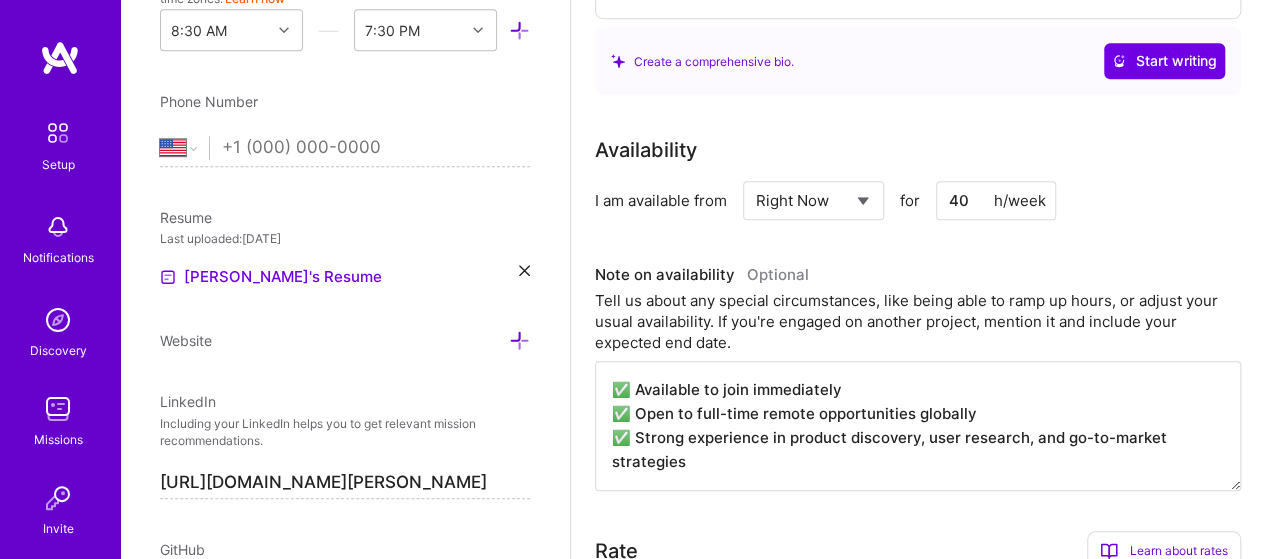 scroll, scrollTop: 746, scrollLeft: 0, axis: vertical 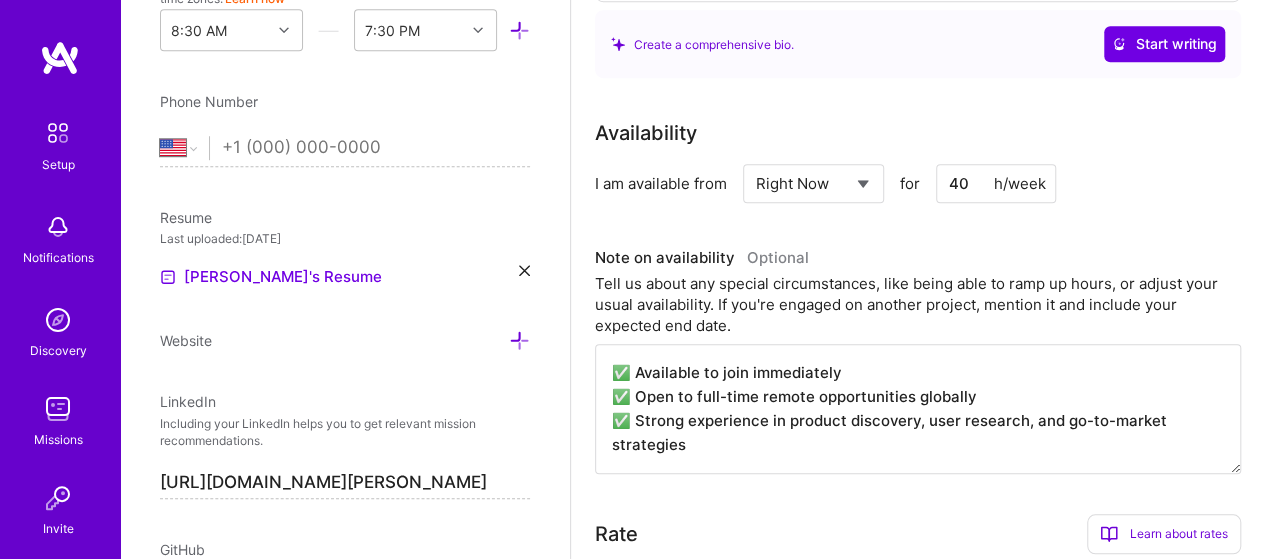 type on "40" 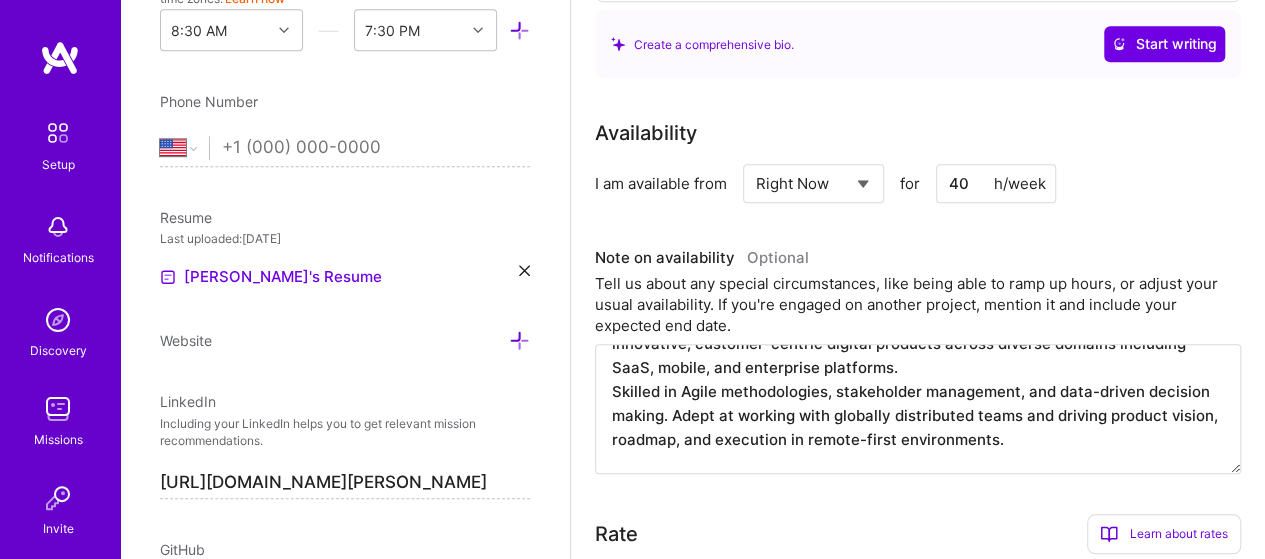 scroll, scrollTop: 0, scrollLeft: 0, axis: both 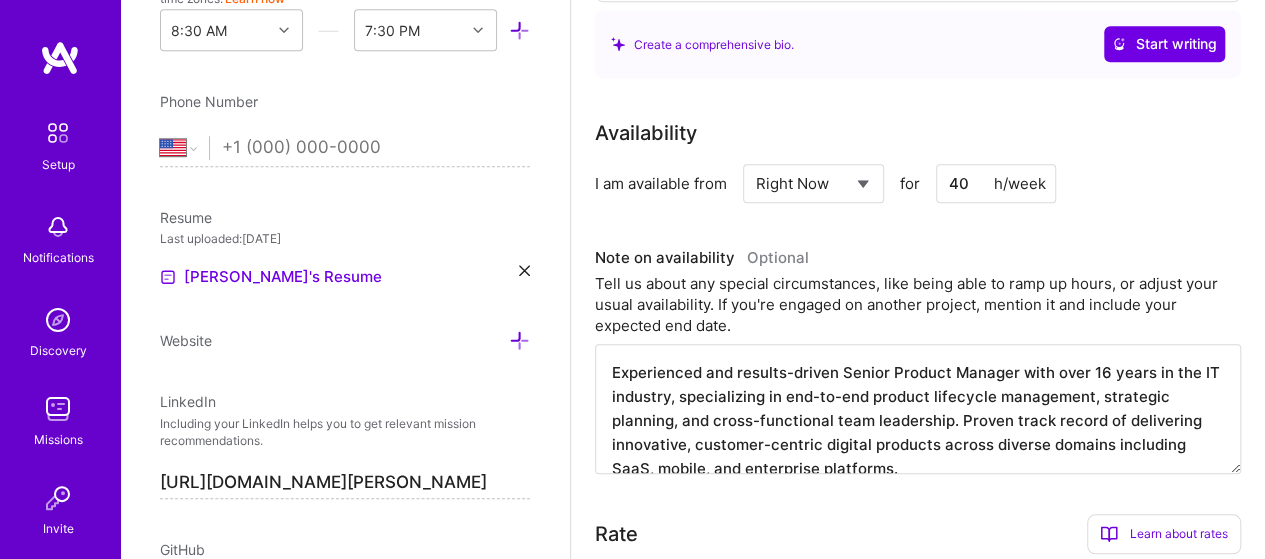 drag, startPoint x: 718, startPoint y: 433, endPoint x: 586, endPoint y: 325, distance: 170.55205 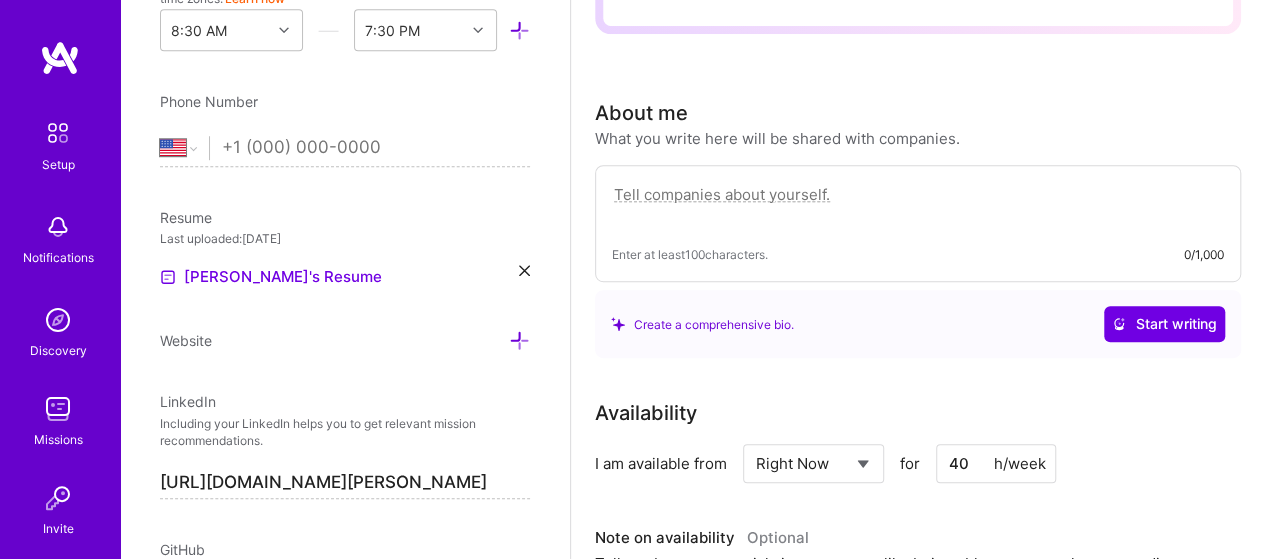 scroll, scrollTop: 346, scrollLeft: 0, axis: vertical 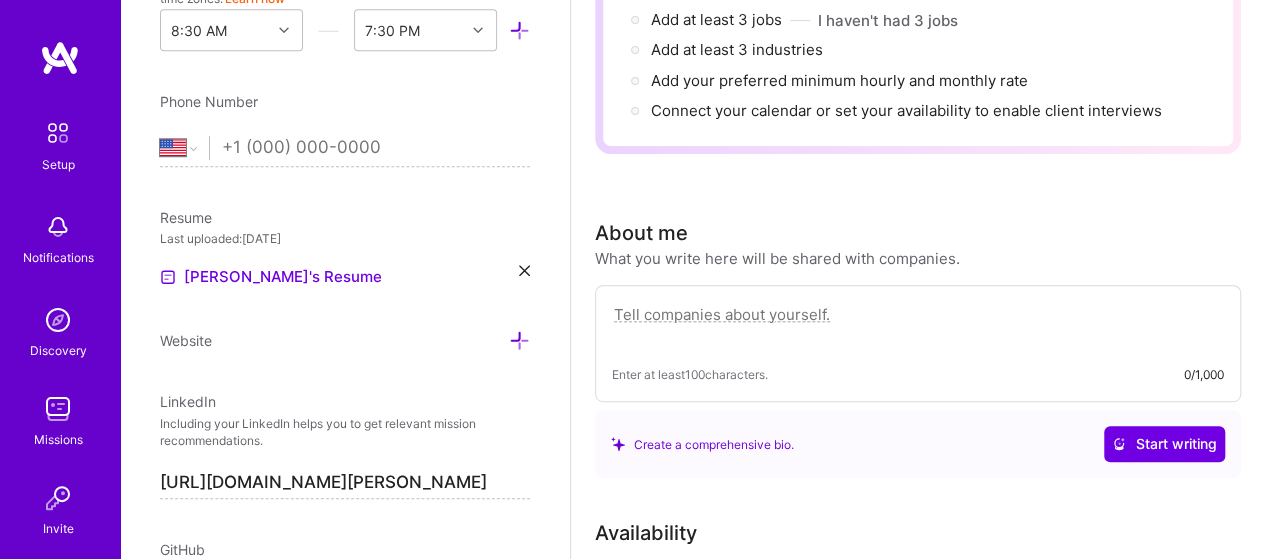 type 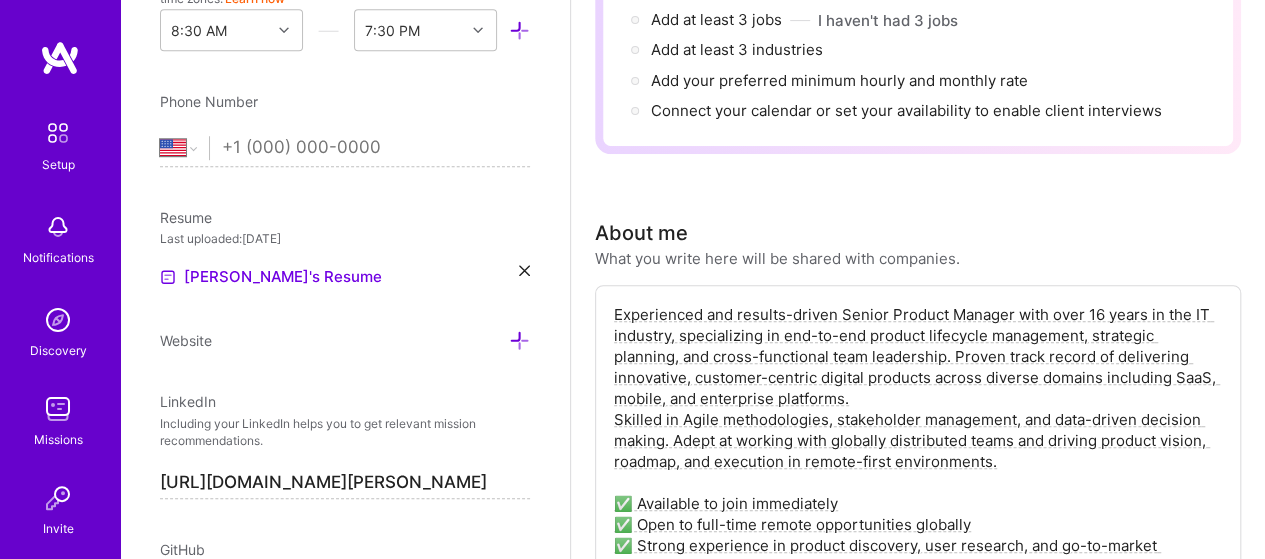 scroll, scrollTop: 383, scrollLeft: 0, axis: vertical 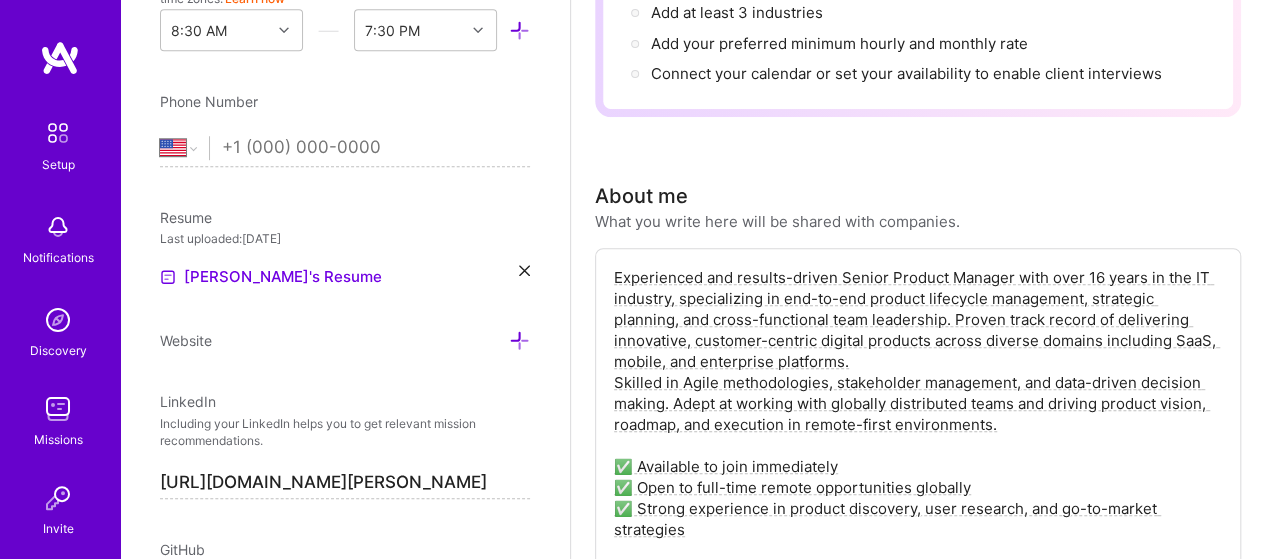 click on "Experienced and results-driven Senior Product Manager with over 16 years in the IT industry, specializing in end-to-end product lifecycle management, strategic planning, and cross-functional team leadership. Proven track record of delivering innovative, customer-centric digital products across diverse domains including SaaS, mobile, and enterprise platforms.
Skilled in Agile methodologies, stakeholder management, and data-driven decision making. Adept at working with globally distributed teams and driving product vision, roadmap, and execution in remote-first environments.
✅ Available to join immediately
✅ Open to full-time remote opportunities globally
✅ Strong experience in product discovery, user research, and go-to-market strategies" at bounding box center (918, 414) 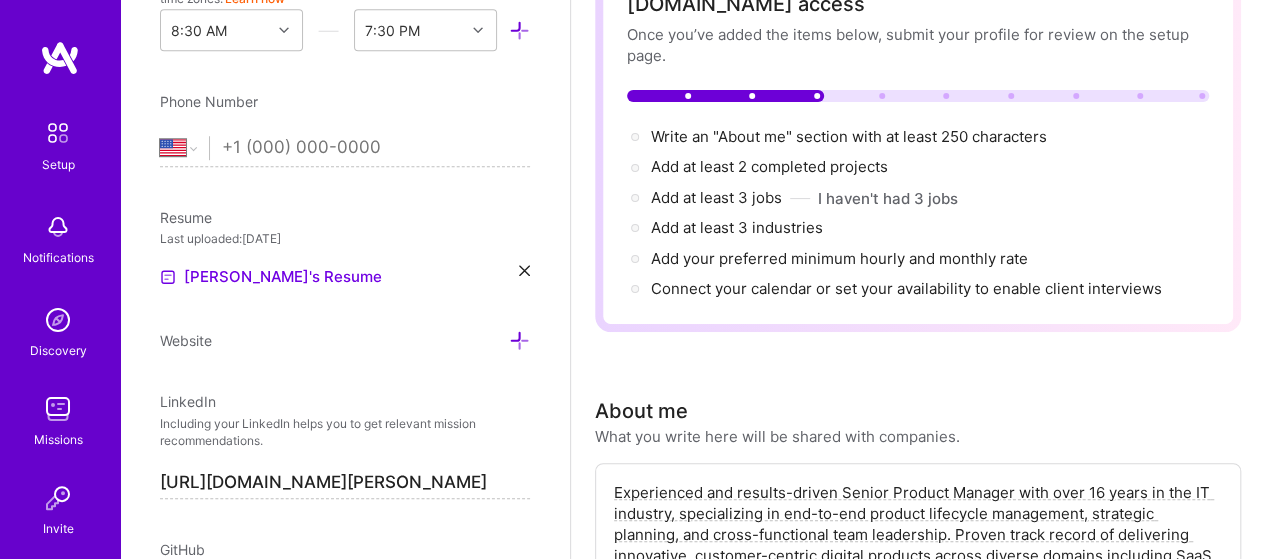 scroll, scrollTop: 0, scrollLeft: 0, axis: both 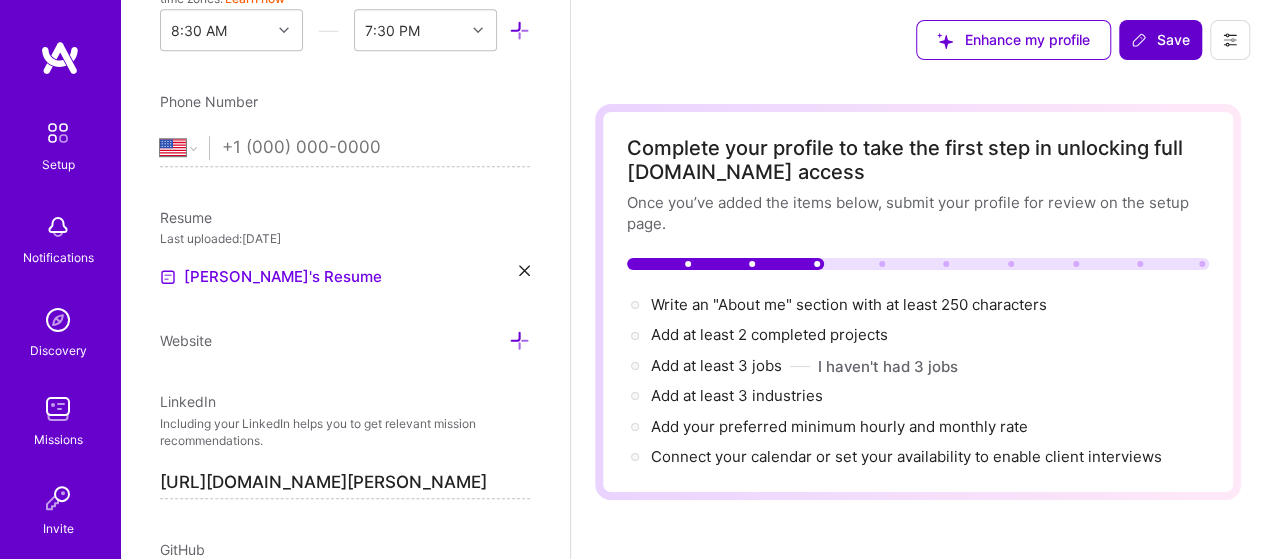 type on "Experienced and results-driven Senior Product Manager with over 16 years in the IT industry, specializing in end-to-end product lifecycle management, strategic planning, and cross-functional team leadership. Proven track record of delivering innovative, customer-centric digital products across diverse domains including SaaS, mobile, and enterprise platforms.
Skilled in Agile methodologies, stakeholder management, and data-driven decision making. Adept at working with globally distributed teams and driving product vision, roadmap, and execution in remote-first environments.
✅ Available to join immediately
✅ Open to full-time remote opportunities globally
✅ Strong experience in product discovery, user research, and go-to-market strategies" 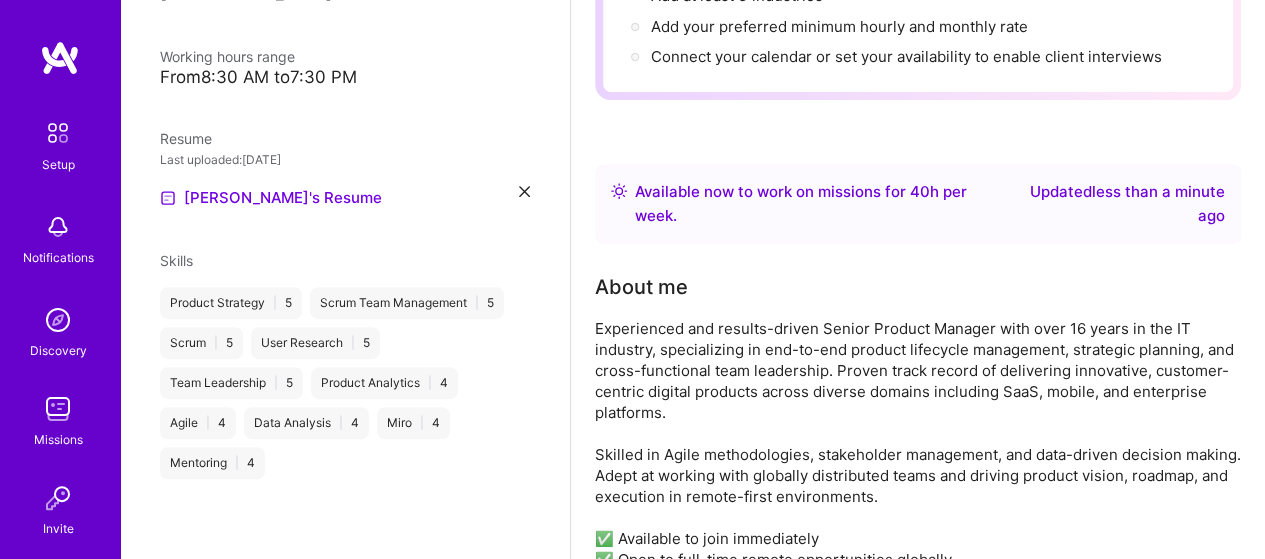 scroll, scrollTop: 800, scrollLeft: 0, axis: vertical 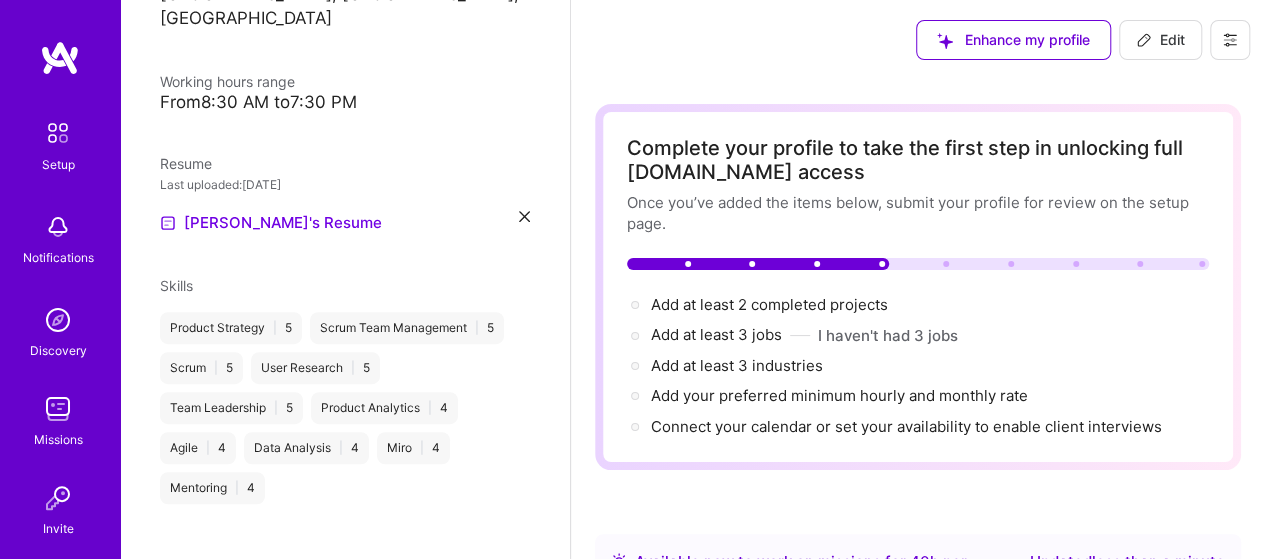 click on "Edit" at bounding box center [1160, 40] 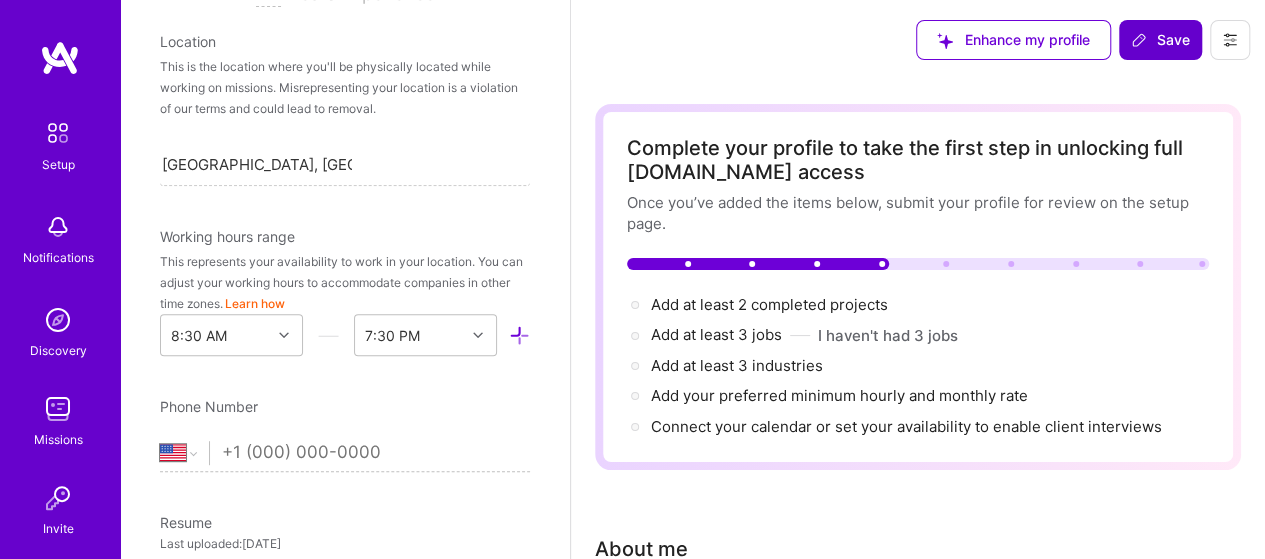 scroll, scrollTop: 350, scrollLeft: 0, axis: vertical 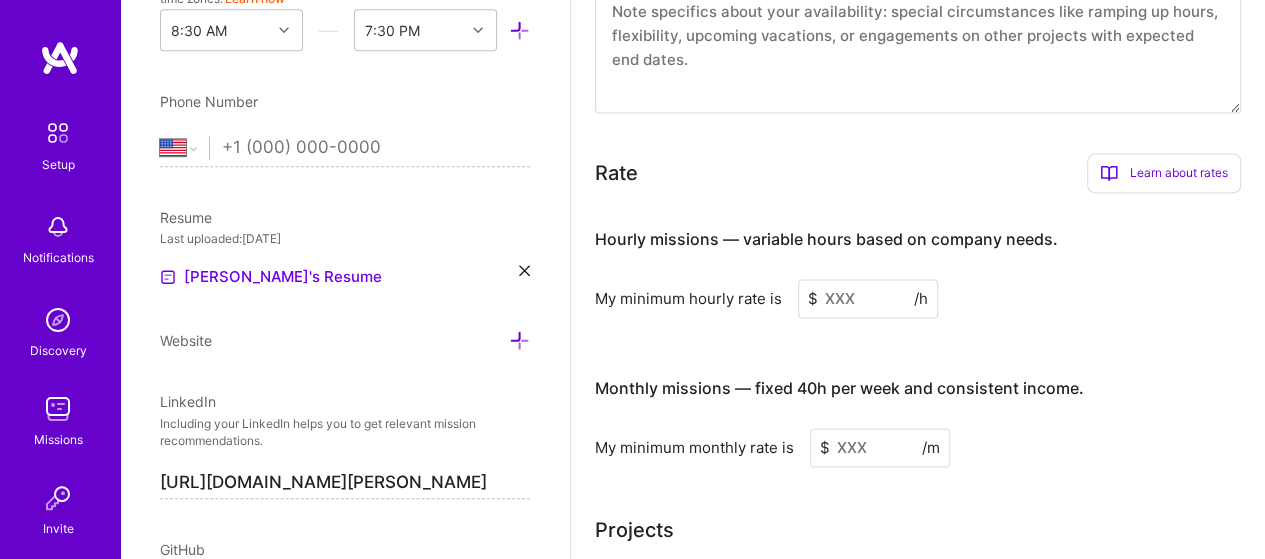click at bounding box center (868, 298) 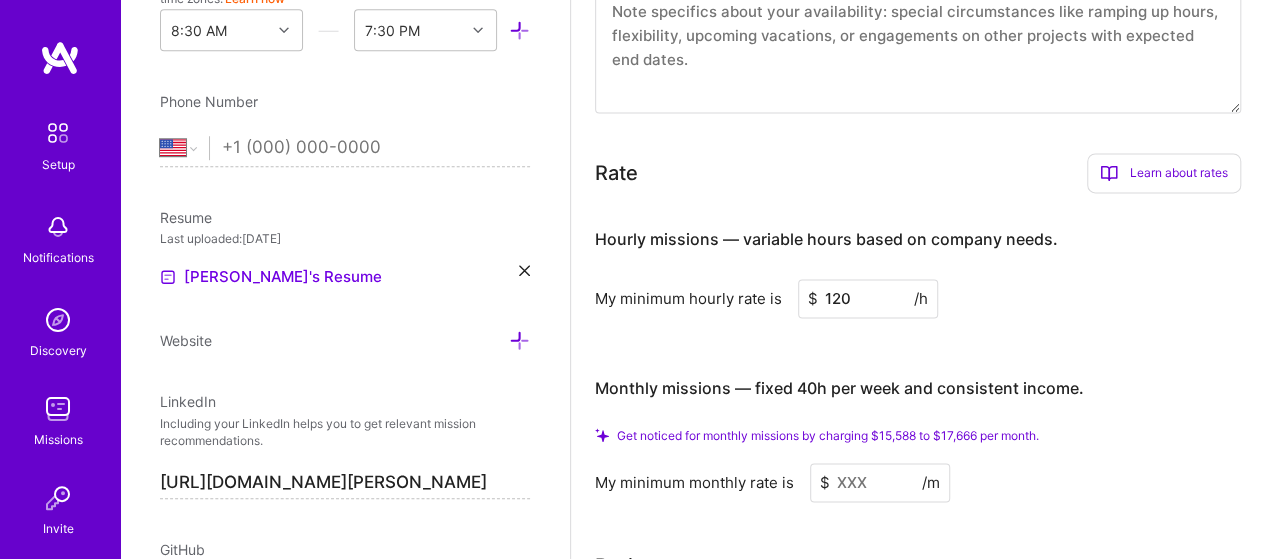 type on "120" 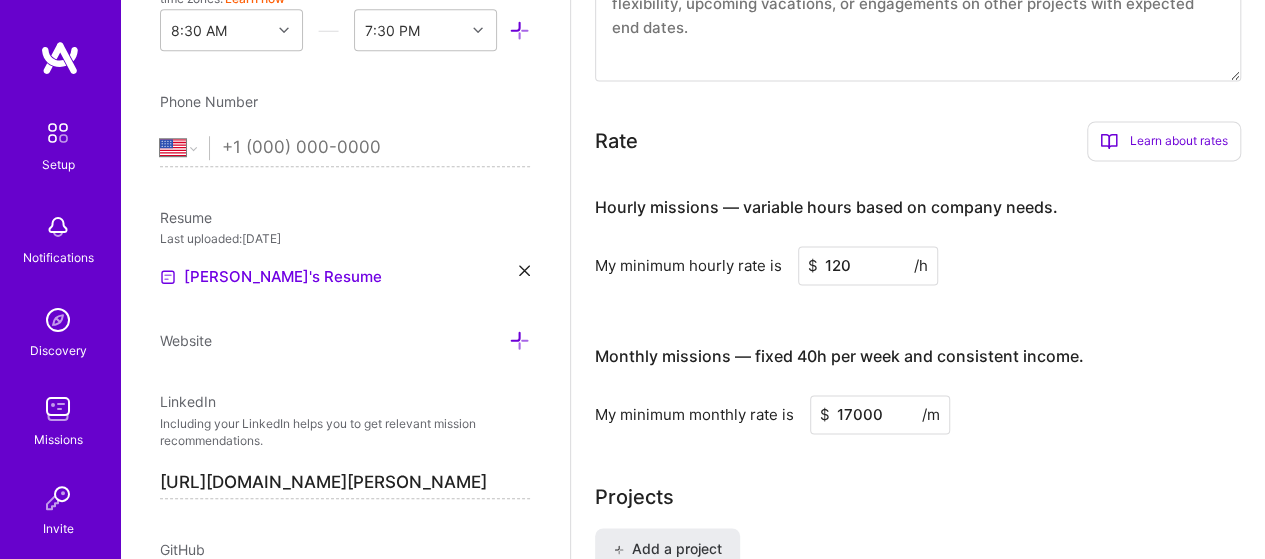 scroll, scrollTop: 1350, scrollLeft: 0, axis: vertical 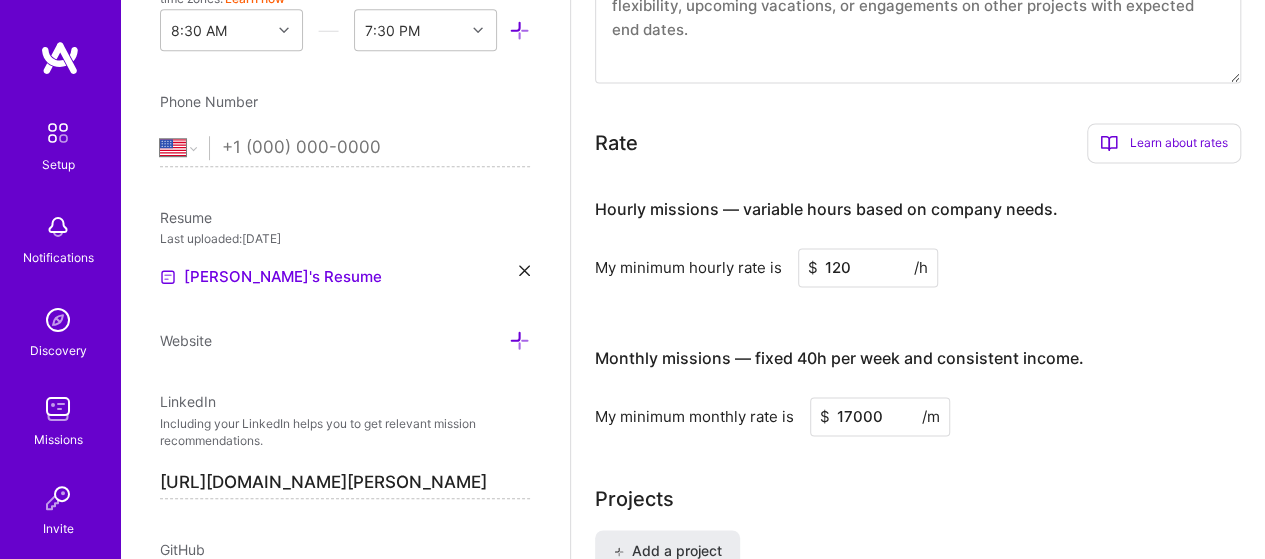 drag, startPoint x: 889, startPoint y: 413, endPoint x: 845, endPoint y: 413, distance: 44 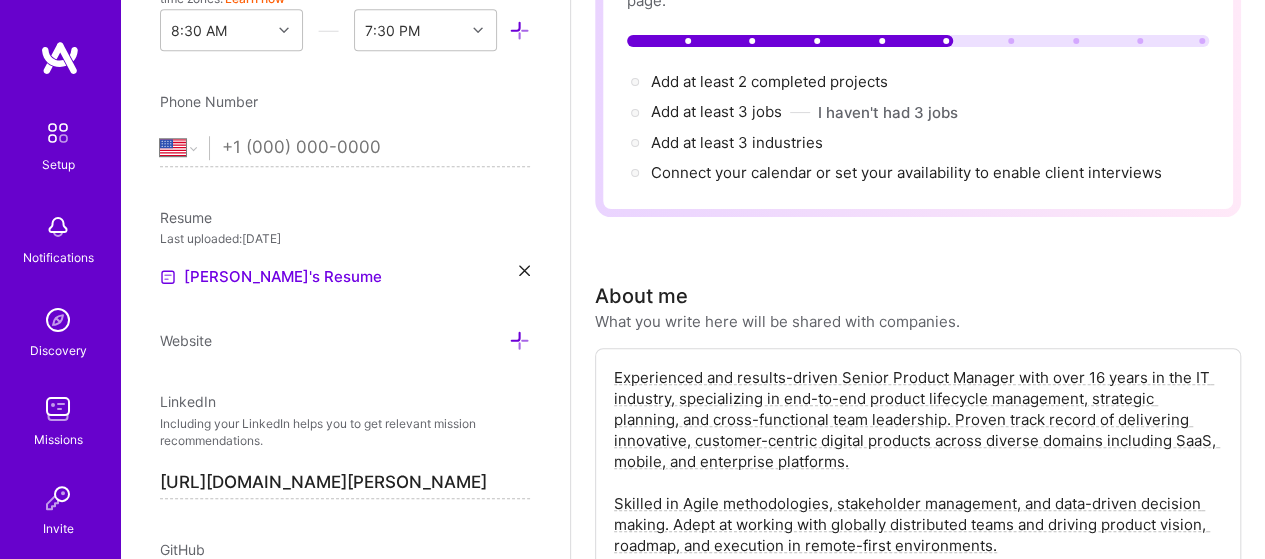 scroll, scrollTop: 0, scrollLeft: 0, axis: both 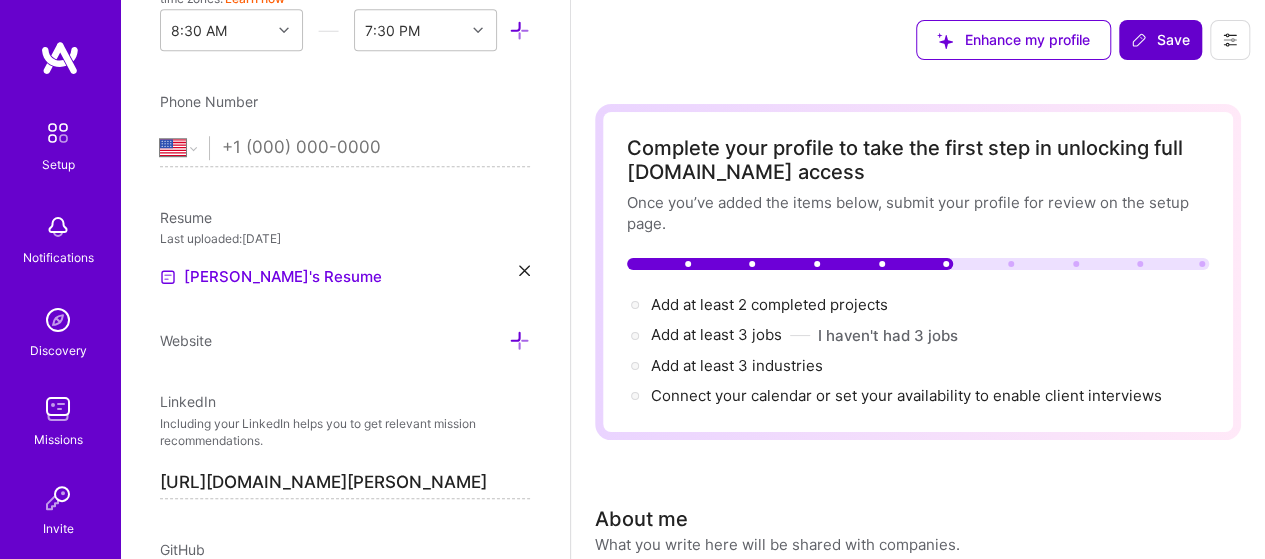 type on "15000" 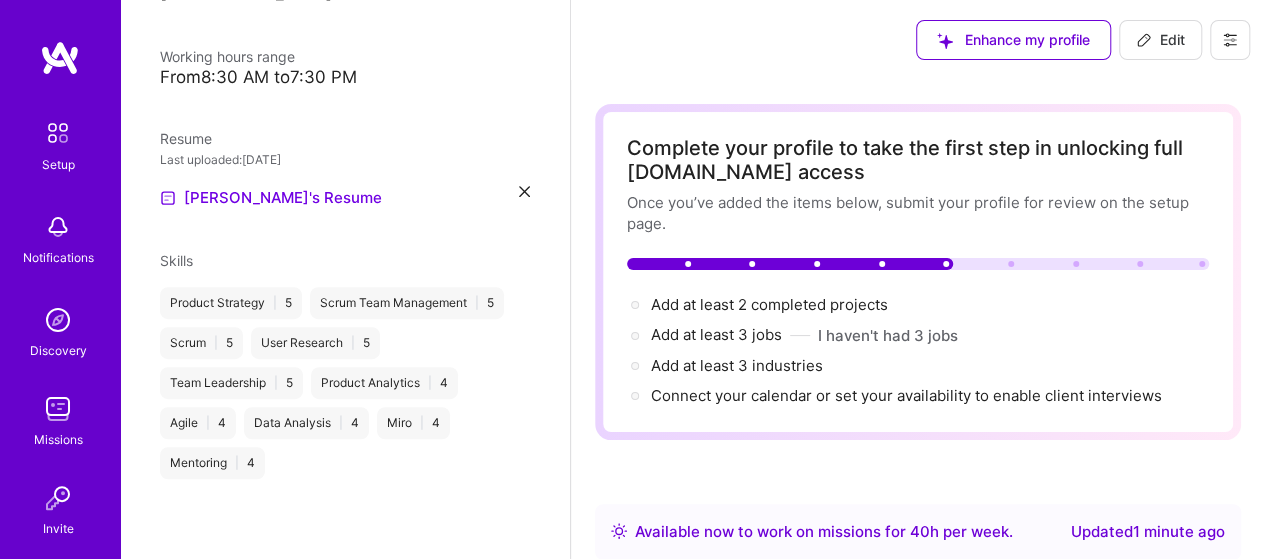 scroll, scrollTop: 383, scrollLeft: 0, axis: vertical 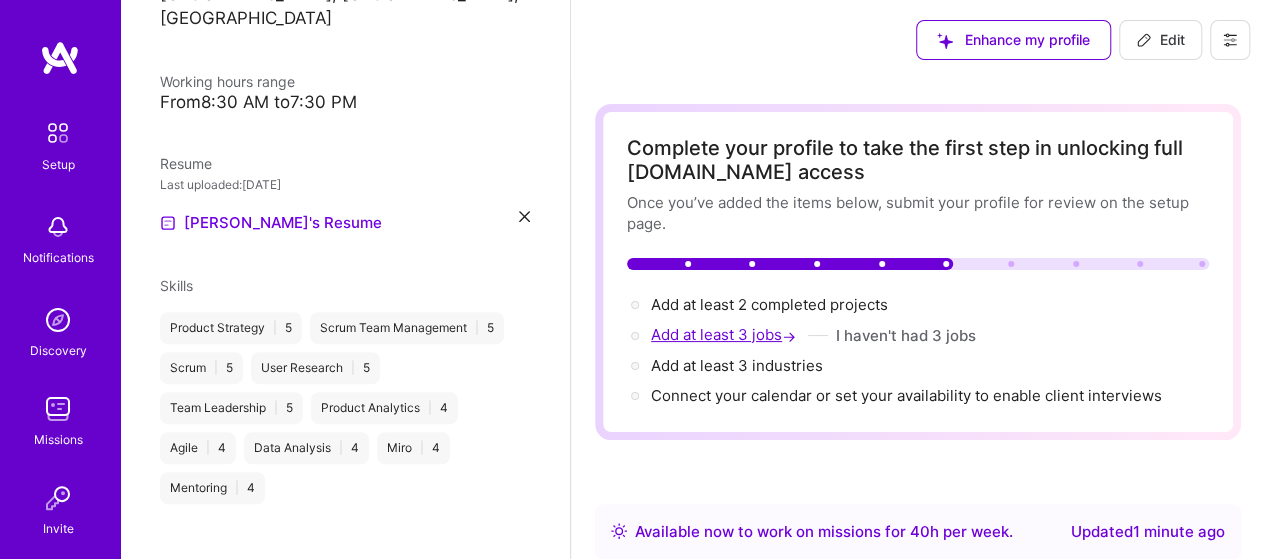 click on "Add at least 3 jobs  →" at bounding box center [725, 334] 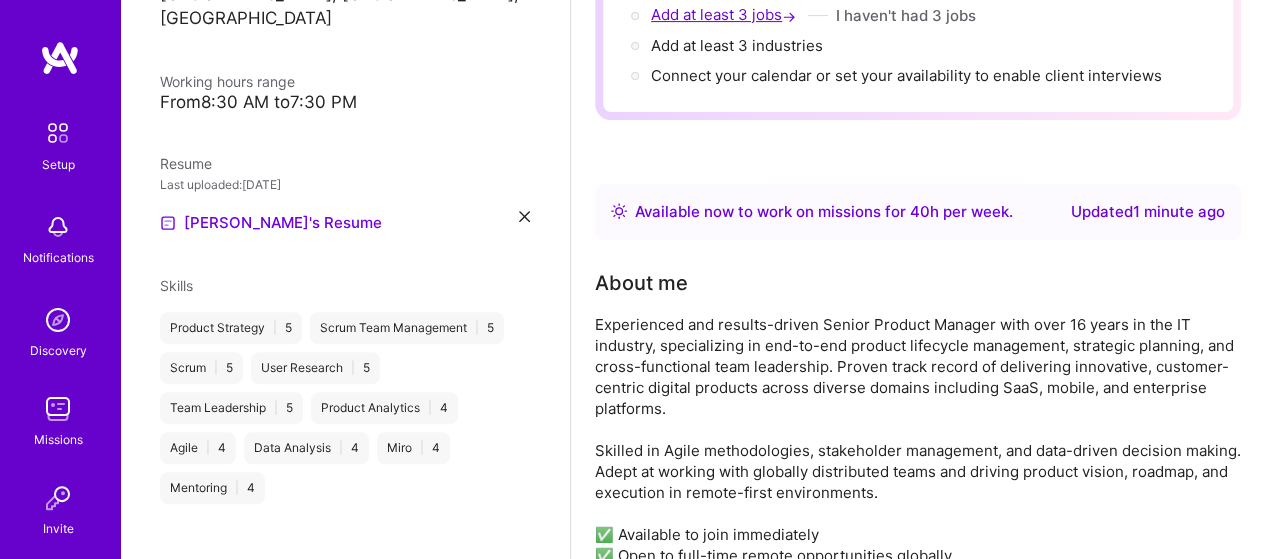 select on "US" 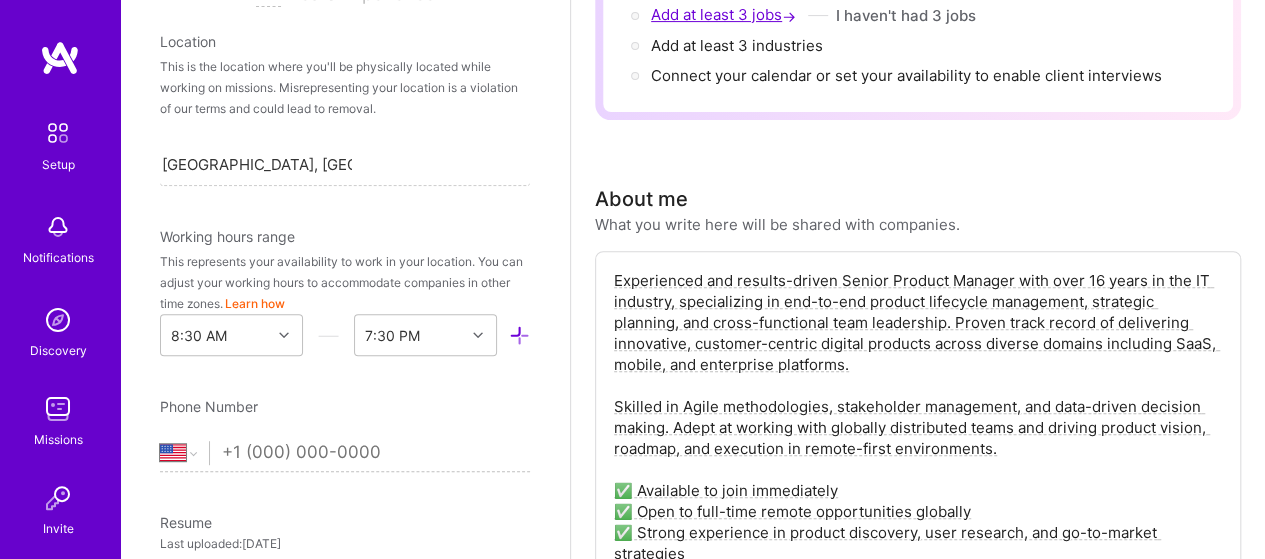 scroll, scrollTop: 614, scrollLeft: 0, axis: vertical 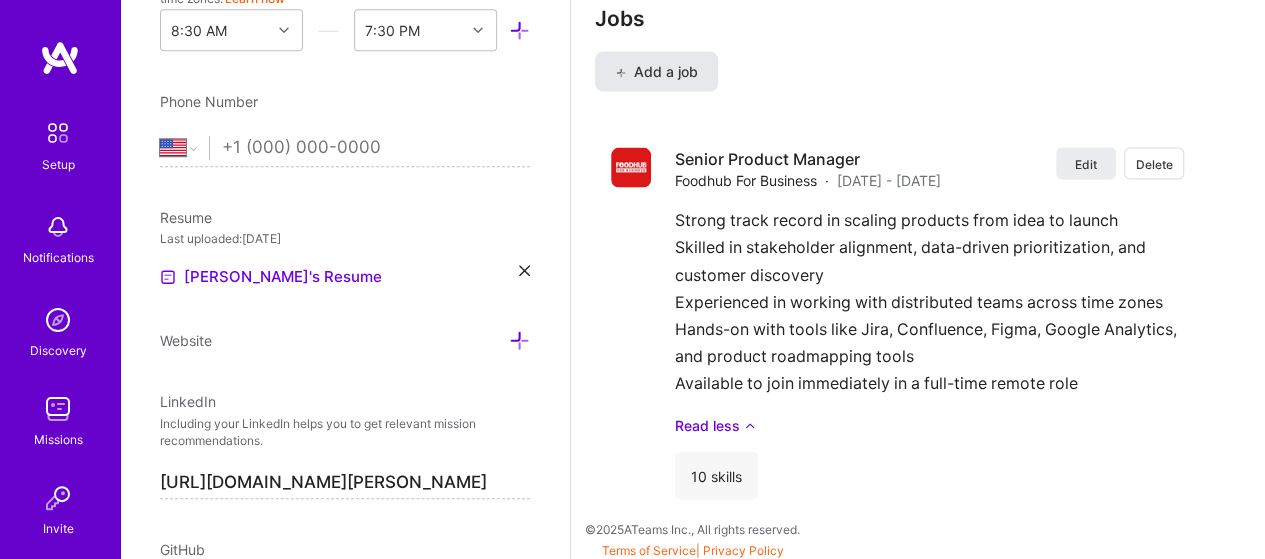 click on "Add a job" at bounding box center (656, 72) 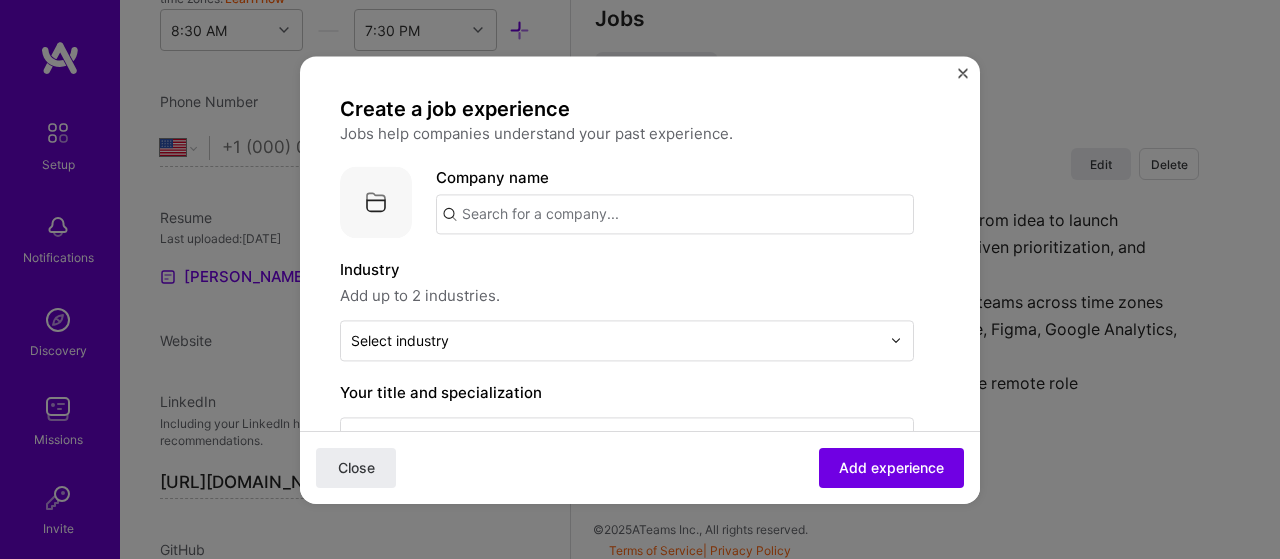 click at bounding box center [675, 214] 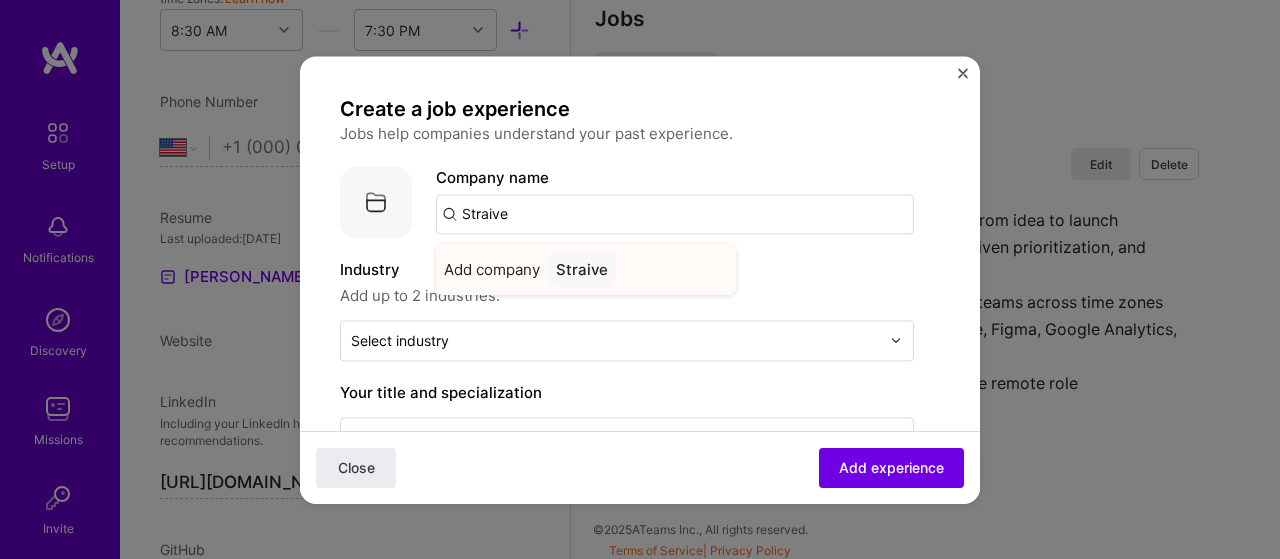 type on "Straive" 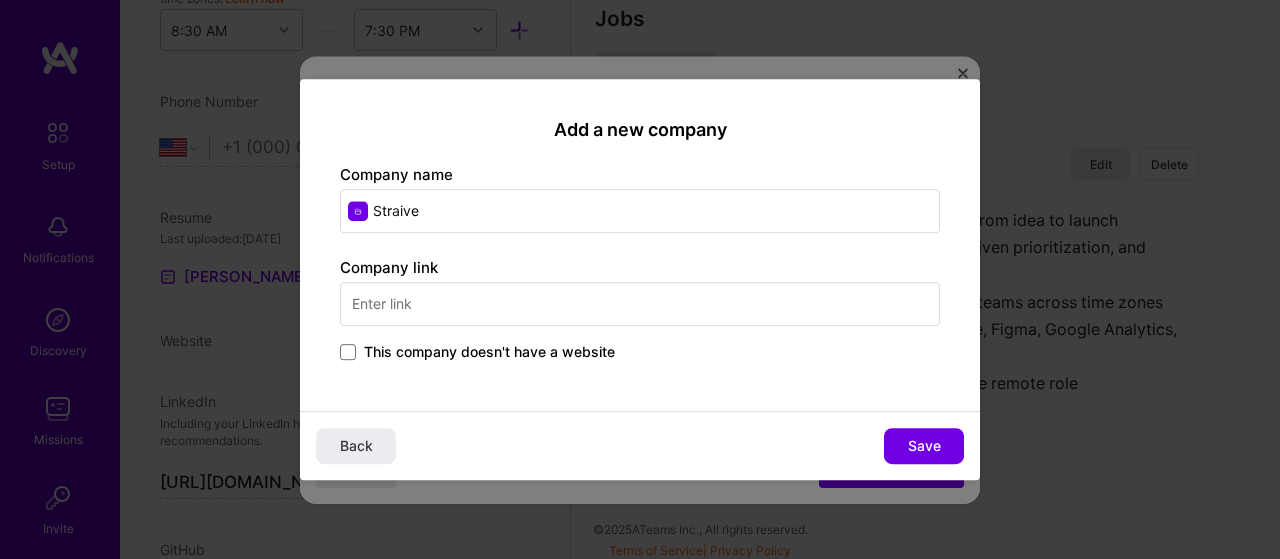 click at bounding box center (640, 304) 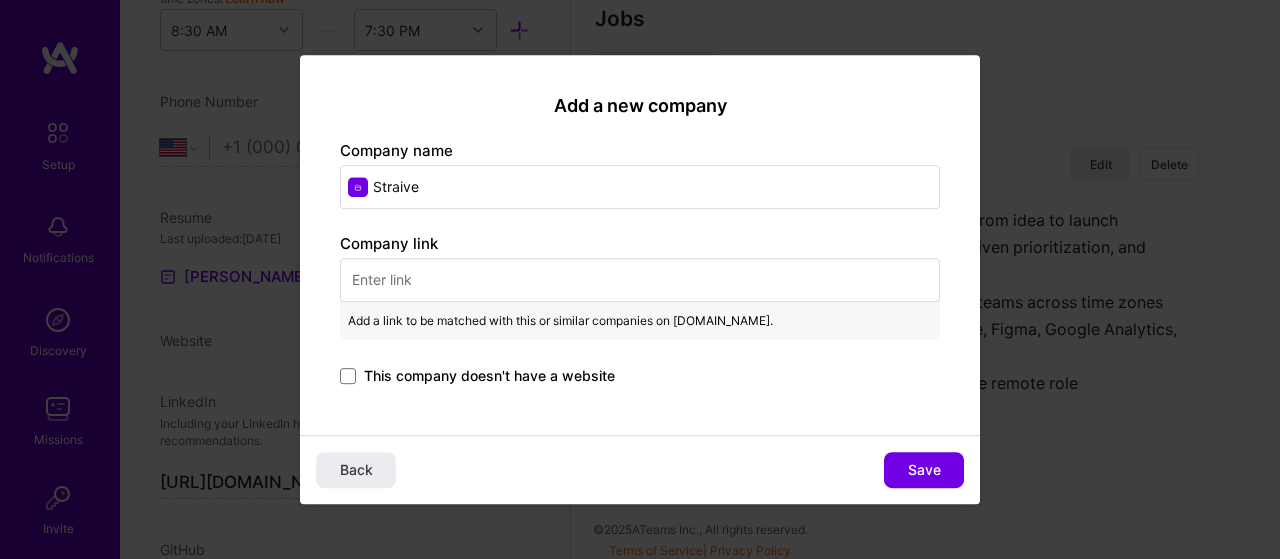 paste on "[URL][DOMAIN_NAME]" 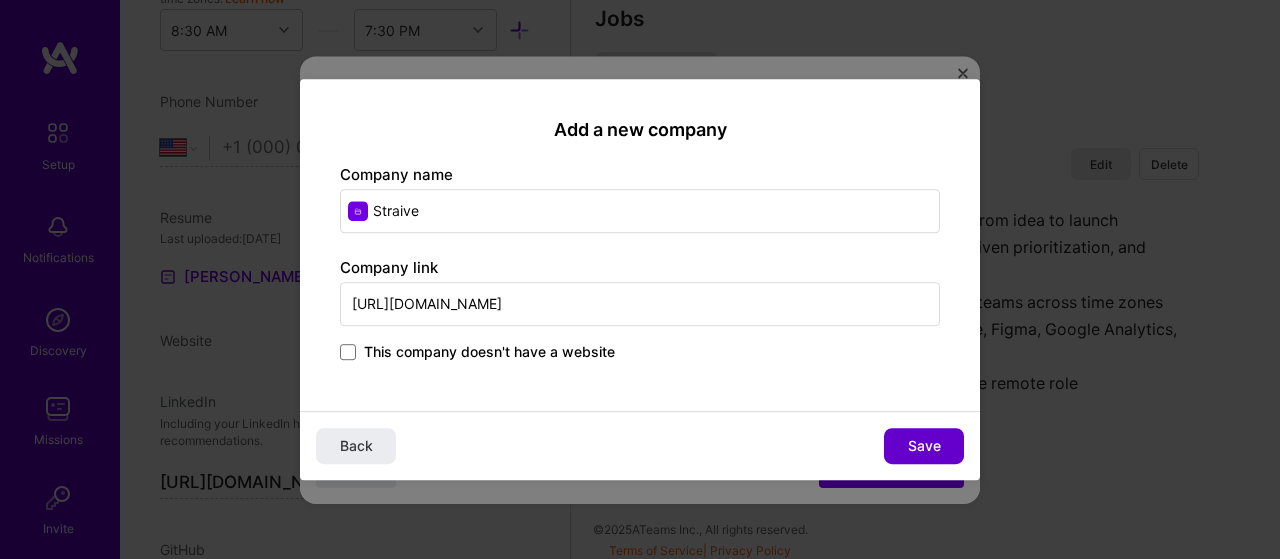 type on "[URL][DOMAIN_NAME]" 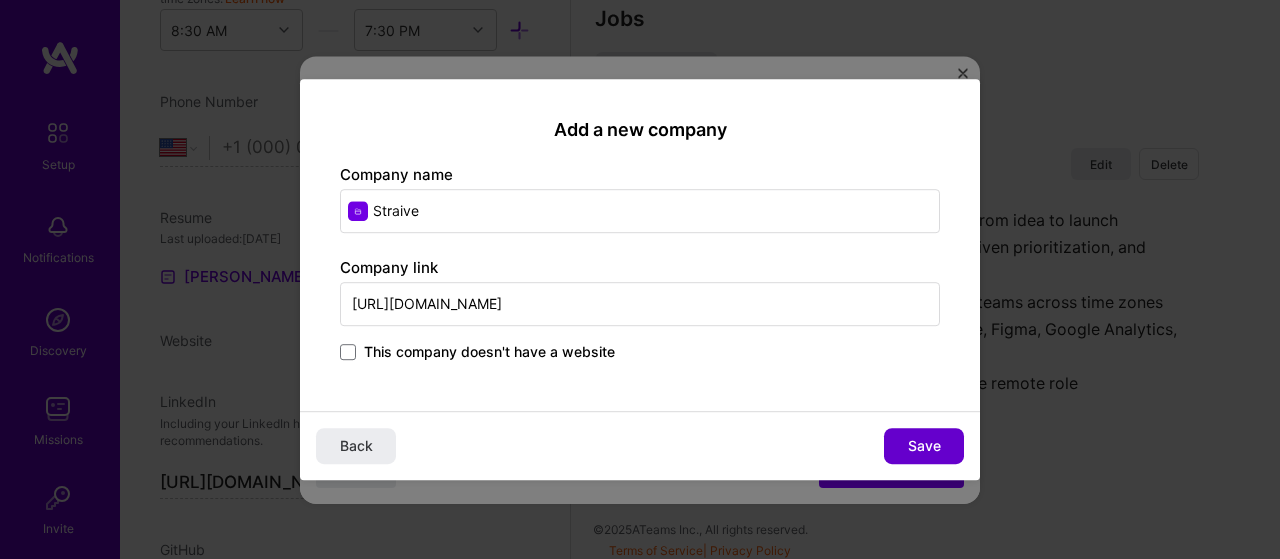 click on "Save" at bounding box center (924, 446) 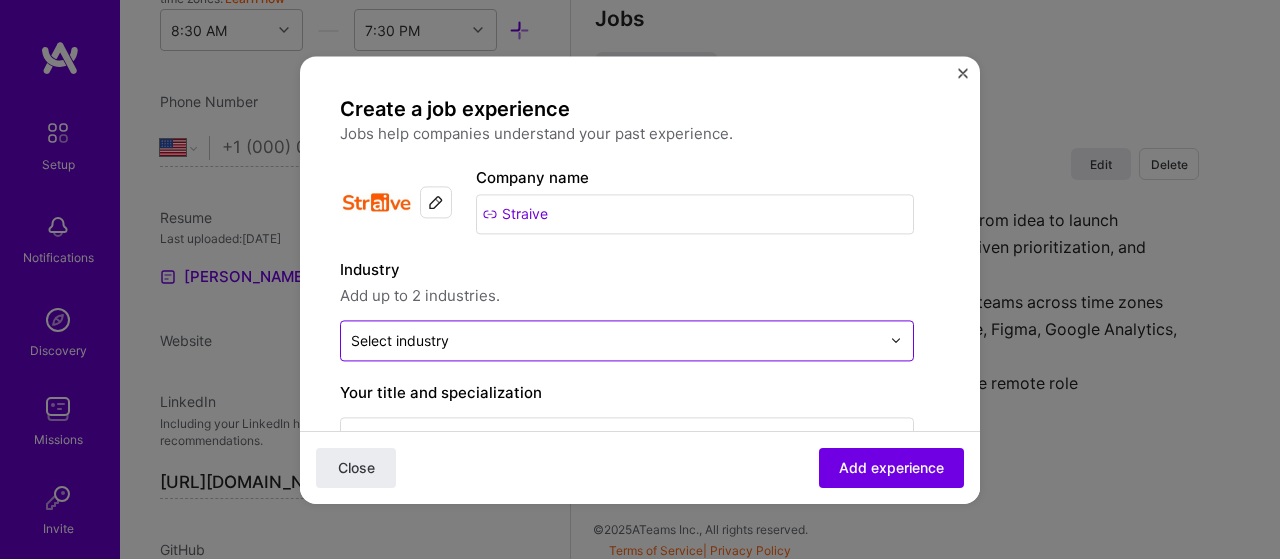 click at bounding box center [615, 340] 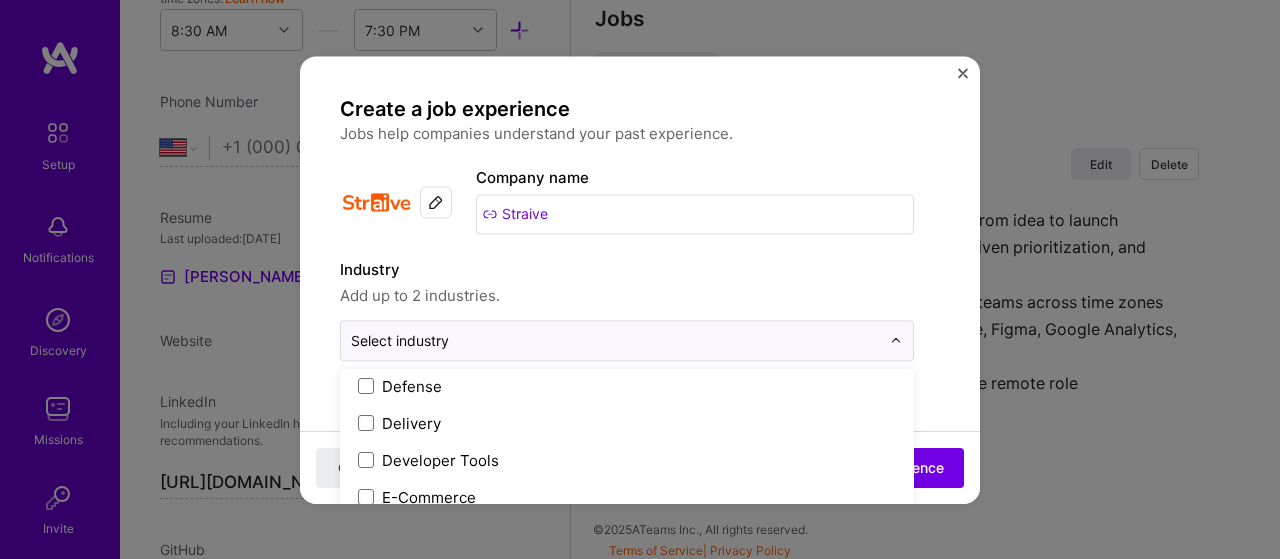 scroll, scrollTop: 1700, scrollLeft: 0, axis: vertical 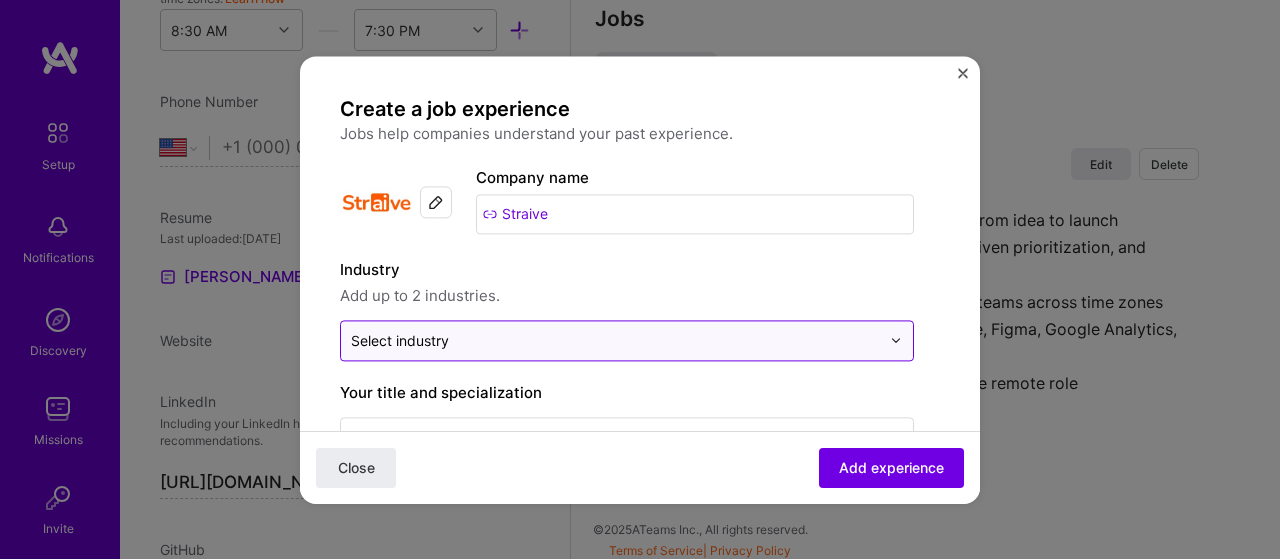 click at bounding box center (615, 340) 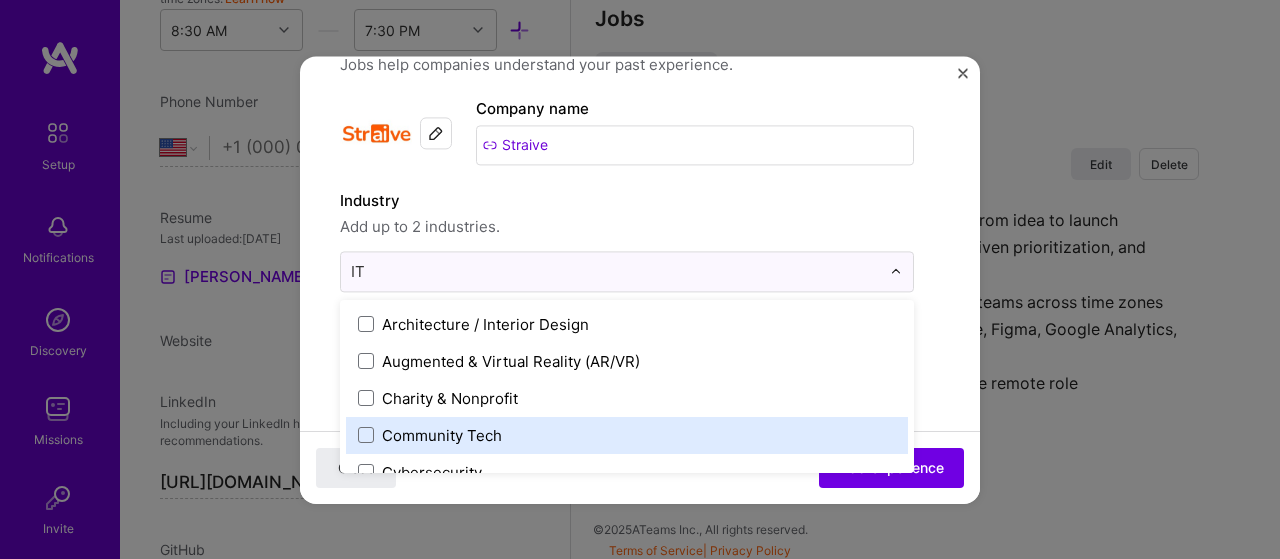 scroll, scrollTop: 100, scrollLeft: 0, axis: vertical 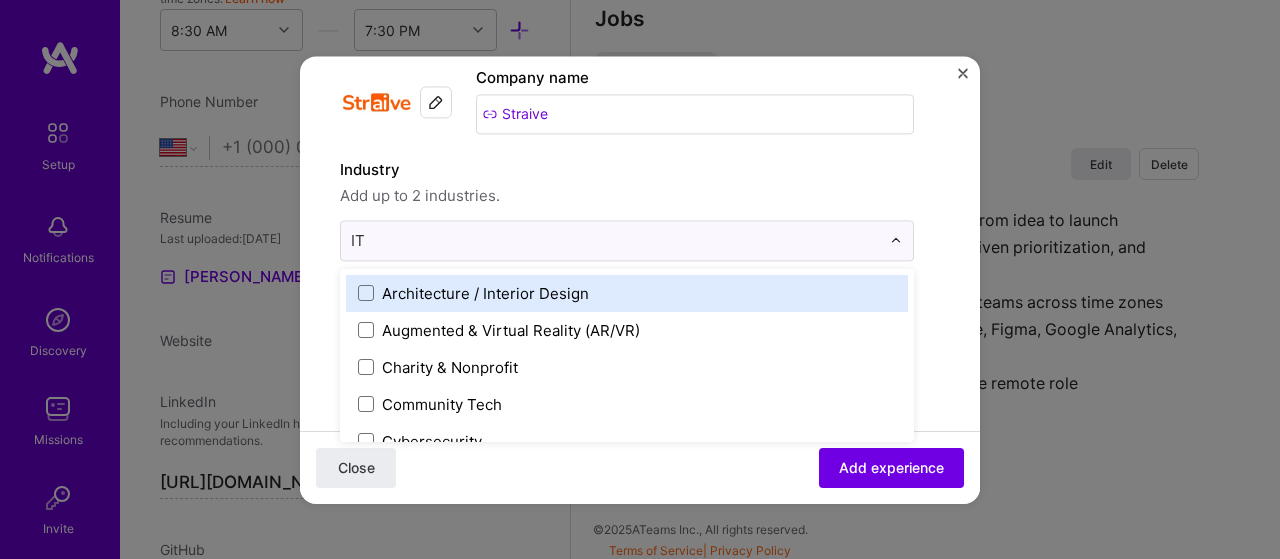type on "I" 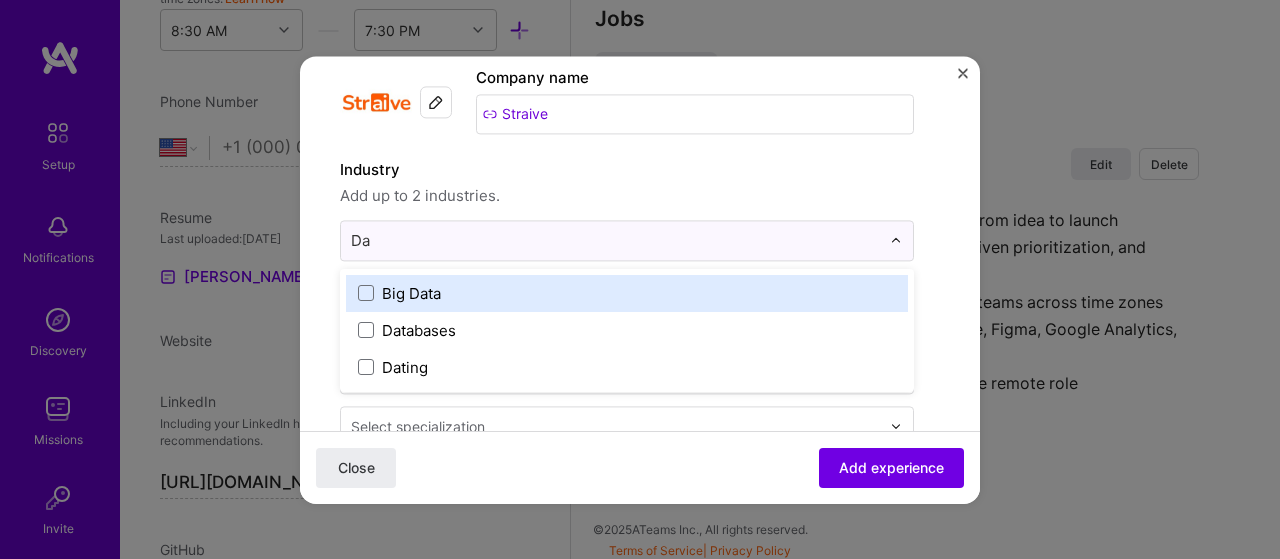 type on "D" 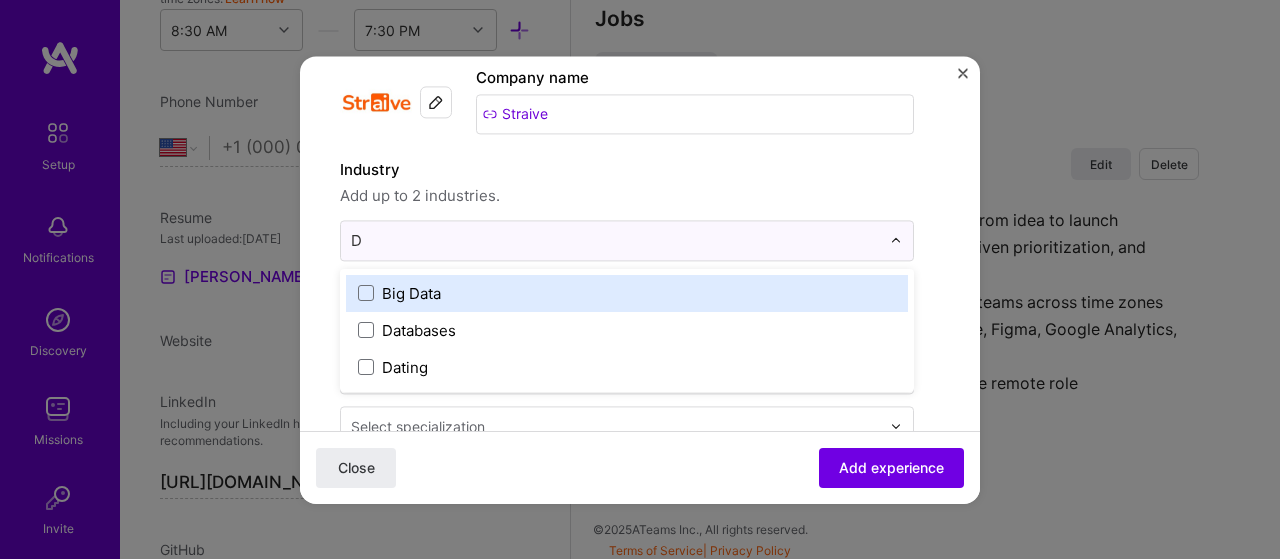 type 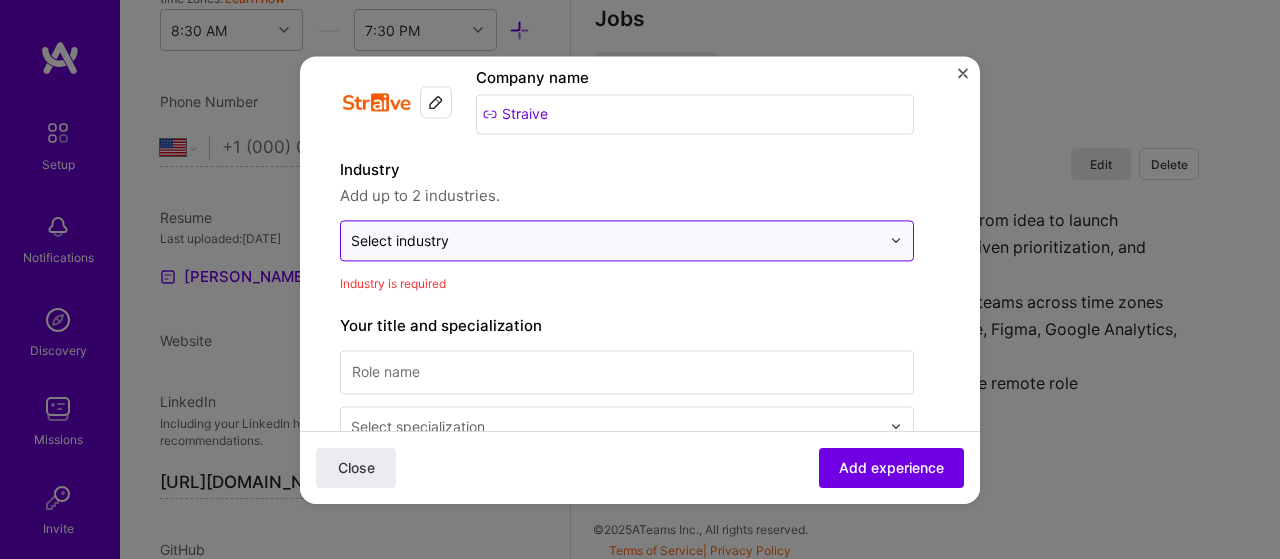 click on "Select industry 0" at bounding box center [400, 240] 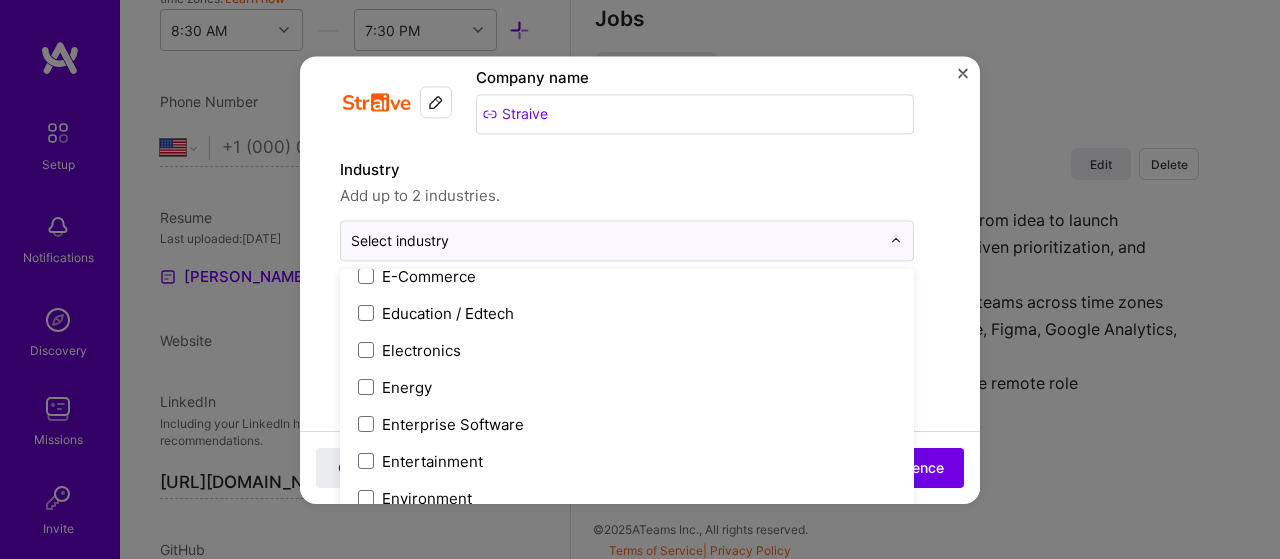 scroll, scrollTop: 1800, scrollLeft: 0, axis: vertical 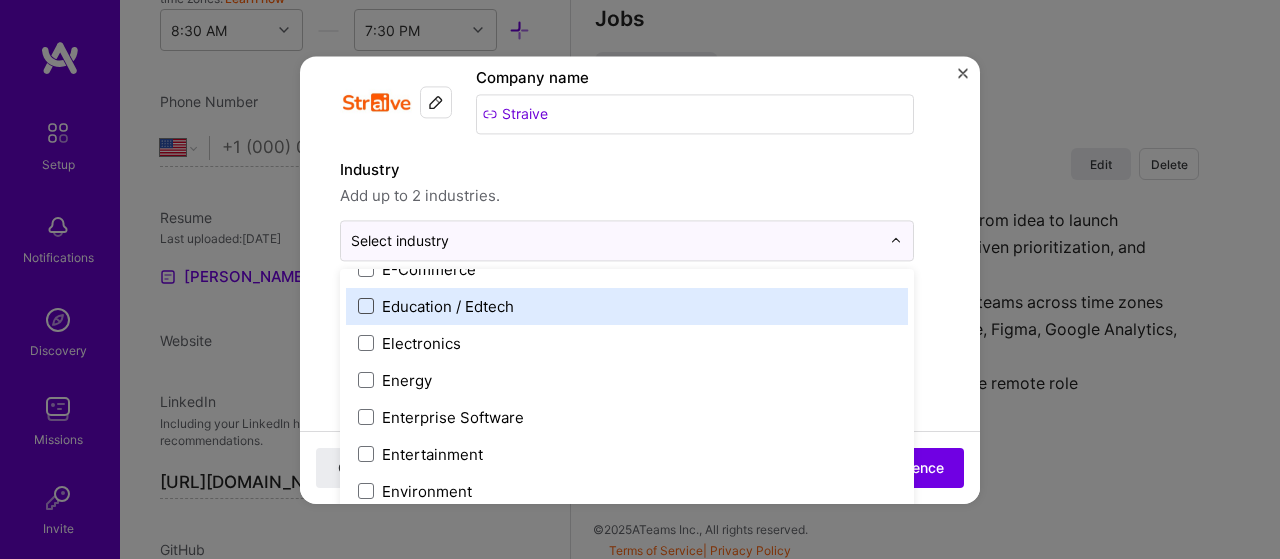click at bounding box center (366, 306) 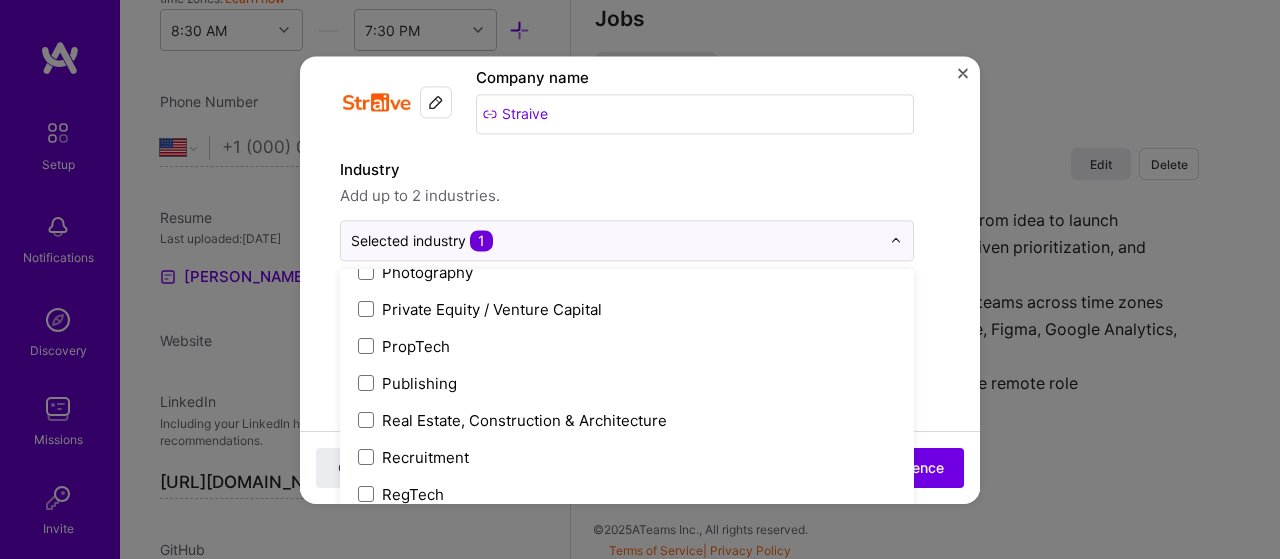 scroll, scrollTop: 3600, scrollLeft: 0, axis: vertical 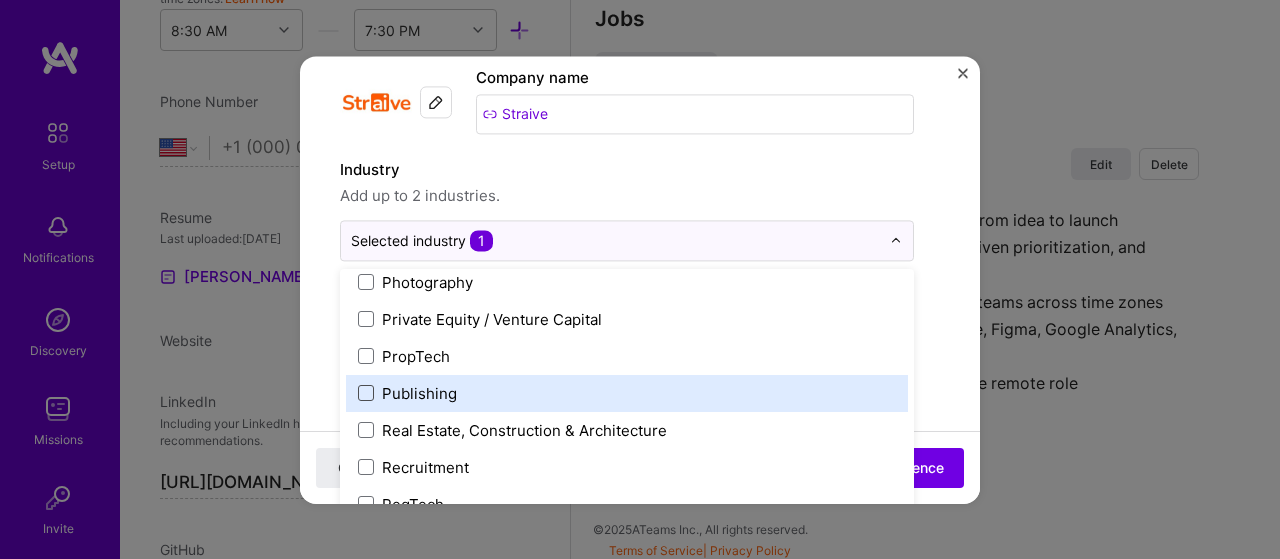 click at bounding box center [366, 393] 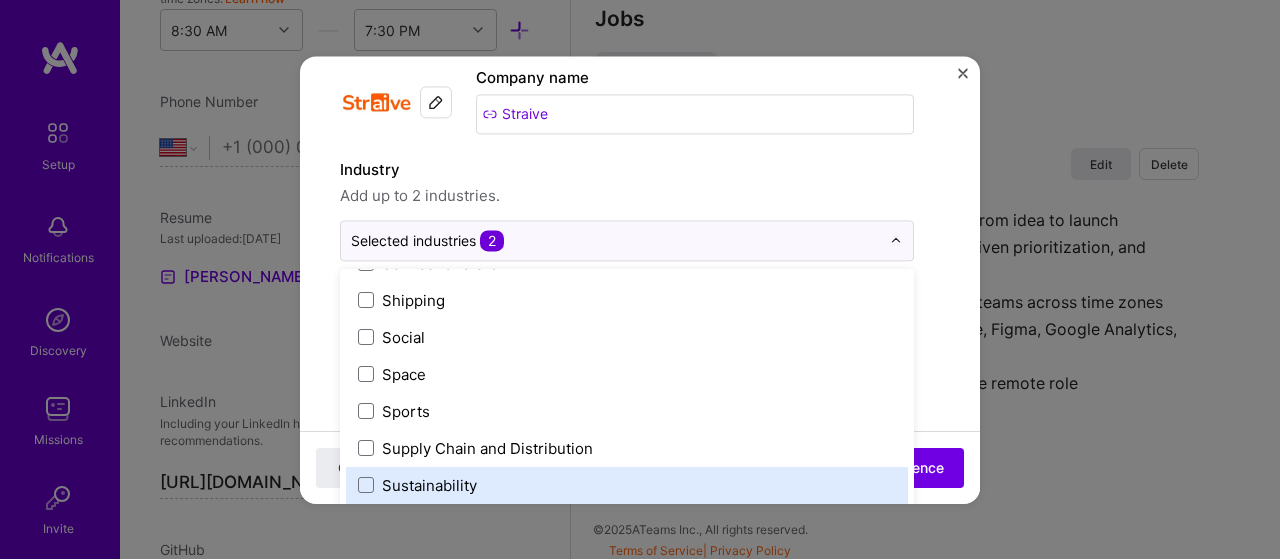 scroll, scrollTop: 4178, scrollLeft: 0, axis: vertical 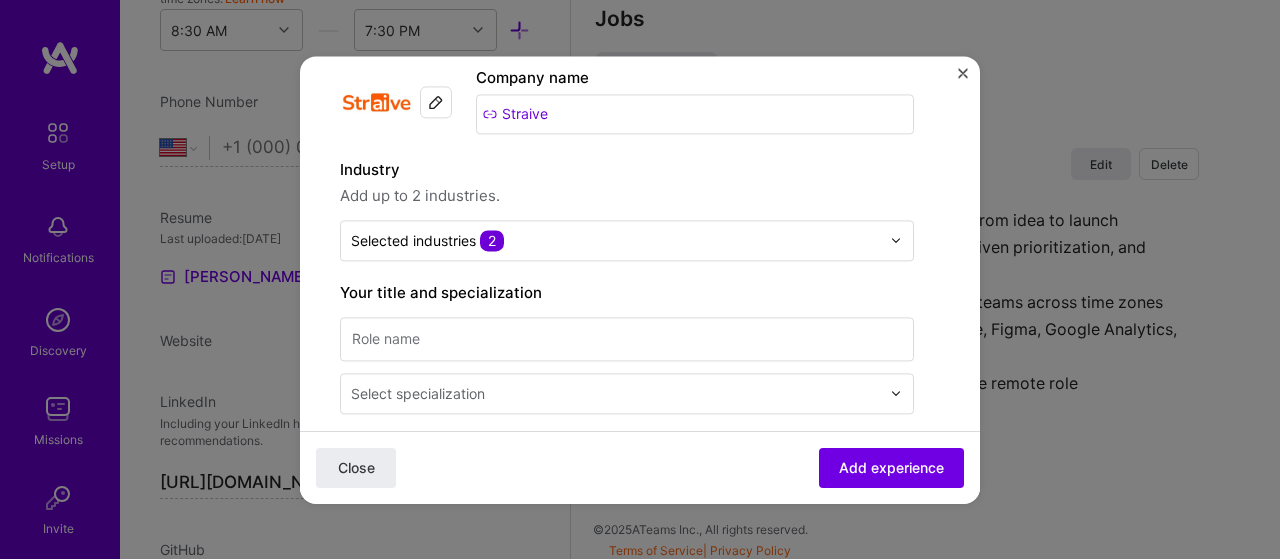 click on "Create a job experience Jobs help companies understand your past experience. Company logo Company name Straive
Industry Add up to 2 industries. Selected industries 2 Your title and specialization Select specialization Duration [DATE]
to
I still work here Skills used — Add up to 12 skills Any new skills will be added to your profile. Enter skills... Description 100 characters minimum 0 / 2,000  characters Did this role require you to manage team members? (Optional) Yes, I managed 0 team members. Were you involved from inception to launch (0 - >  1)? (Optional) Zero to one is creation and development of a unique product from the ground up. I was involved in zero to one with this project Related projects (Optional) Connect a project you worked on at this position. Select projects Close Add experience" at bounding box center [640, 654] 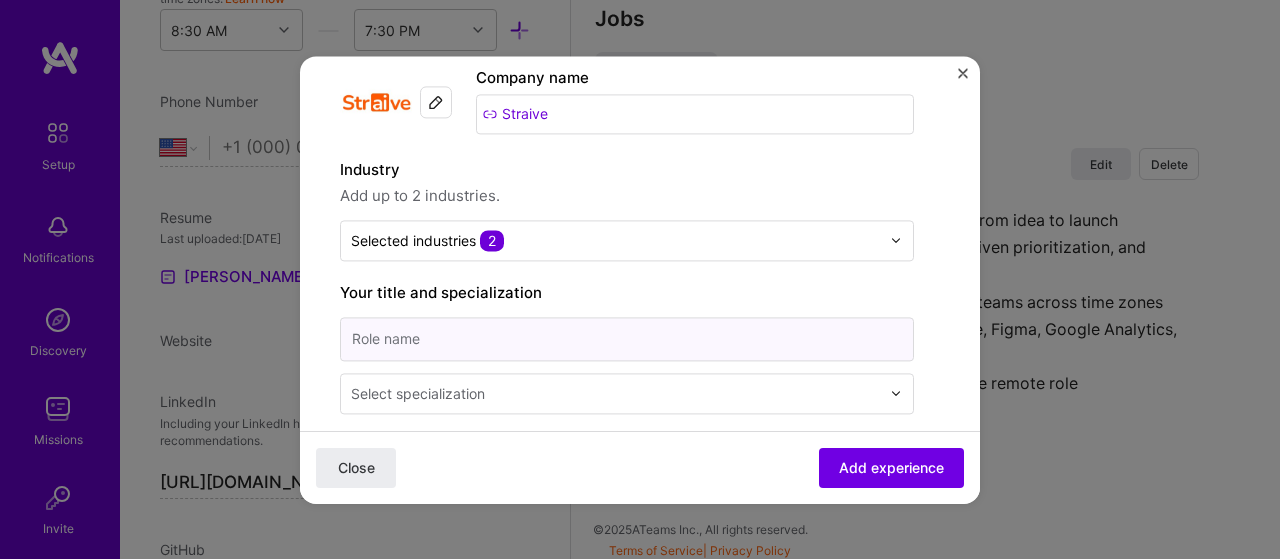 click at bounding box center [627, 339] 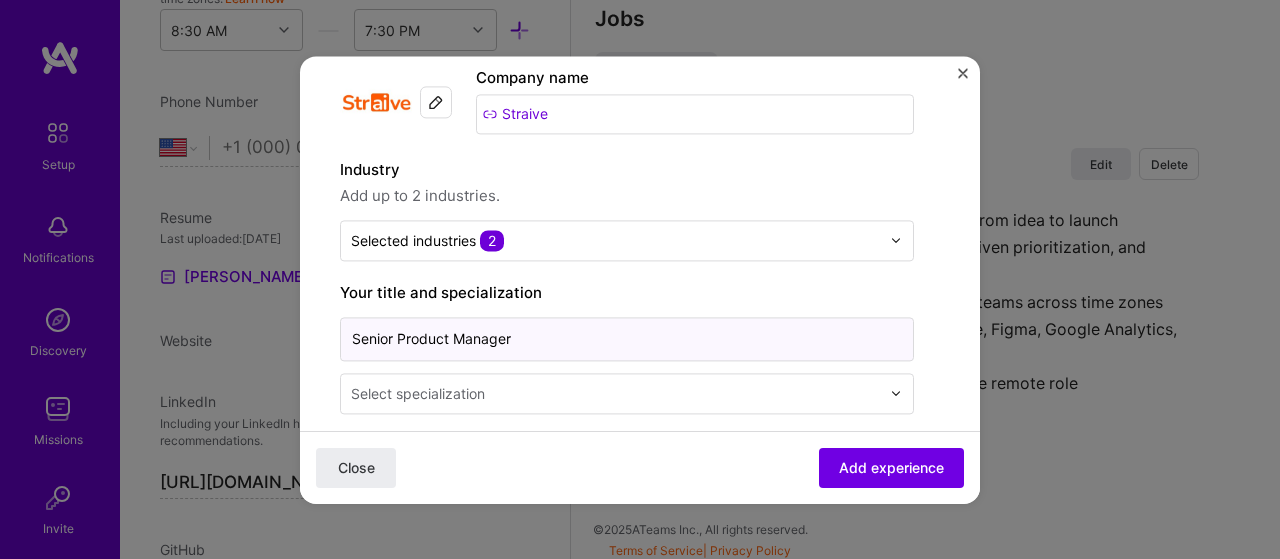 drag, startPoint x: 399, startPoint y: 334, endPoint x: 323, endPoint y: 333, distance: 76.00658 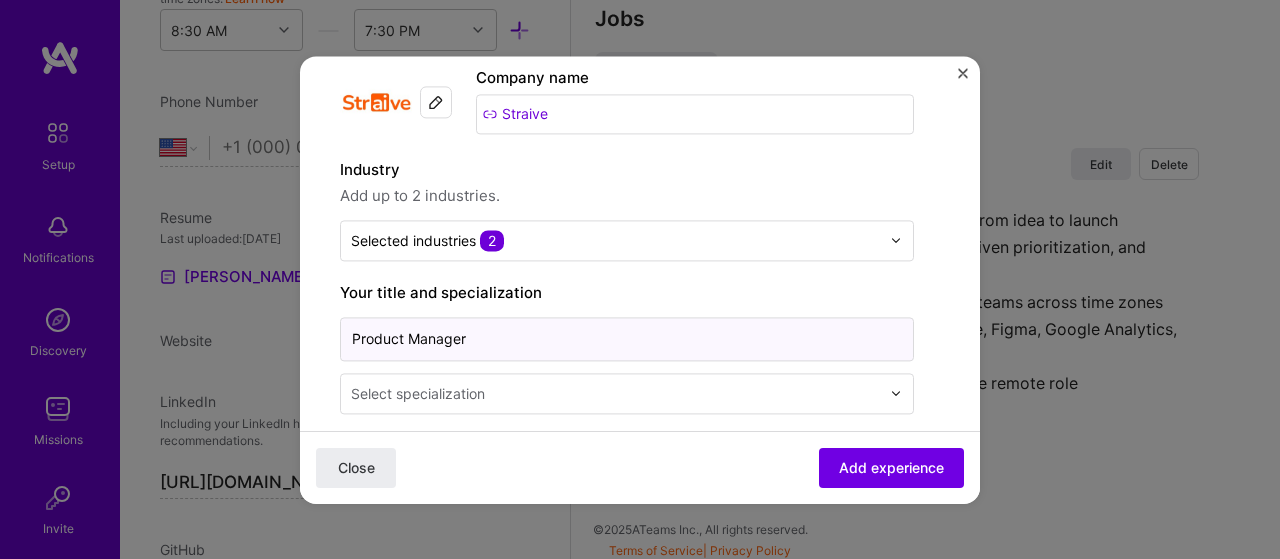 scroll, scrollTop: 200, scrollLeft: 0, axis: vertical 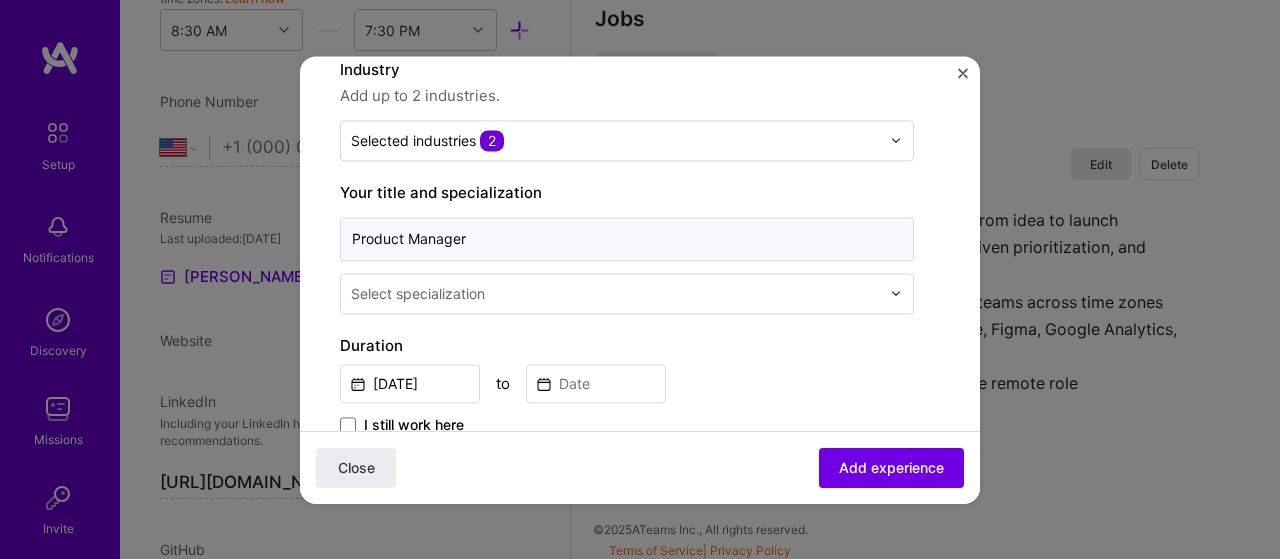 type on "Product Manager" 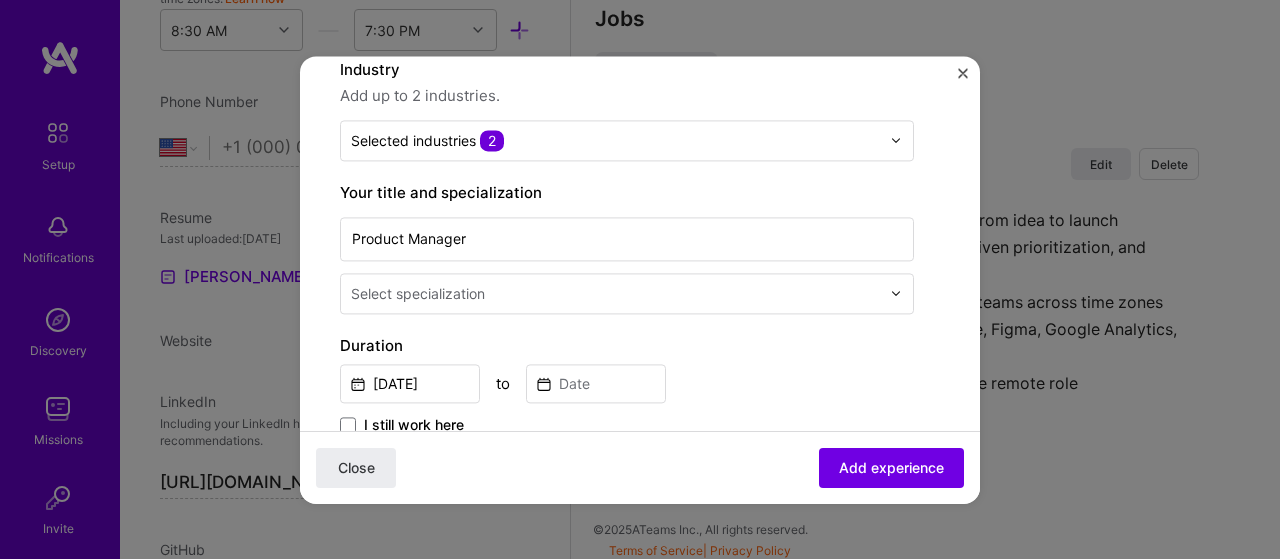 click on "Select specialization" at bounding box center [418, 293] 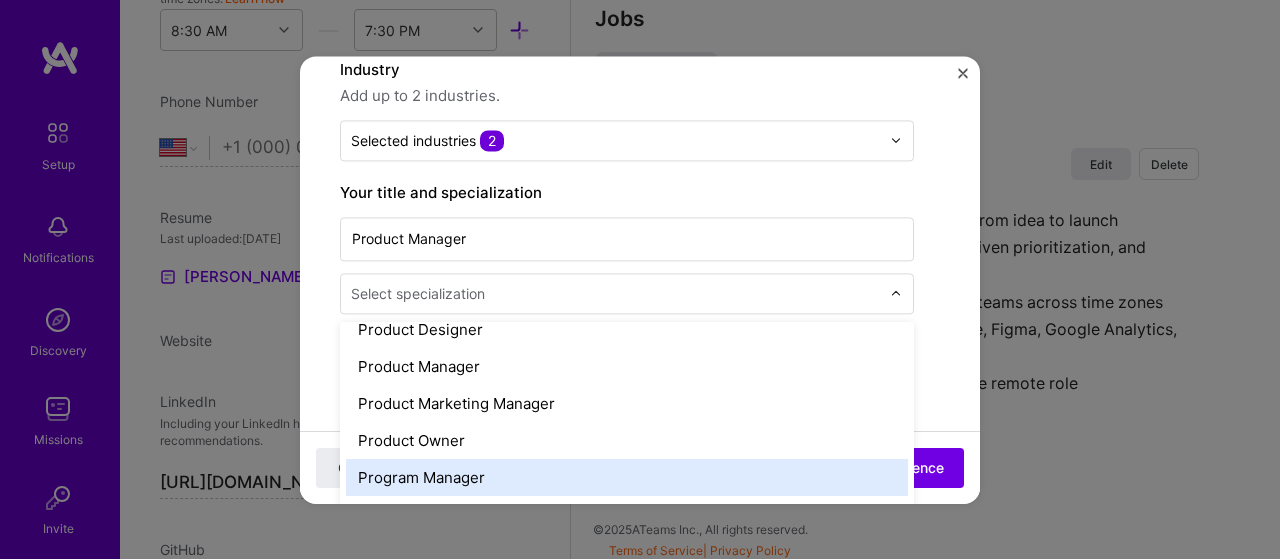scroll, scrollTop: 1800, scrollLeft: 0, axis: vertical 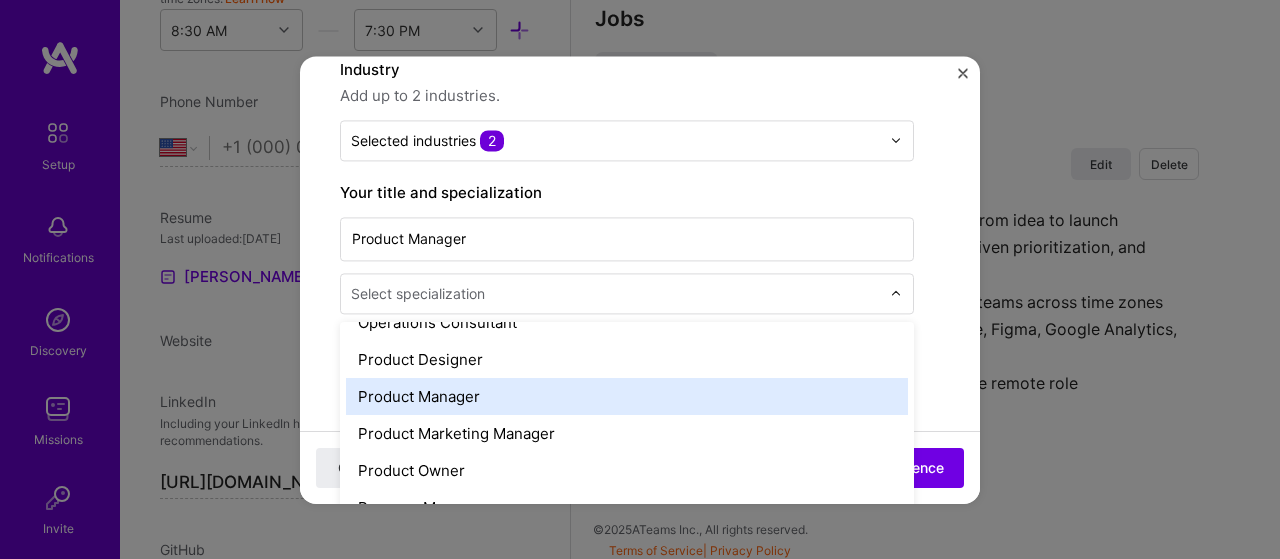 click on "Product Manager" at bounding box center [627, 396] 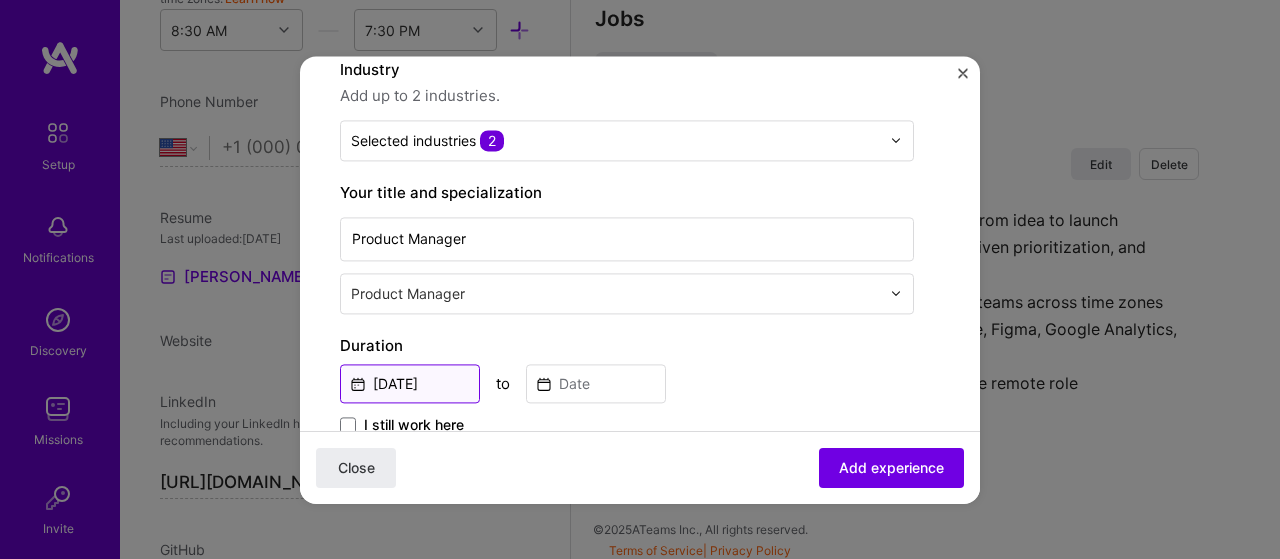click on "[DATE]" at bounding box center [410, 383] 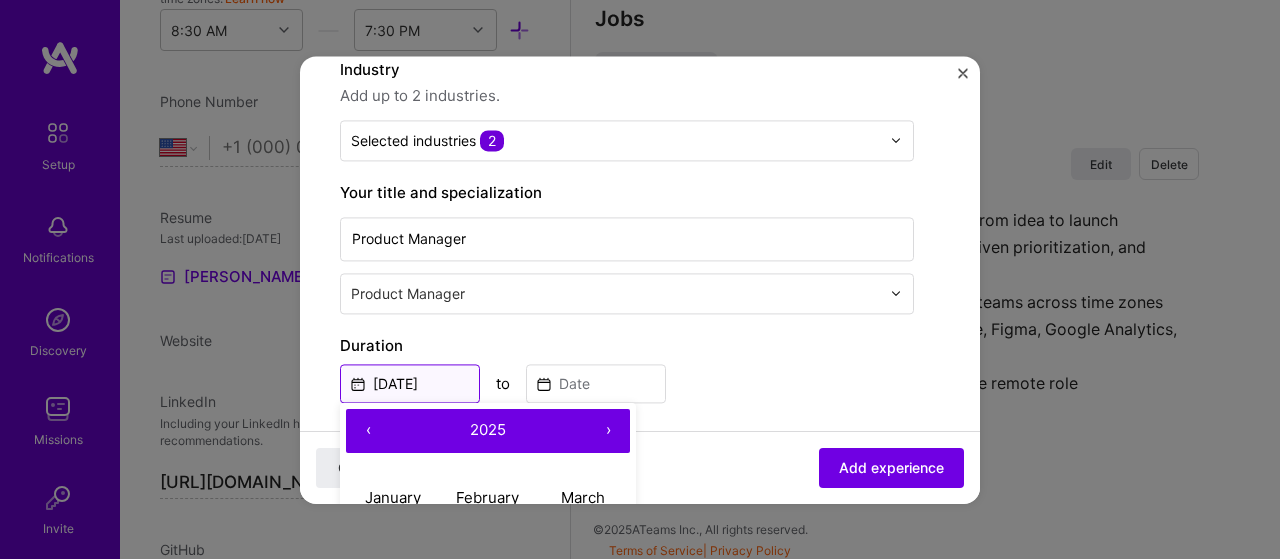 scroll, scrollTop: 300, scrollLeft: 0, axis: vertical 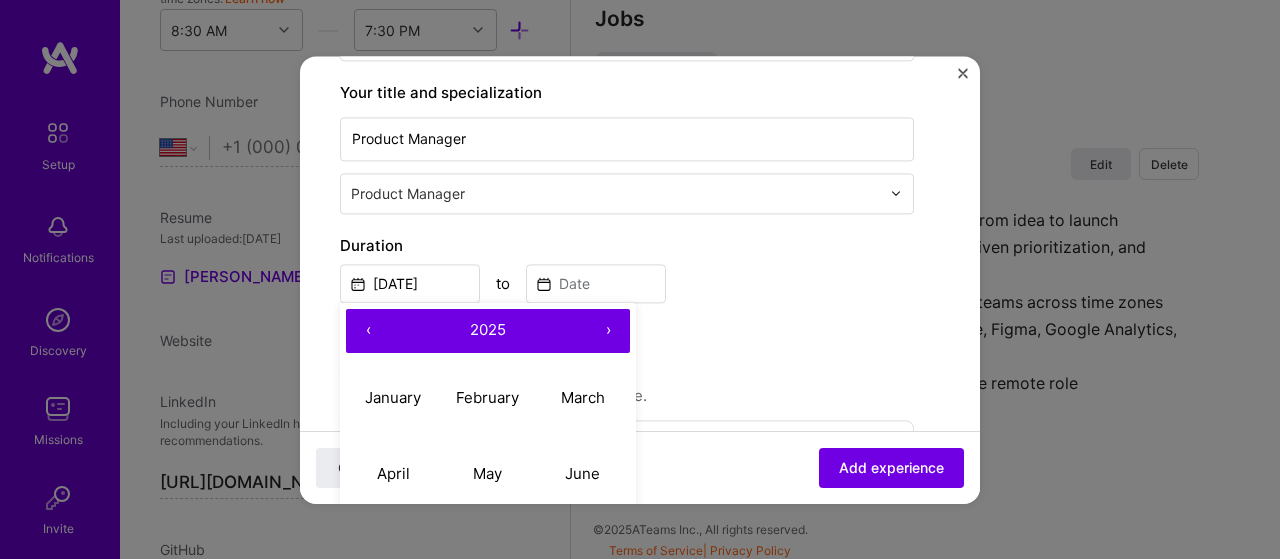click on "‹" at bounding box center (368, 331) 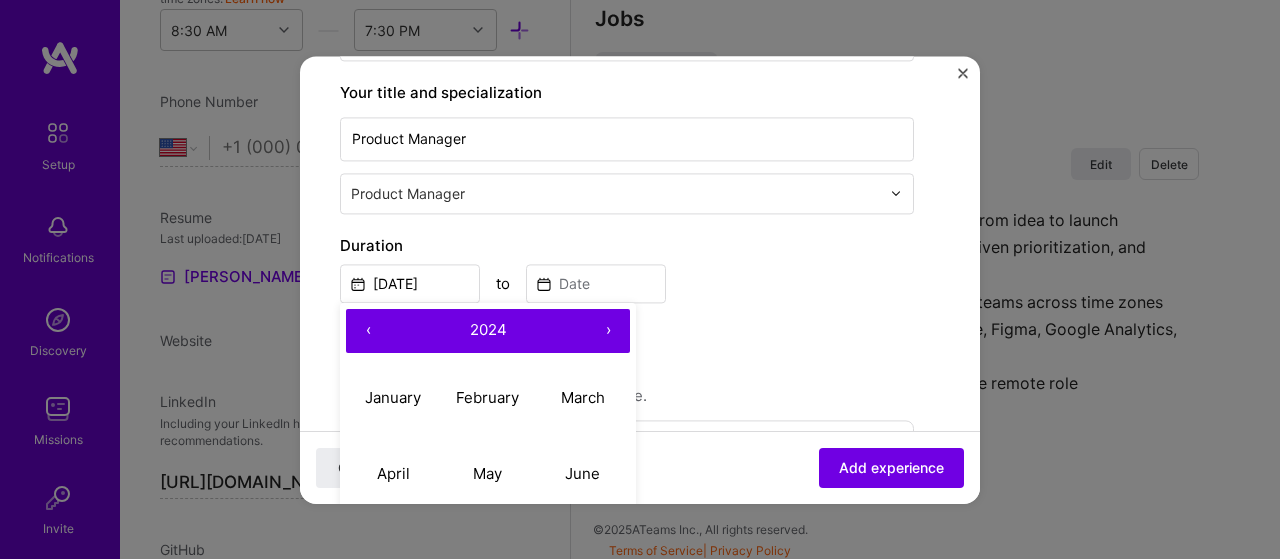 click on "‹" at bounding box center (368, 331) 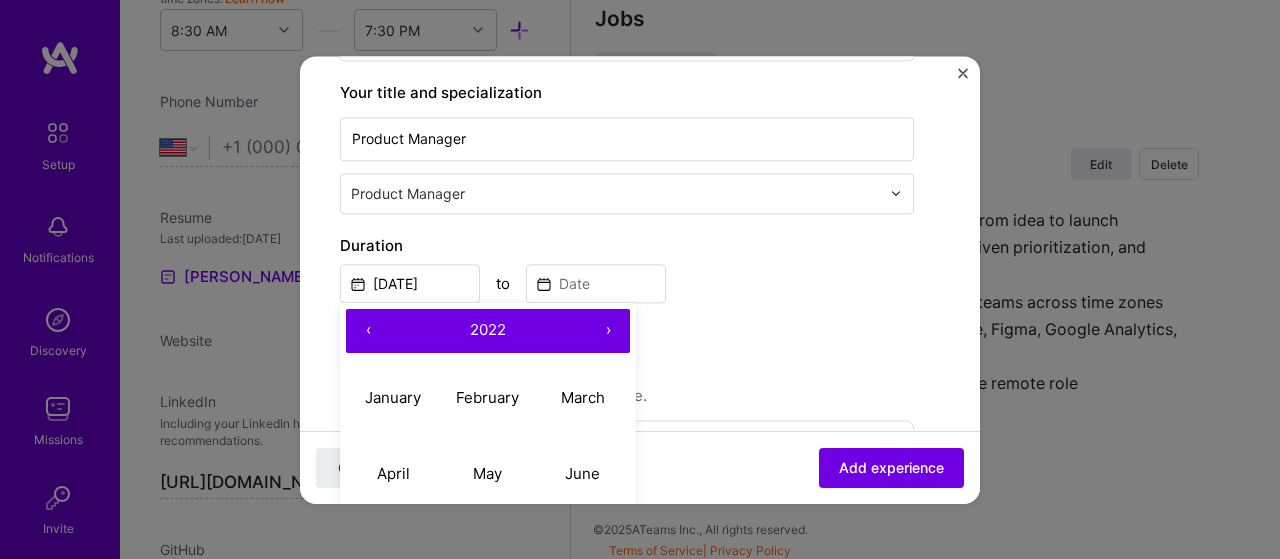 click on "‹" at bounding box center (368, 331) 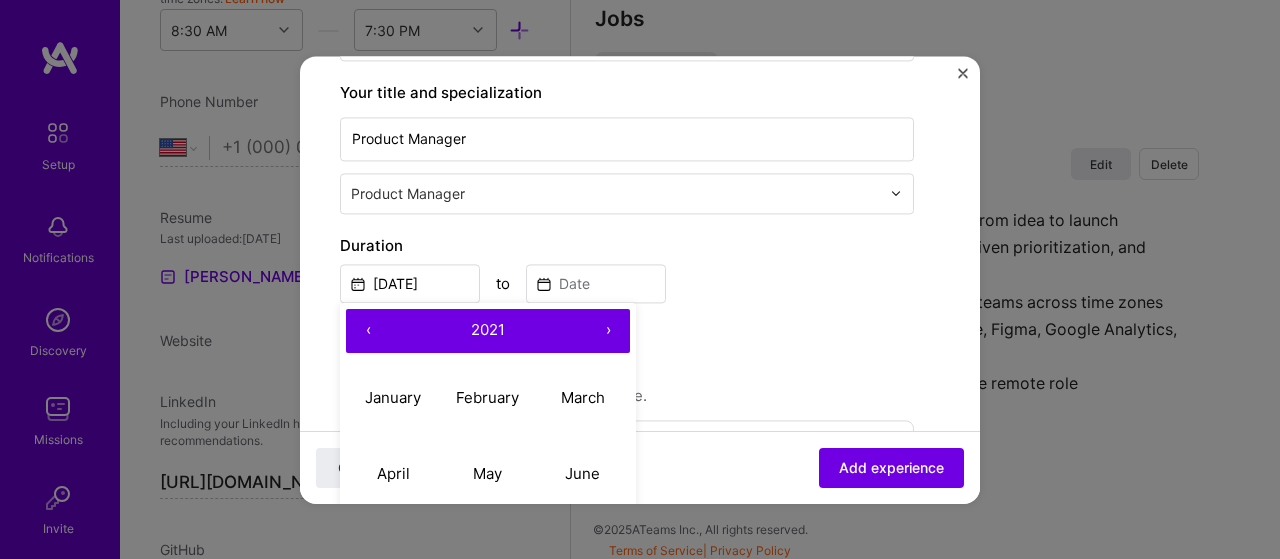 click on "‹" at bounding box center (368, 331) 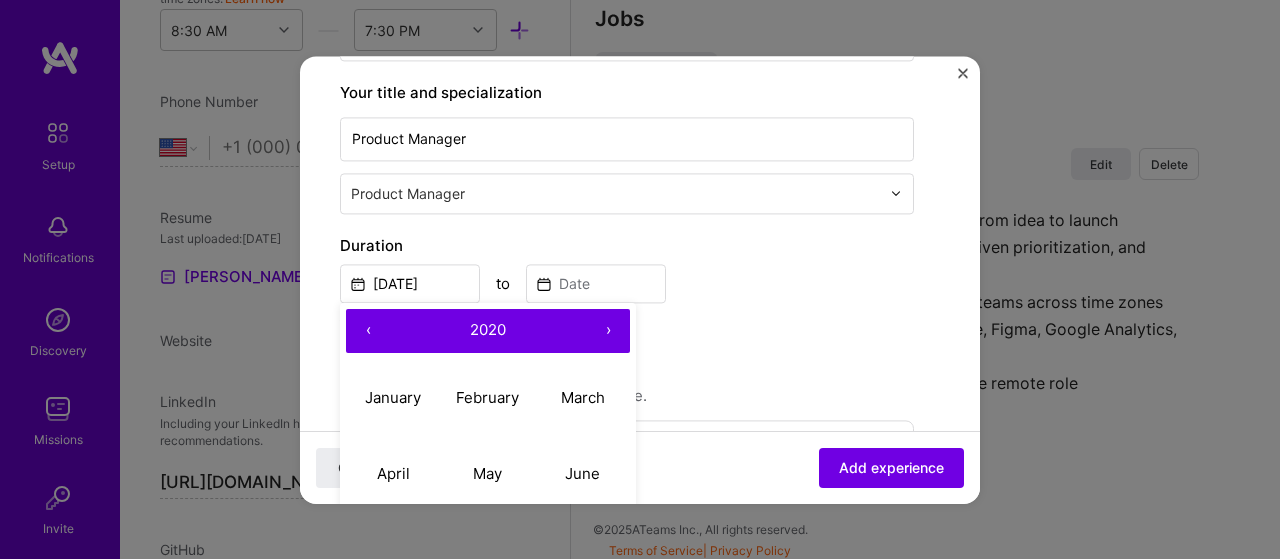 click on "‹" at bounding box center (368, 331) 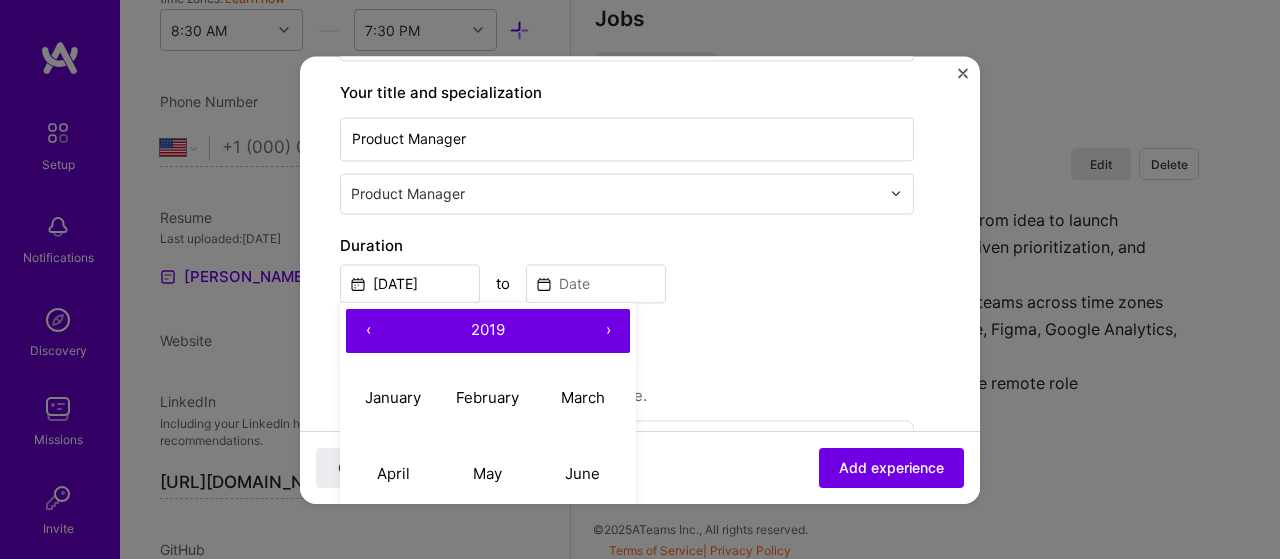 click on "‹" at bounding box center (368, 331) 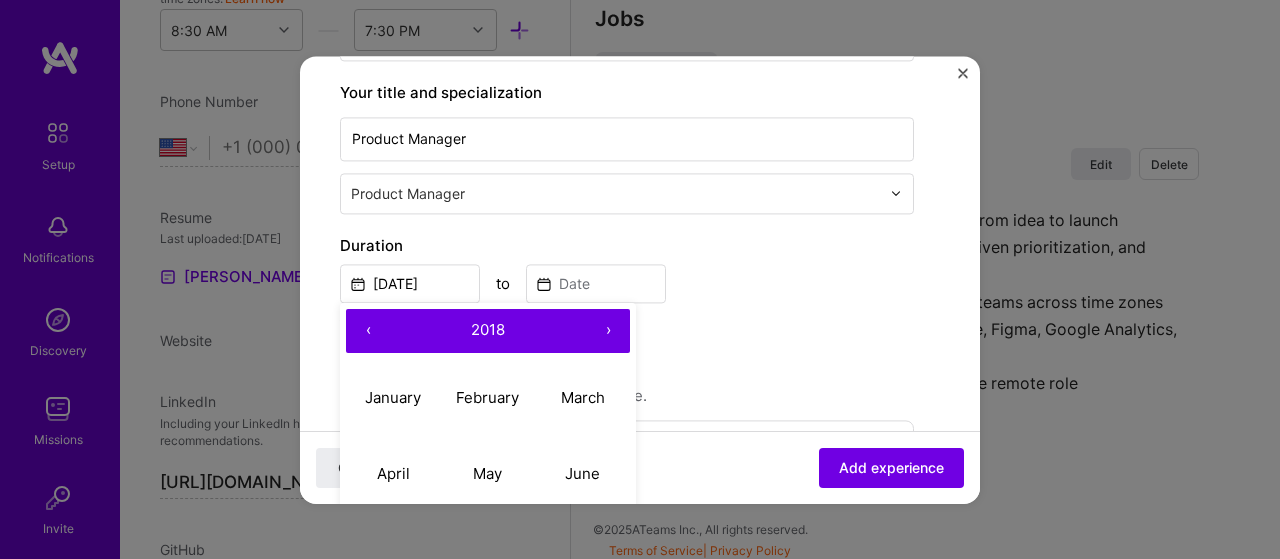 click on "‹" at bounding box center (368, 331) 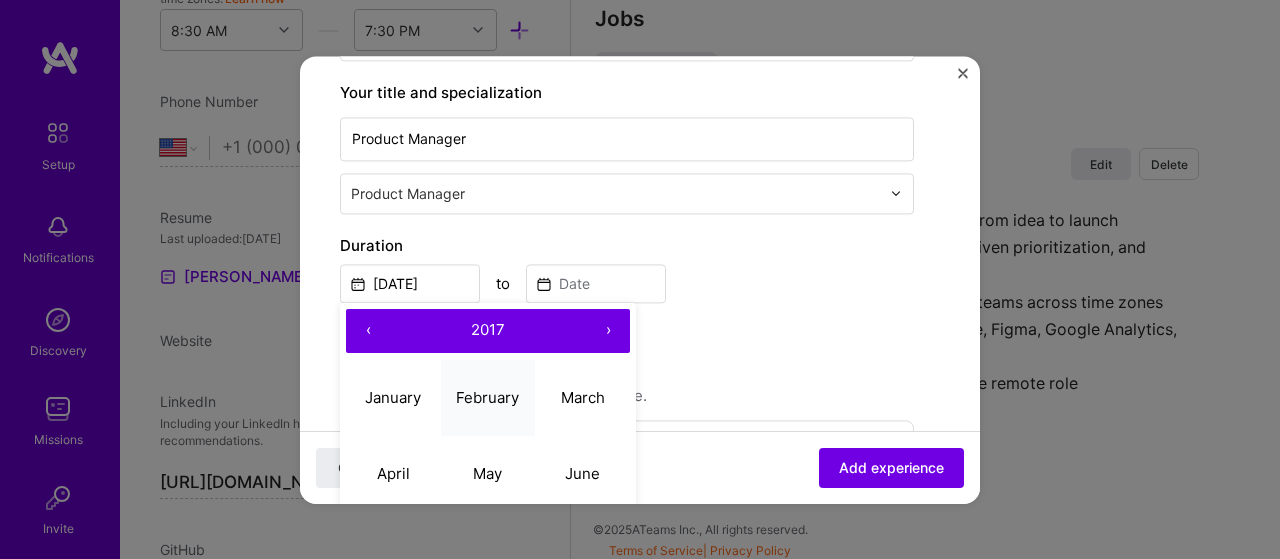 scroll, scrollTop: 400, scrollLeft: 0, axis: vertical 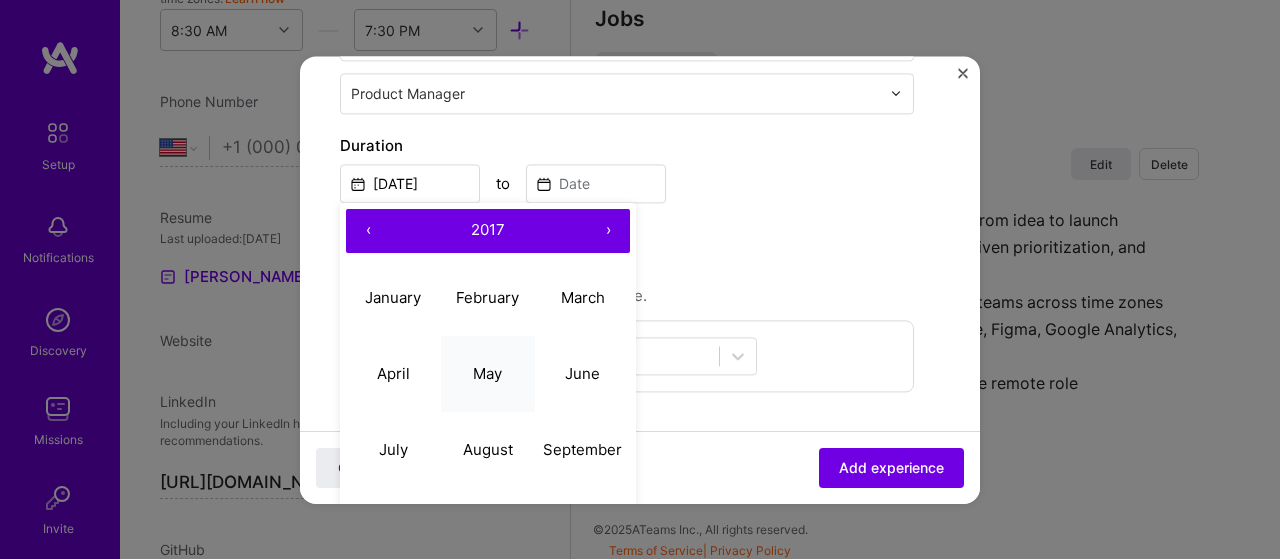 click on "May" at bounding box center (488, 374) 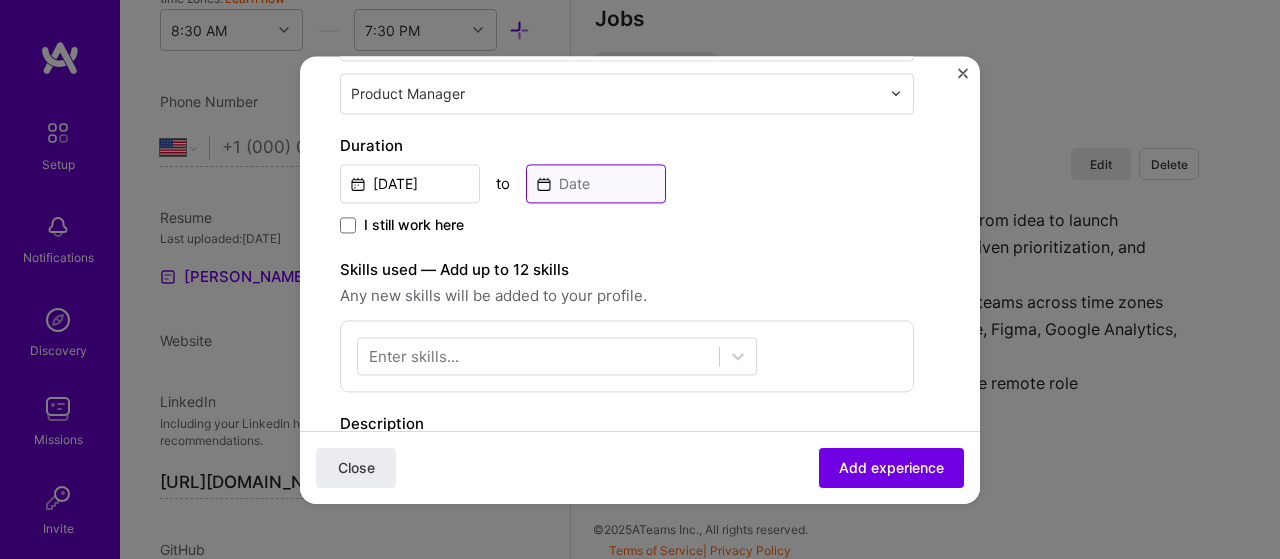 click at bounding box center (596, 183) 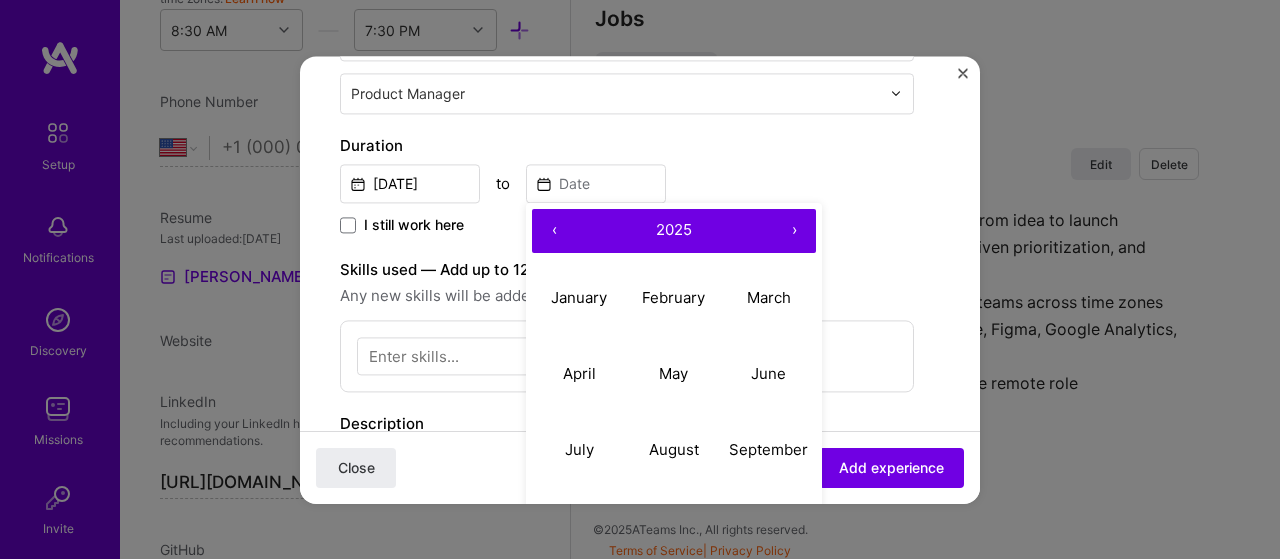 click on "‹" at bounding box center [554, 231] 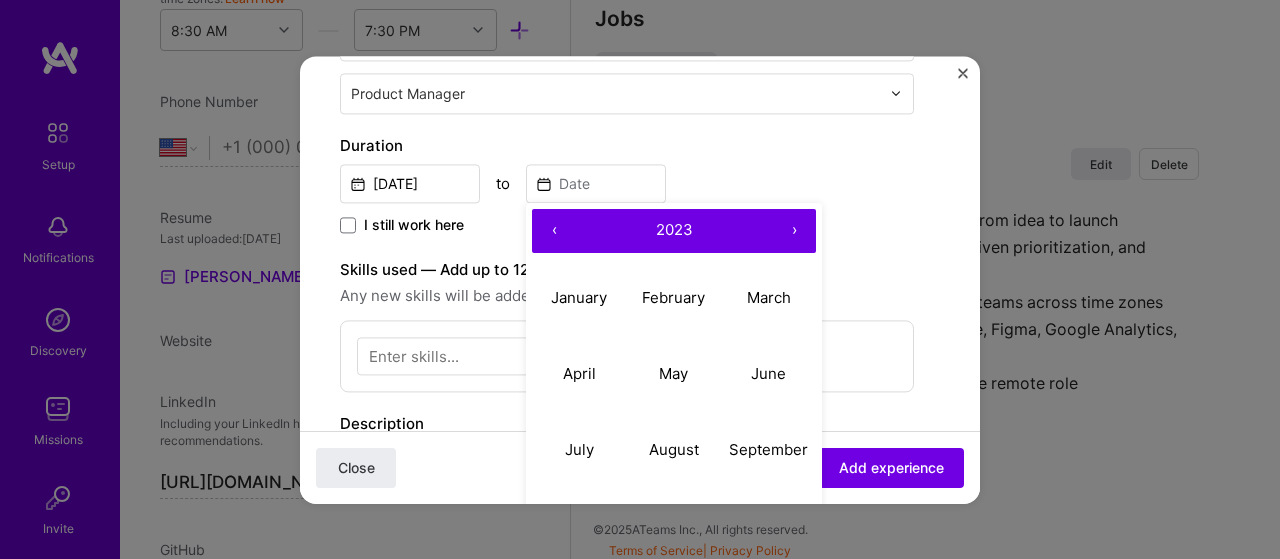 click on "‹" at bounding box center [554, 231] 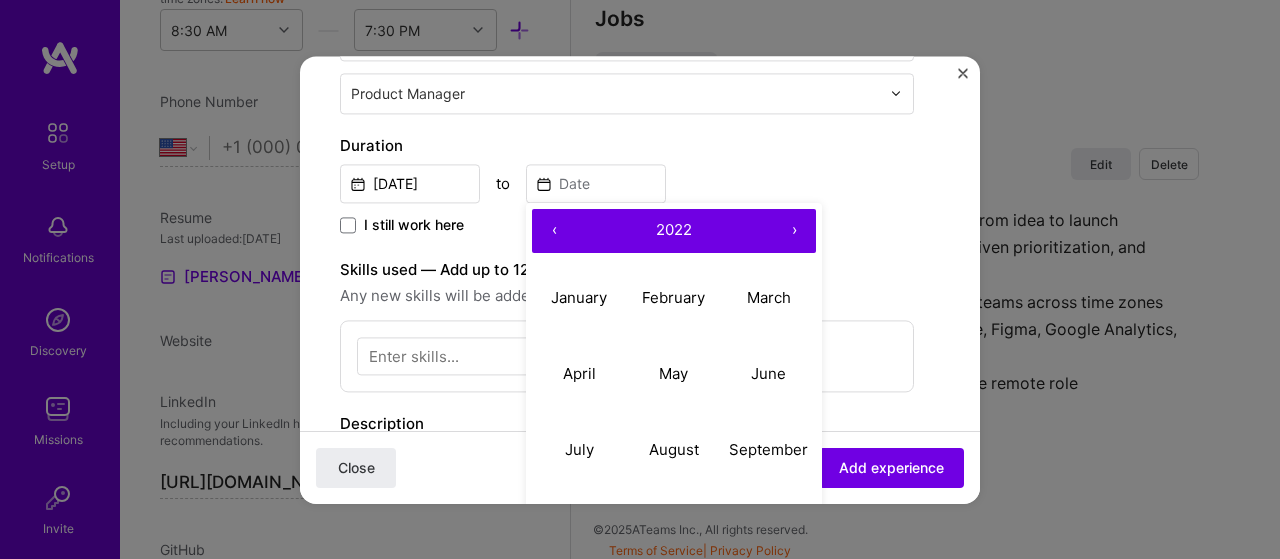 click on "‹" at bounding box center [554, 231] 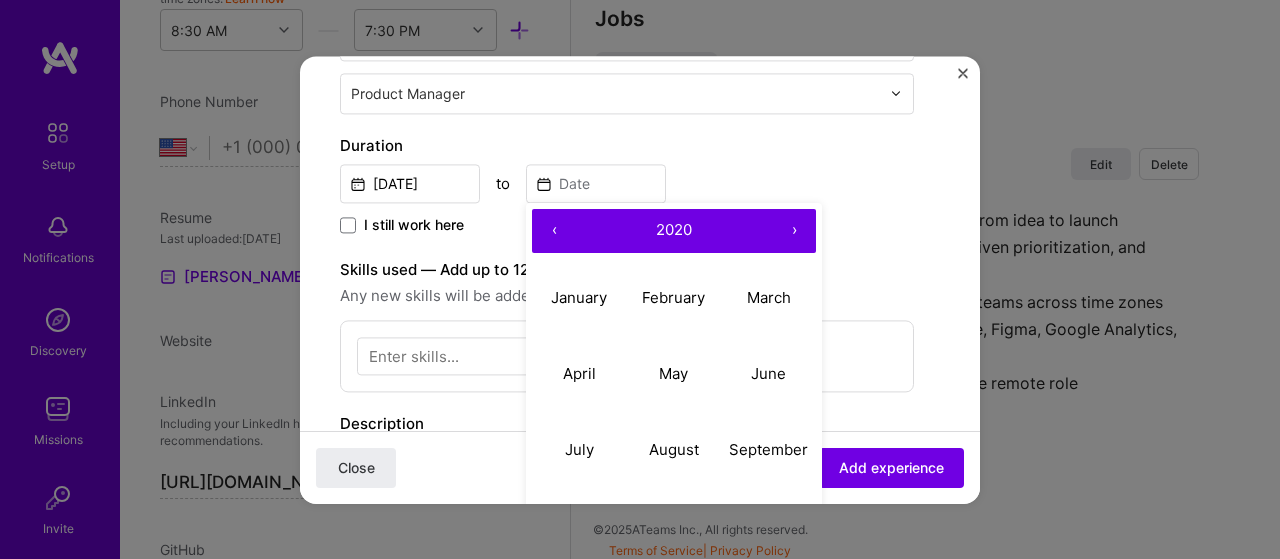 click on "‹" at bounding box center [554, 231] 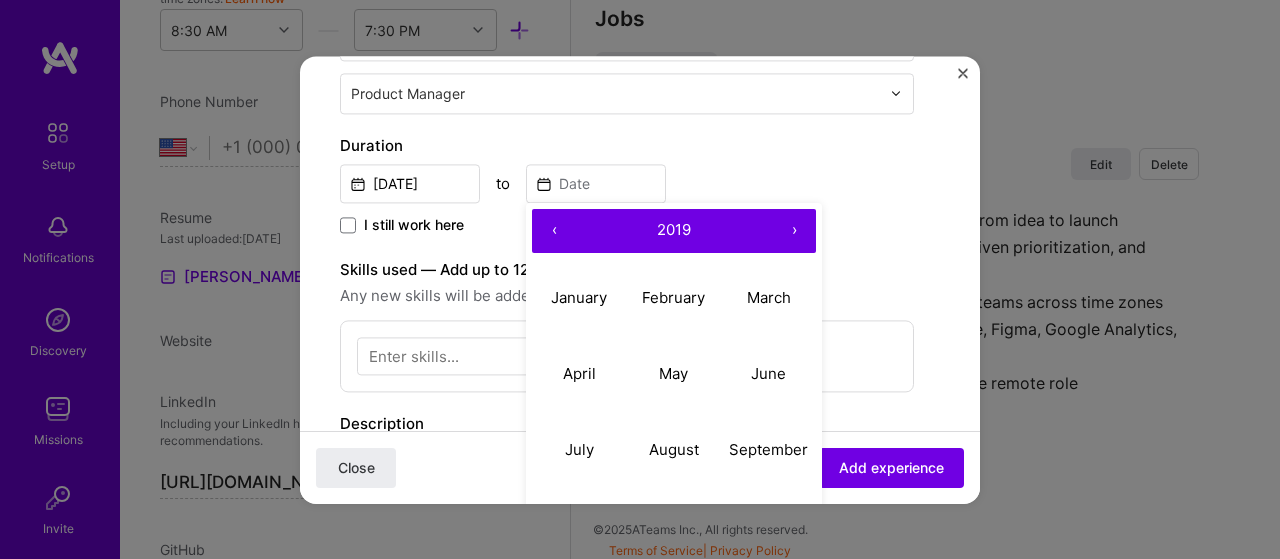click on "‹" at bounding box center [554, 231] 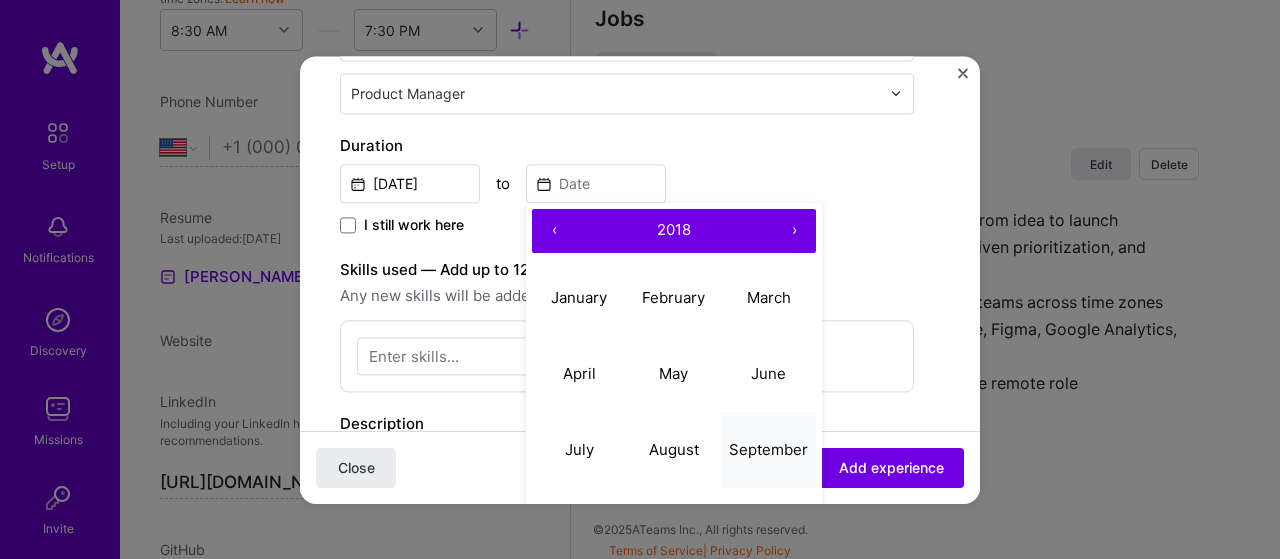click on "September" at bounding box center (768, 449) 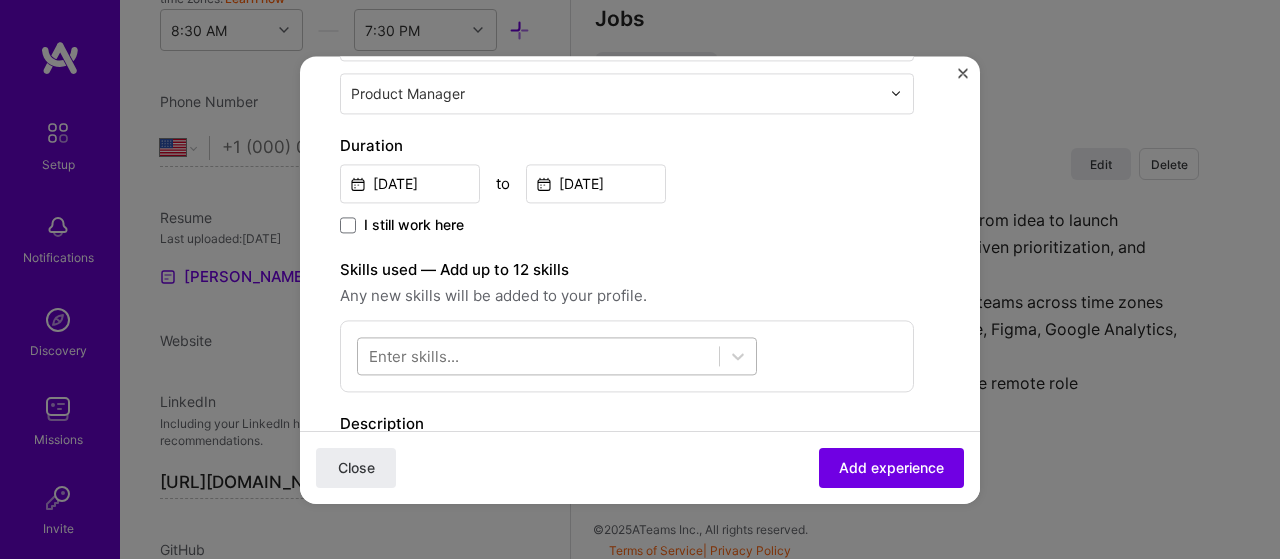 scroll, scrollTop: 500, scrollLeft: 0, axis: vertical 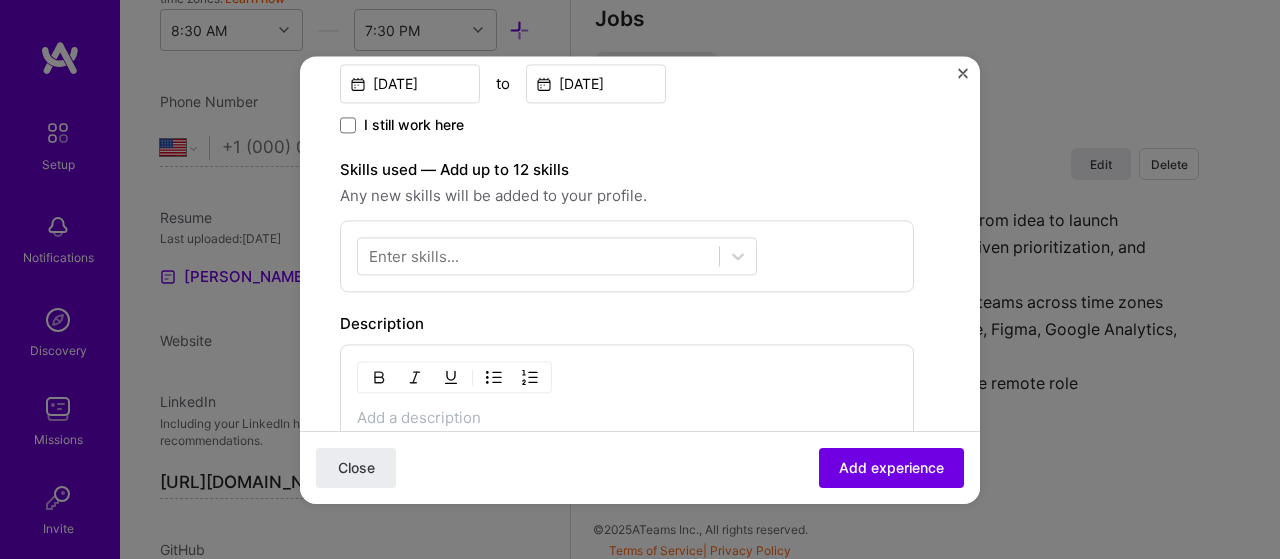 click on "Enter skills..." at bounding box center (414, 255) 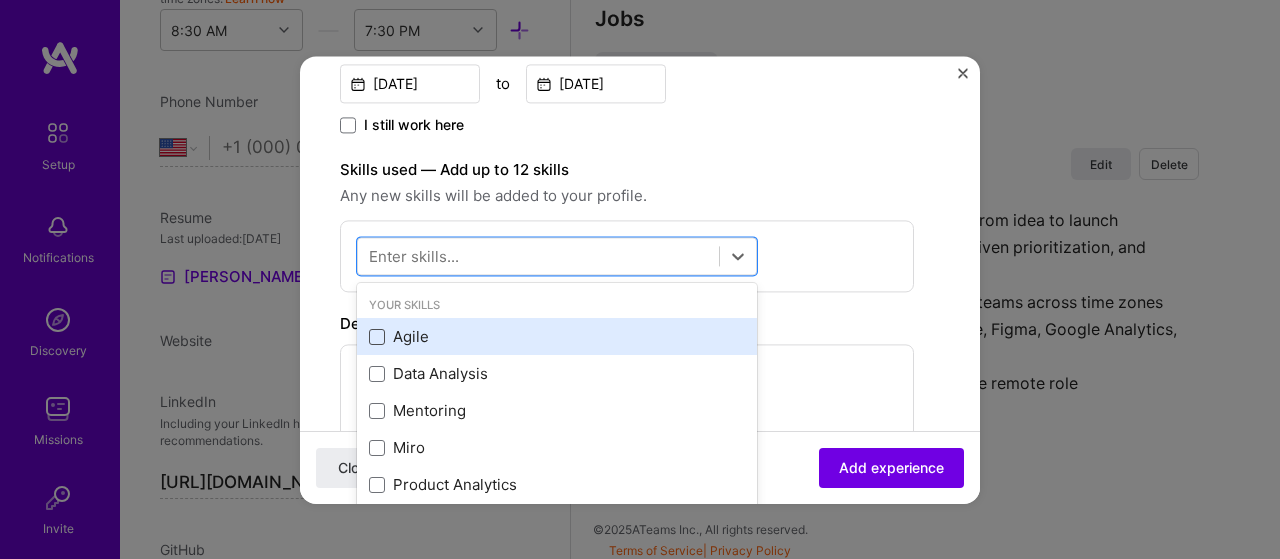 click at bounding box center [377, 337] 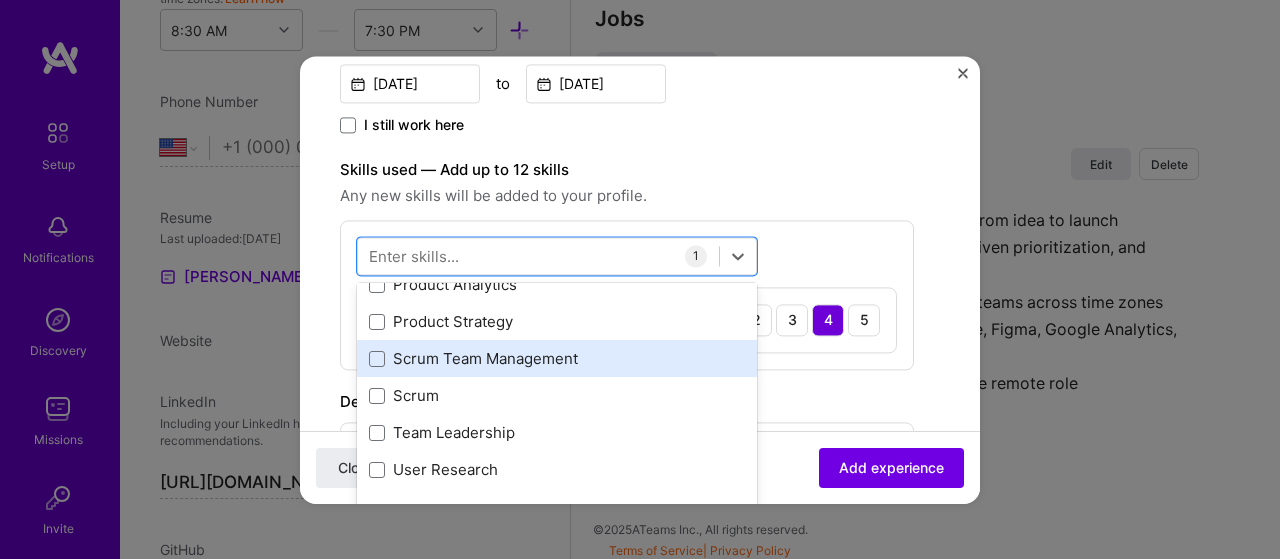 scroll, scrollTop: 100, scrollLeft: 0, axis: vertical 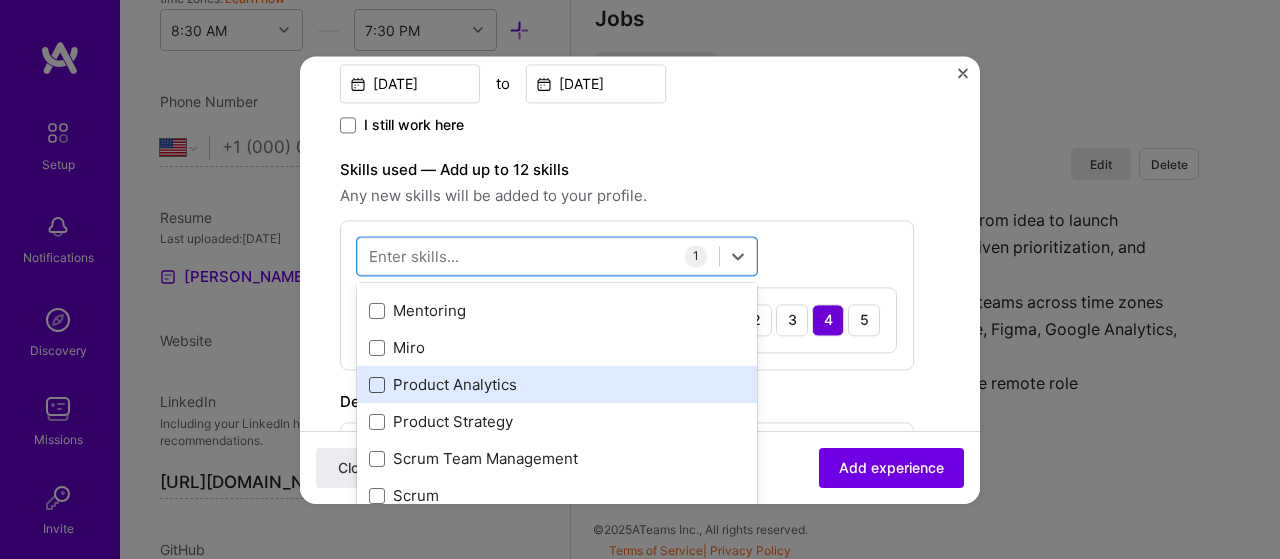 click at bounding box center (377, 385) 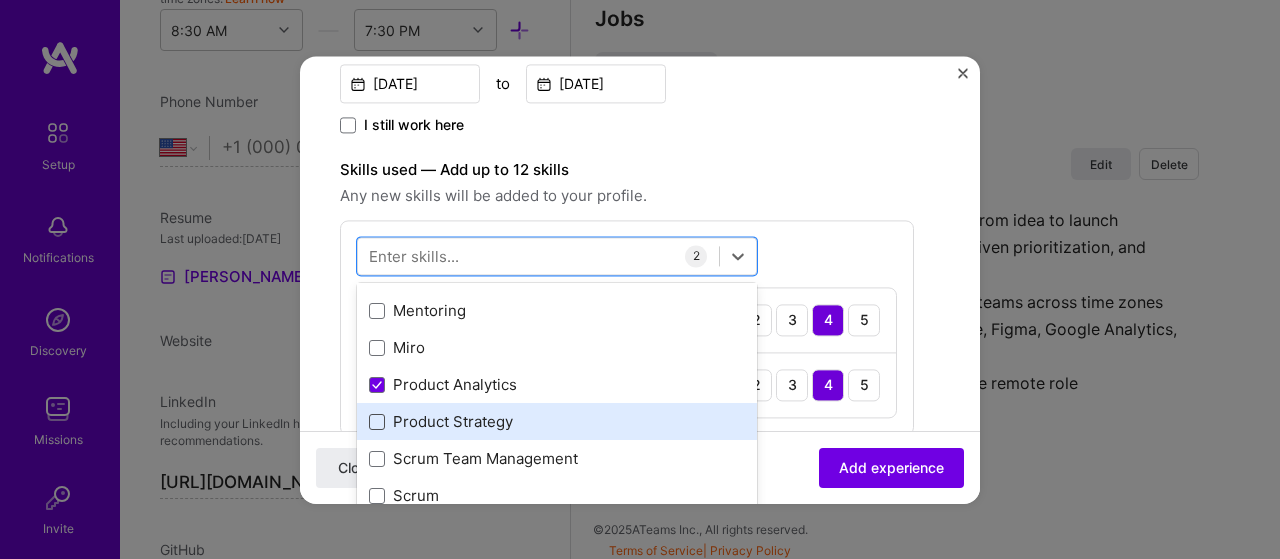 click at bounding box center [377, 422] 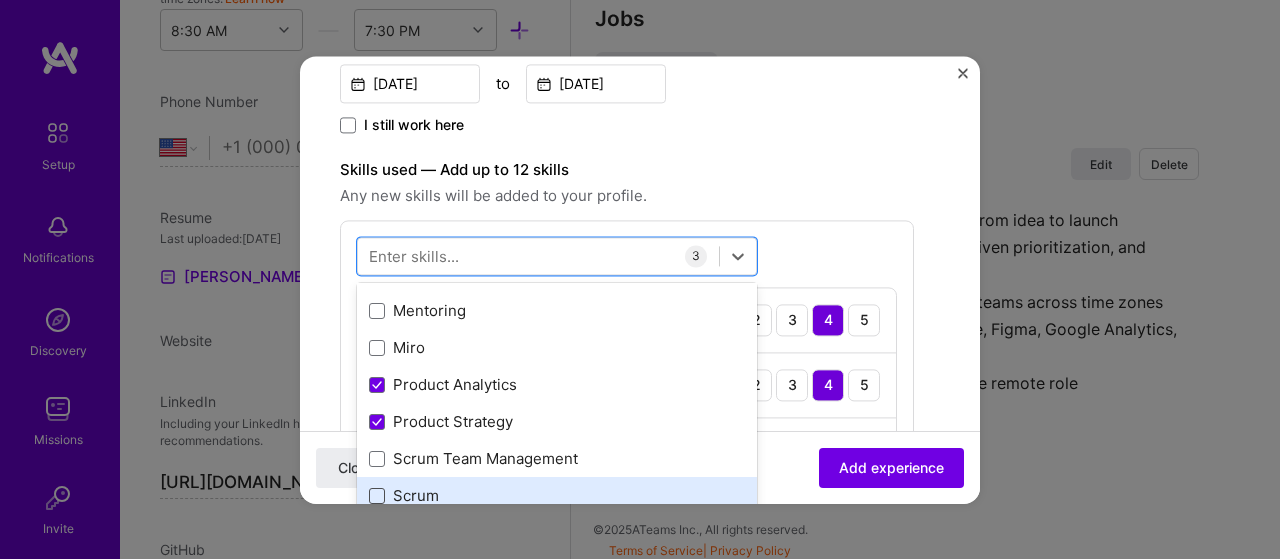 click at bounding box center [377, 496] 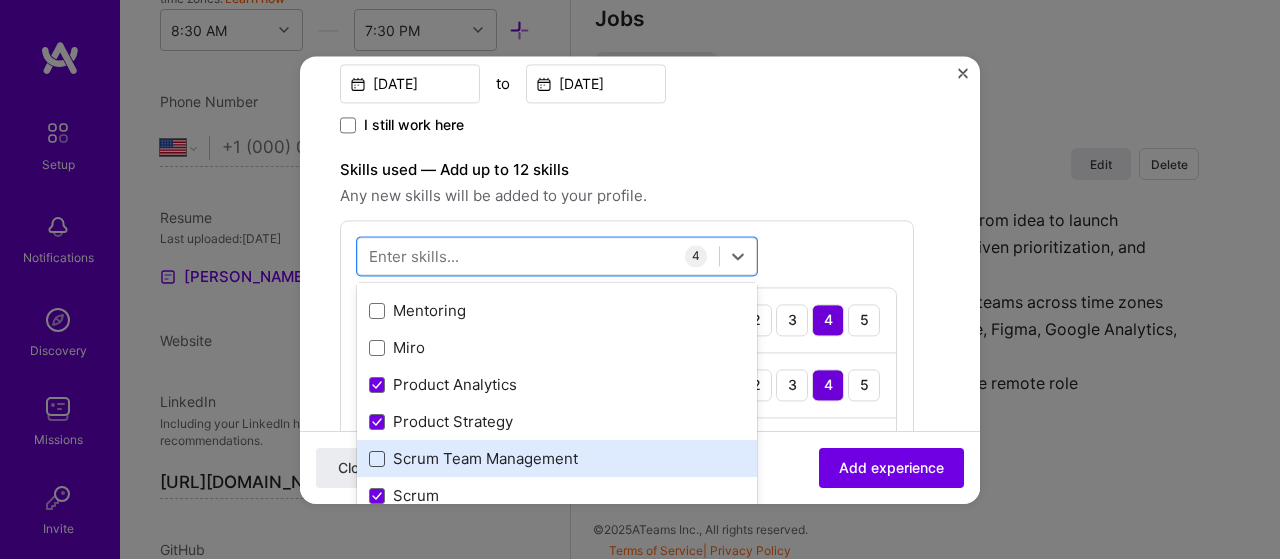 click at bounding box center [377, 459] 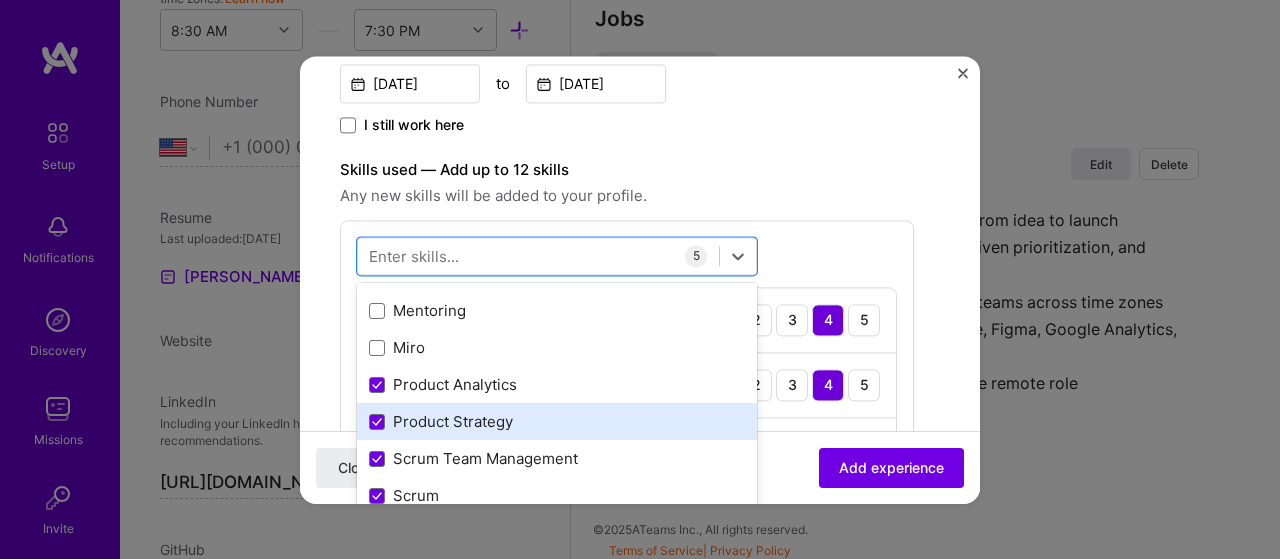 scroll, scrollTop: 0, scrollLeft: 0, axis: both 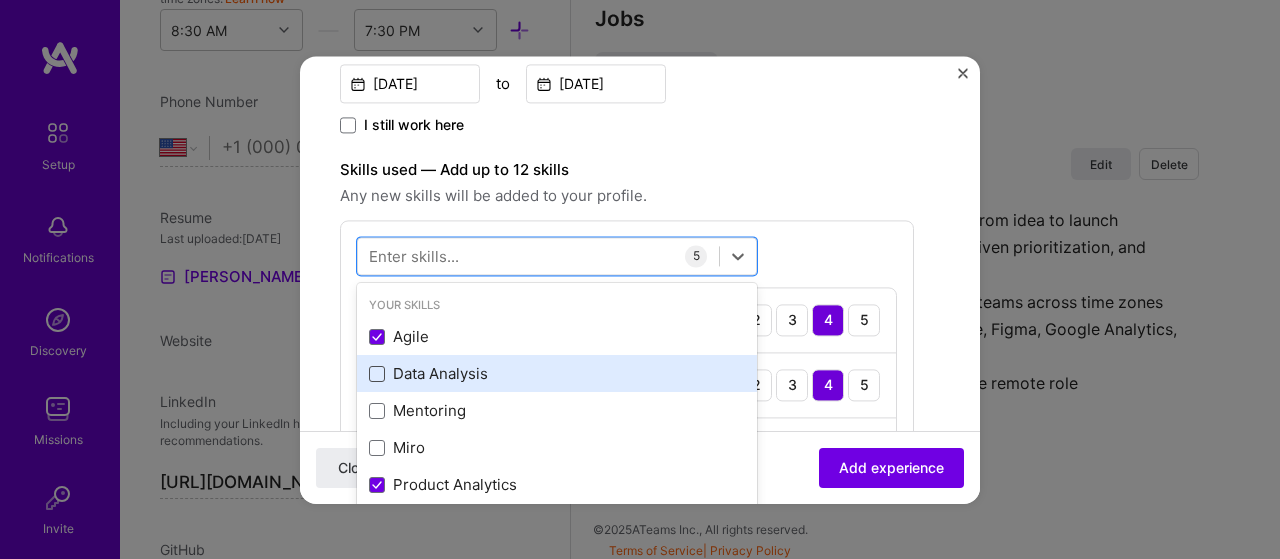click at bounding box center [377, 374] 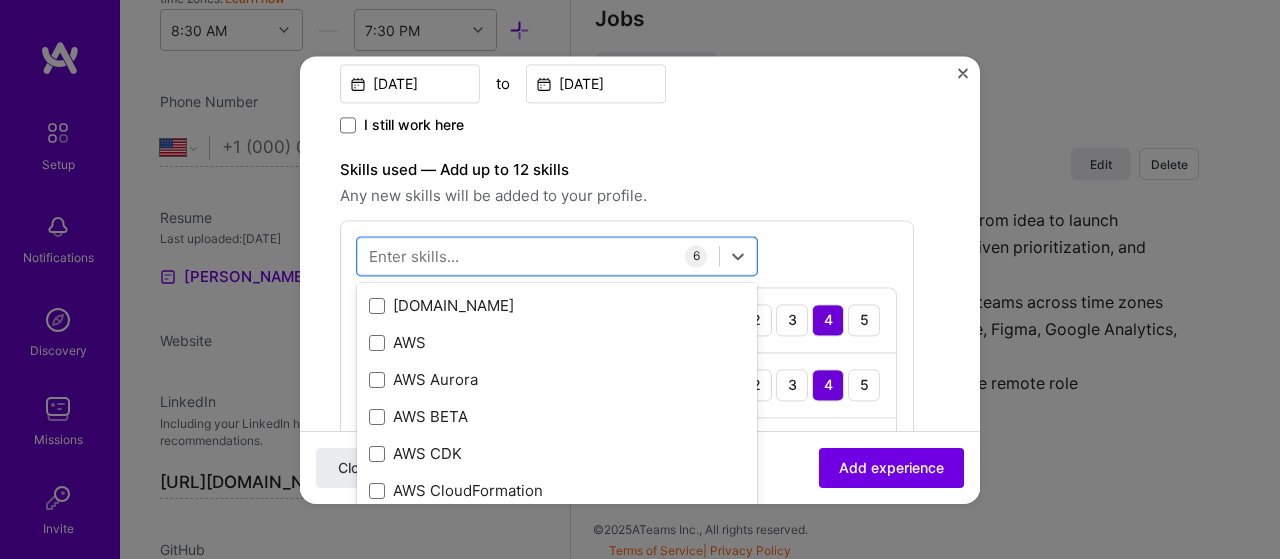 scroll, scrollTop: 500, scrollLeft: 0, axis: vertical 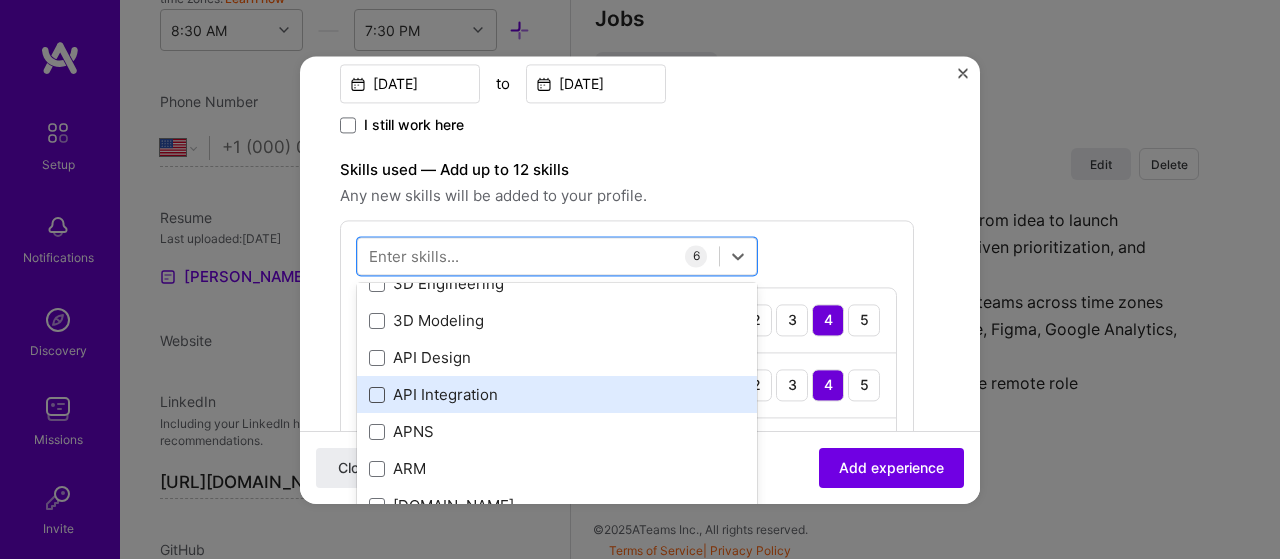 click at bounding box center [377, 395] 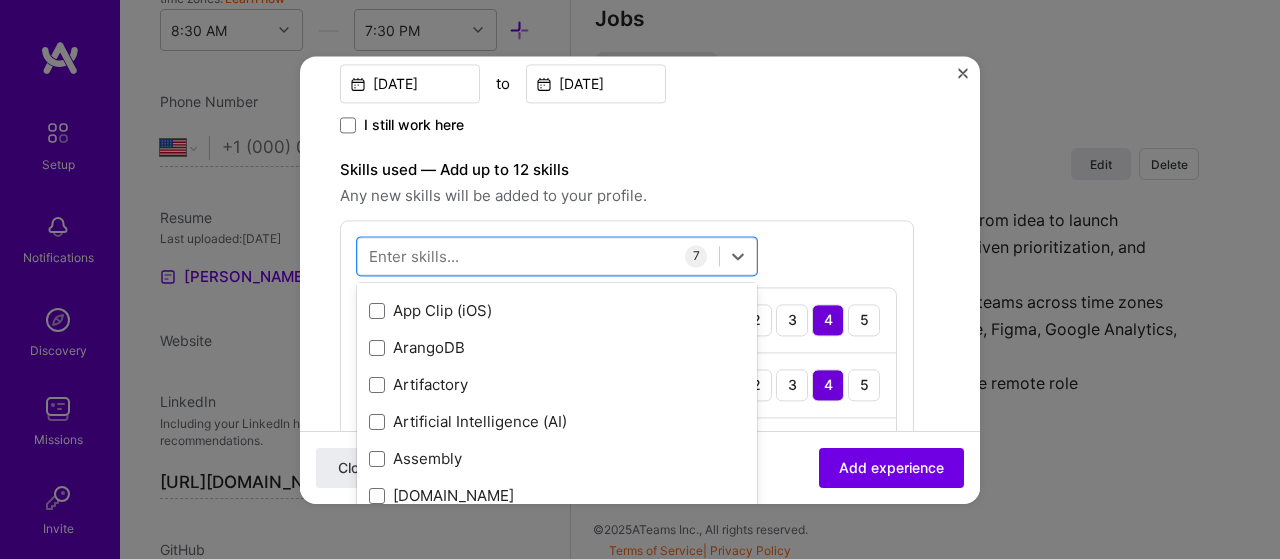 scroll, scrollTop: 1700, scrollLeft: 0, axis: vertical 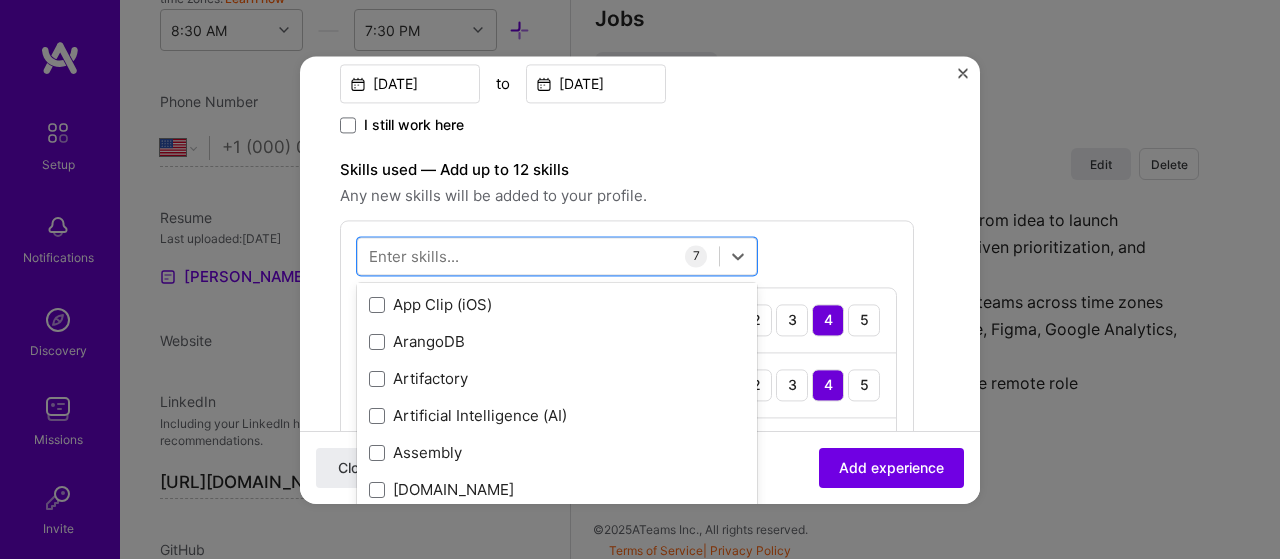 click on "option API Integration, selected. option App Clip (iOS) focused, 0 of 2. 378 results available. Use Up and Down to choose options, press Enter to select the currently focused option, press Escape to exit the menu, press Tab to select the option and exit the menu. Your Skills Agile Data Analysis Mentoring Miro Product Analytics Product Strategy Scrum Team Management Scrum Team Leadership User Research All Skills .NET 3D Engineering 3D Modeling API Design API Integration APNS ARM [DOMAIN_NAME] AWS AWS Aurora AWS BETA AWS CDK AWS CloudFormation AWS Lambda AWS Neptune AWS RDS Ada Adobe Creative Cloud Adobe Experience Manager Affiliate Marketing Agora Airflow Airtable Algorithm Design Amazon Athena Amplitude Analytics Android Angular Angular.js Ansible Apache [PERSON_NAME] Apex (Salesforce) Apollo App Clip (iOS) ArangoDB Artifactory Artificial Intelligence (AI) Assembly [DOMAIN_NAME] [PERSON_NAME] Authentication Automated Testing Azure BLE (Bluetooth) Babylon.js Backbone.js Backlog Prioritization BigQuery Blockchain / Crypto Blog Boto3 C" at bounding box center [627, 490] 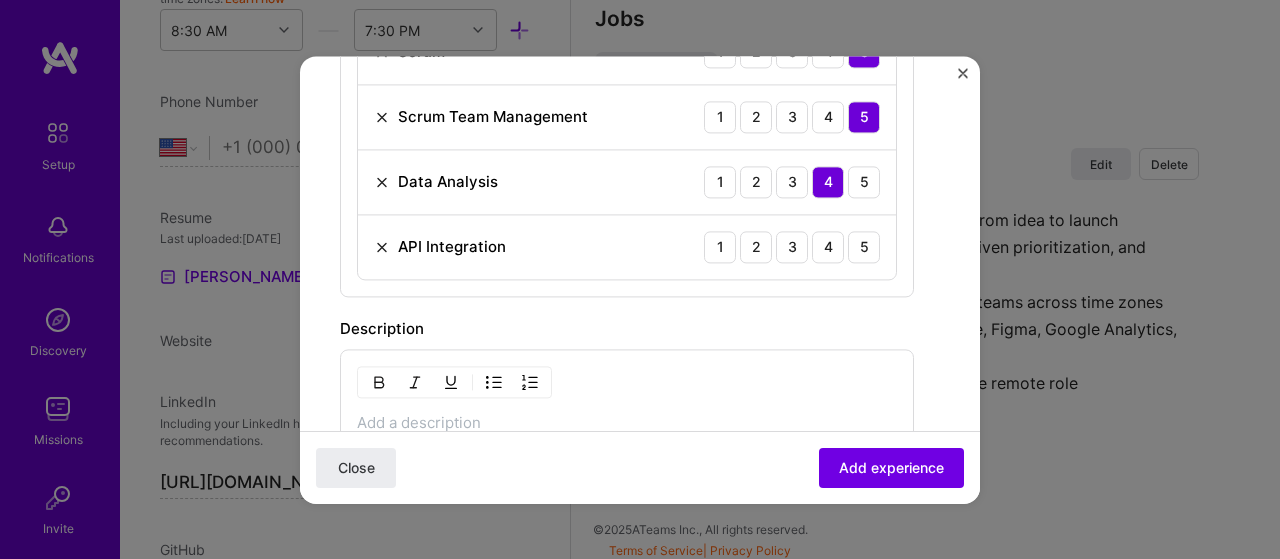 scroll, scrollTop: 1000, scrollLeft: 0, axis: vertical 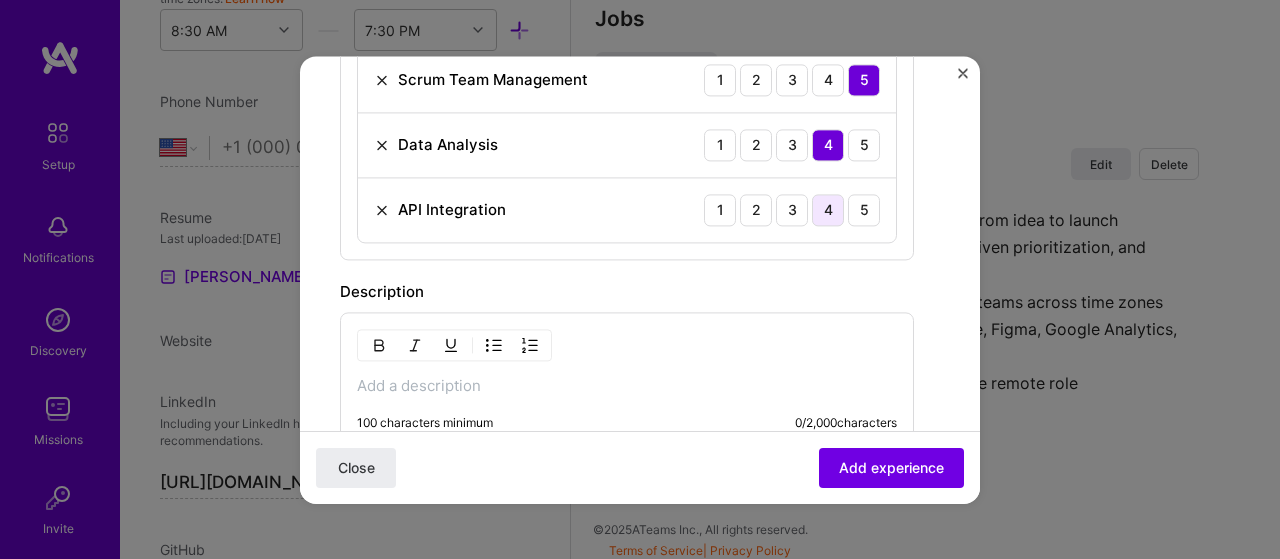 click on "4" at bounding box center [828, 210] 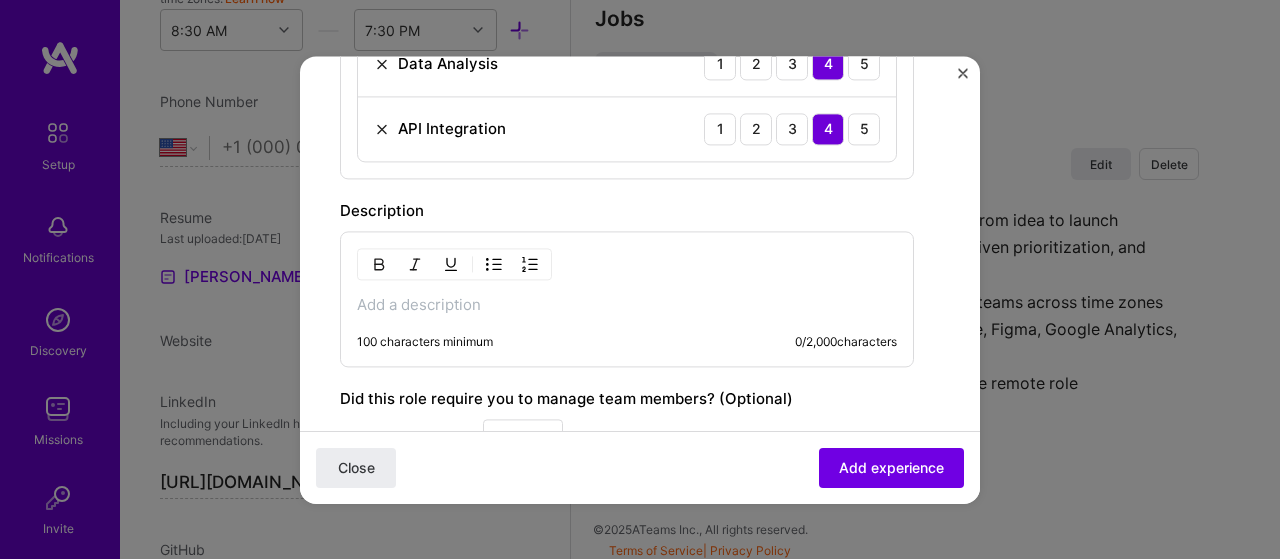 scroll, scrollTop: 1100, scrollLeft: 0, axis: vertical 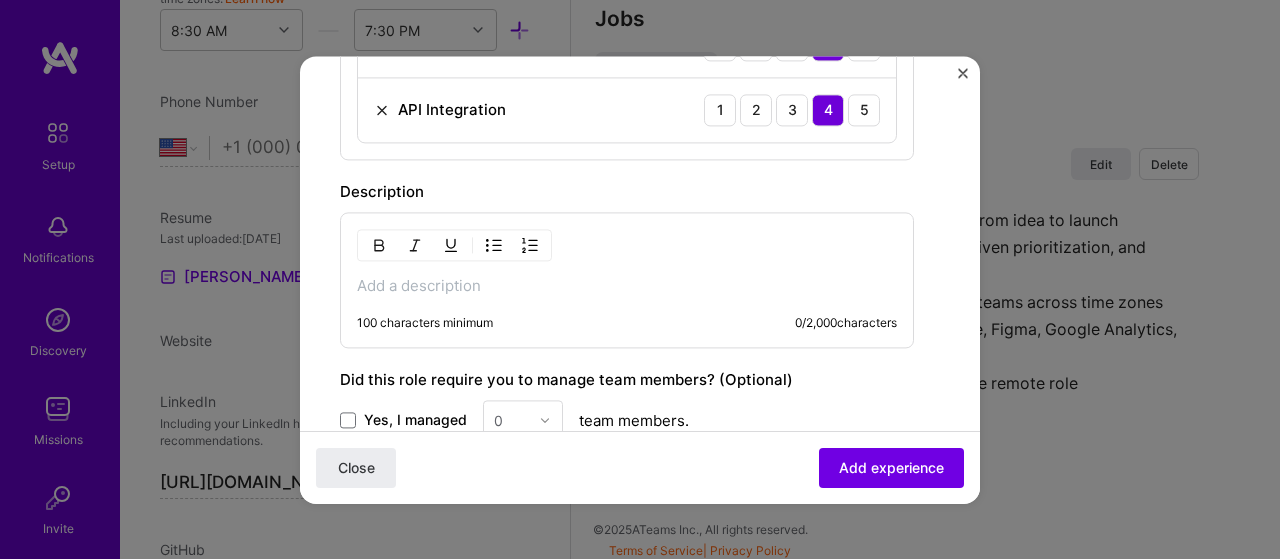 click at bounding box center [627, 286] 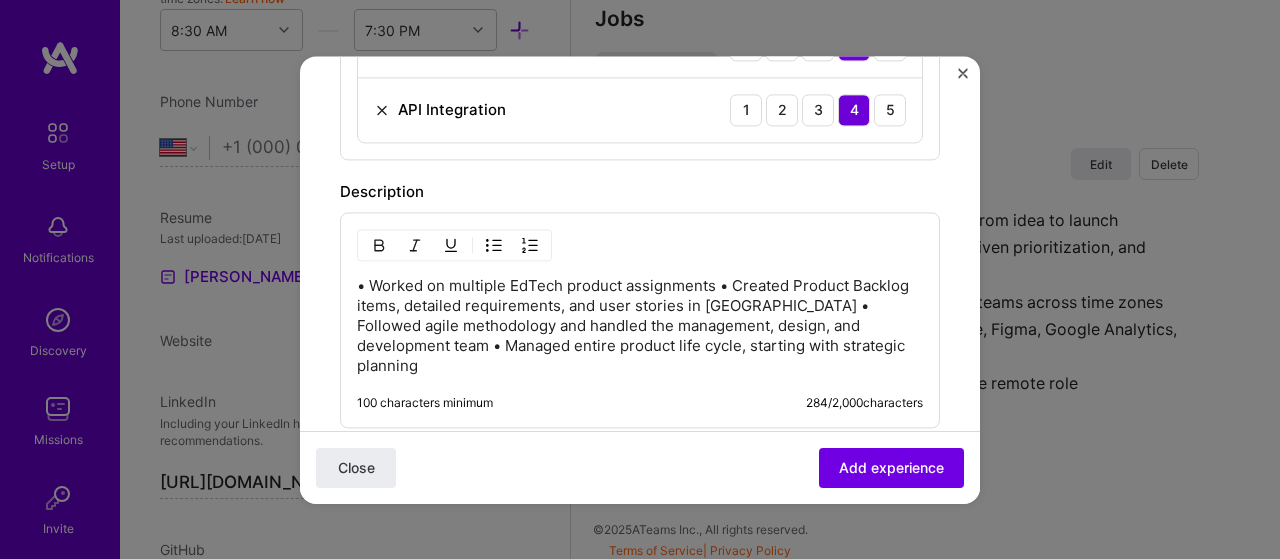 click on "• Worked on multiple EdTech product assignments • Created Product Backlog items, detailed requirements, and user stories in [GEOGRAPHIC_DATA] • Followed agile methodology and handled the management, design, and development team • Managed entire product life cycle, starting with strategic planning" at bounding box center [640, 326] 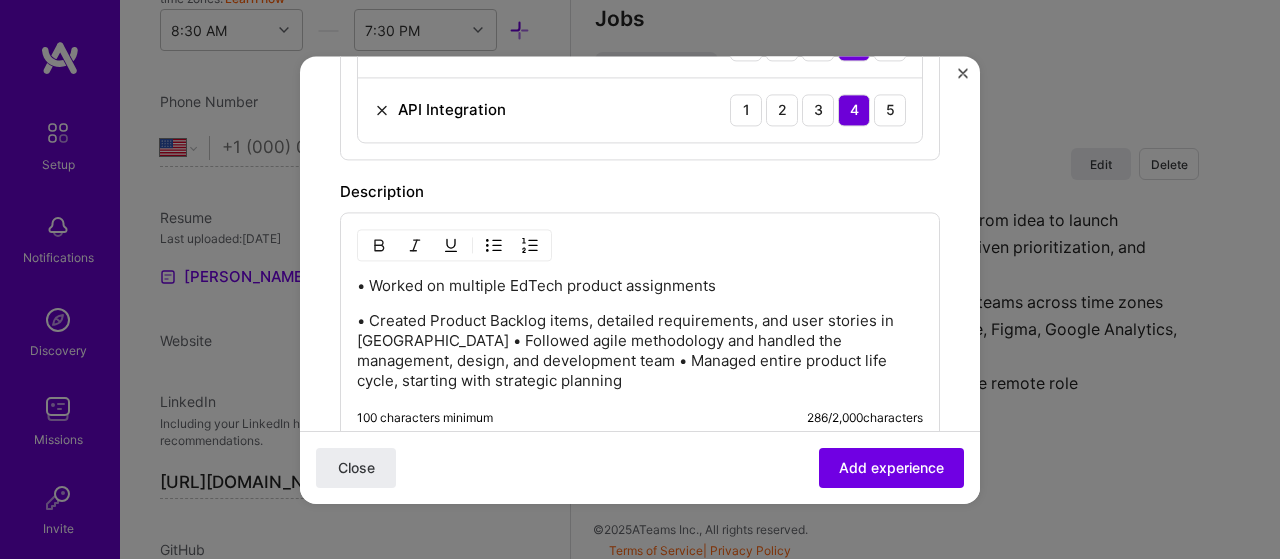 click on "• Created Product Backlog items, detailed requirements, and user stories in [GEOGRAPHIC_DATA] • Followed agile methodology and handled the management, design, and development team • Managed entire product life cycle, starting with strategic planning" at bounding box center (640, 351) 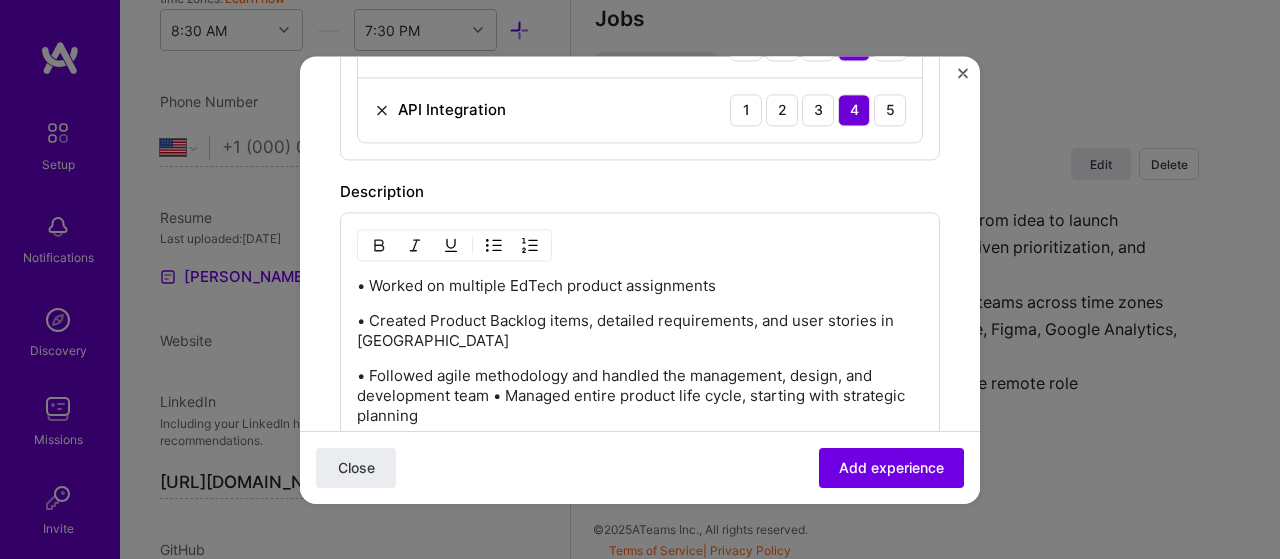 click on "• Followed agile methodology and handled the management, design, and development team • Managed entire product life cycle, starting with strategic planning" at bounding box center [640, 396] 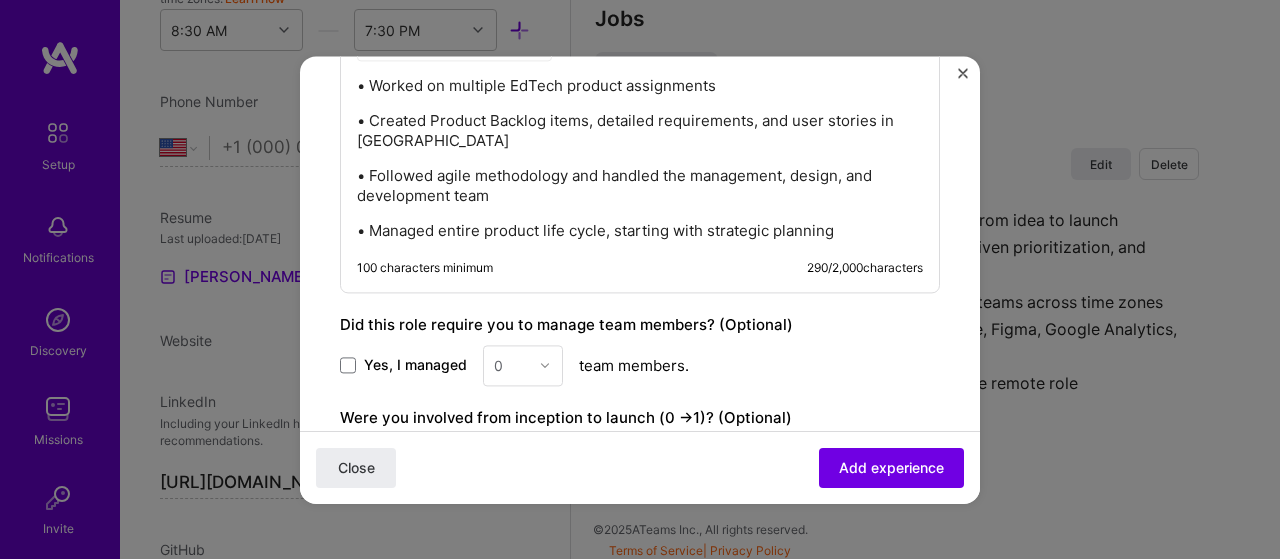 scroll, scrollTop: 1400, scrollLeft: 0, axis: vertical 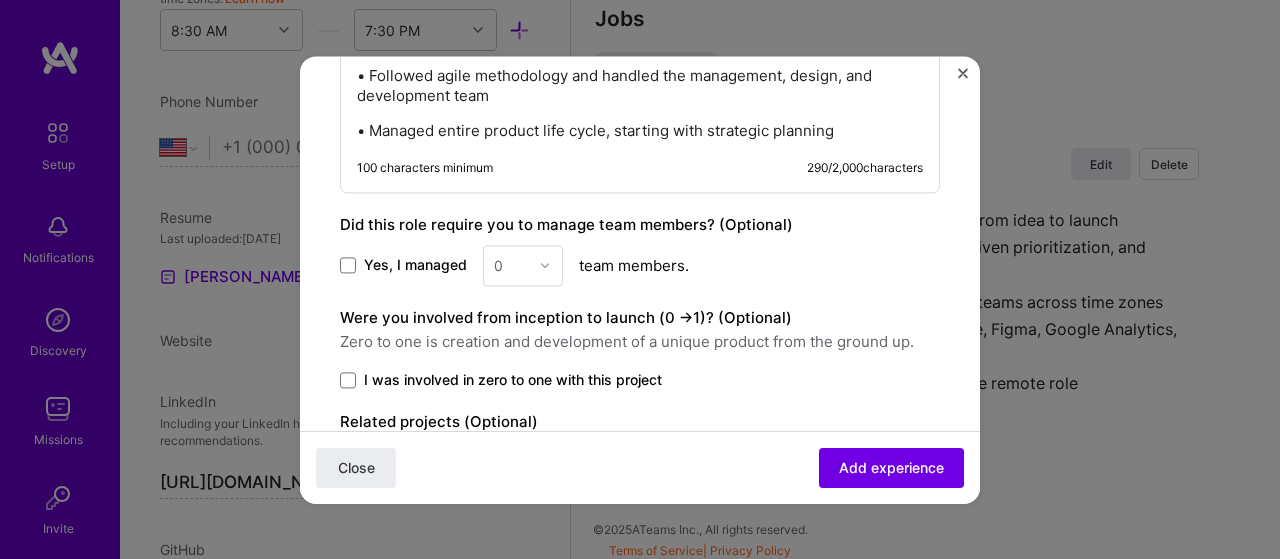 click on "Create a job experience Jobs help companies understand your past experience. Company logo Company name Straive
Industry Add up to 2 industries. Selected industries 2 Your title and specialization Product Manager Product Manager Duration [DATE]
to [DATE]
I still work here Skills used — Add up to 12 skills Any new skills will be added to your profile. Enter skills... 7 Agile 1 2 3 4 5 Product Analytics 1 2 3 4 5 Product Strategy 1 2 3 4 5 Scrum 1 2 3 4 5 Scrum Team Management 1 2 3 4 5 Data Analysis 1 2 3 4 5 API Integration 1 2 3 4 5 Description • Worked on multiple EdTech product assignments  • Created Product Backlog items, detailed requirements, and user stories in [GEOGRAPHIC_DATA]  • Followed agile methodology and handled the management, design, and development team  • Managed entire product life cycle, starting with strategic planning 100 characters minimum 290 / 2,000  characters 0 >" at bounding box center (640, -339) 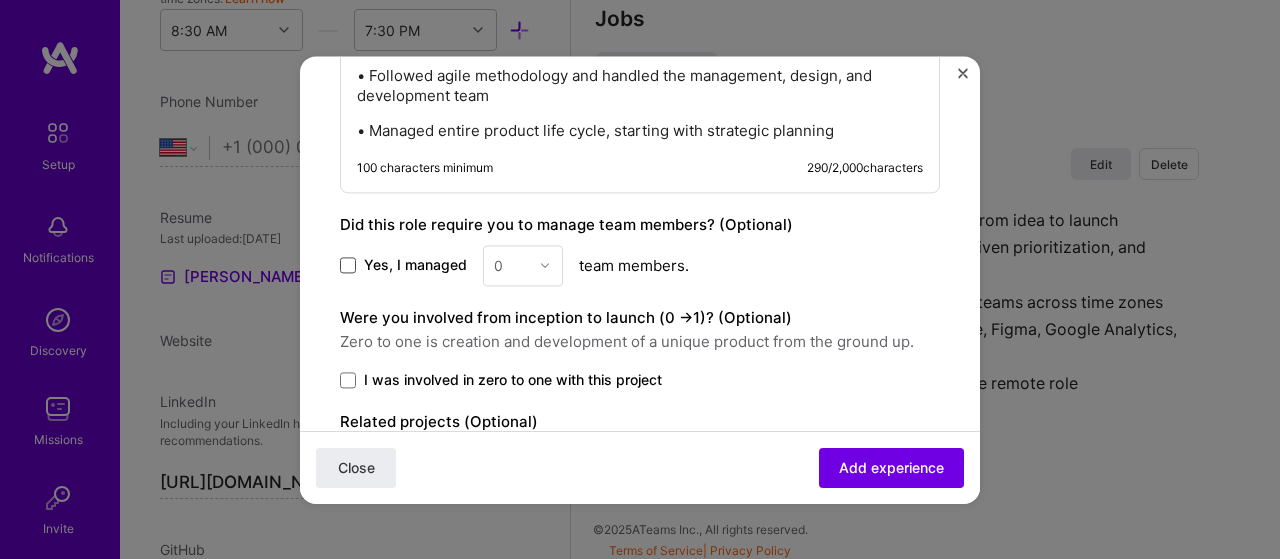click at bounding box center [348, 265] 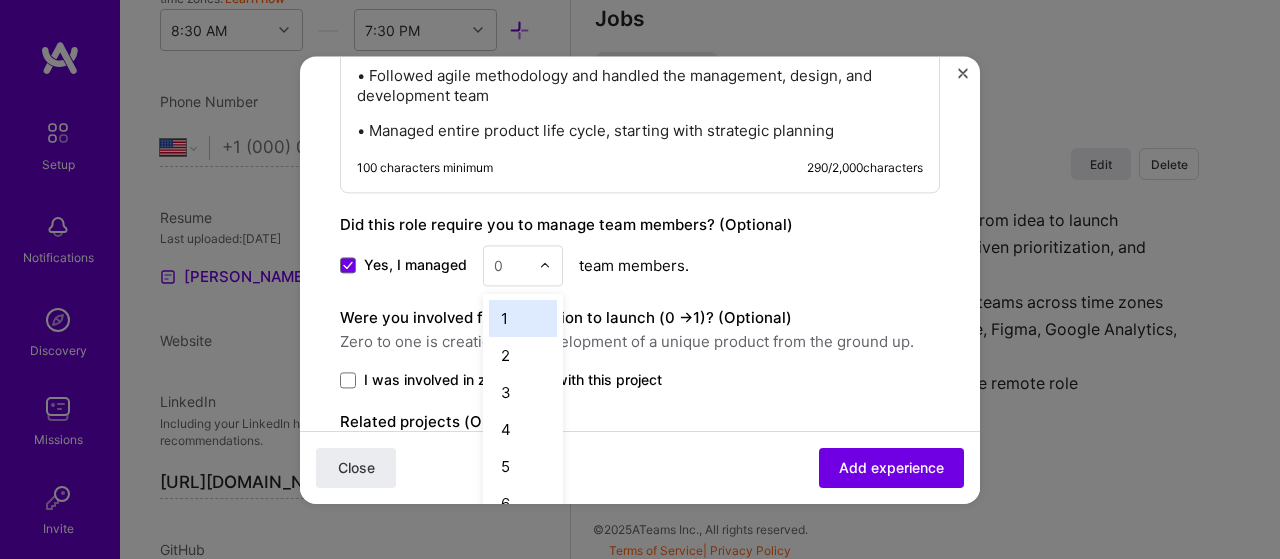 click on "0" at bounding box center [511, 265] 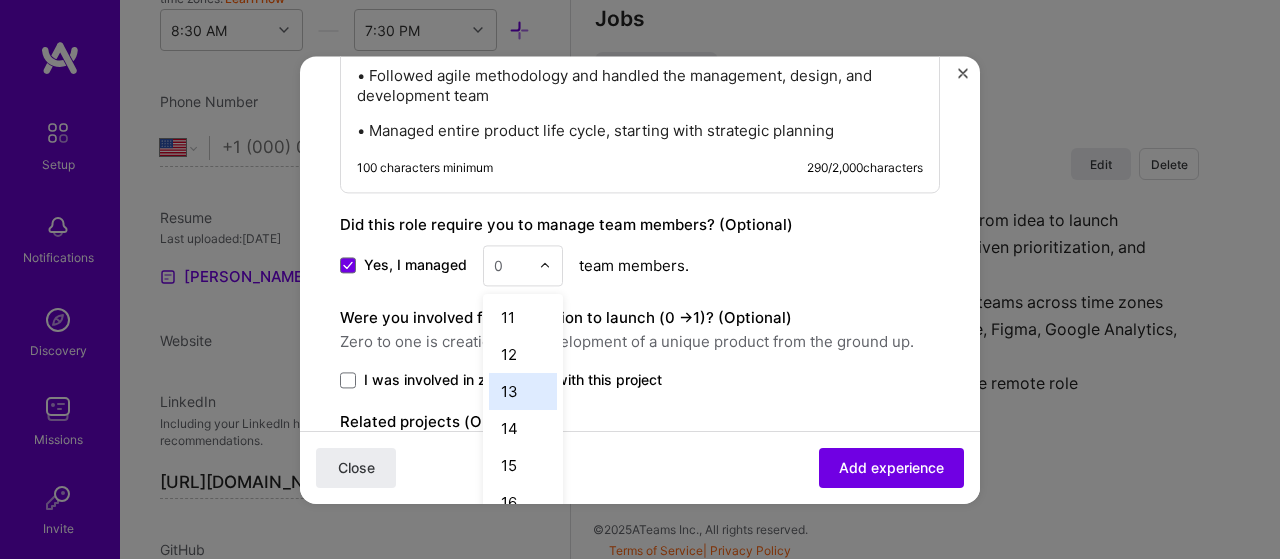 scroll, scrollTop: 500, scrollLeft: 0, axis: vertical 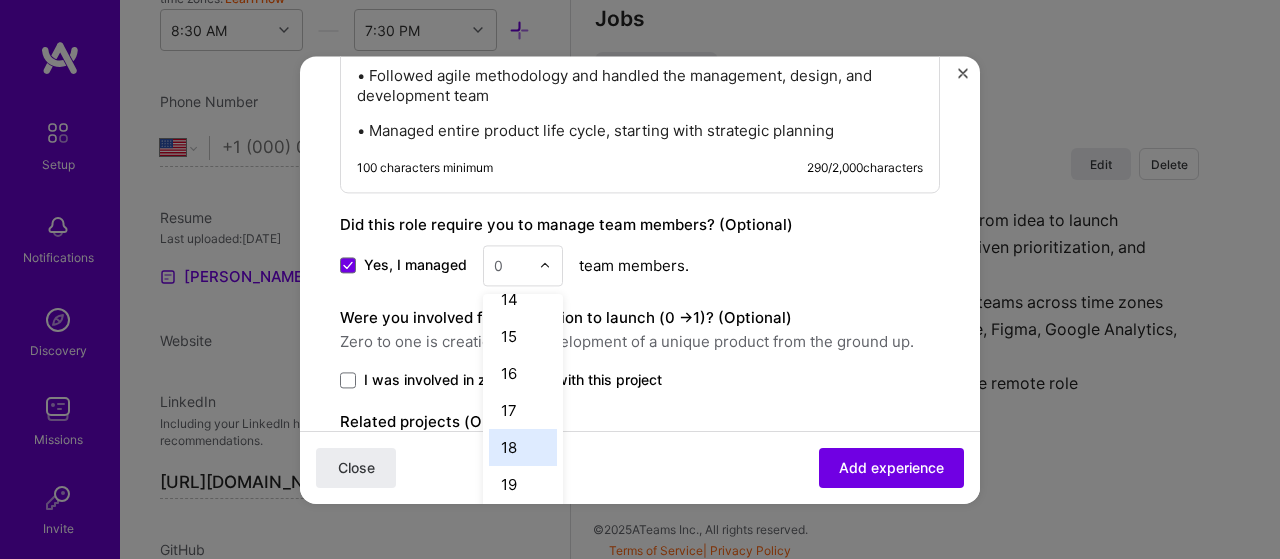 click on "18" at bounding box center (523, 447) 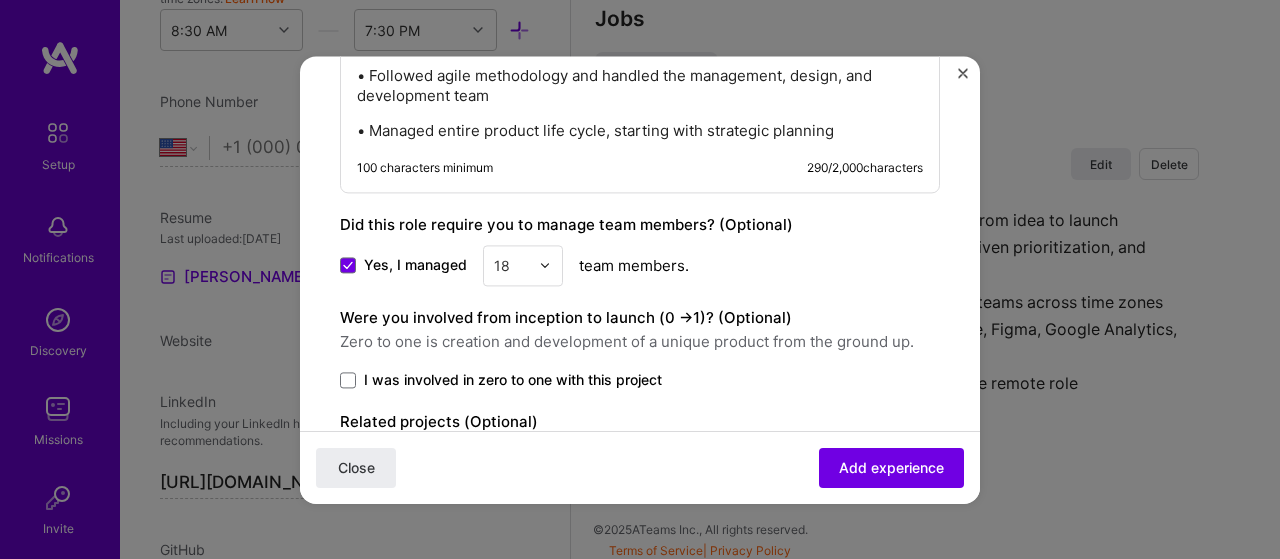 click on "I was involved in zero to one with this project" at bounding box center (640, 380) 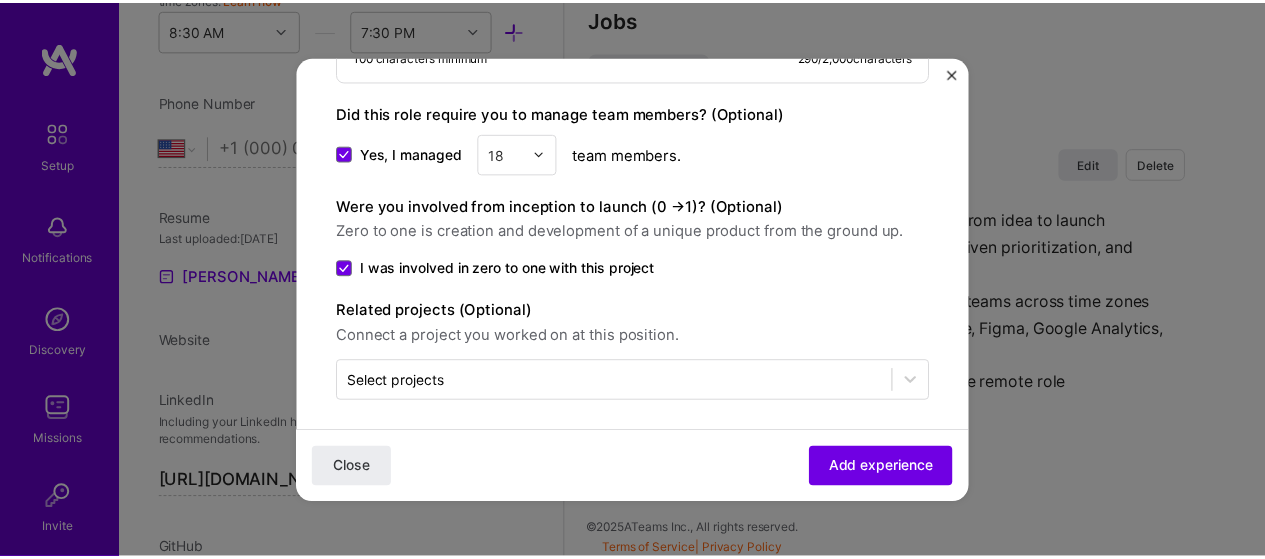 scroll, scrollTop: 1513, scrollLeft: 0, axis: vertical 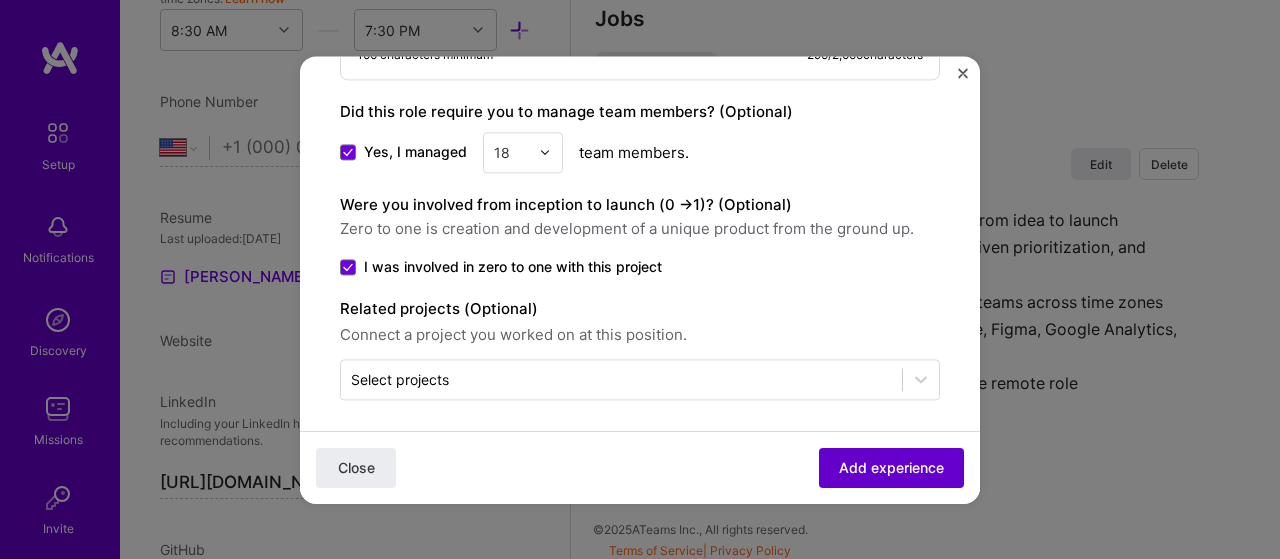 click on "Add experience" at bounding box center (891, 467) 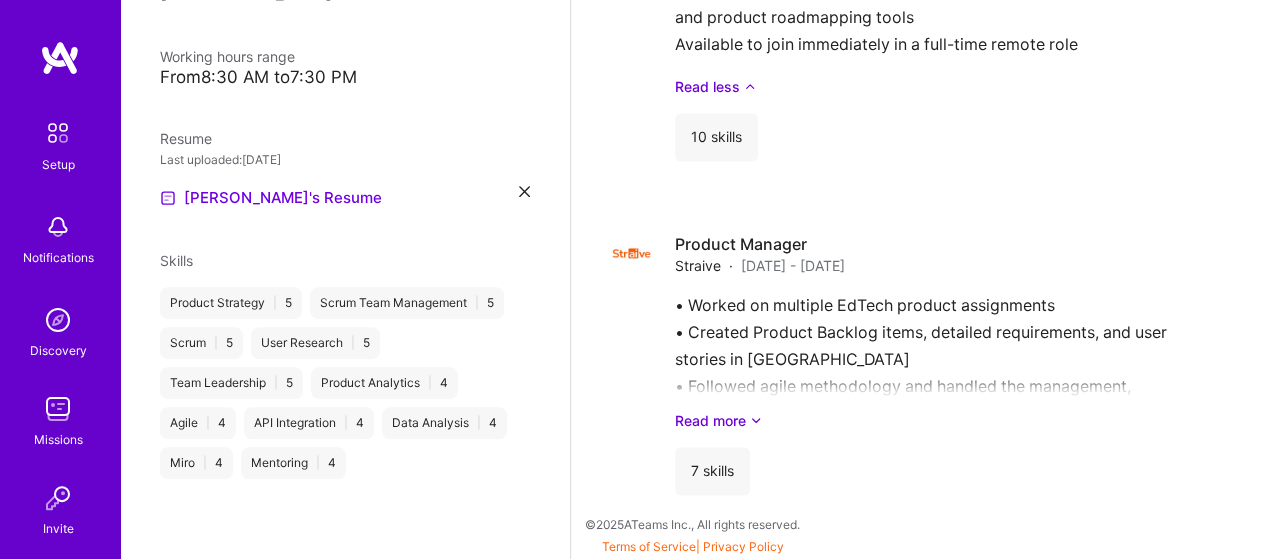 scroll, scrollTop: 383, scrollLeft: 0, axis: vertical 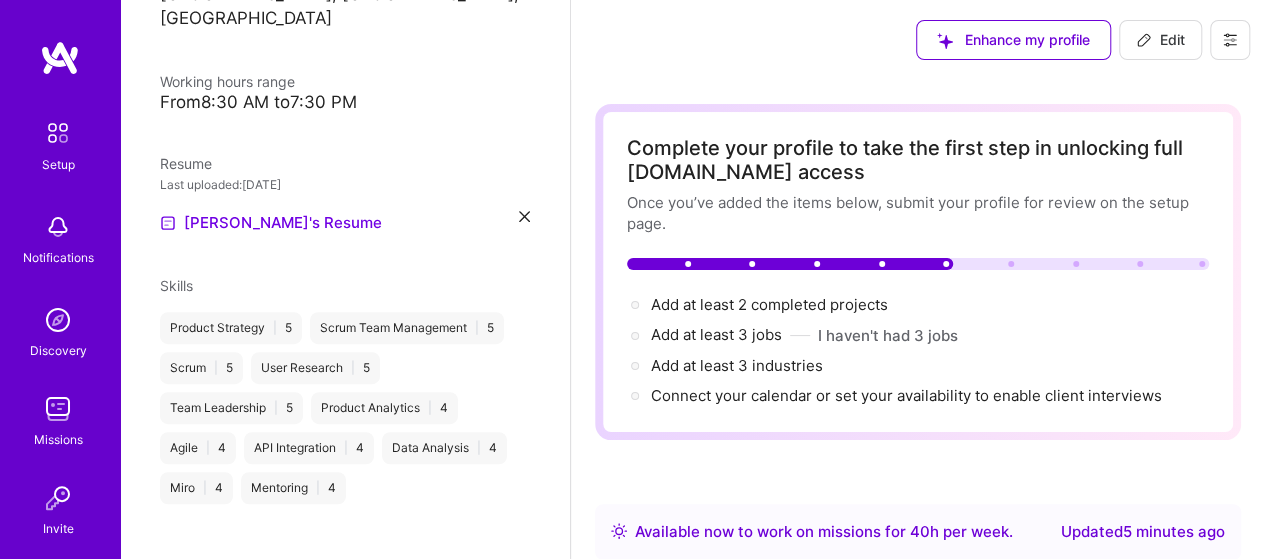 click on "Edit" at bounding box center (1160, 40) 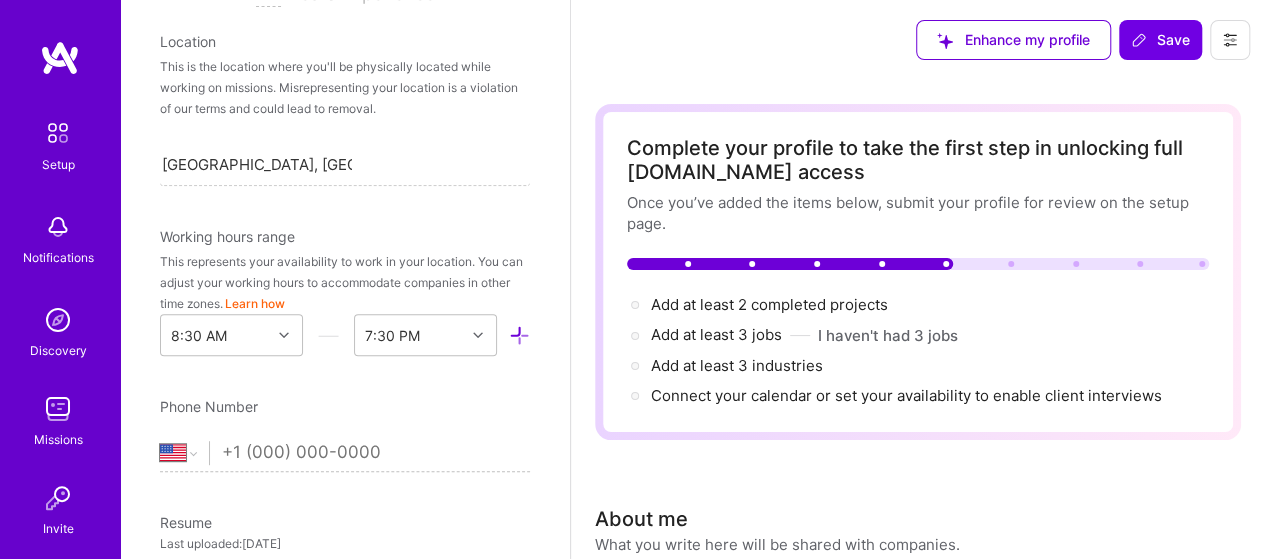 scroll, scrollTop: 320, scrollLeft: 0, axis: vertical 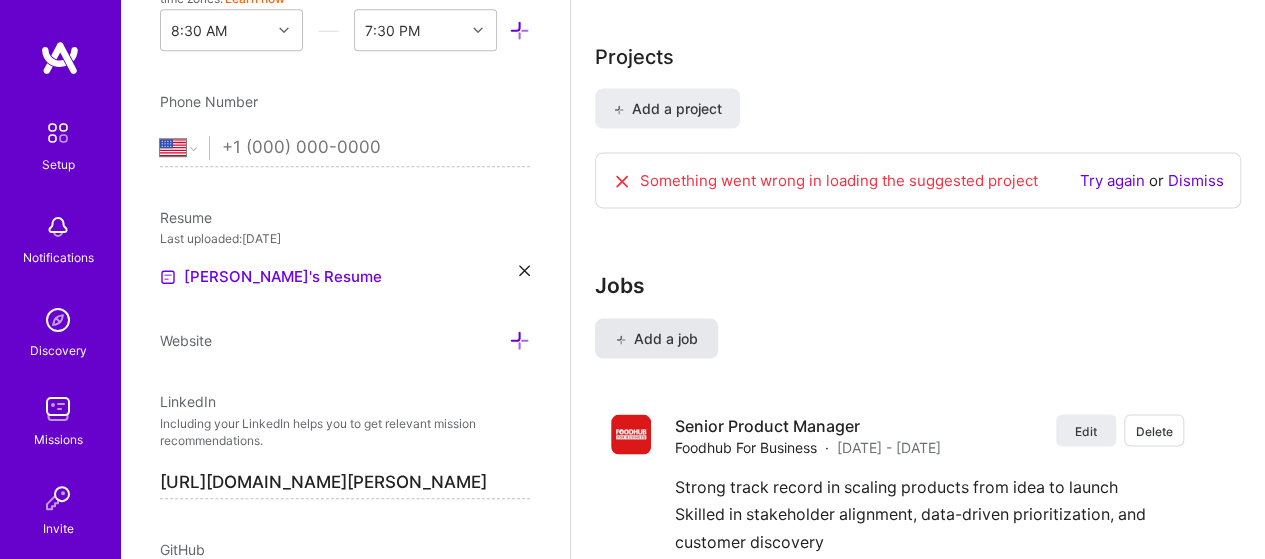 click on "Add a job" at bounding box center [656, 338] 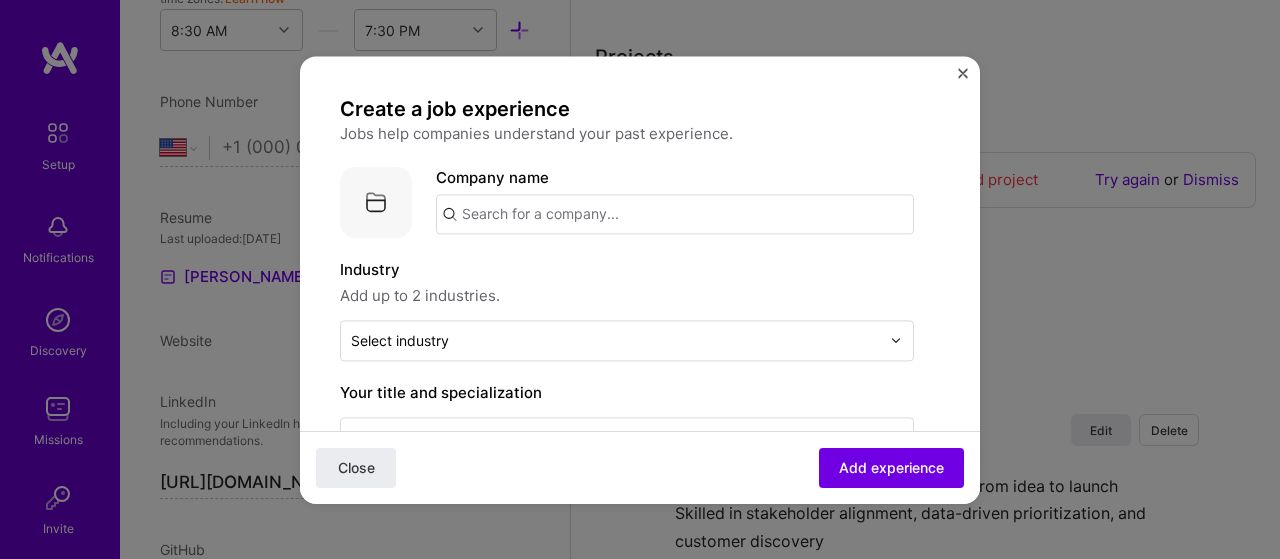 click at bounding box center [675, 214] 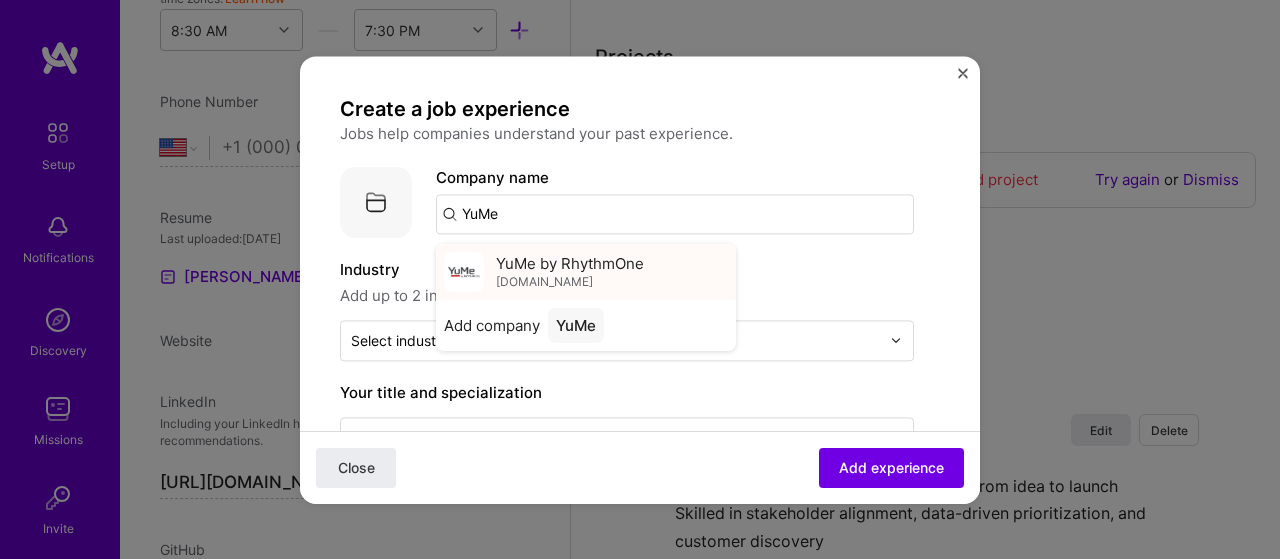 click on "YuMe by RhythmOne" at bounding box center (570, 263) 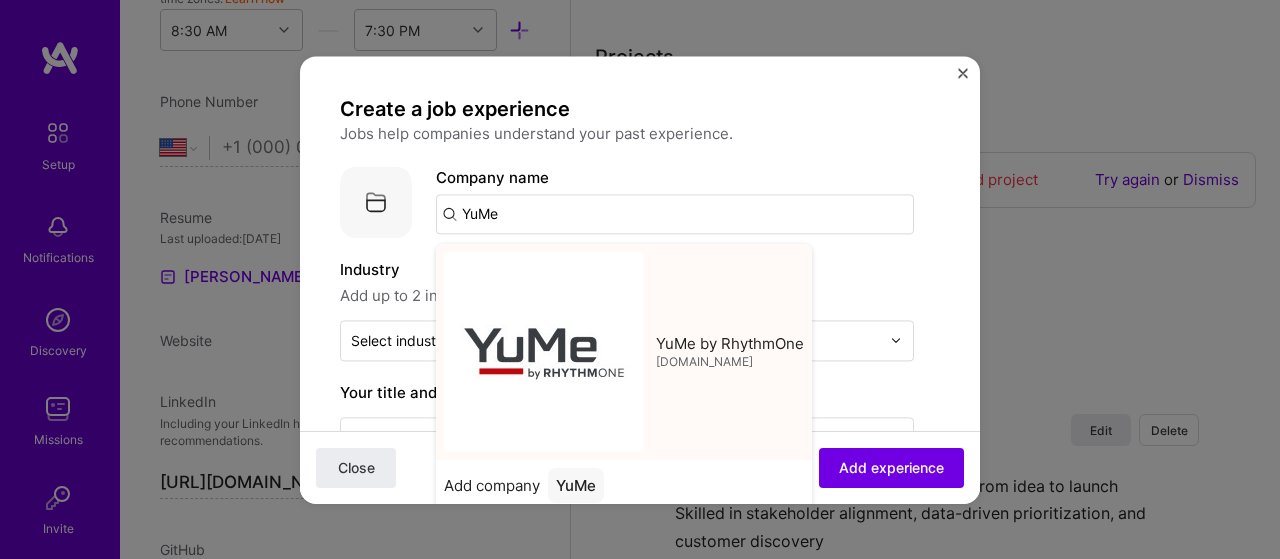 type on "YuMe by RhythmOne" 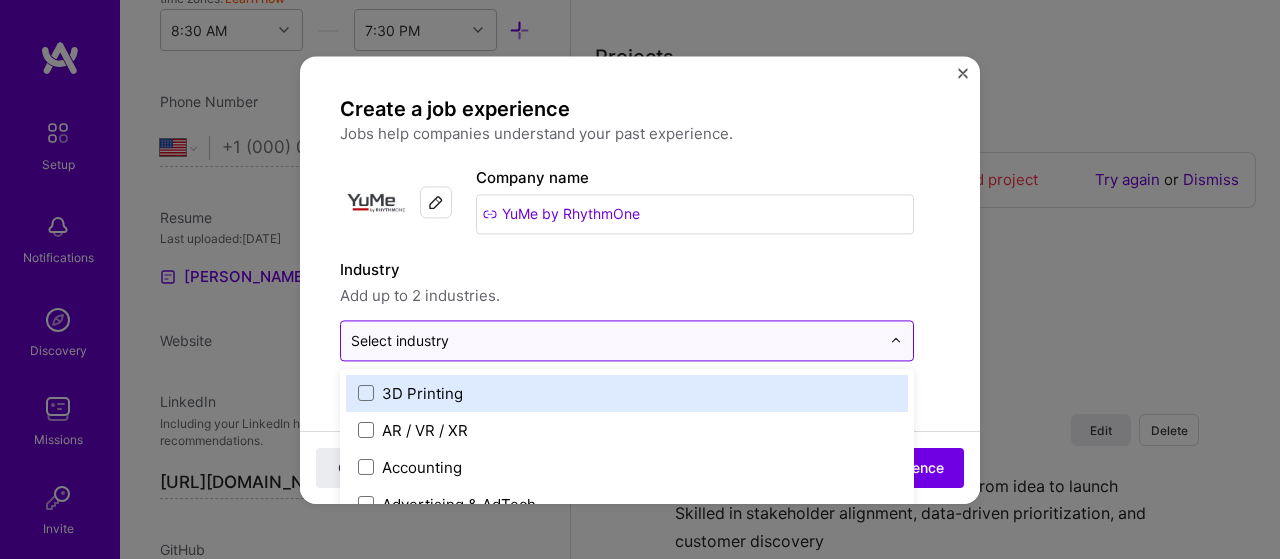 click at bounding box center (615, 340) 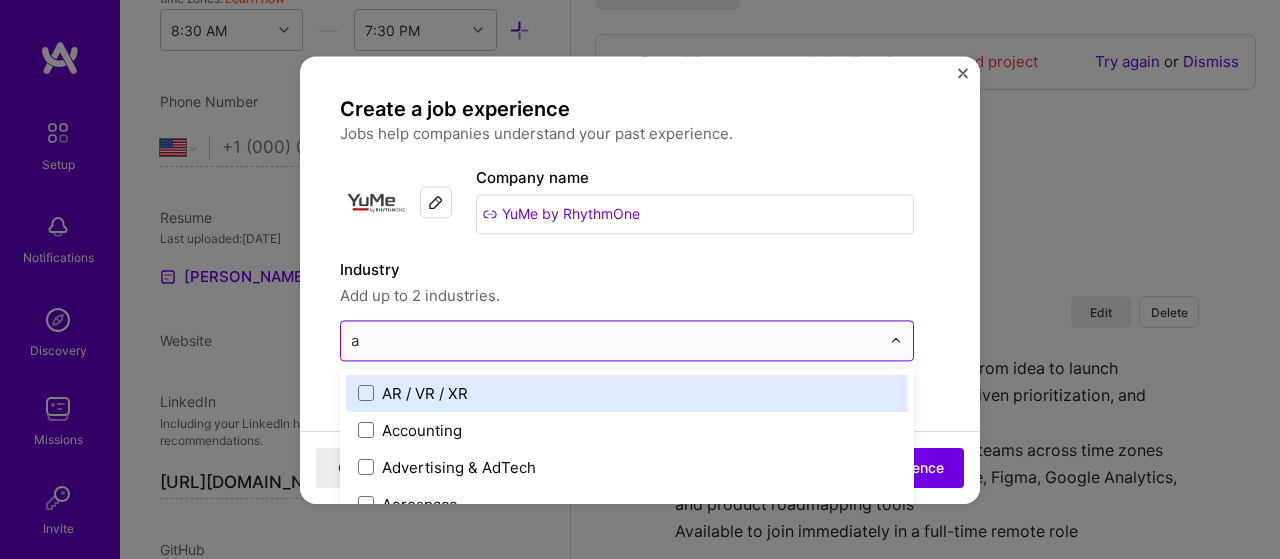 type on "ad" 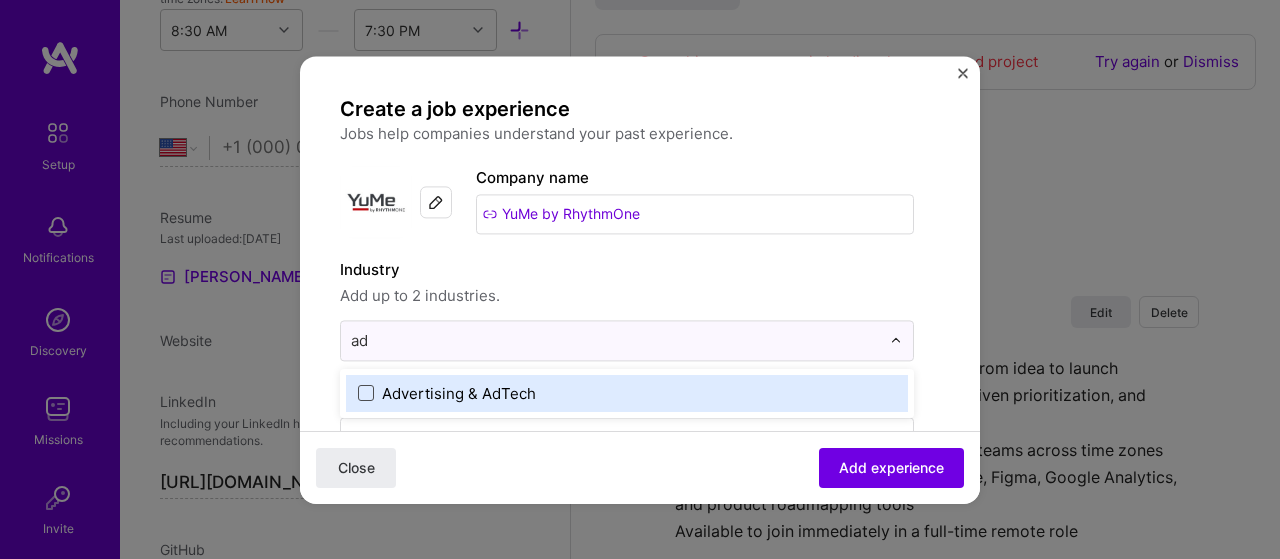 click at bounding box center (366, 393) 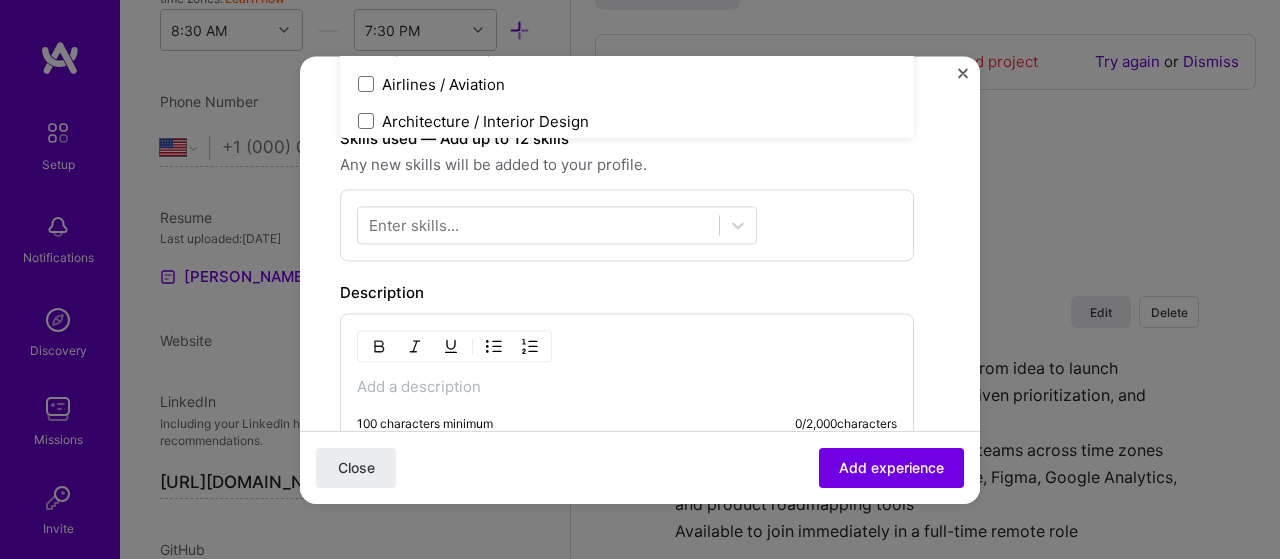 scroll, scrollTop: 500, scrollLeft: 0, axis: vertical 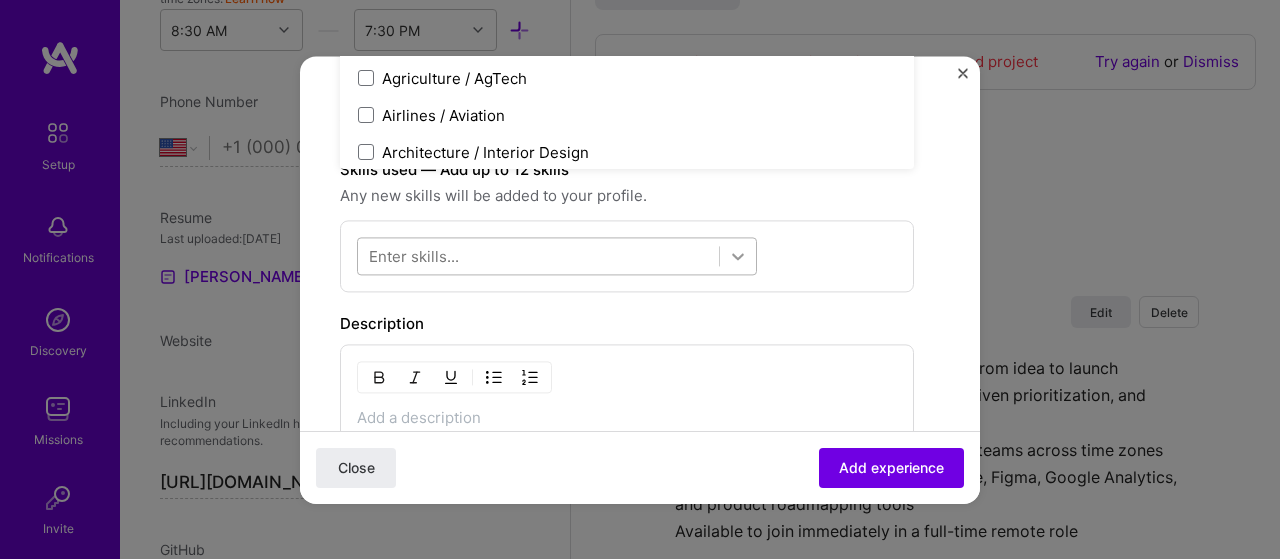 click 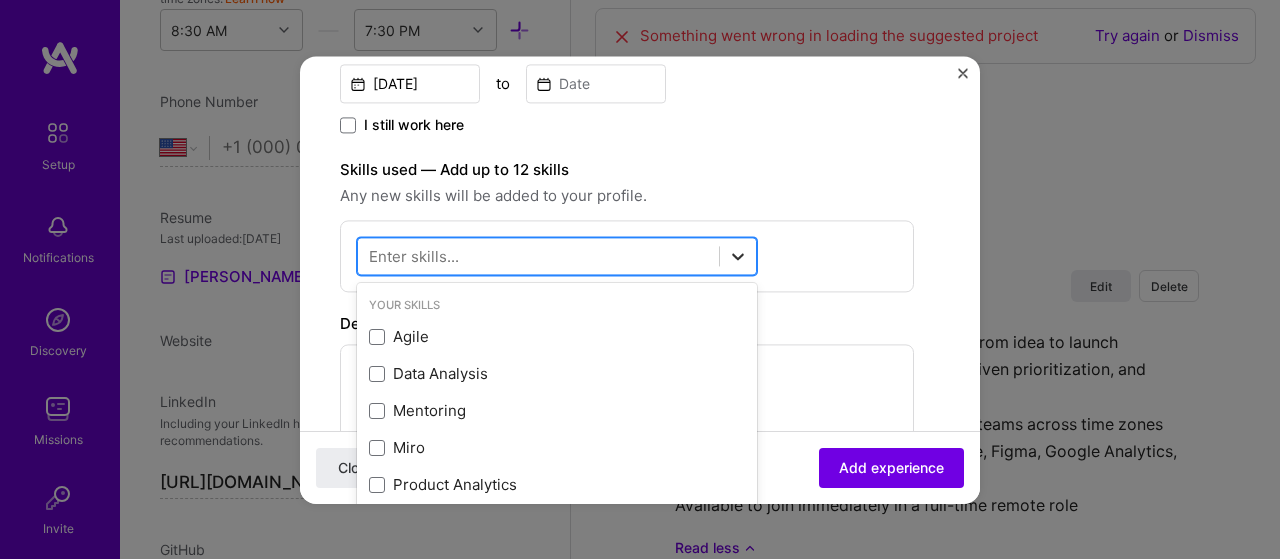 scroll, scrollTop: 1938, scrollLeft: 0, axis: vertical 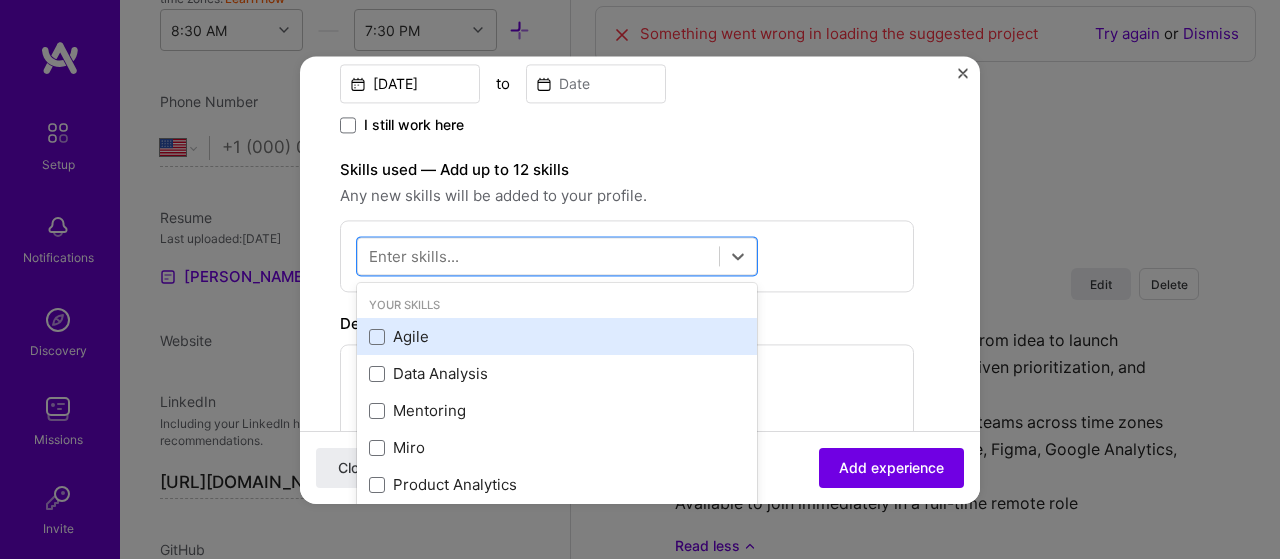 drag, startPoint x: 405, startPoint y: 328, endPoint x: 397, endPoint y: 349, distance: 22.472204 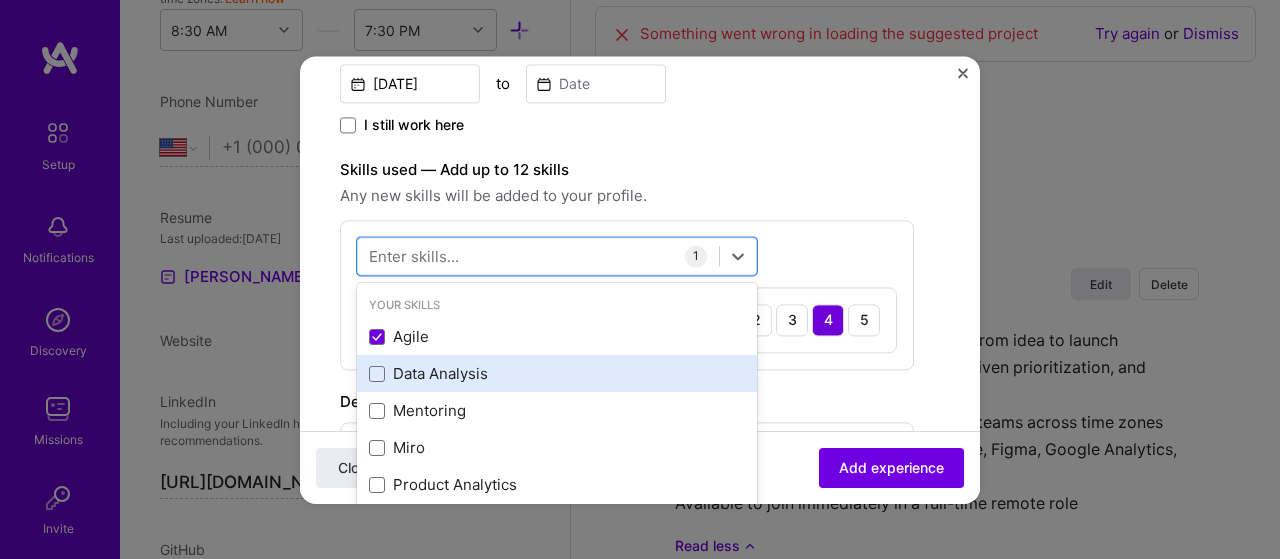 click on "Data Analysis" at bounding box center [557, 374] 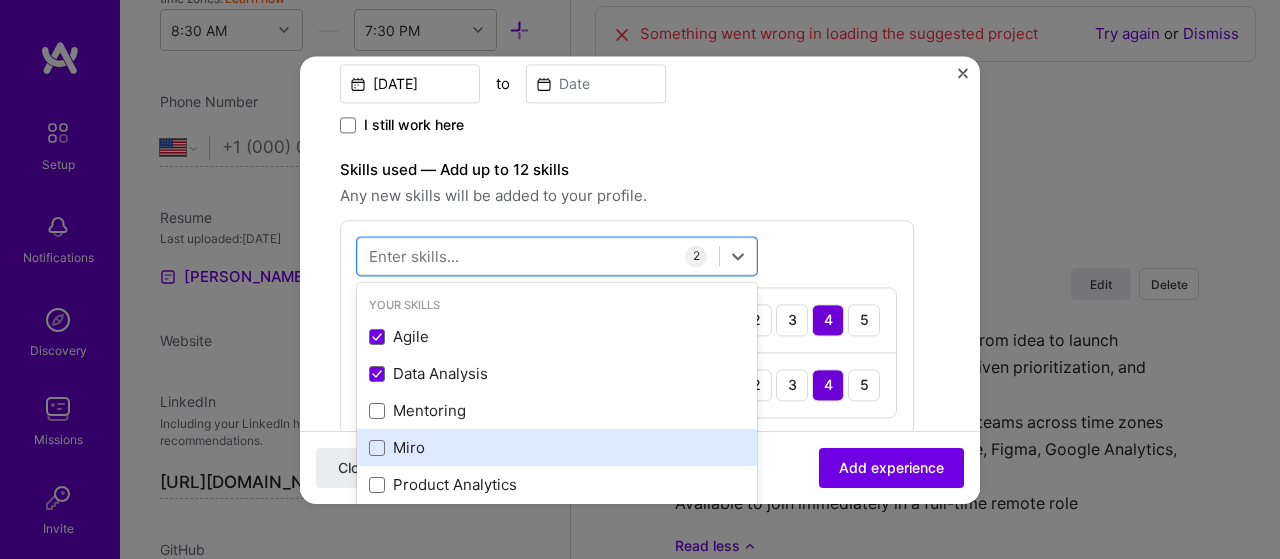 drag, startPoint x: 381, startPoint y: 405, endPoint x: 375, endPoint y: 433, distance: 28.635643 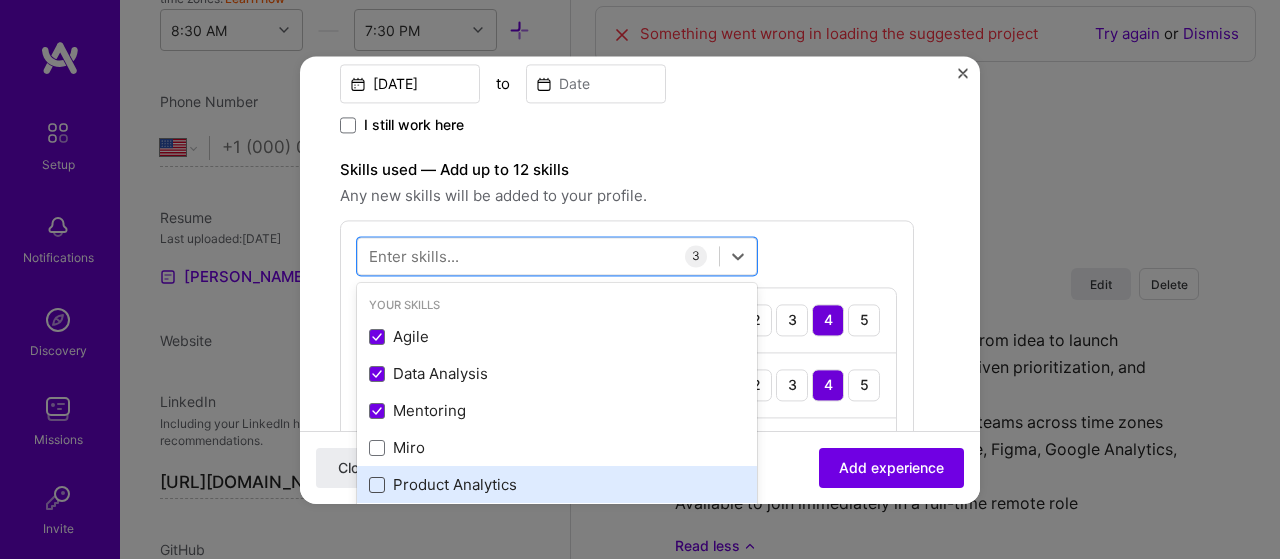 drag, startPoint x: 377, startPoint y: 441, endPoint x: 380, endPoint y: 481, distance: 40.112343 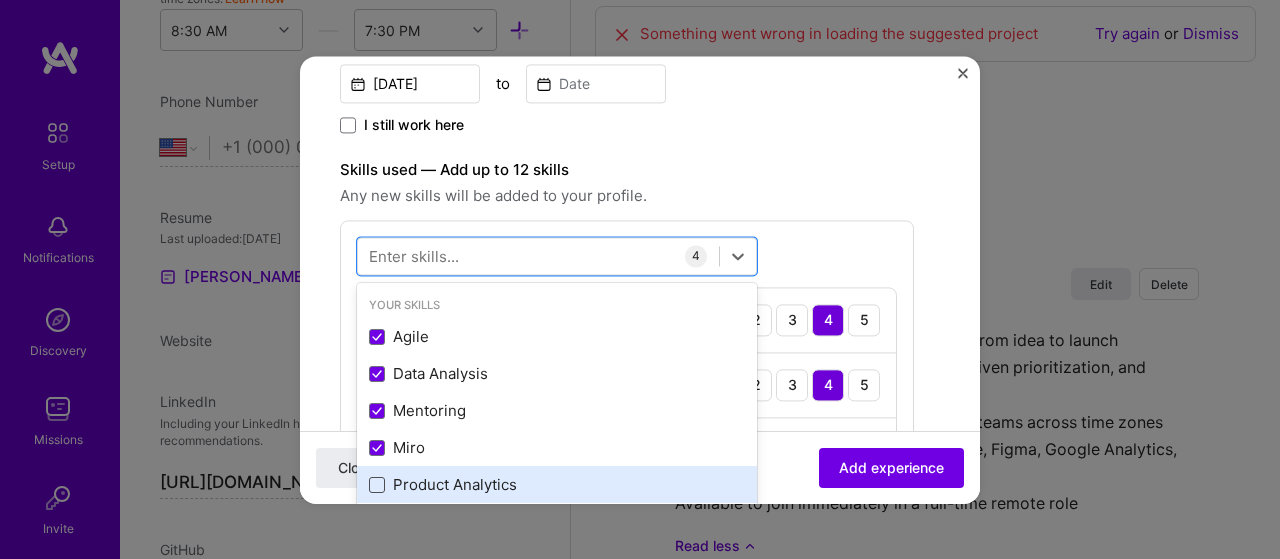 click at bounding box center [377, 485] 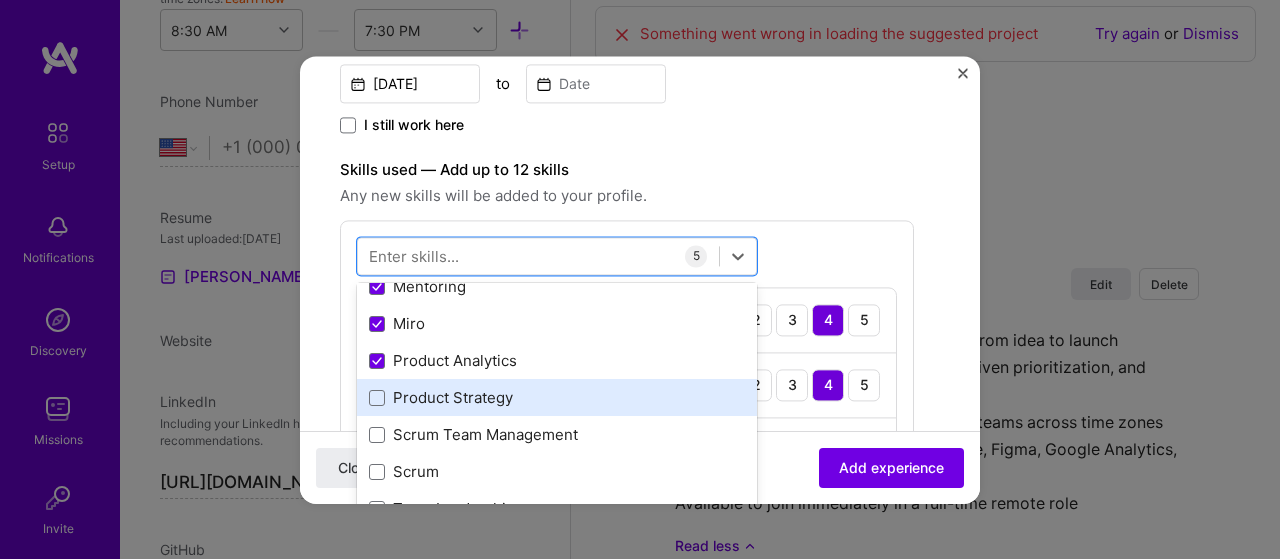 scroll, scrollTop: 100, scrollLeft: 0, axis: vertical 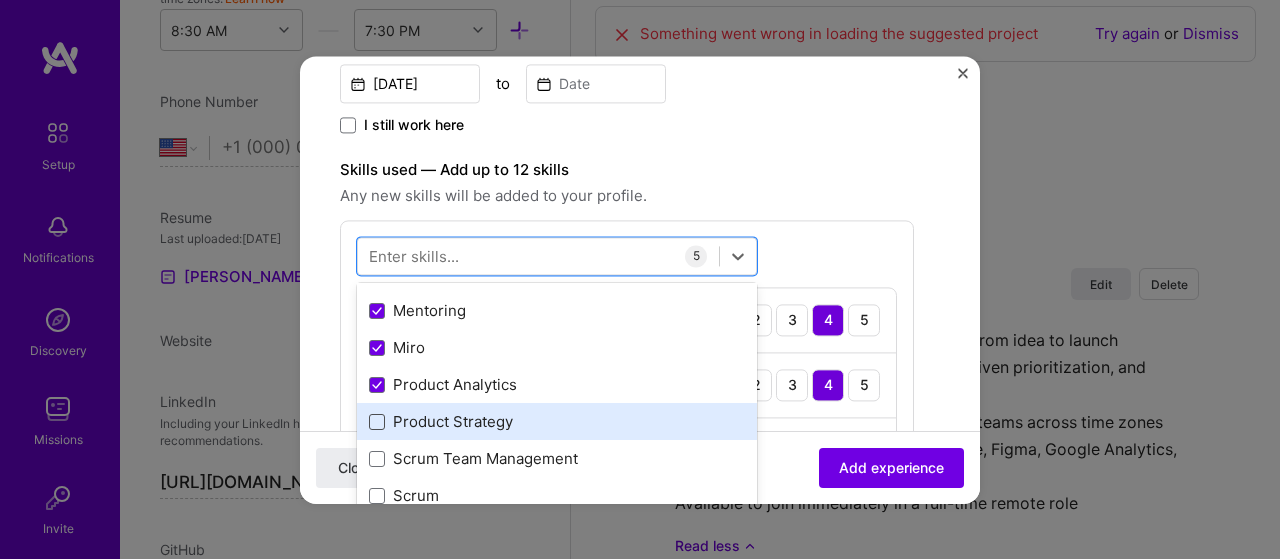 click at bounding box center (377, 422) 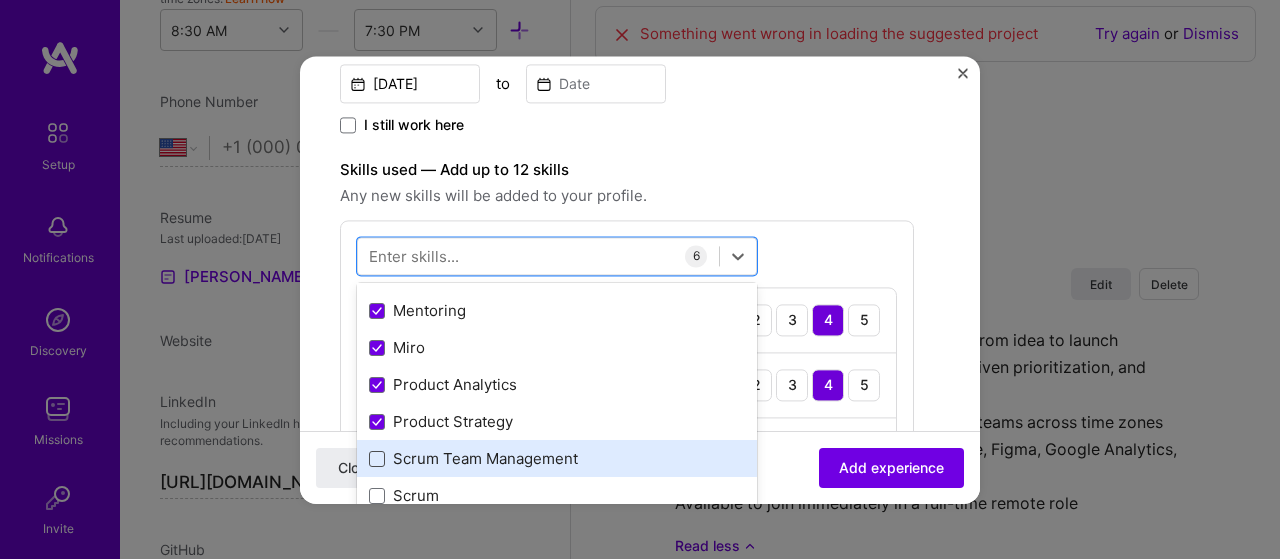 click at bounding box center (377, 459) 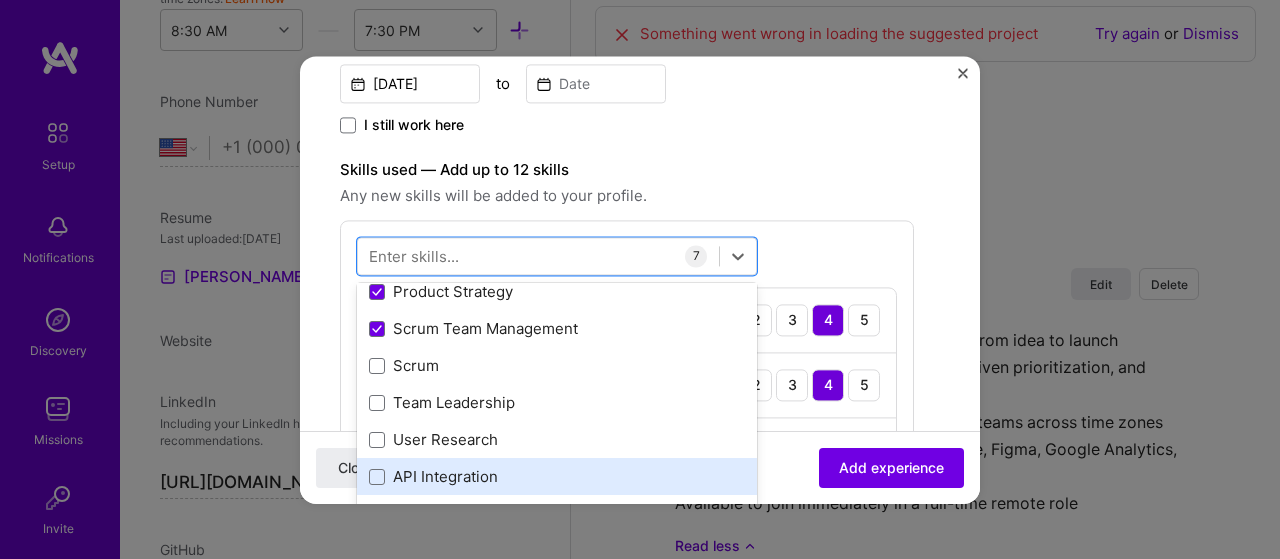 scroll, scrollTop: 200, scrollLeft: 0, axis: vertical 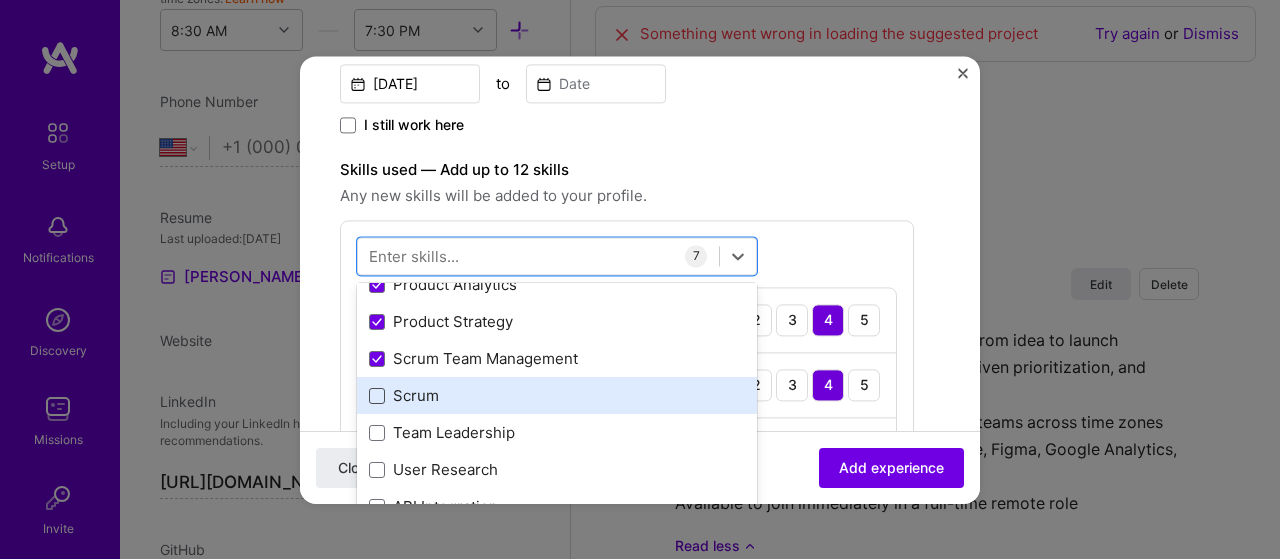 click at bounding box center (377, 396) 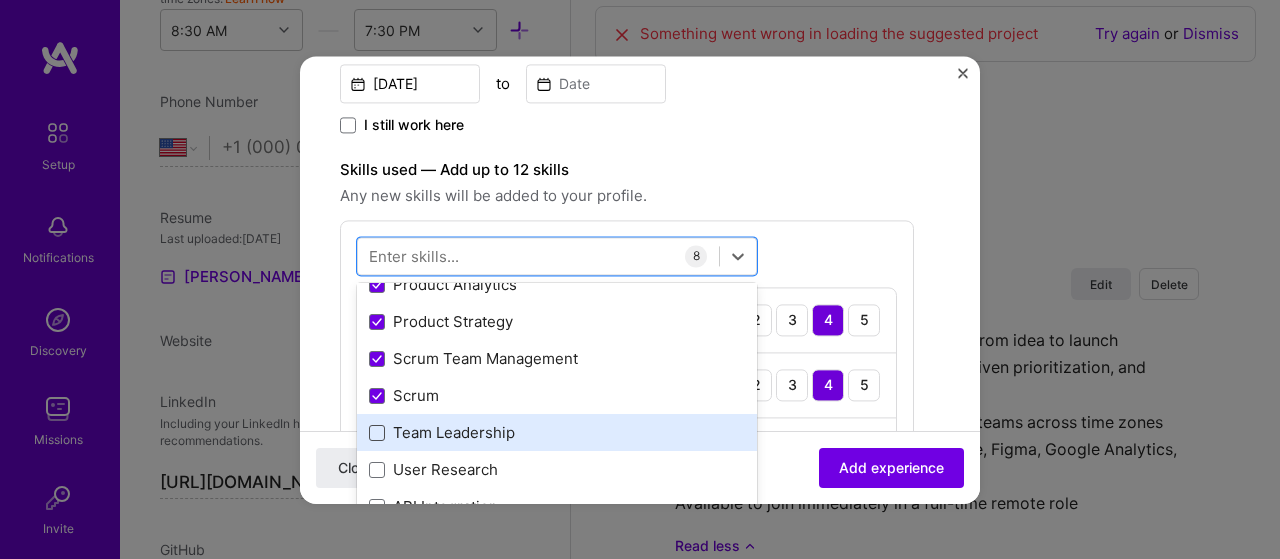 click at bounding box center (377, 433) 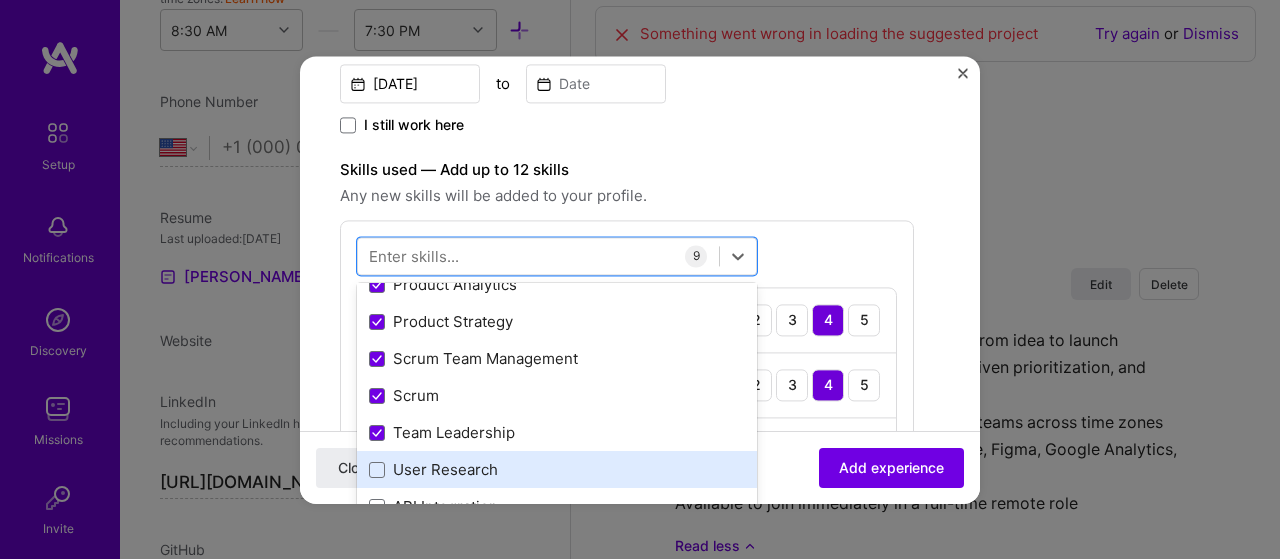 click on "User Research" at bounding box center (557, 470) 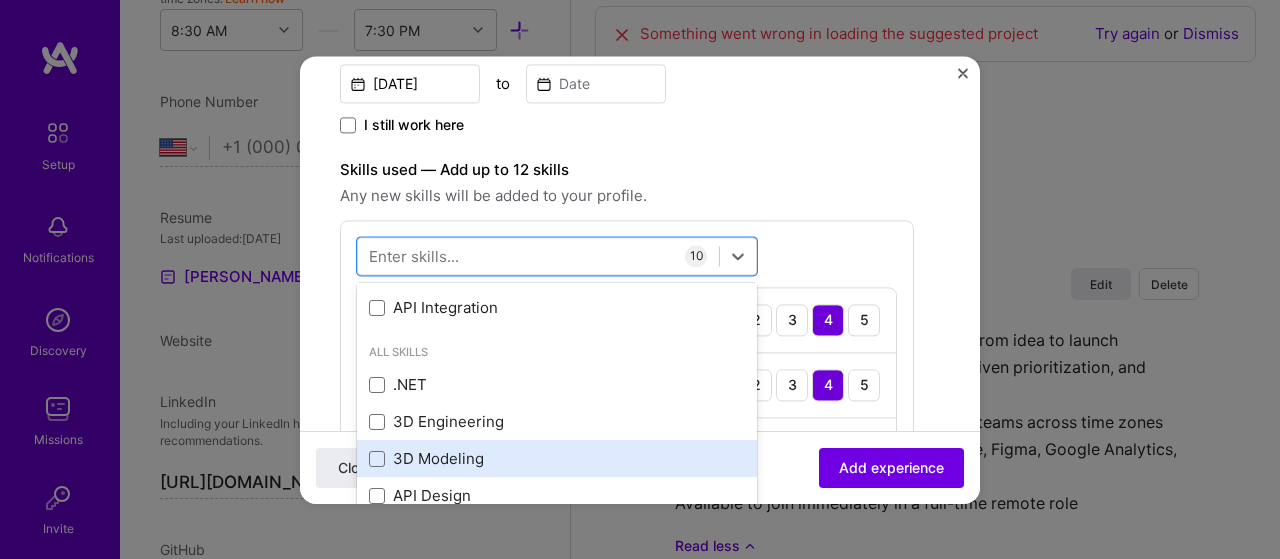 scroll, scrollTop: 400, scrollLeft: 0, axis: vertical 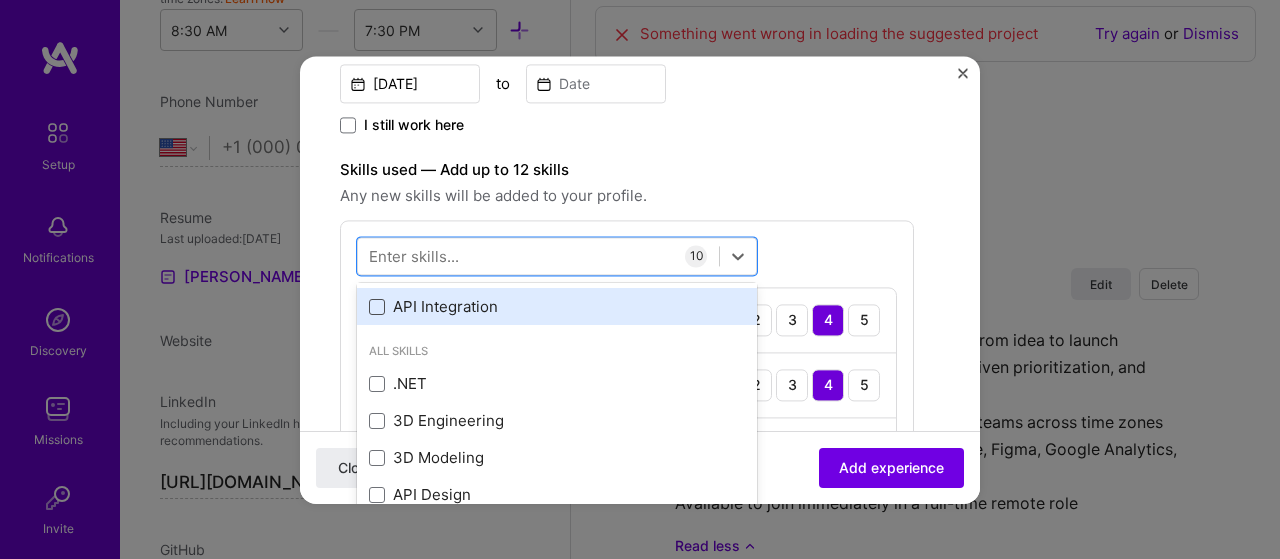 click at bounding box center (377, 307) 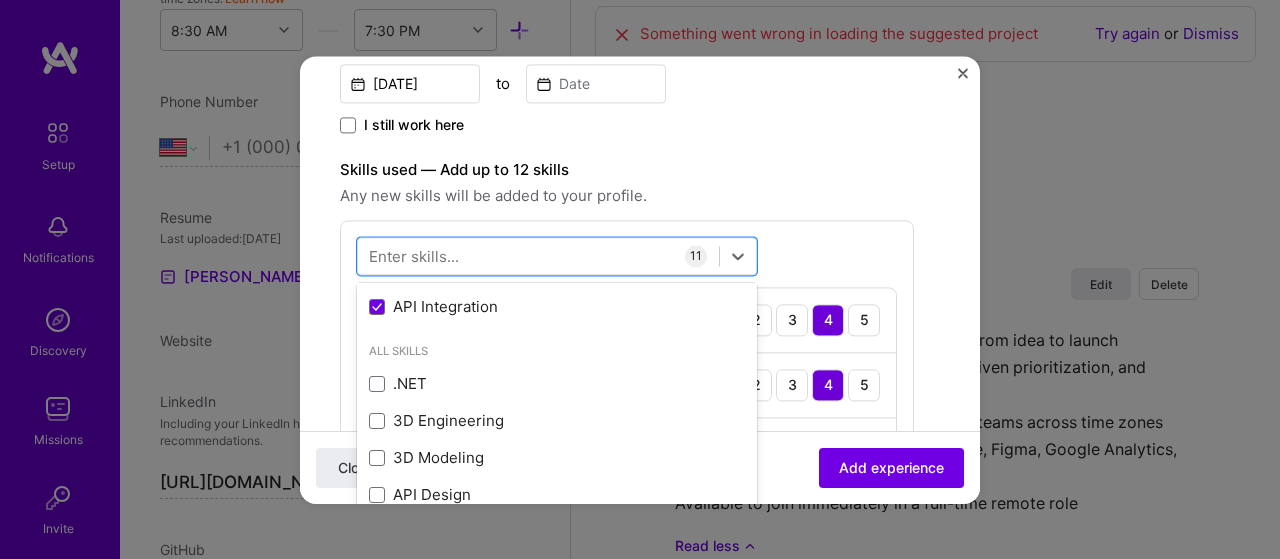 click on "option API Integration, selected. option 3D Engineering focused, 0 of 2. 378 results available. Use Up and Down to choose options, press Enter to select the currently focused option, press Escape to exit the menu, press Tab to select the option and exit the menu. Your Skills Agile Data Analysis Mentoring Miro Product Analytics Product Strategy Scrum Team Management Scrum Team Leadership User Research API Integration All Skills .NET 3D Engineering 3D Modeling API Design APNS ARM [DOMAIN_NAME] AWS AWS Aurora AWS BETA AWS CDK AWS CloudFormation AWS Lambda AWS Neptune AWS RDS Ada Adobe Creative Cloud Adobe Experience Manager Affiliate Marketing Agora Airflow Airtable Algorithm Design Amazon Athena Amplitude Analytics Android Angular Angular.js Ansible Apache [PERSON_NAME] Apex (Salesforce) Apollo App Clip (iOS) ArangoDB Artifactory Artificial Intelligence (AI) Assembly [DOMAIN_NAME] [PERSON_NAME] Authentication Automated Testing Azure BLE (Bluetooth) Babylon.js Backbone.js Backlog Prioritization BigQuery Blockchain / Crypto Blog Boto3 C" at bounding box center (627, 620) 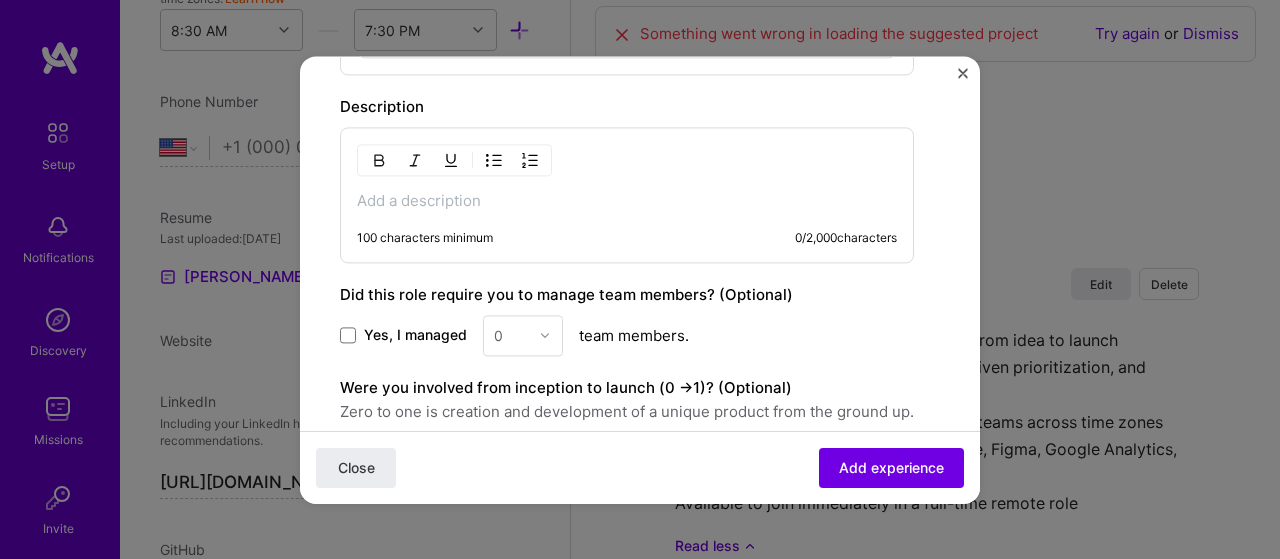 scroll, scrollTop: 1400, scrollLeft: 0, axis: vertical 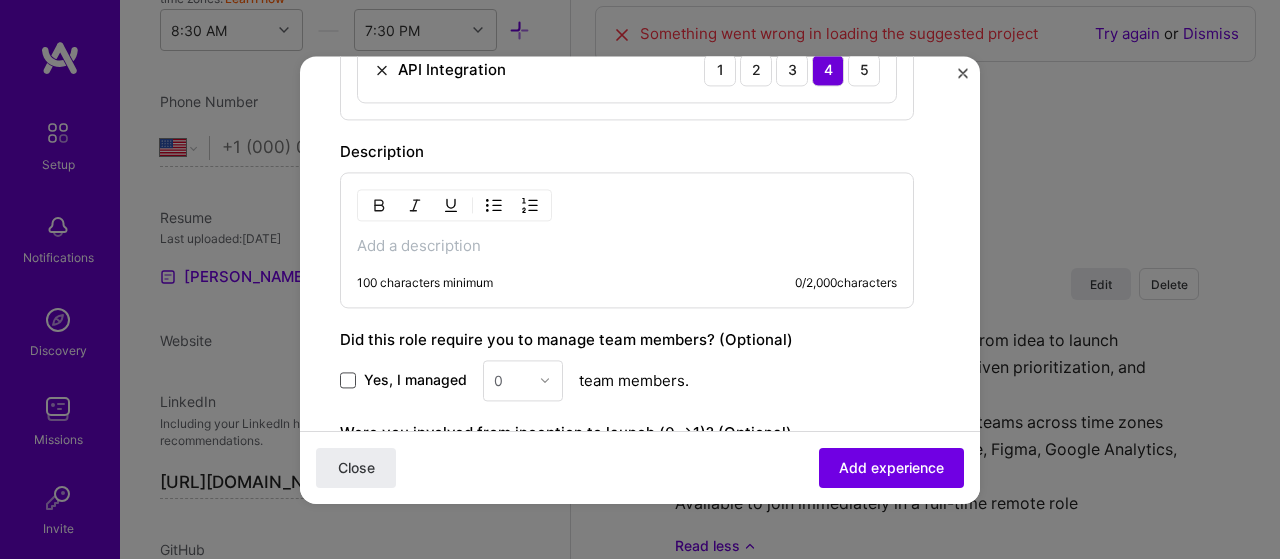 click at bounding box center (348, 380) 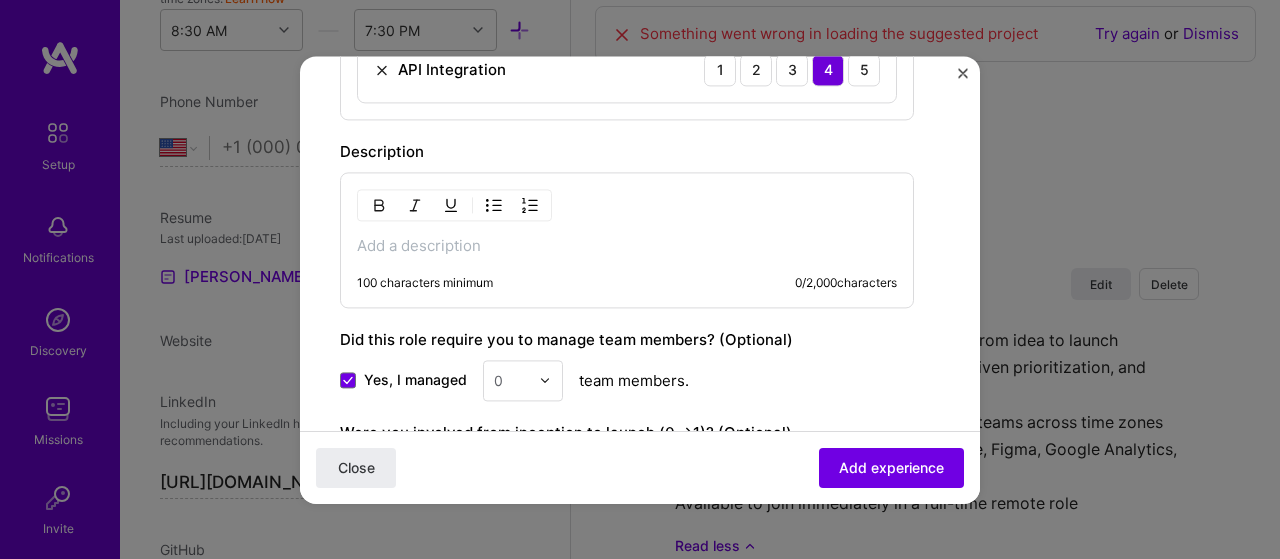 click at bounding box center [545, 380] 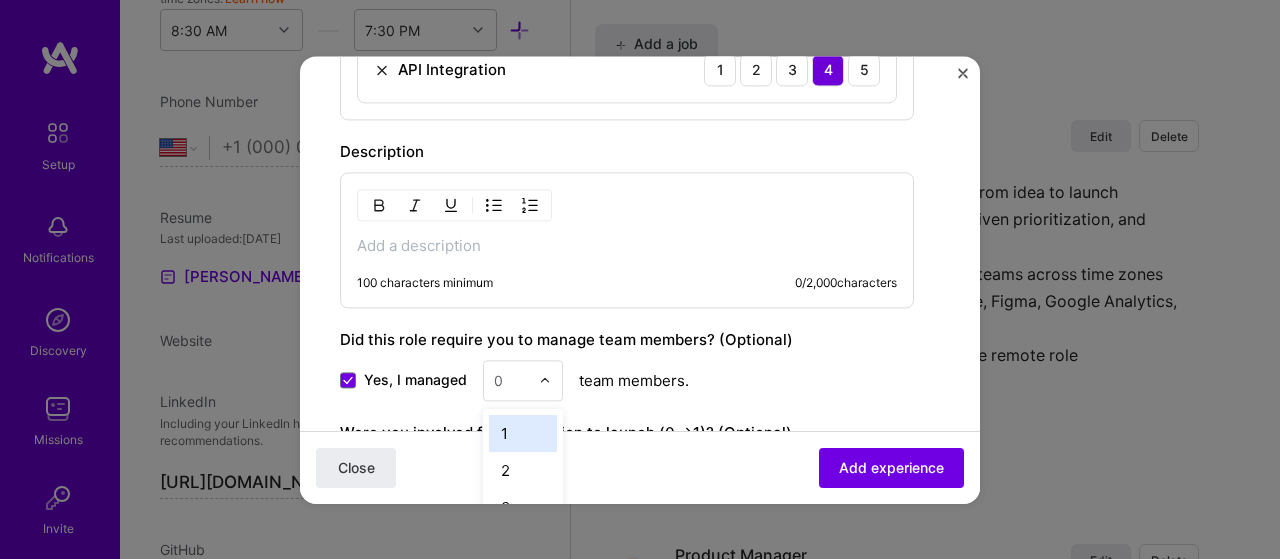 scroll, scrollTop: 2087, scrollLeft: 0, axis: vertical 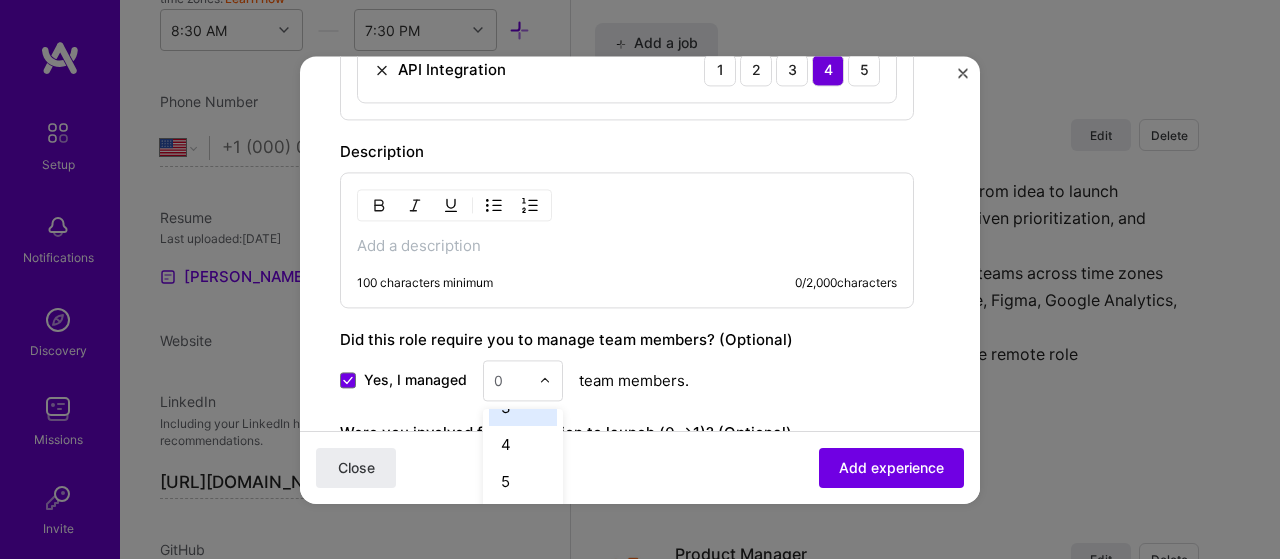 click on "3" at bounding box center [523, 407] 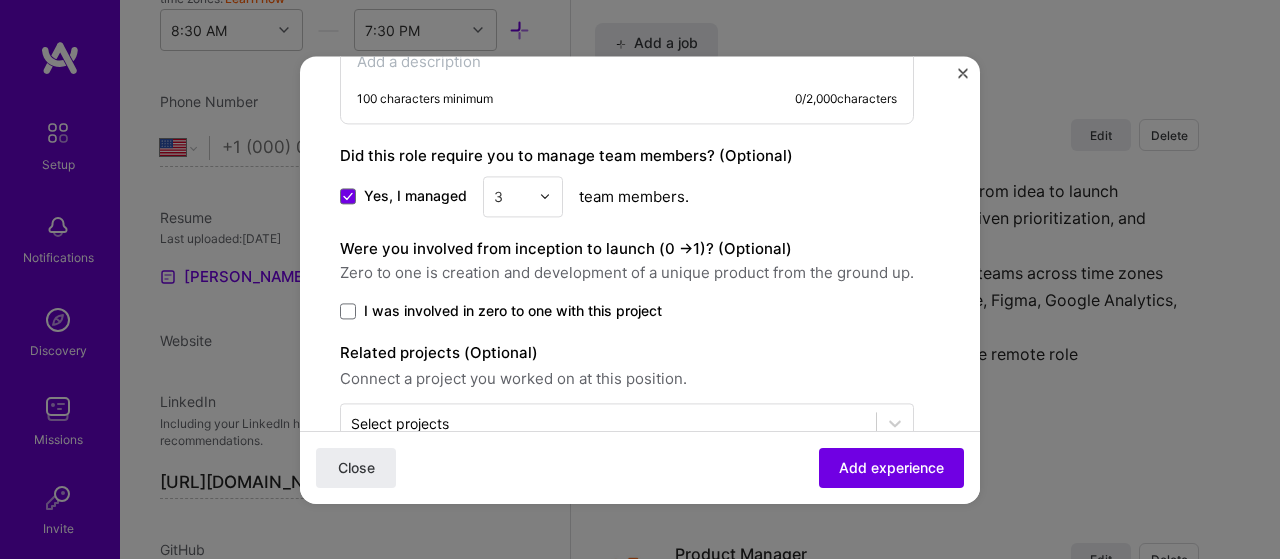 scroll, scrollTop: 1627, scrollLeft: 0, axis: vertical 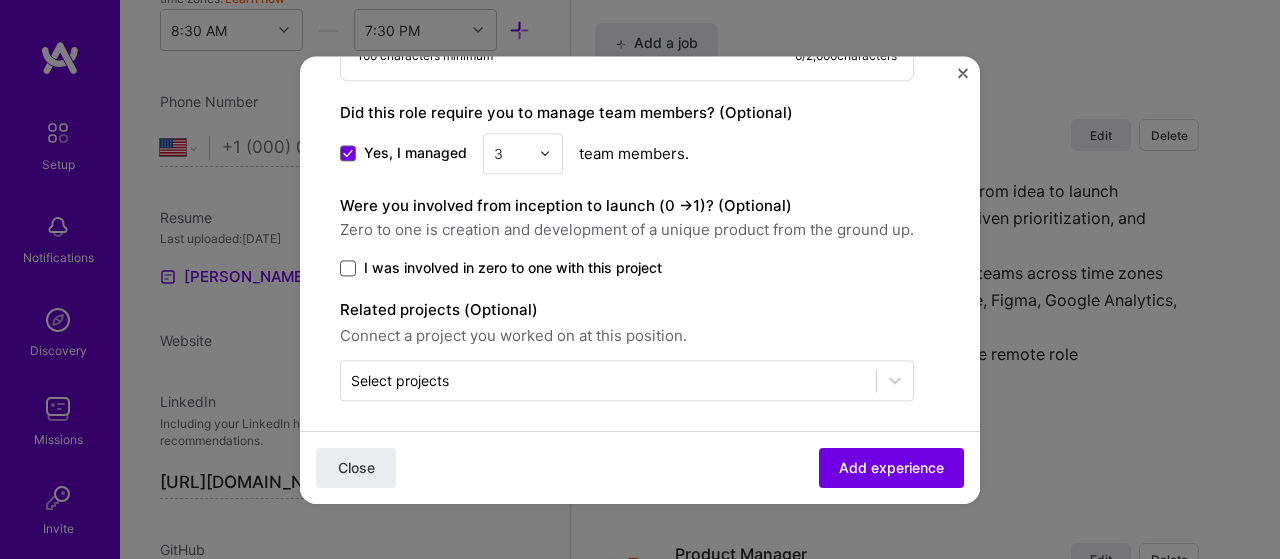 click at bounding box center [348, 268] 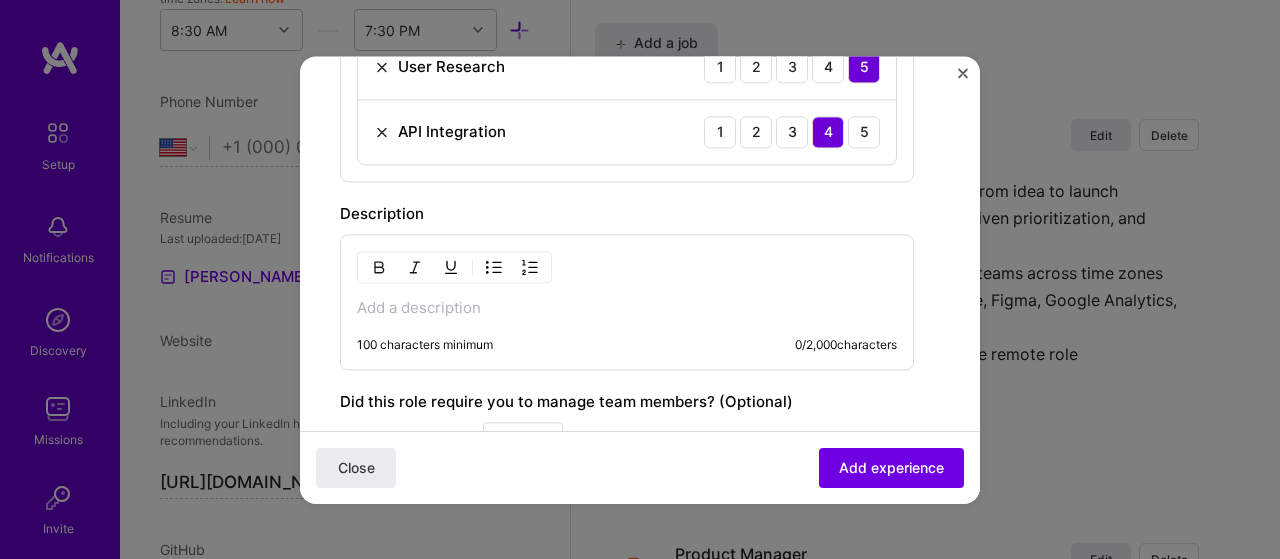 scroll, scrollTop: 1327, scrollLeft: 0, axis: vertical 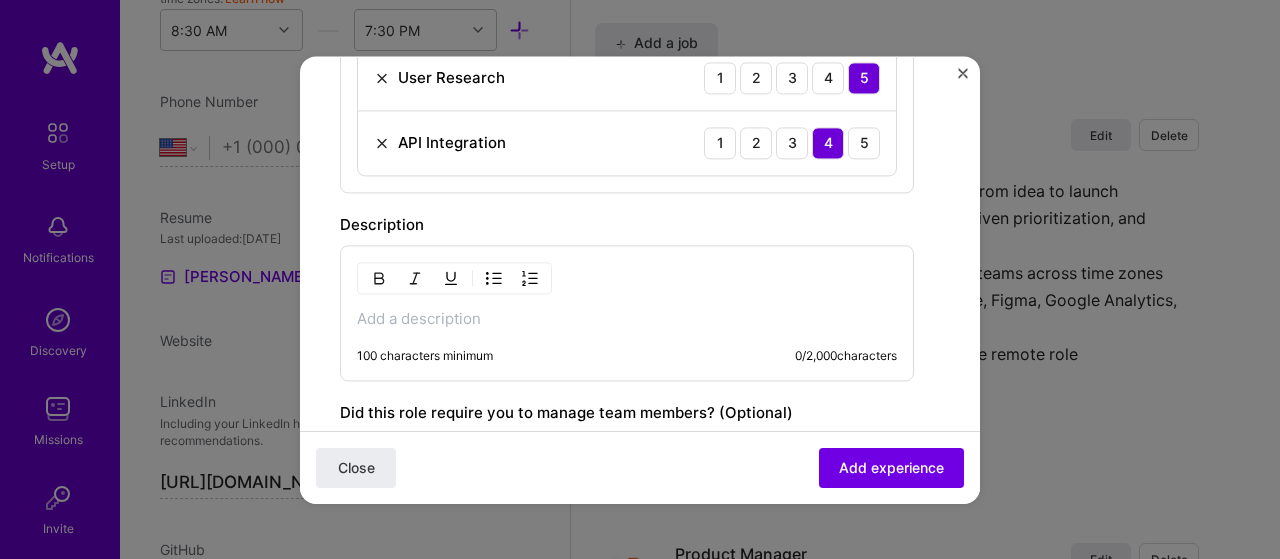 click at bounding box center [627, 319] 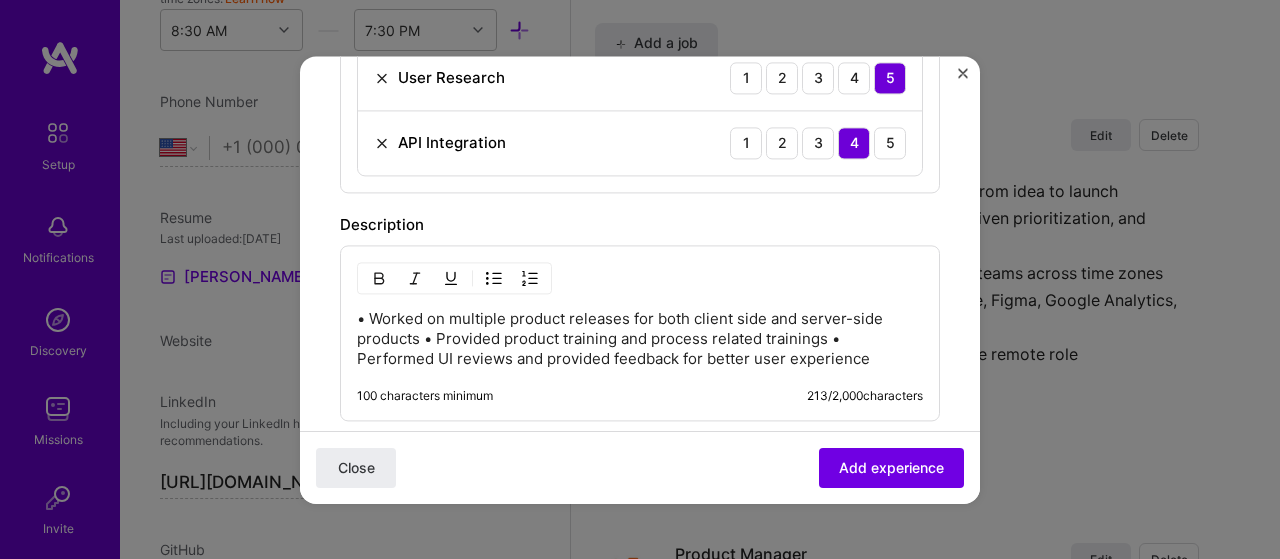 click on "• Worked on multiple product releases for both client side and server-side products • Provided product training and process related trainings • Performed UI reviews and provided feedback for better user experience" at bounding box center (640, 339) 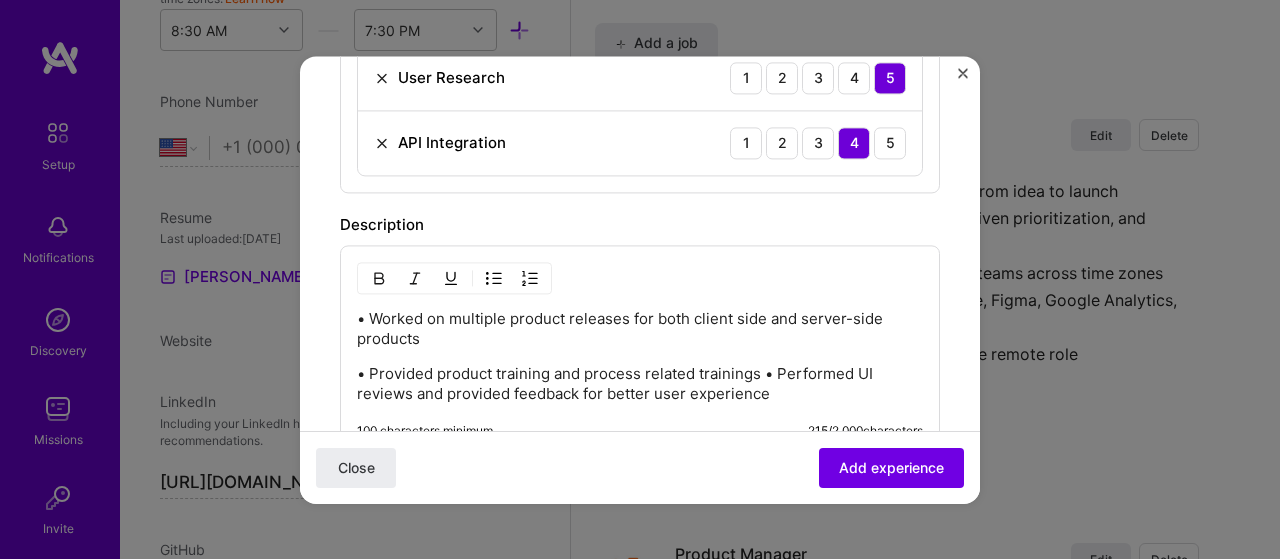 click on "• Provided product training and process related trainings • Performed UI reviews and provided feedback for better user experience" at bounding box center (640, 384) 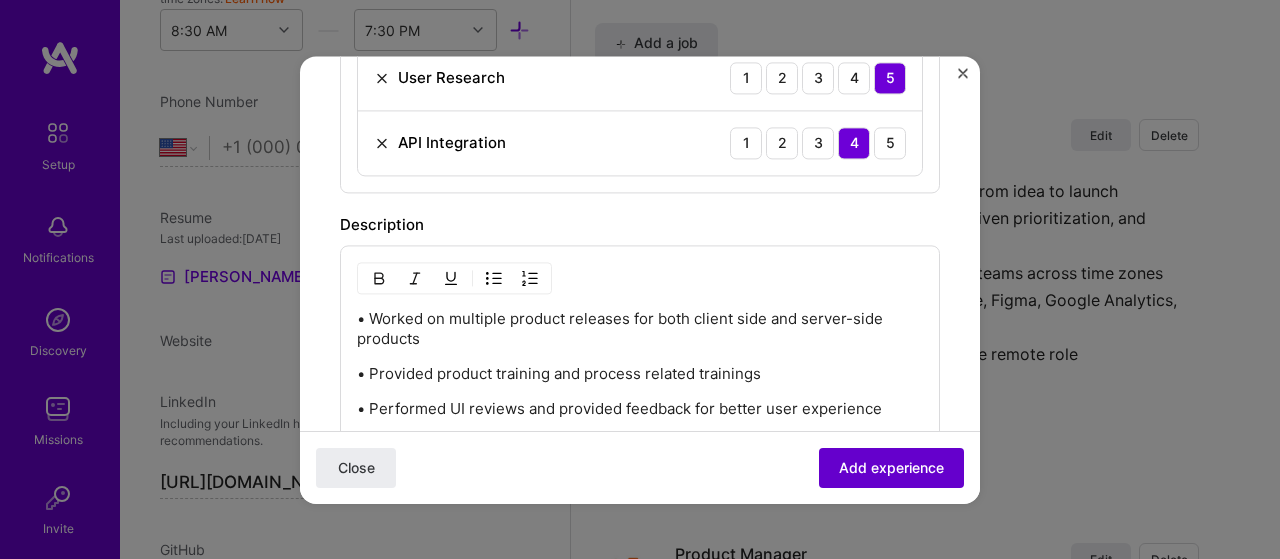 click on "Add experience" at bounding box center [891, 467] 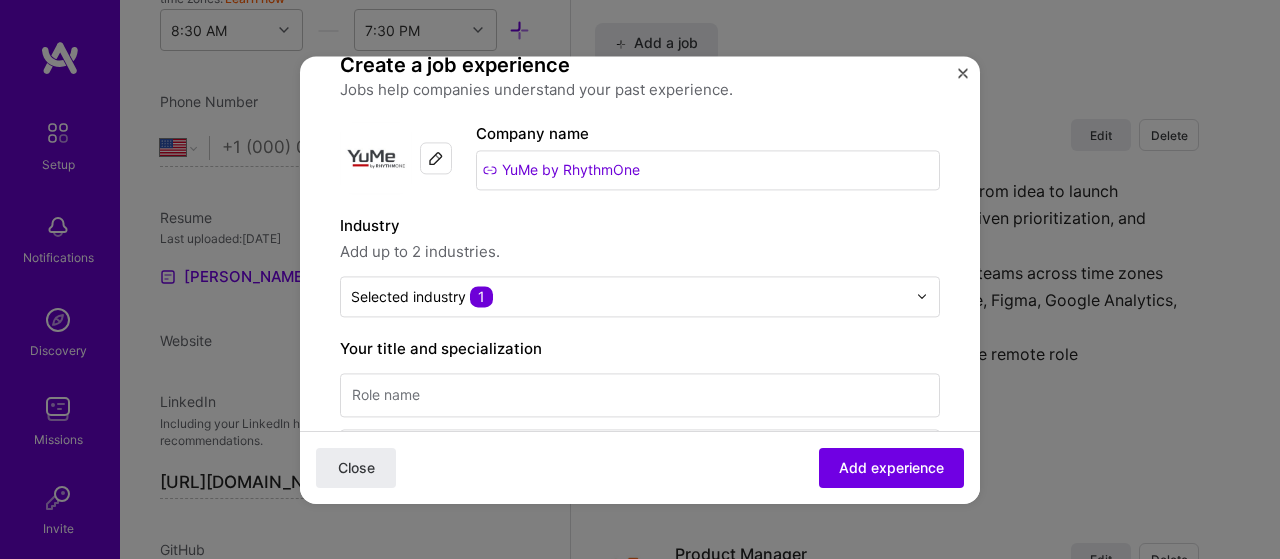 scroll, scrollTop: 24, scrollLeft: 0, axis: vertical 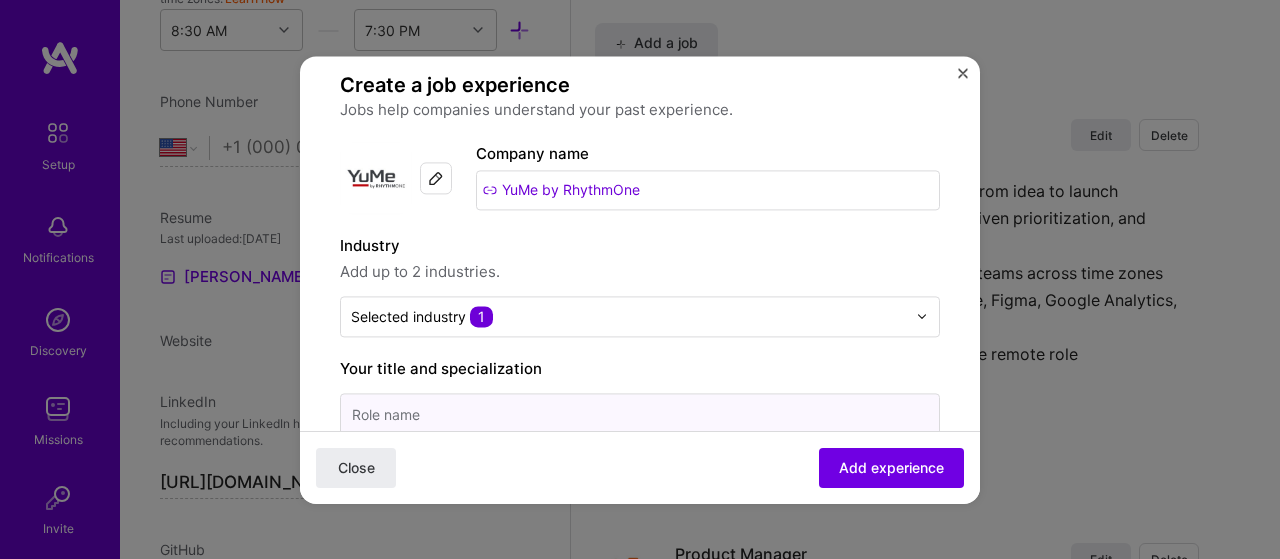 click at bounding box center [640, 415] 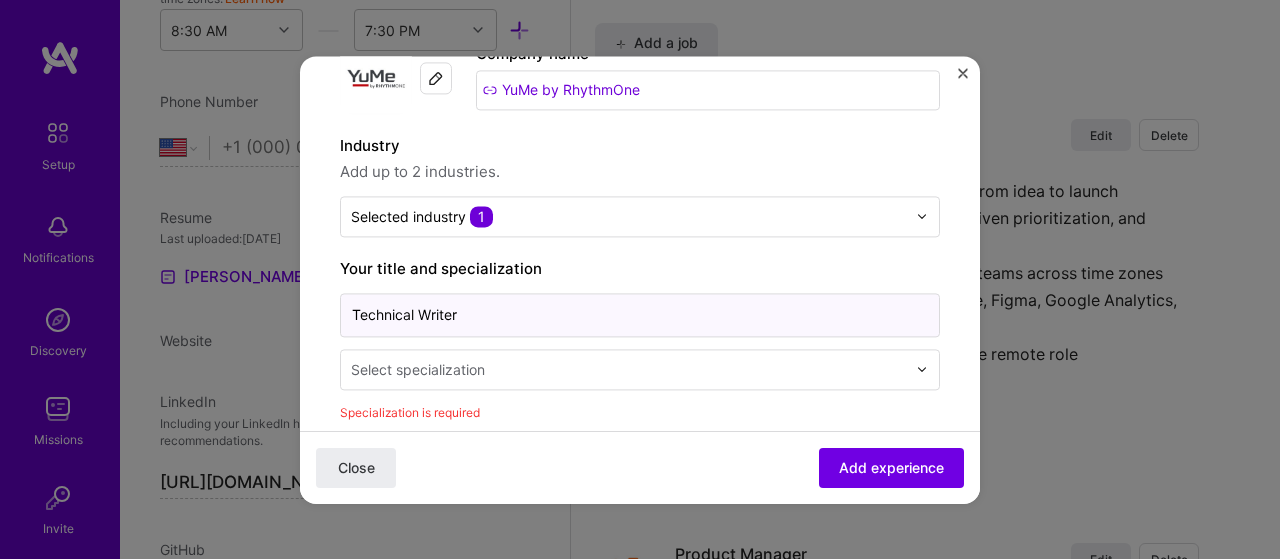 type on "Technical Writer" 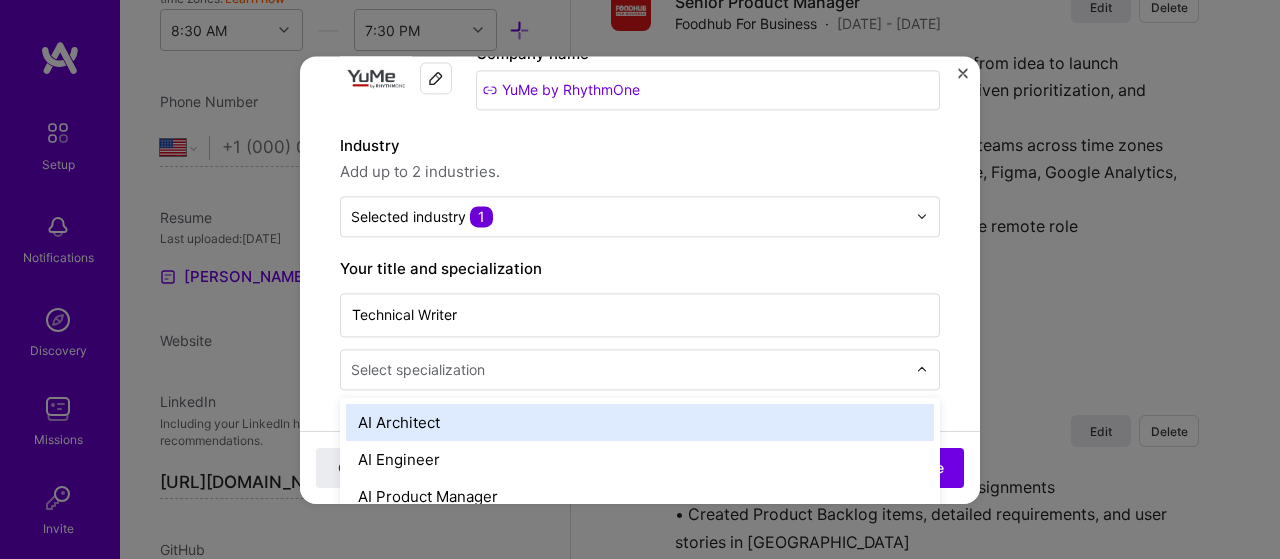 click on "Select specialization" at bounding box center [418, 369] 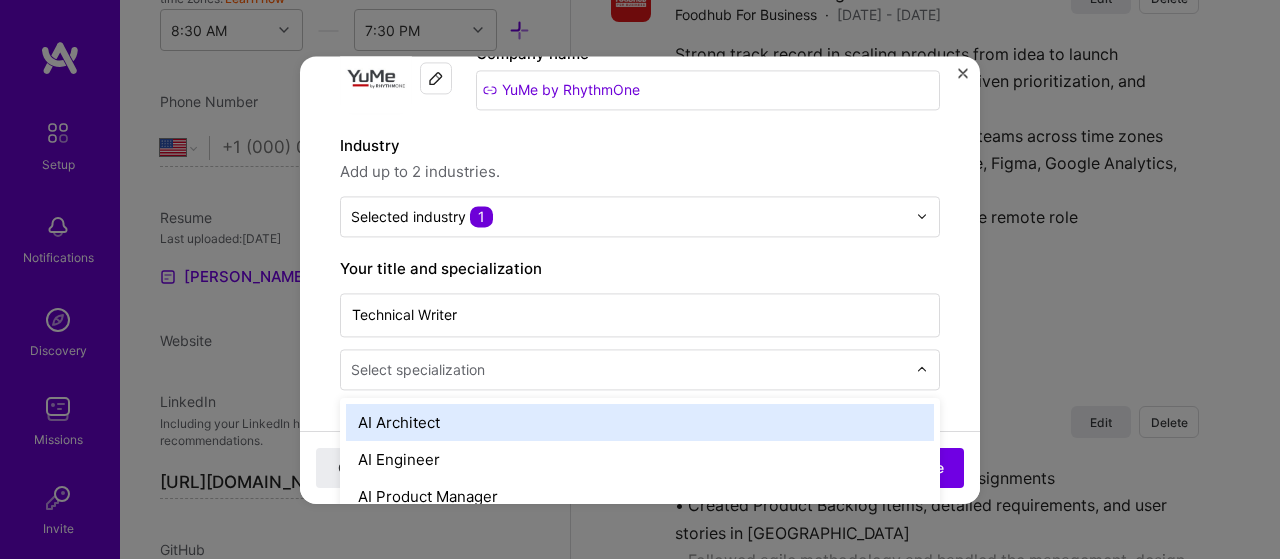scroll, scrollTop: 2231, scrollLeft: 0, axis: vertical 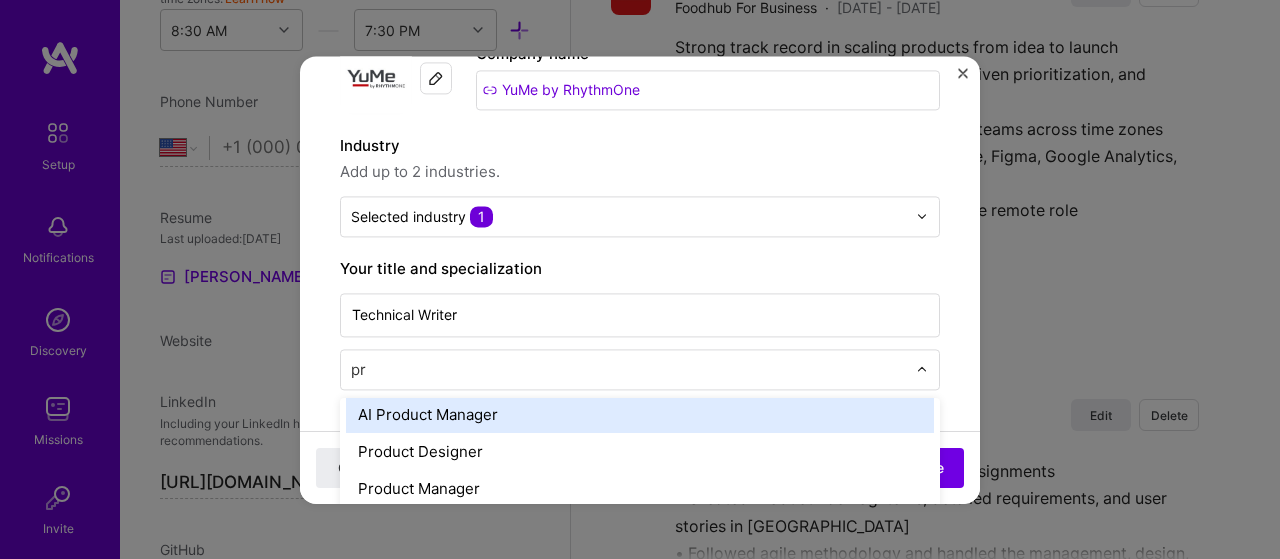 type on "pro" 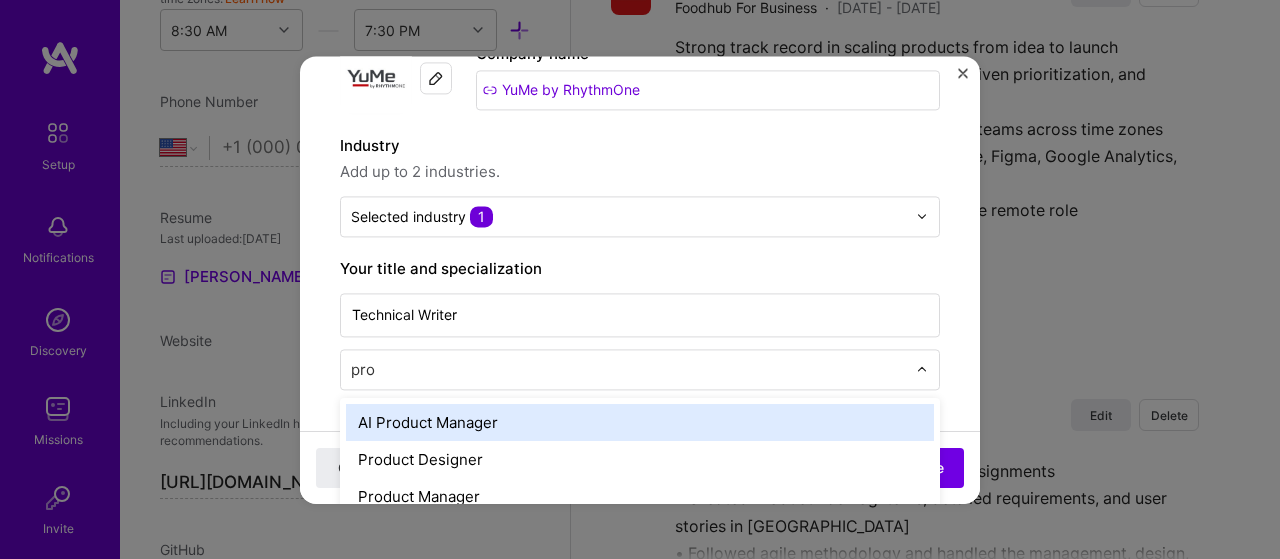 scroll, scrollTop: 0, scrollLeft: 0, axis: both 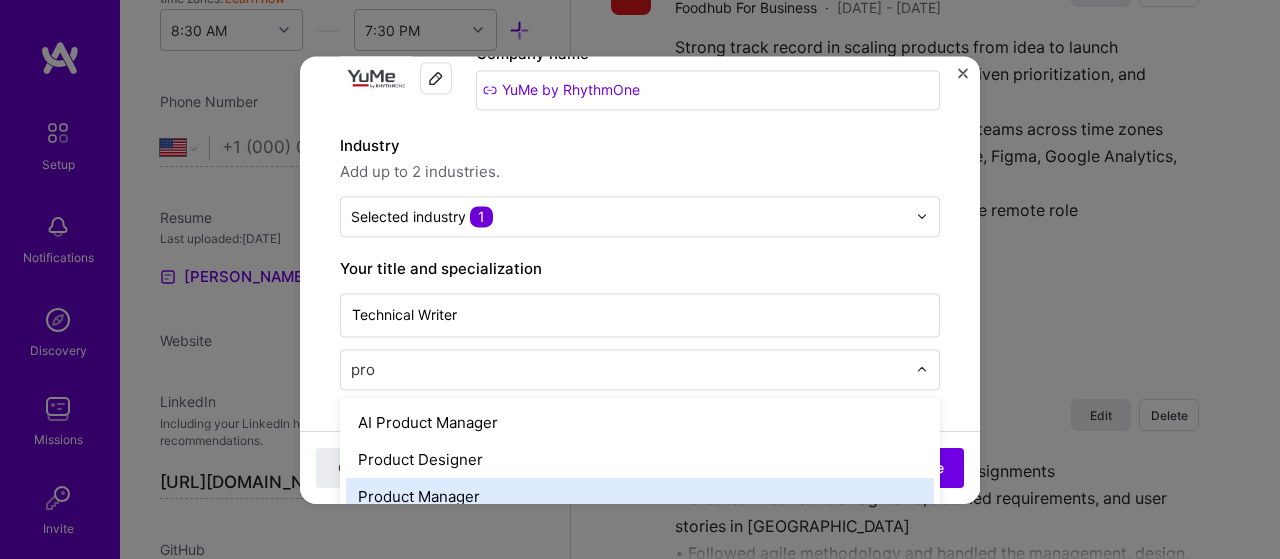 click on "Product Manager" at bounding box center [640, 496] 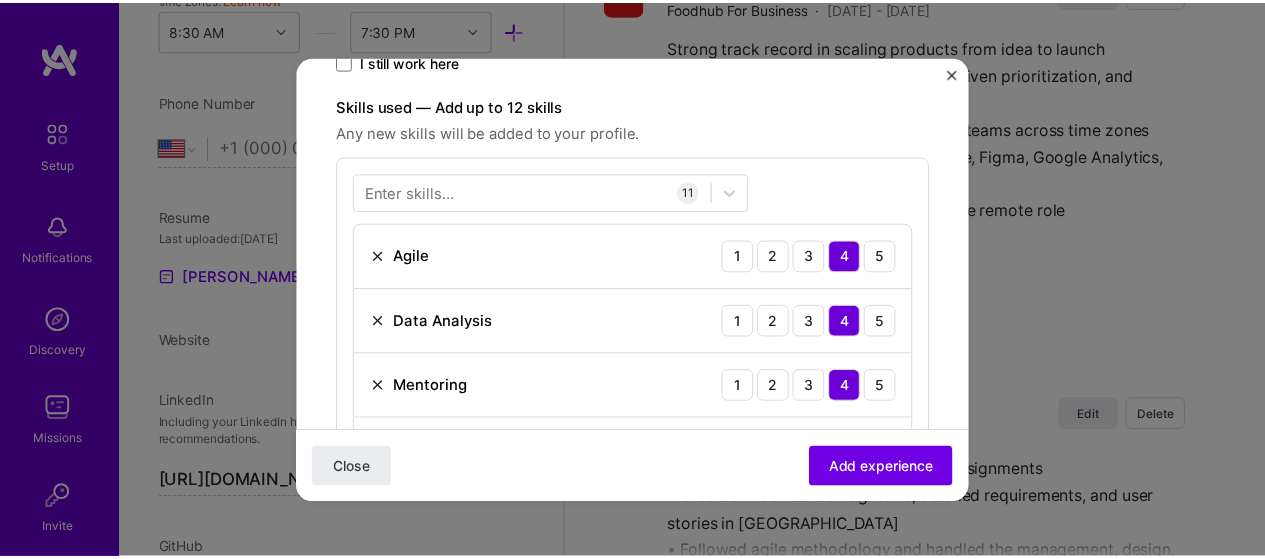 scroll, scrollTop: 724, scrollLeft: 0, axis: vertical 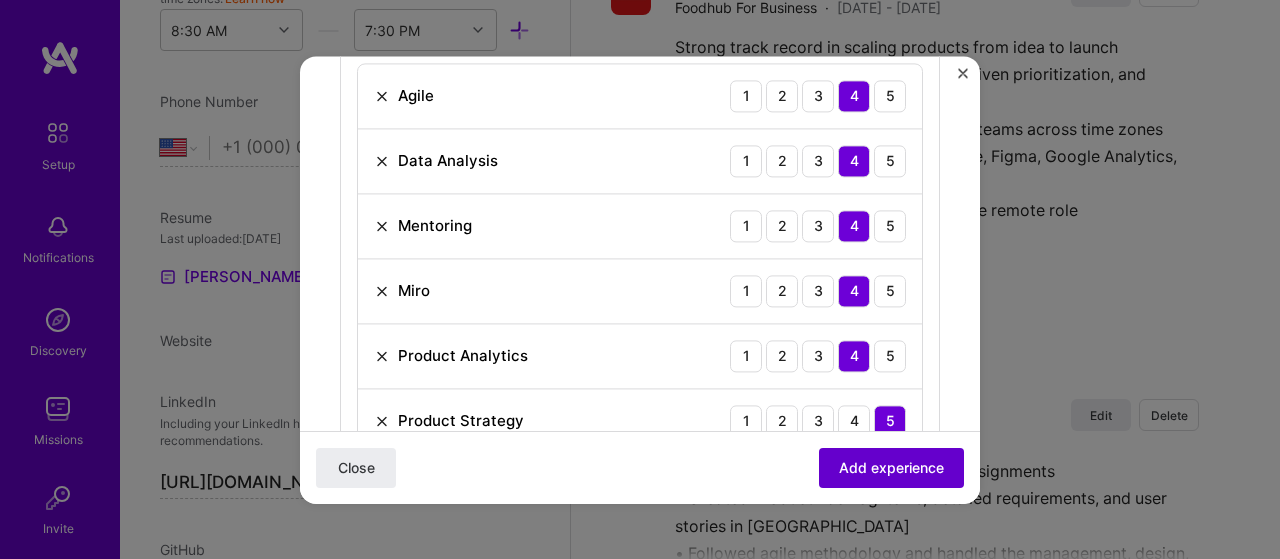 click on "Add experience" at bounding box center [891, 467] 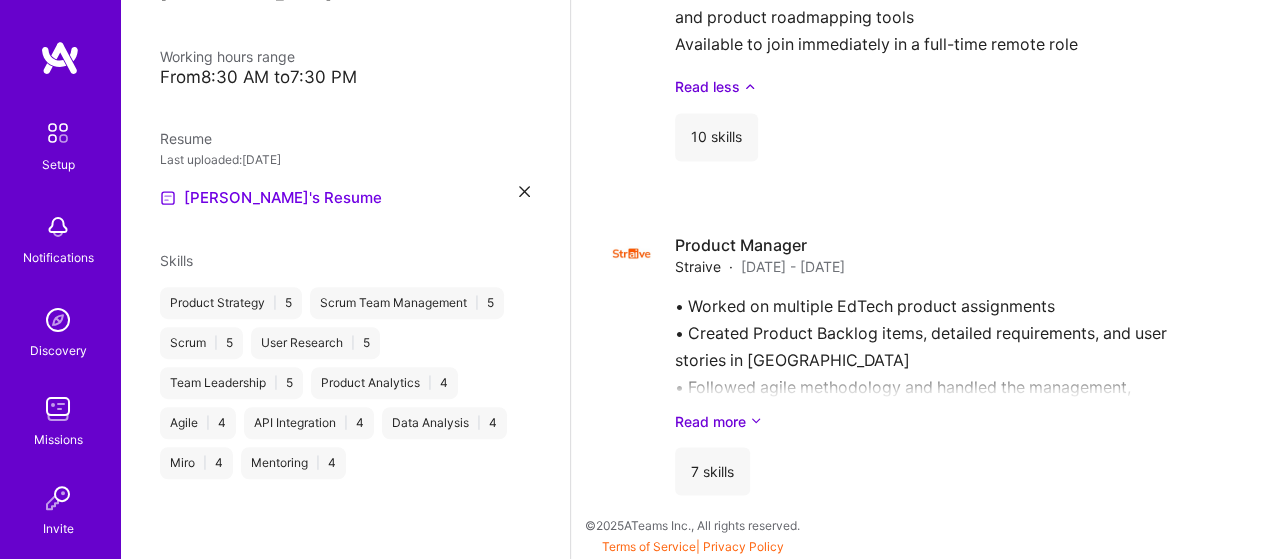 scroll, scrollTop: 383, scrollLeft: 0, axis: vertical 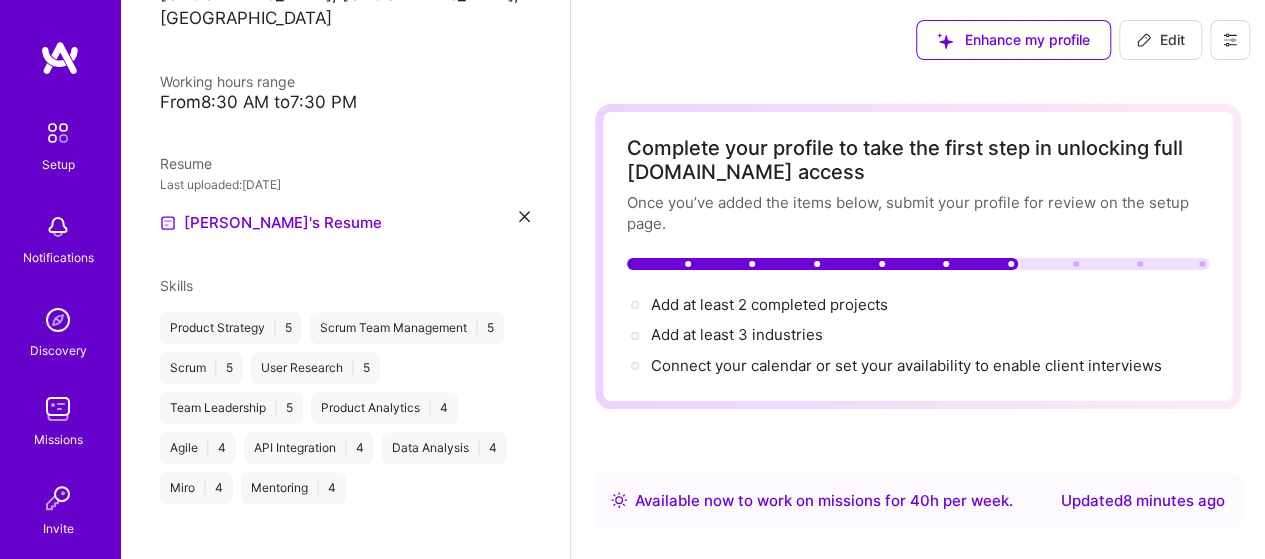click on "Edit" at bounding box center [1160, 40] 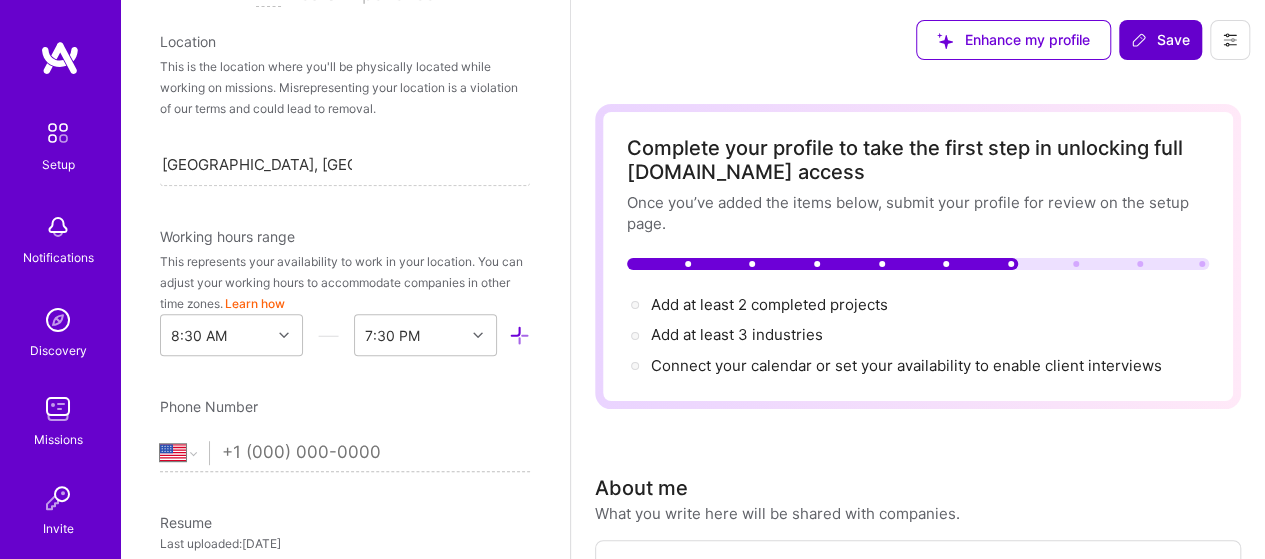 scroll, scrollTop: 290, scrollLeft: 0, axis: vertical 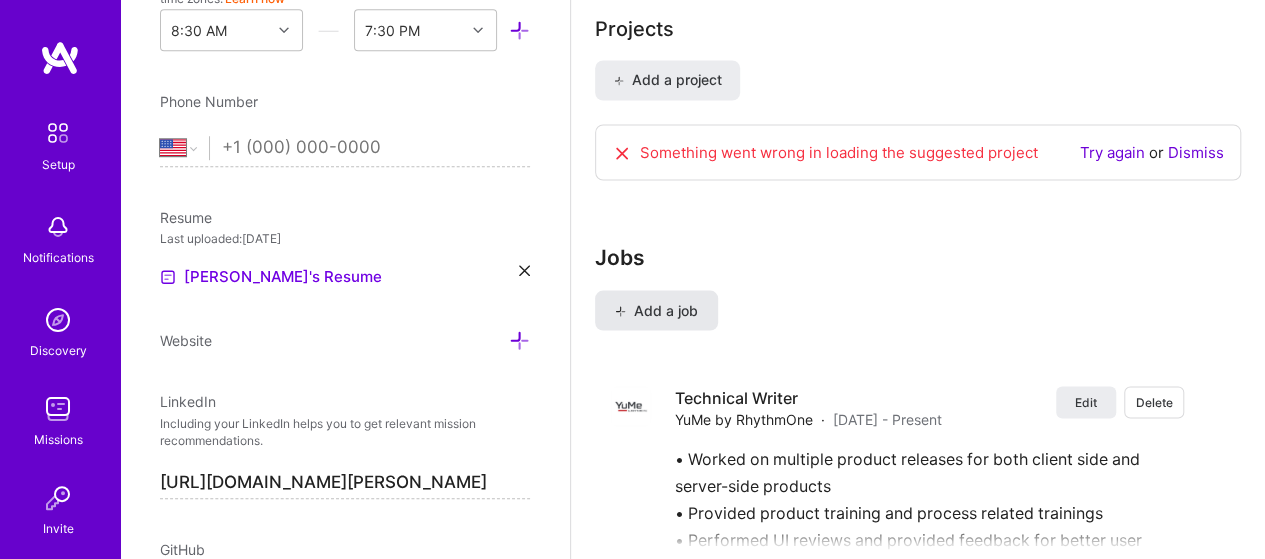 click on "Add a job" at bounding box center (656, 310) 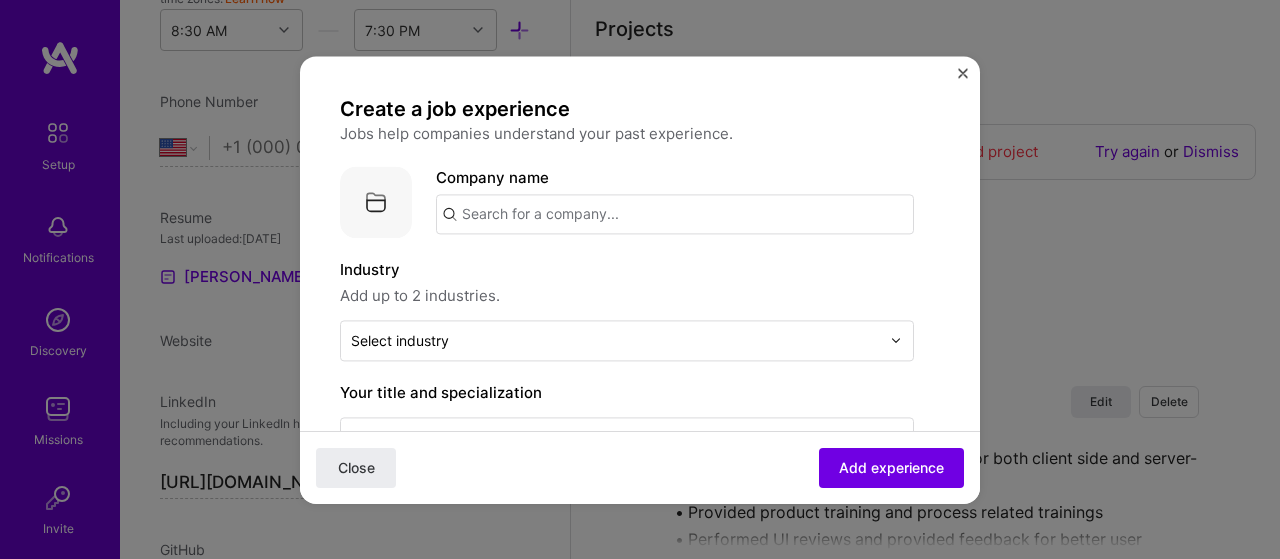 click at bounding box center (675, 214) 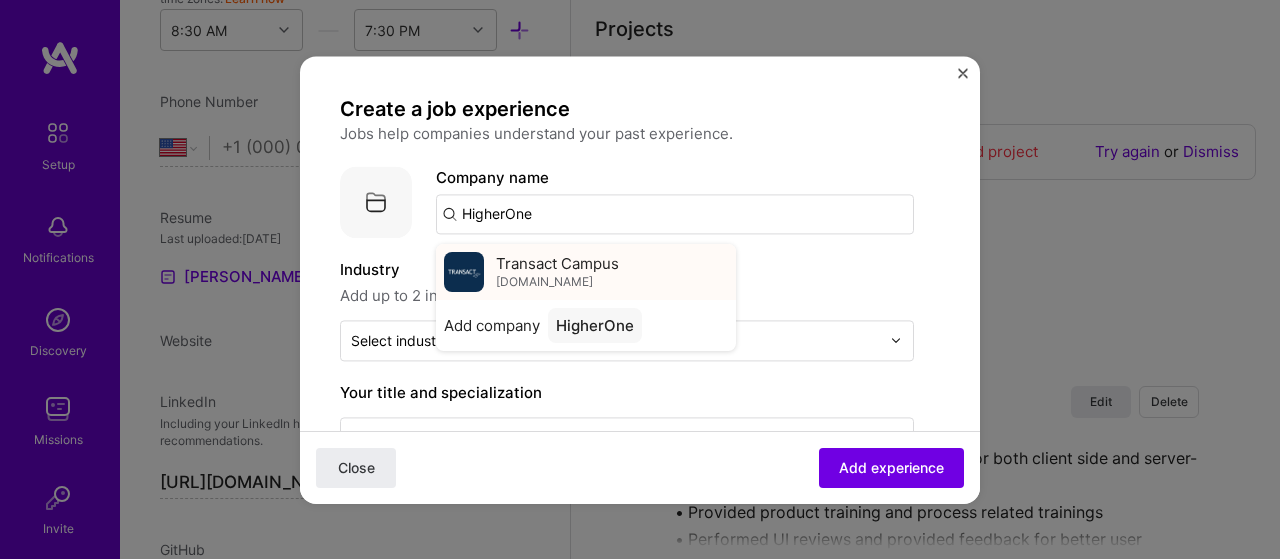 click on "Transact Campus" at bounding box center (557, 263) 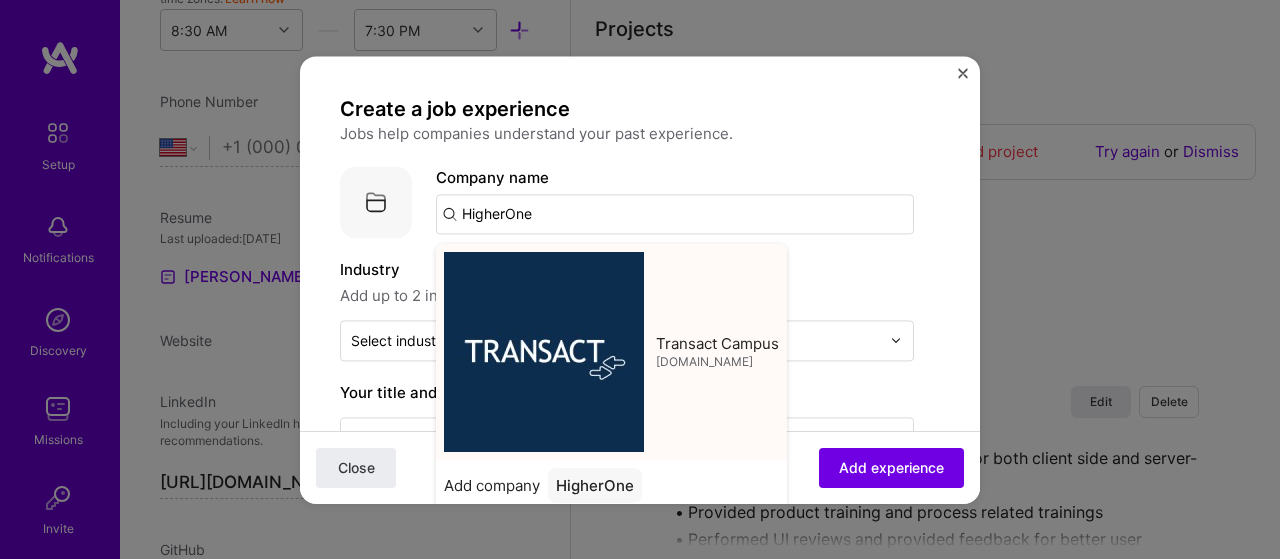 type on "Transact Campus" 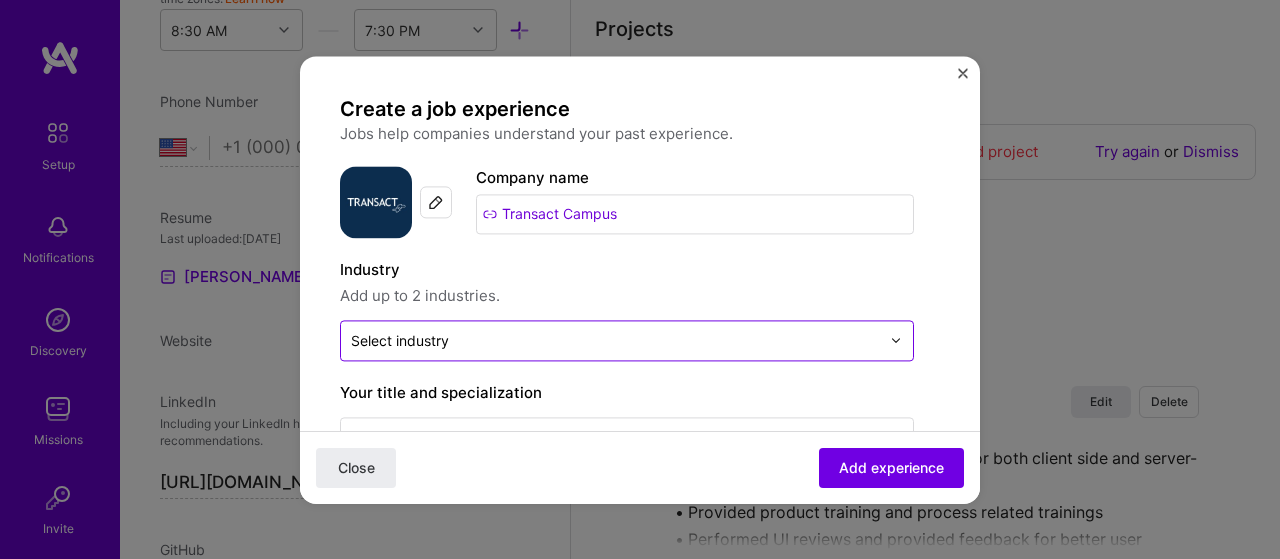 click on "Select industry 0" at bounding box center (400, 340) 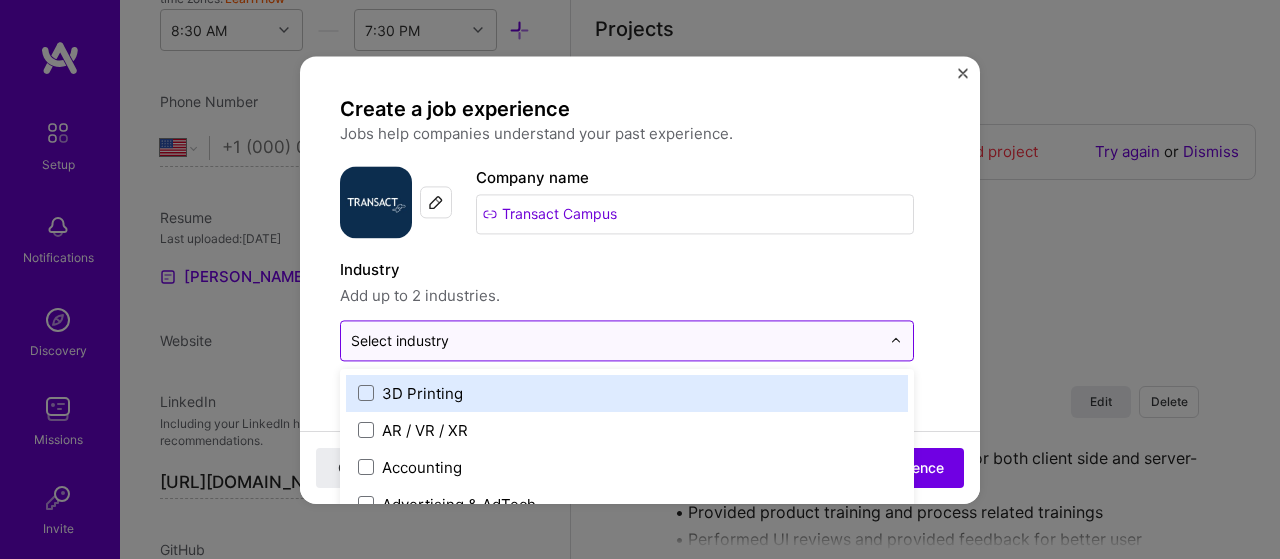 scroll, scrollTop: 1907, scrollLeft: 0, axis: vertical 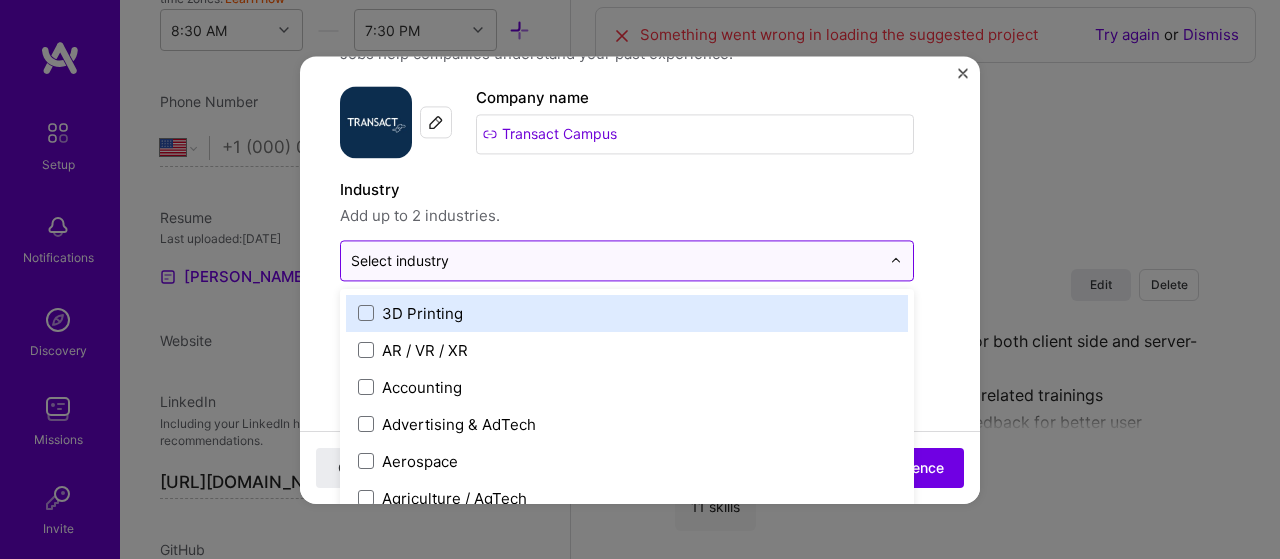 click on "Select industry 0" at bounding box center (615, 260) 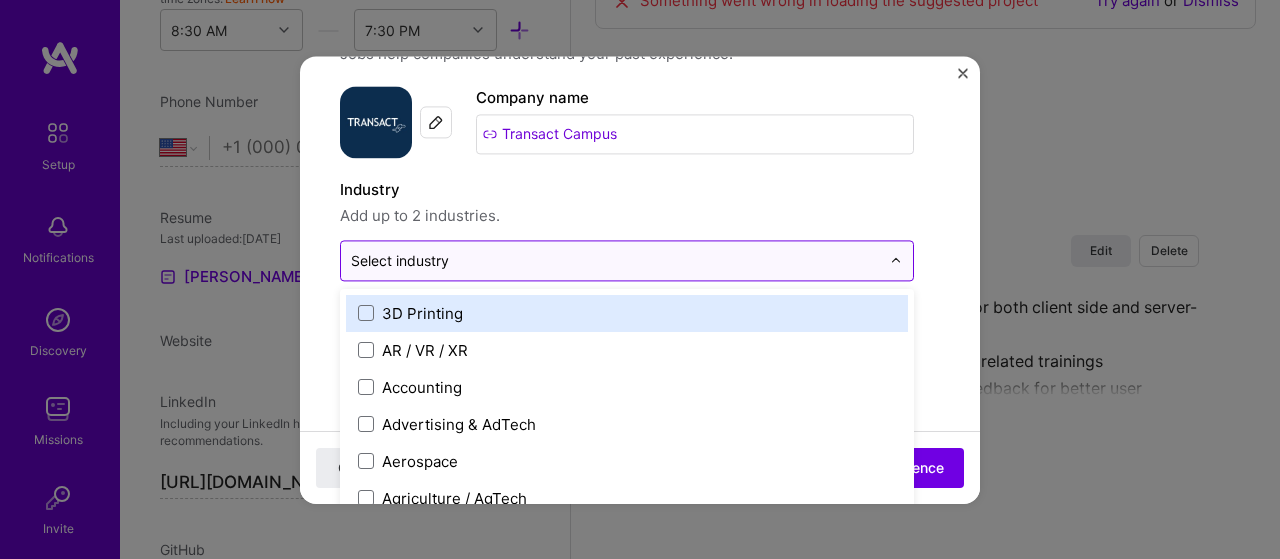 scroll, scrollTop: 1944, scrollLeft: 0, axis: vertical 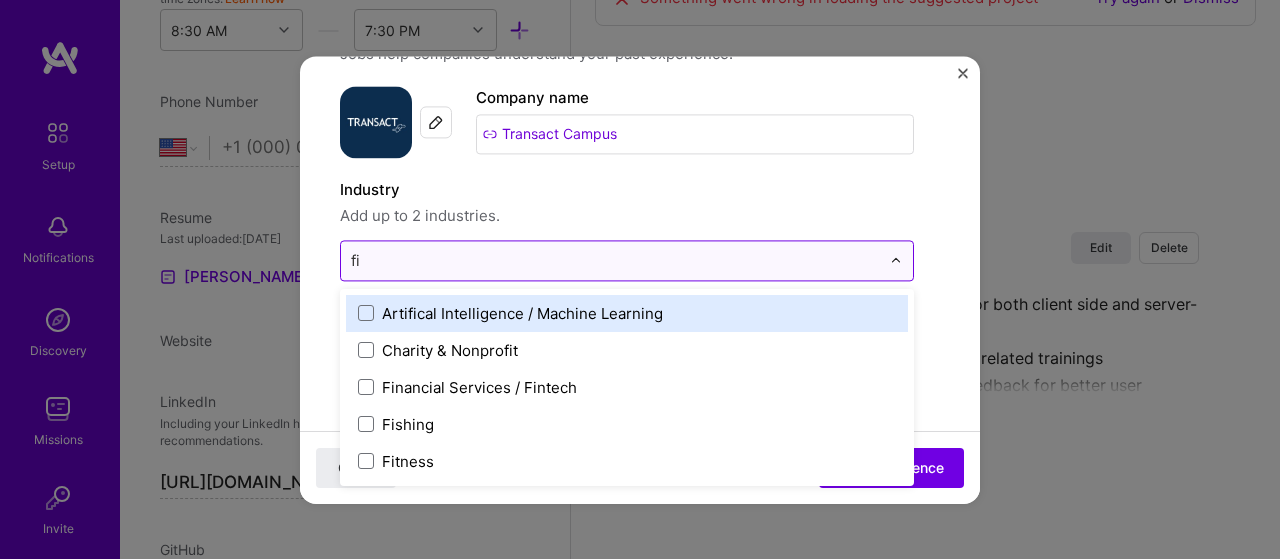 type on "fin" 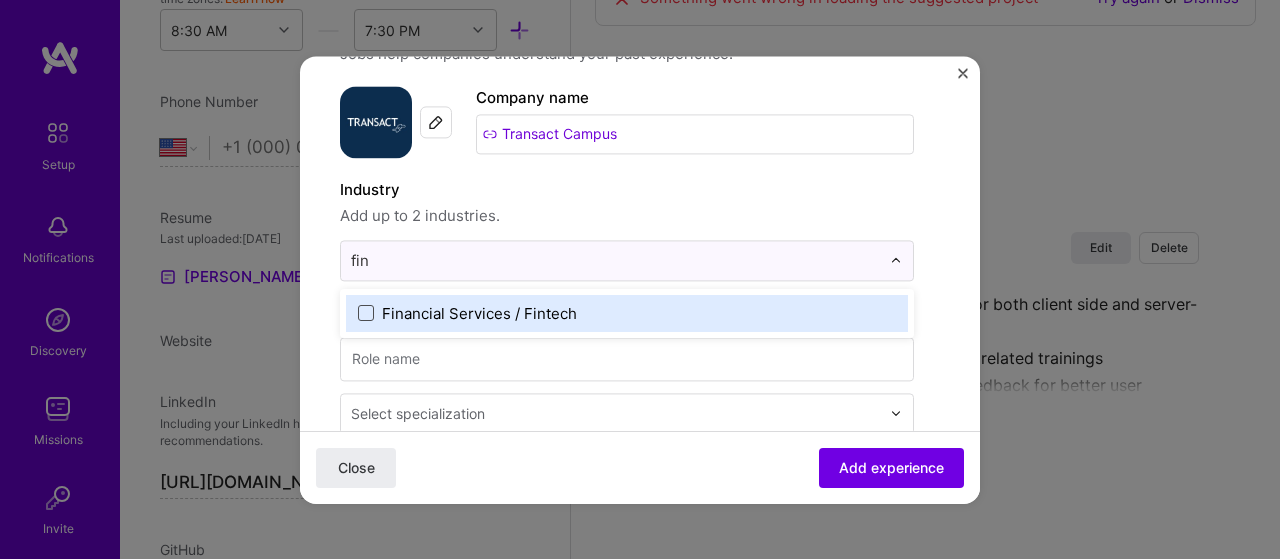 click at bounding box center (366, 313) 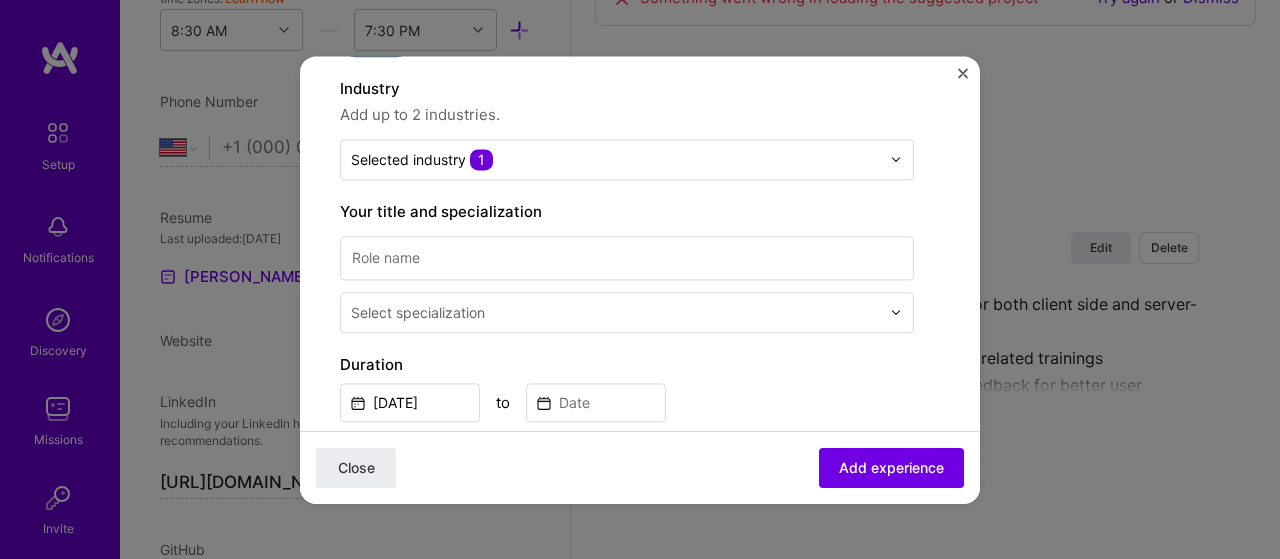 scroll, scrollTop: 71, scrollLeft: 0, axis: vertical 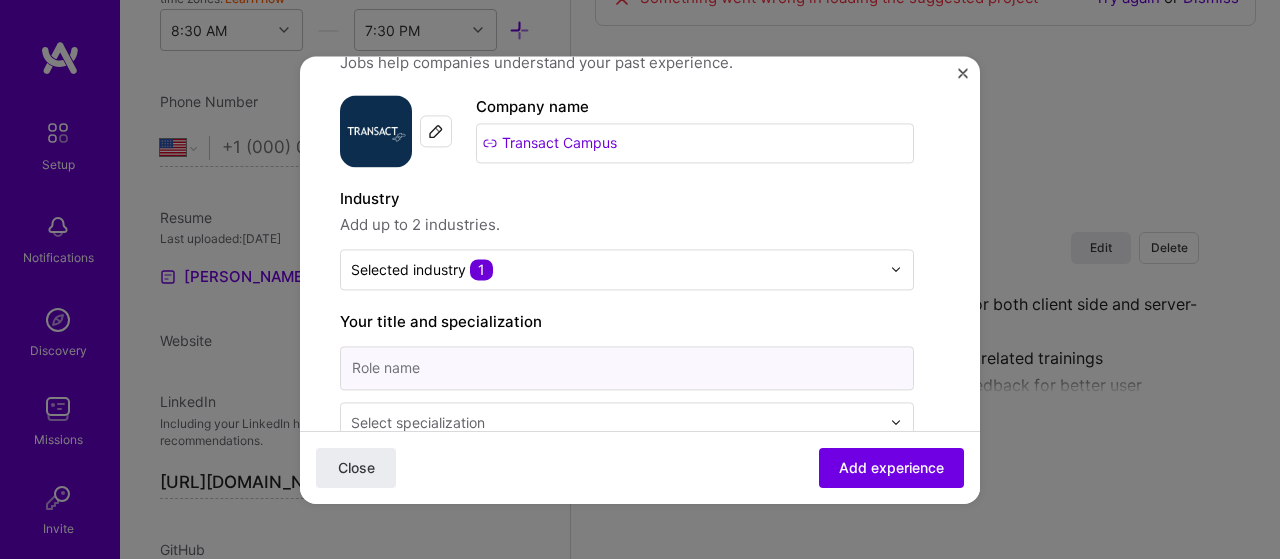 click at bounding box center (627, 368) 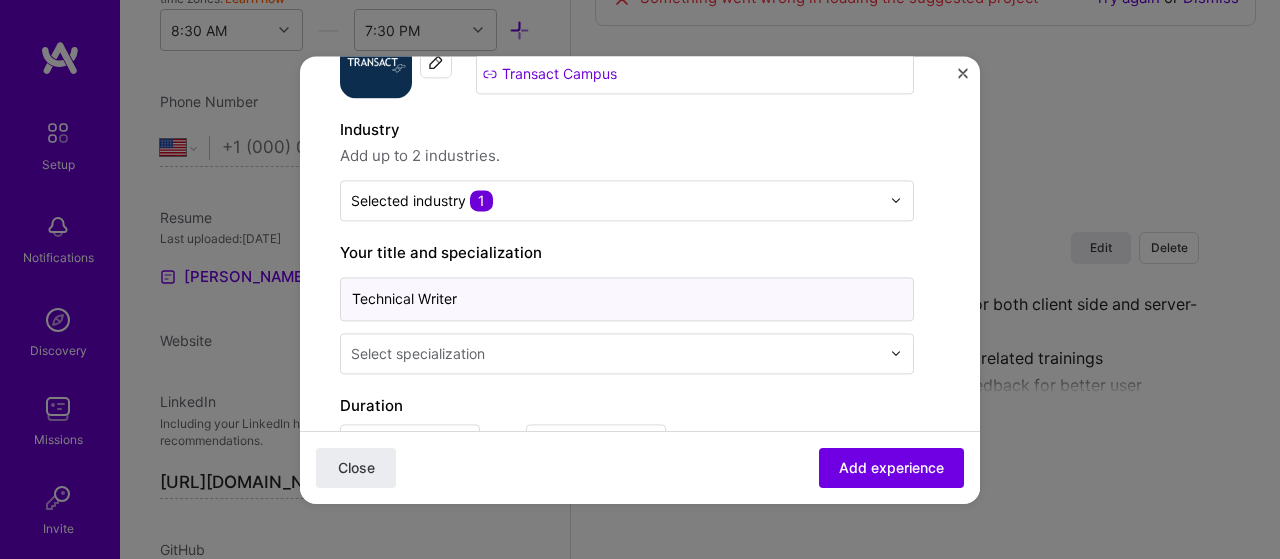 scroll, scrollTop: 271, scrollLeft: 0, axis: vertical 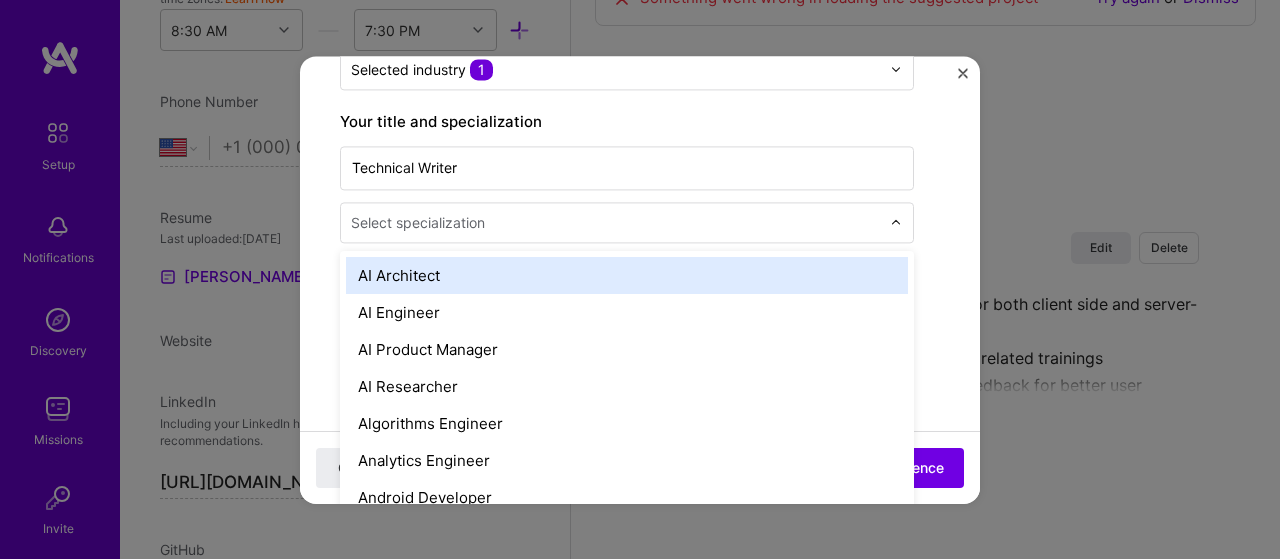 click on "Select specialization" at bounding box center [615, 222] 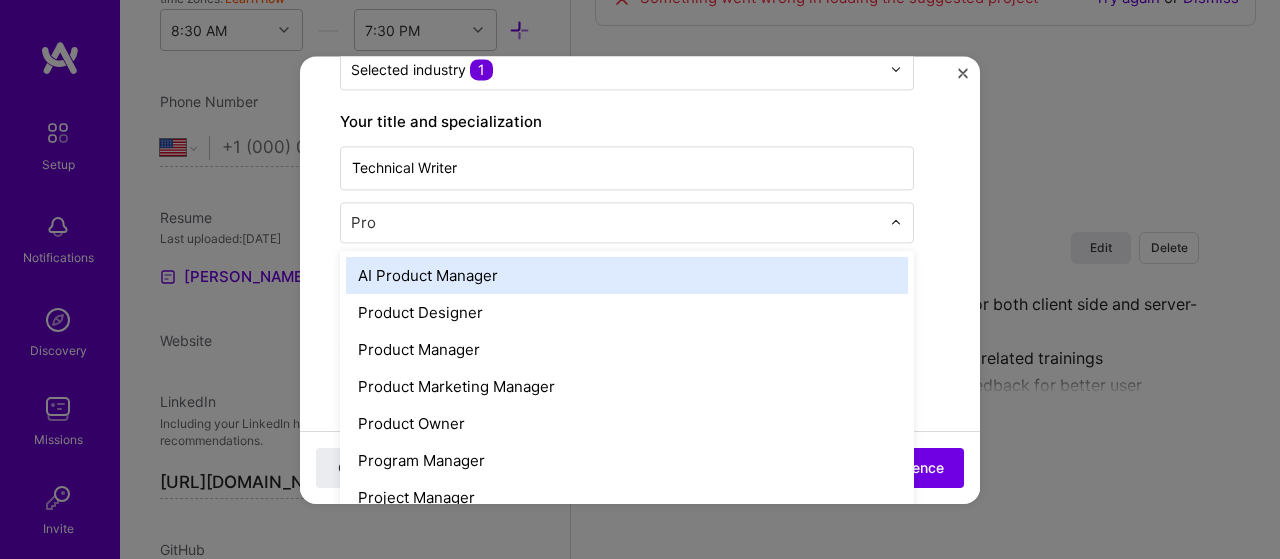 type on "Prod" 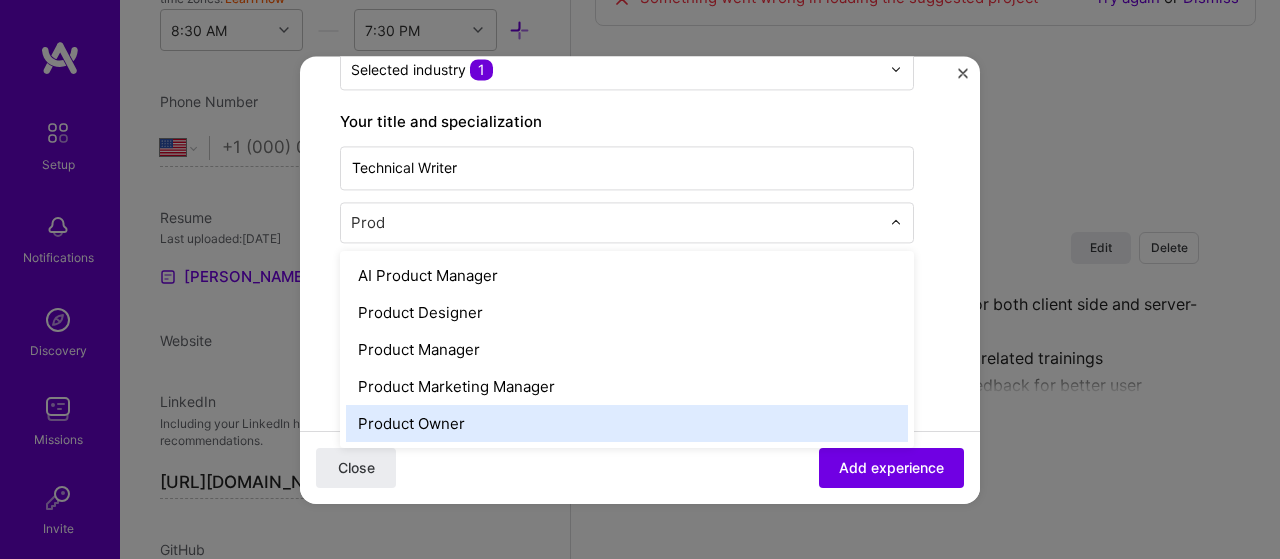 click on "Product Owner" at bounding box center [627, 423] 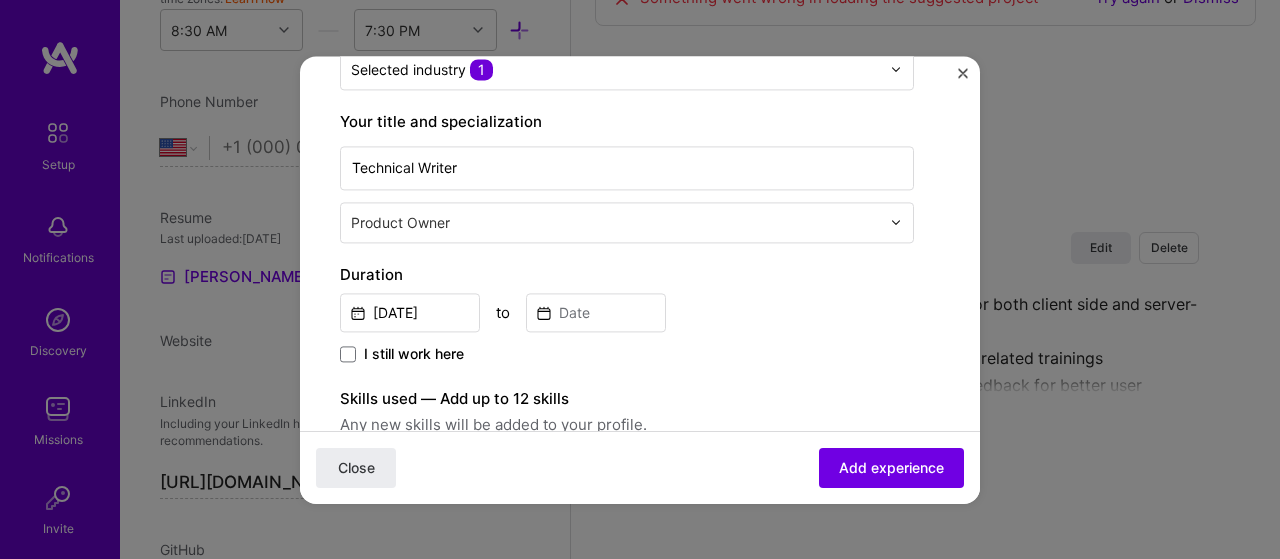 type 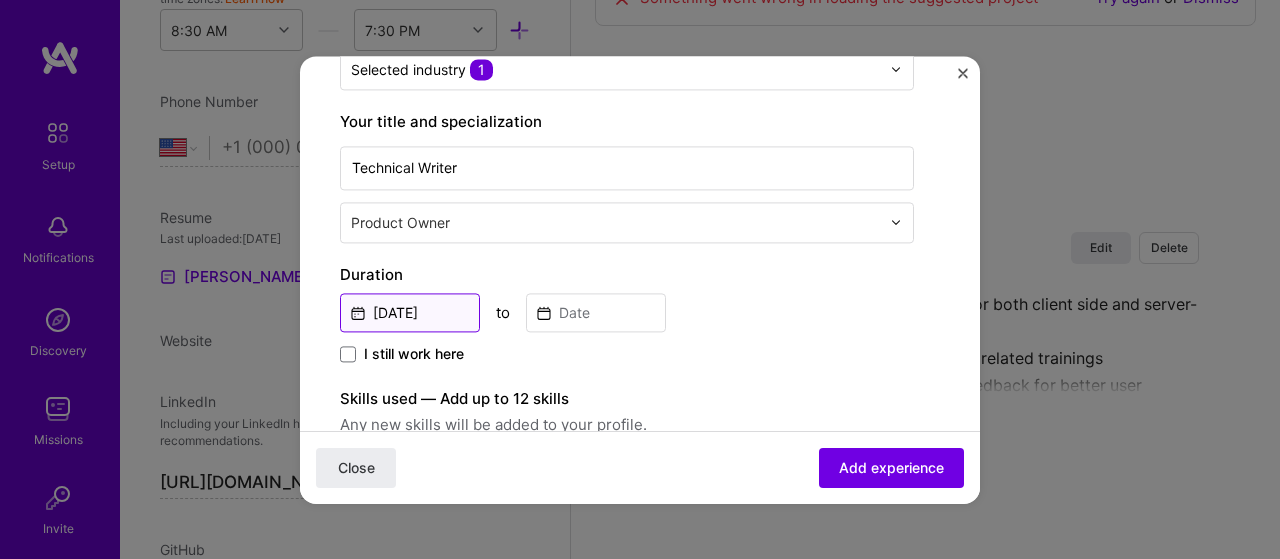 click on "[DATE]" at bounding box center [410, 312] 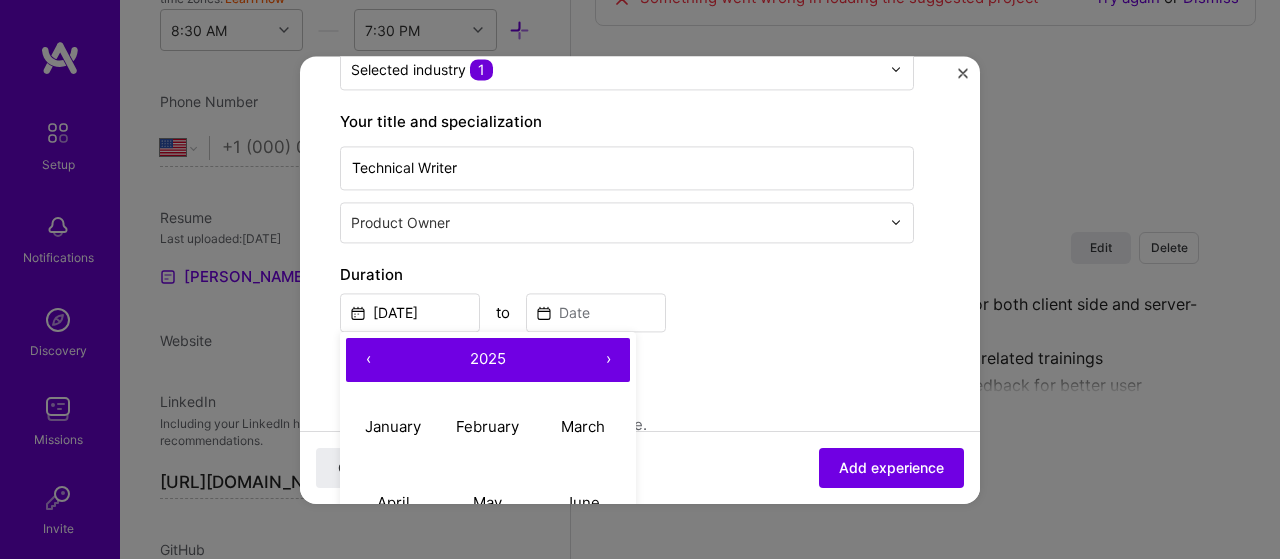 click on "‹" at bounding box center [368, 360] 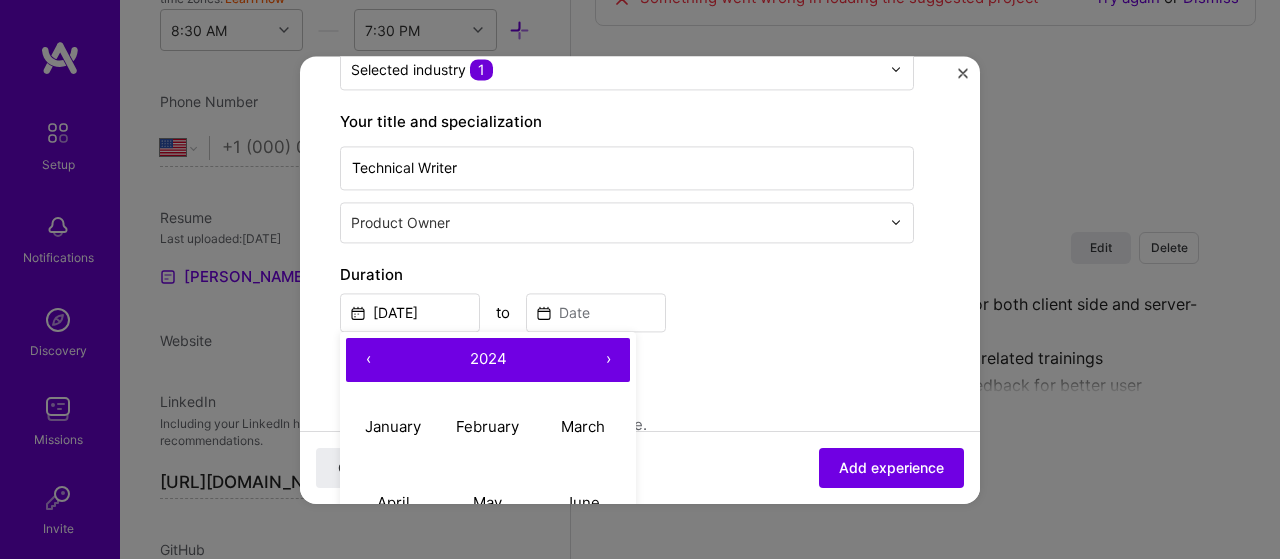 click on "‹" at bounding box center (368, 360) 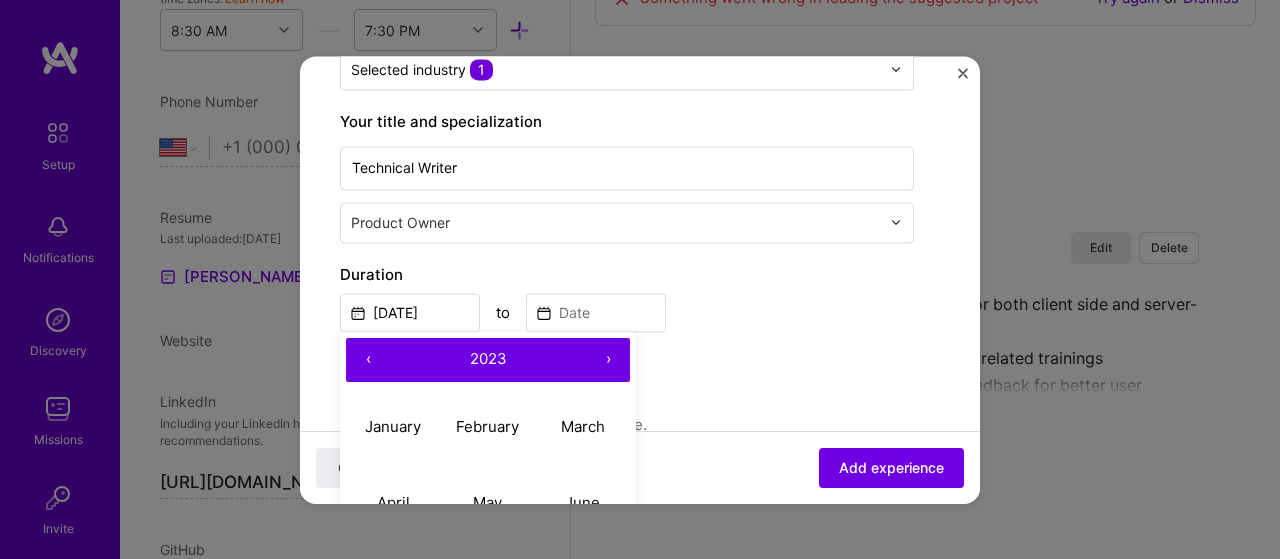 click on "‹" at bounding box center (368, 360) 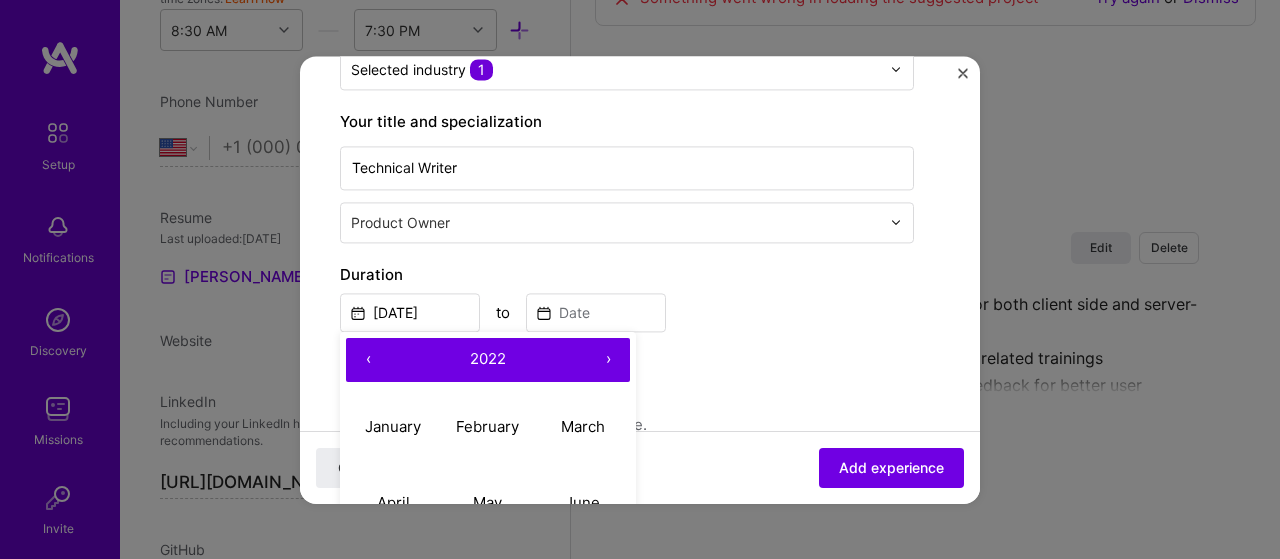 click on "‹" at bounding box center (368, 360) 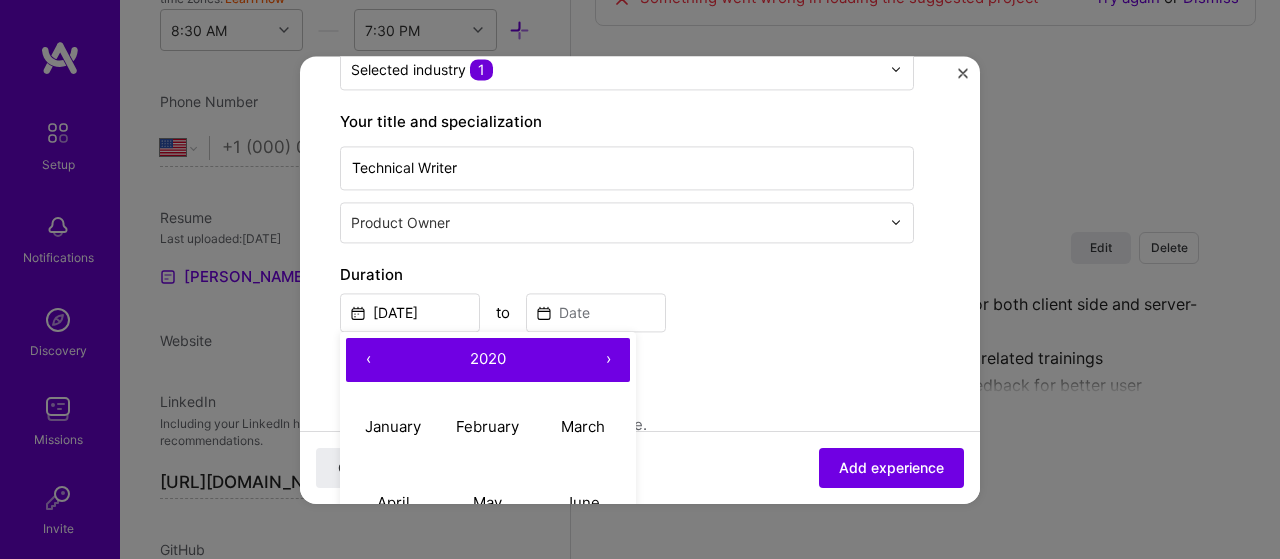 click on "‹" at bounding box center [368, 360] 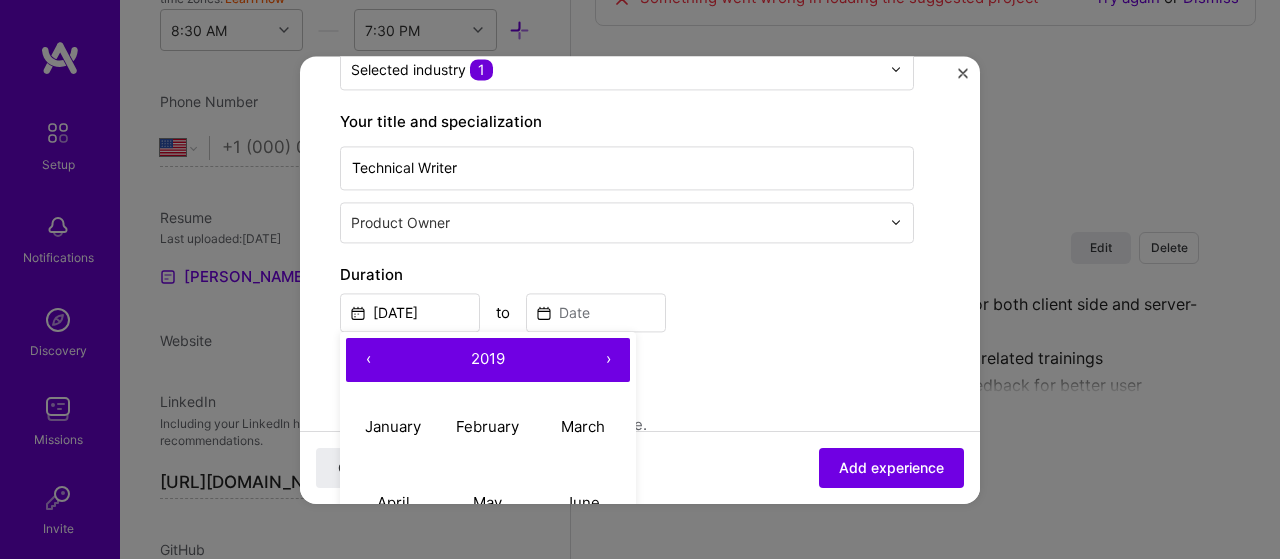 click on "‹" at bounding box center [368, 360] 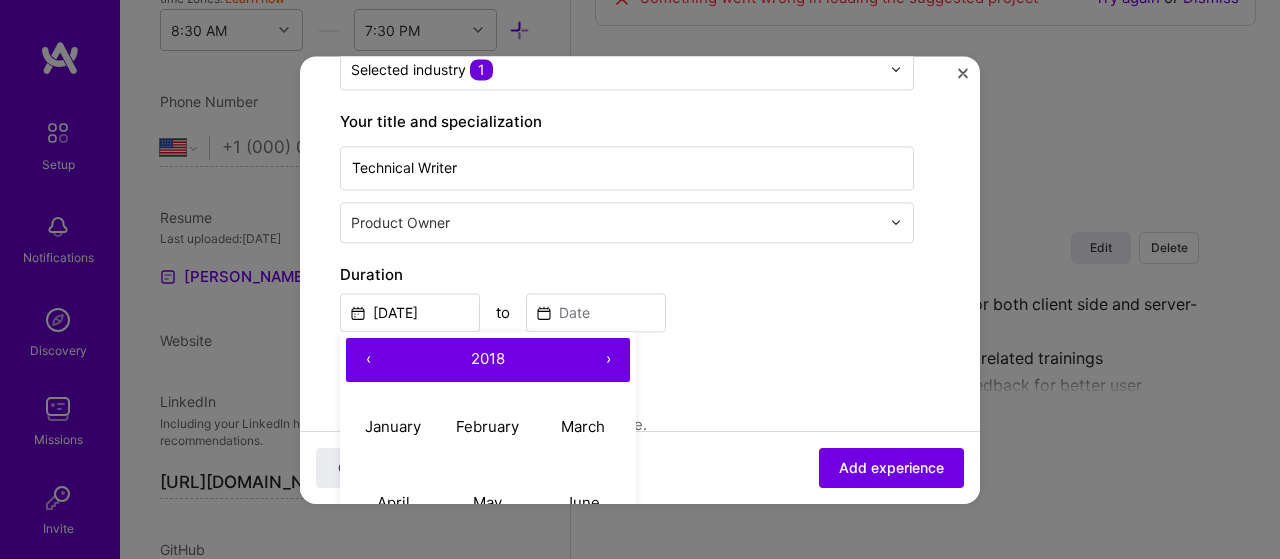click on "‹" at bounding box center [368, 360] 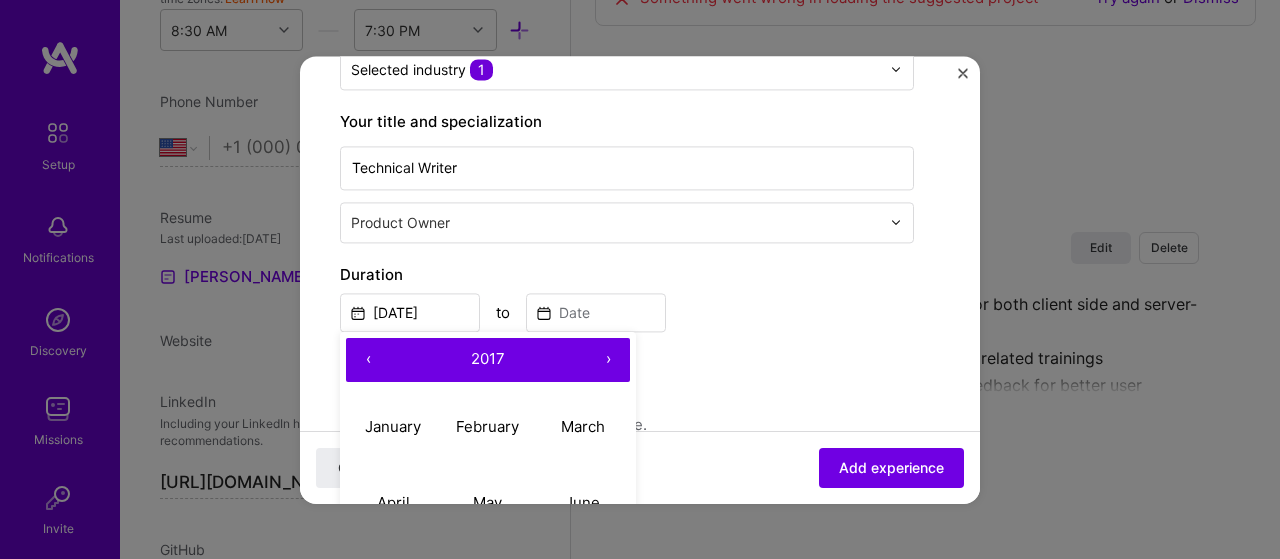 click on "‹" at bounding box center (368, 360) 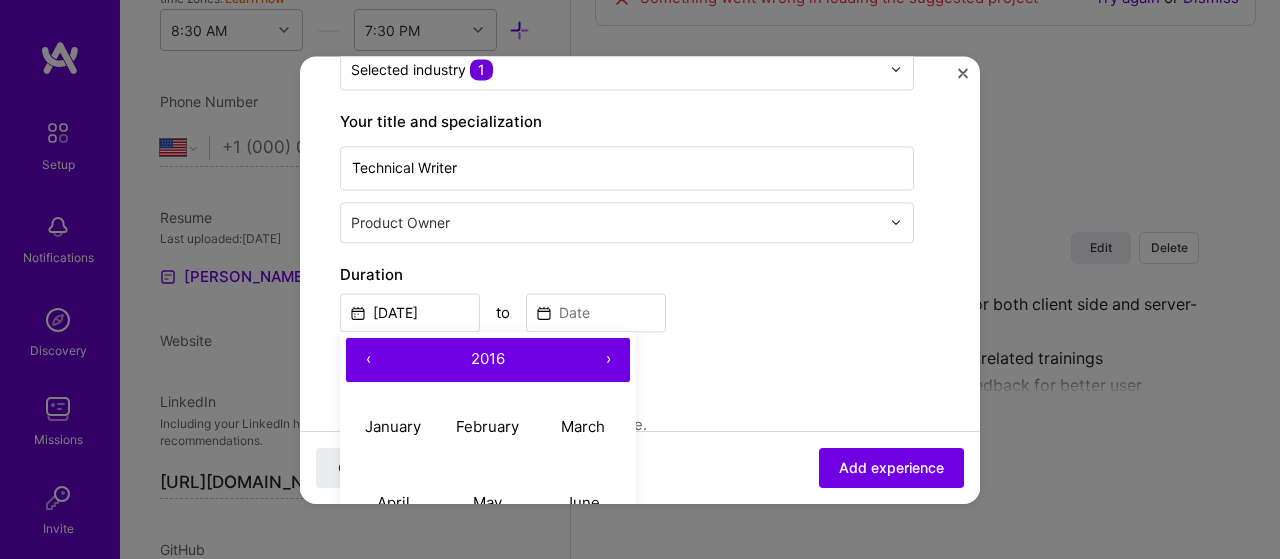 click on "‹" at bounding box center [368, 360] 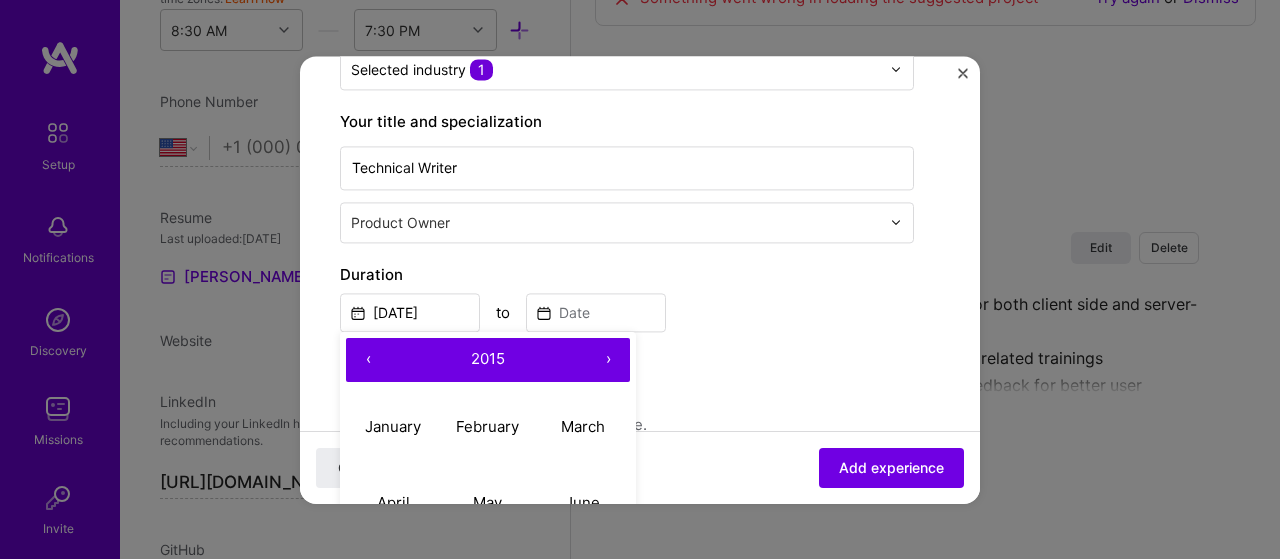 click on "‹" at bounding box center [368, 360] 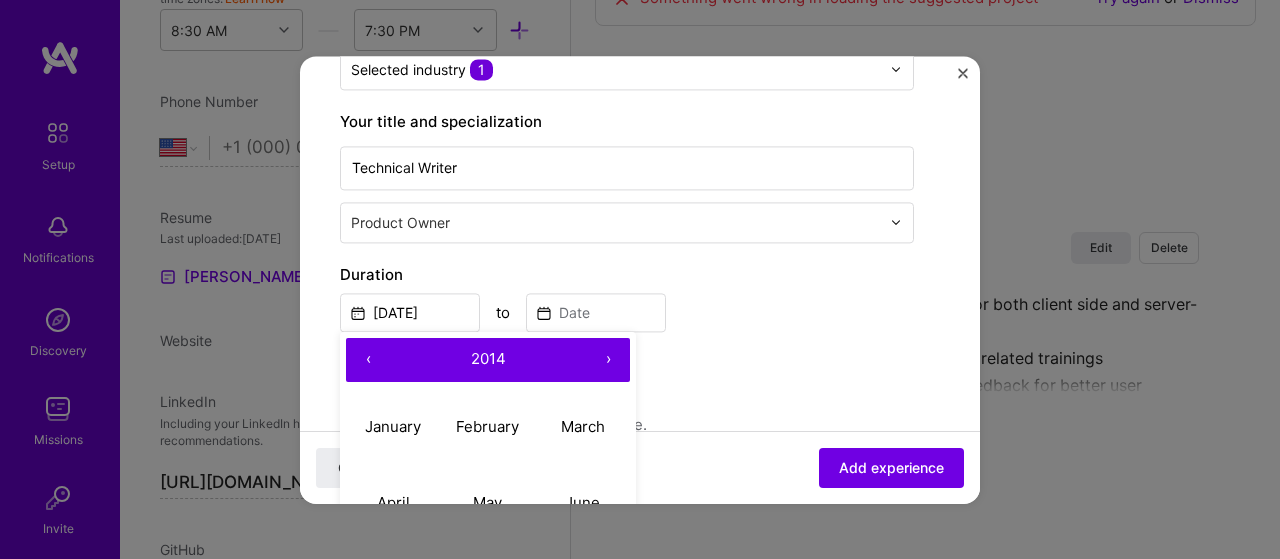 click on "‹" at bounding box center (368, 360) 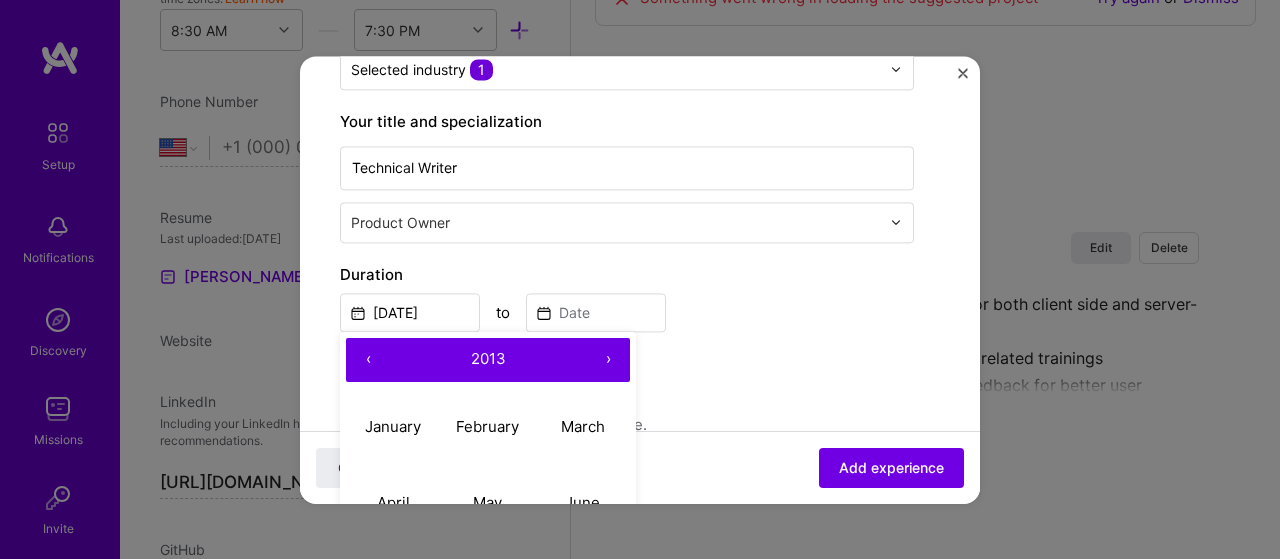 click on "‹" at bounding box center (368, 360) 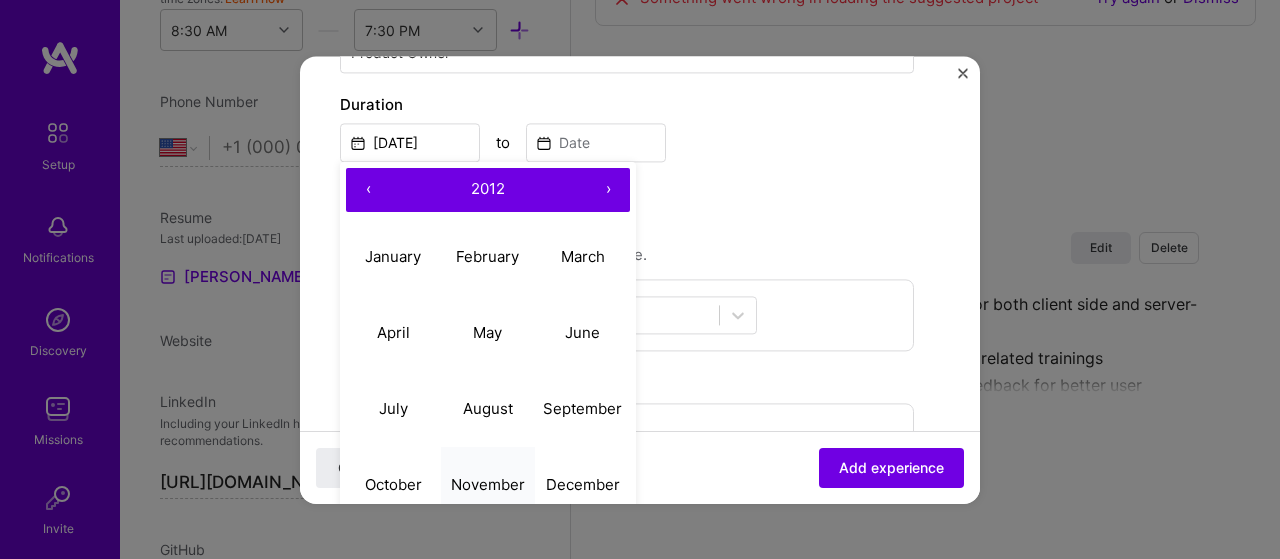scroll, scrollTop: 471, scrollLeft: 0, axis: vertical 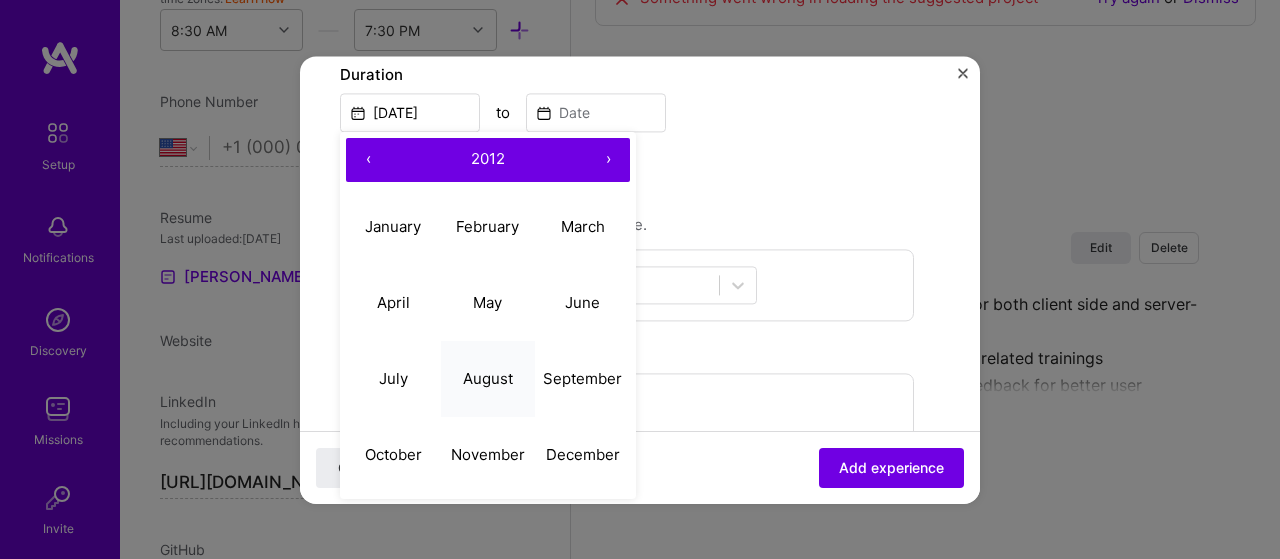 click on "August" at bounding box center (488, 378) 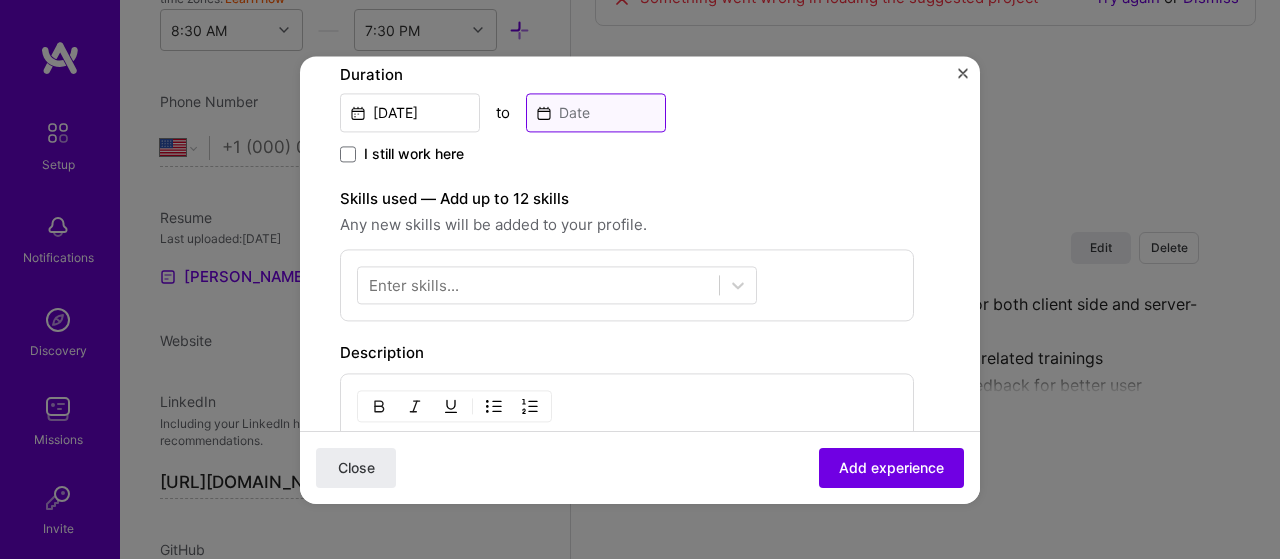 click at bounding box center [596, 112] 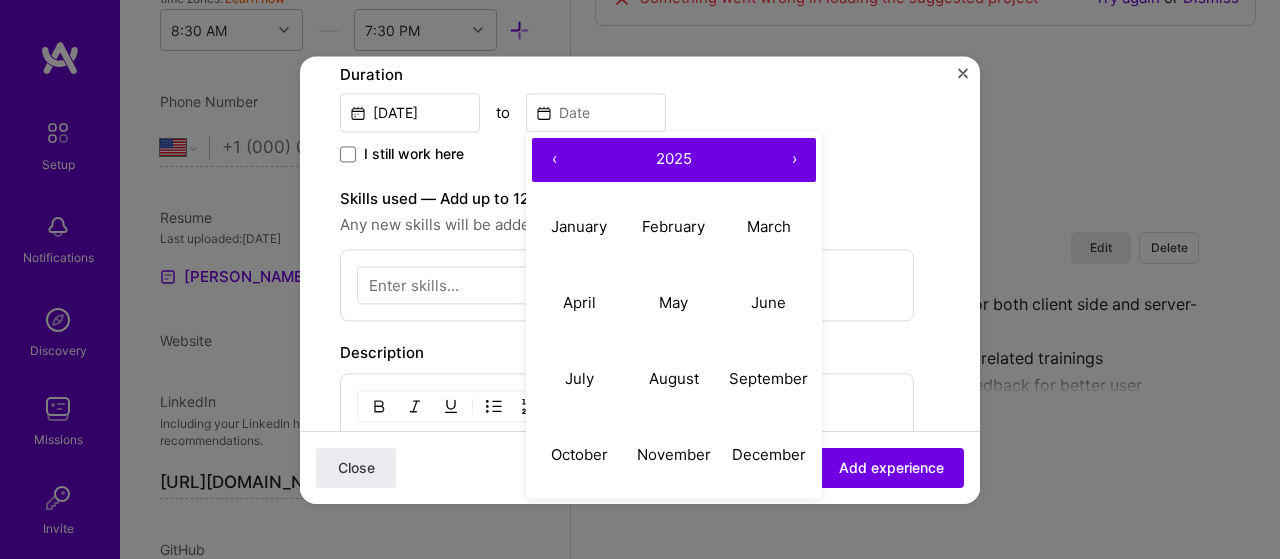 click on "›" at bounding box center (794, 160) 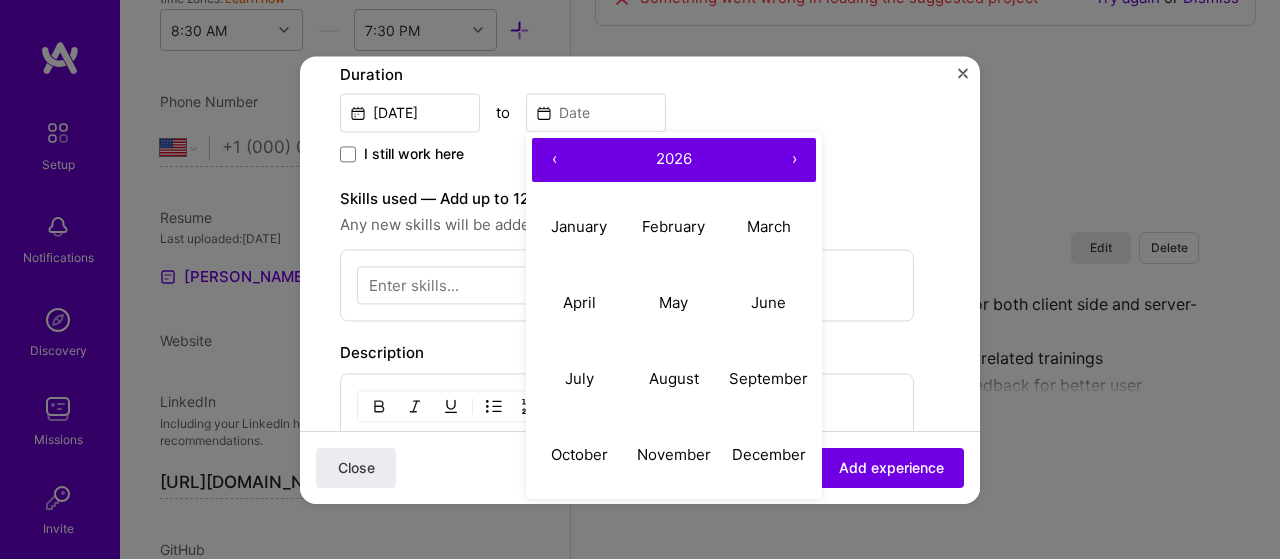 click on "‹" at bounding box center [554, 160] 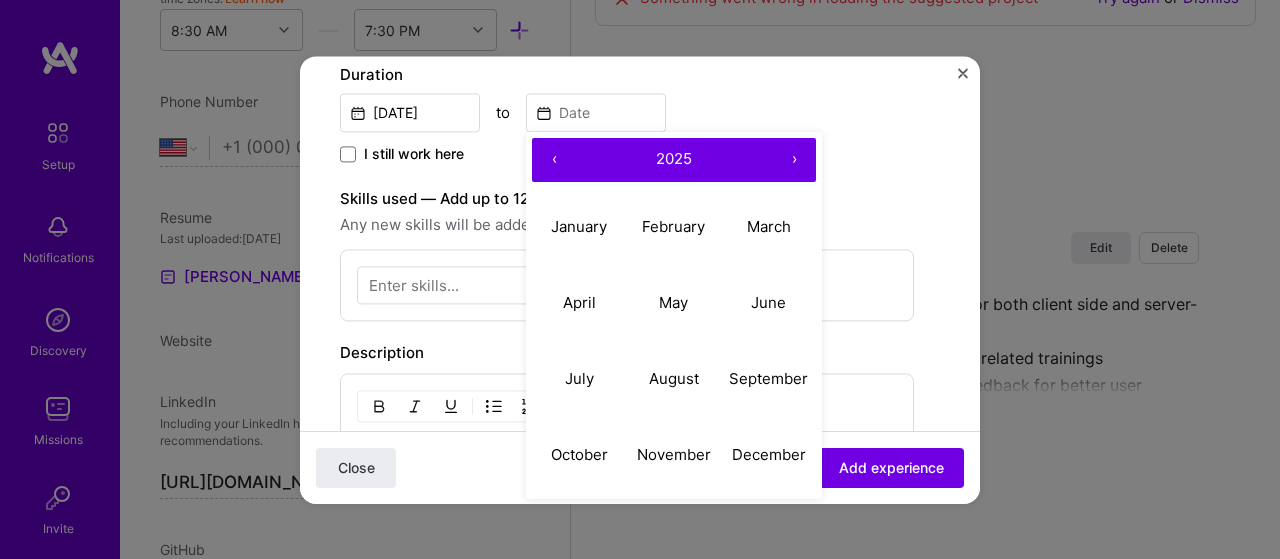 click on "‹" at bounding box center [554, 160] 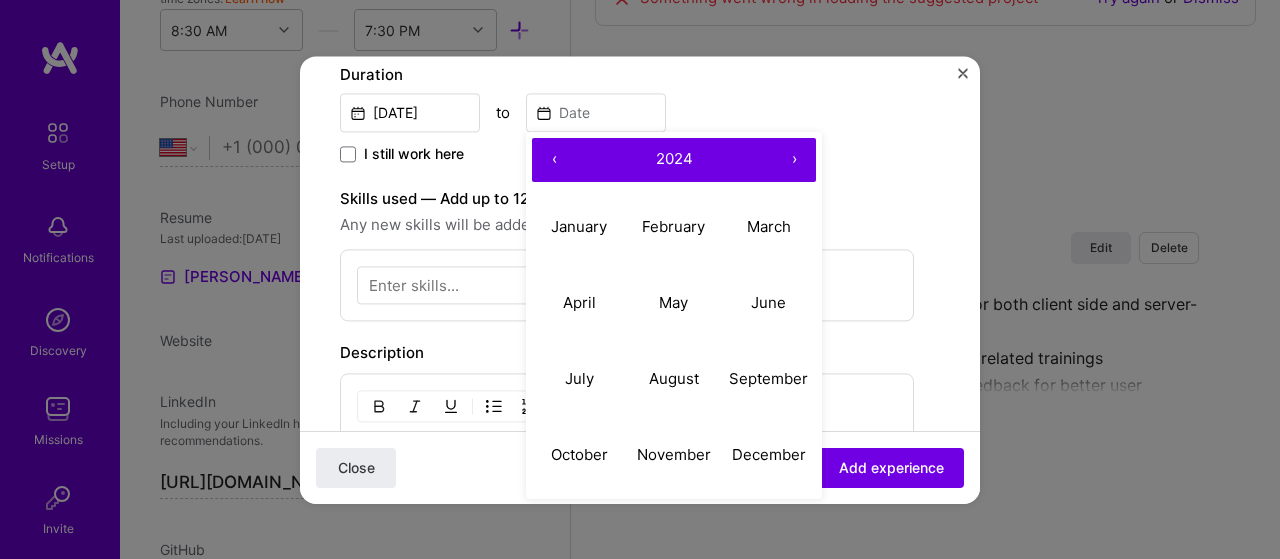 click on "‹" at bounding box center (554, 160) 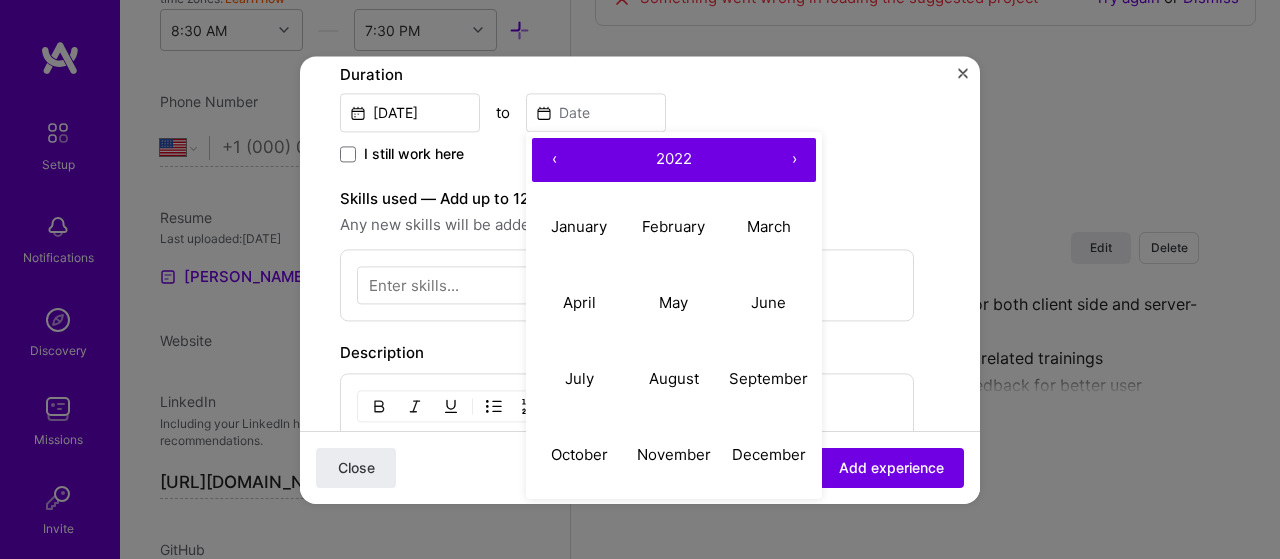click on "‹" at bounding box center [554, 160] 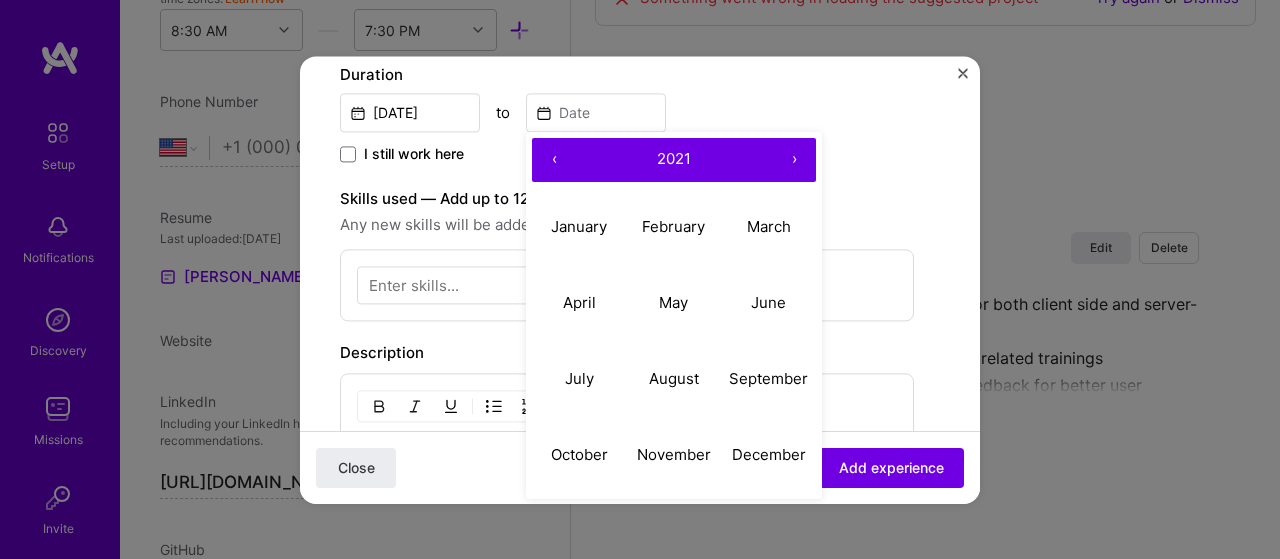 click on "‹" at bounding box center (554, 160) 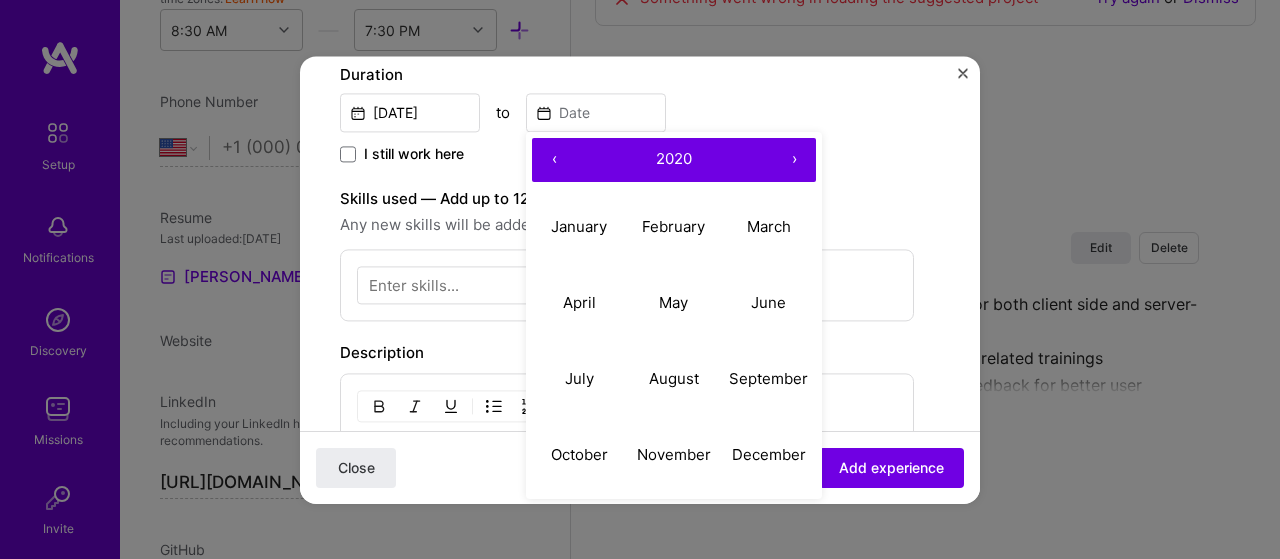 click on "‹" at bounding box center [554, 160] 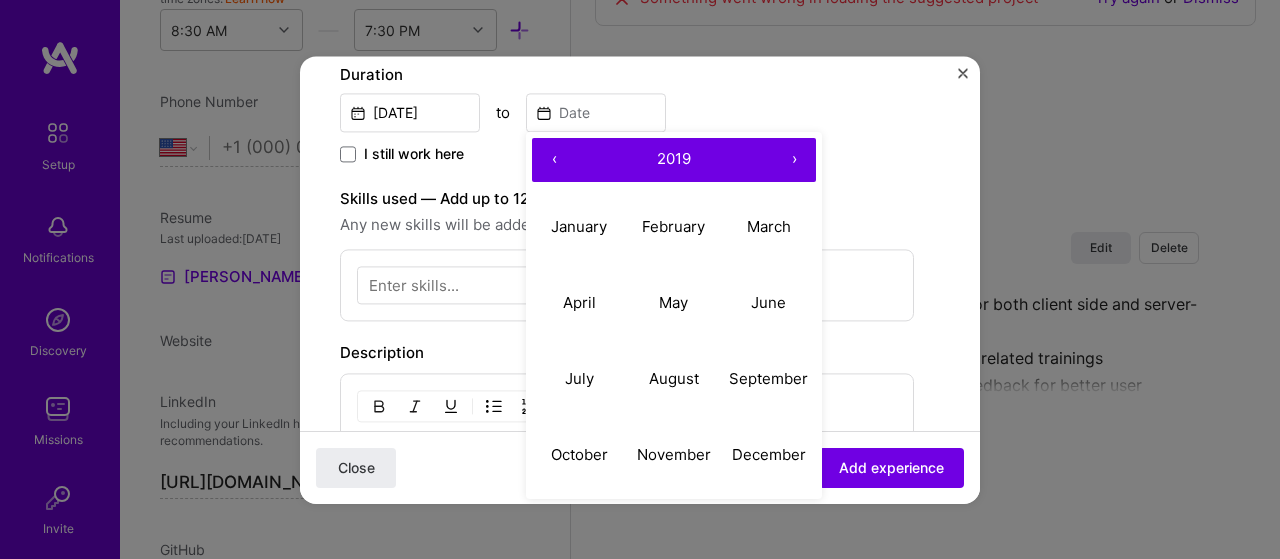click on "‹" at bounding box center [554, 160] 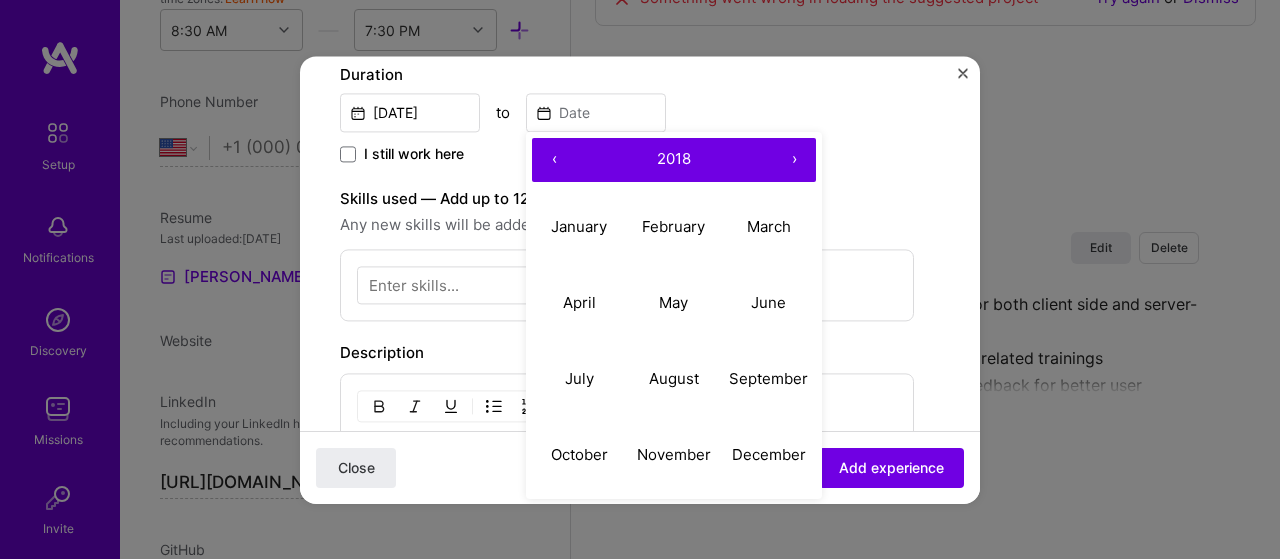 click on "‹" at bounding box center [554, 160] 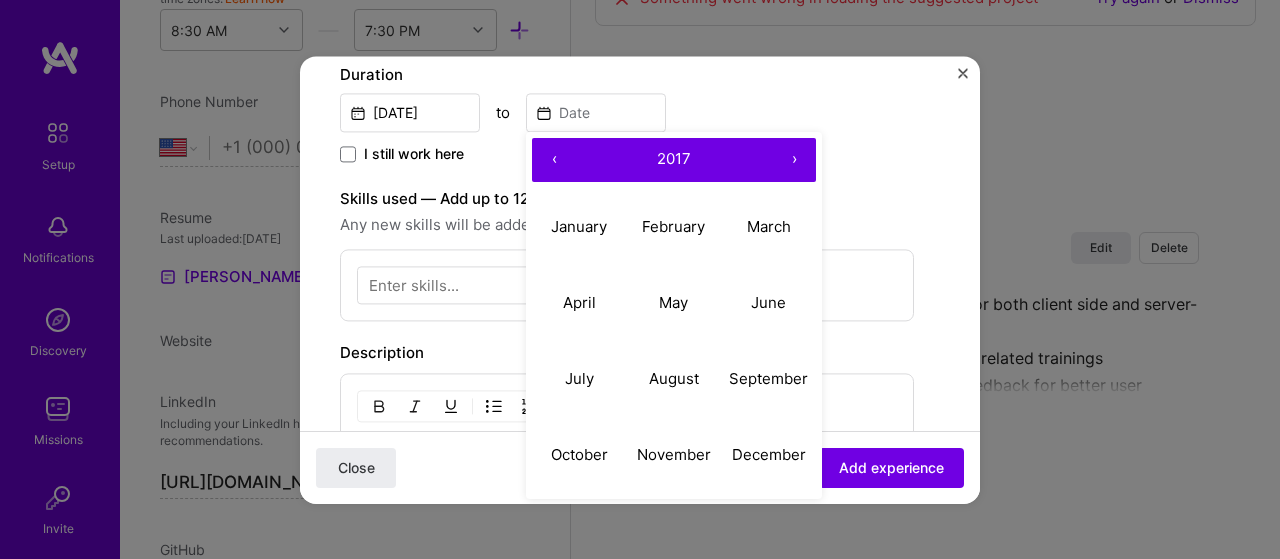 click on "‹" at bounding box center (554, 160) 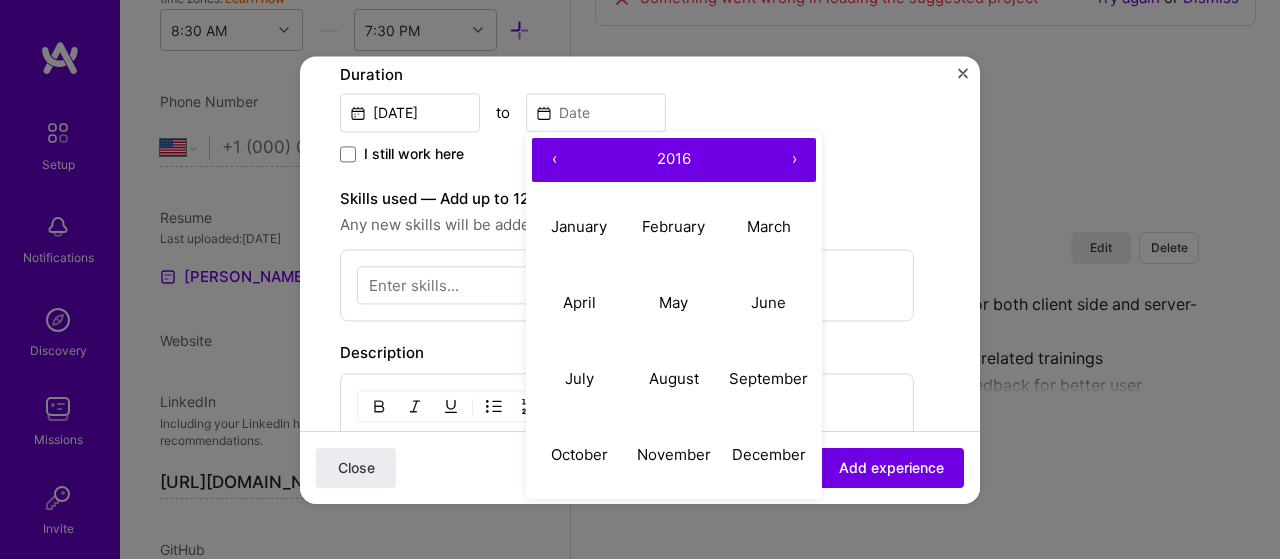click on "‹" at bounding box center [554, 160] 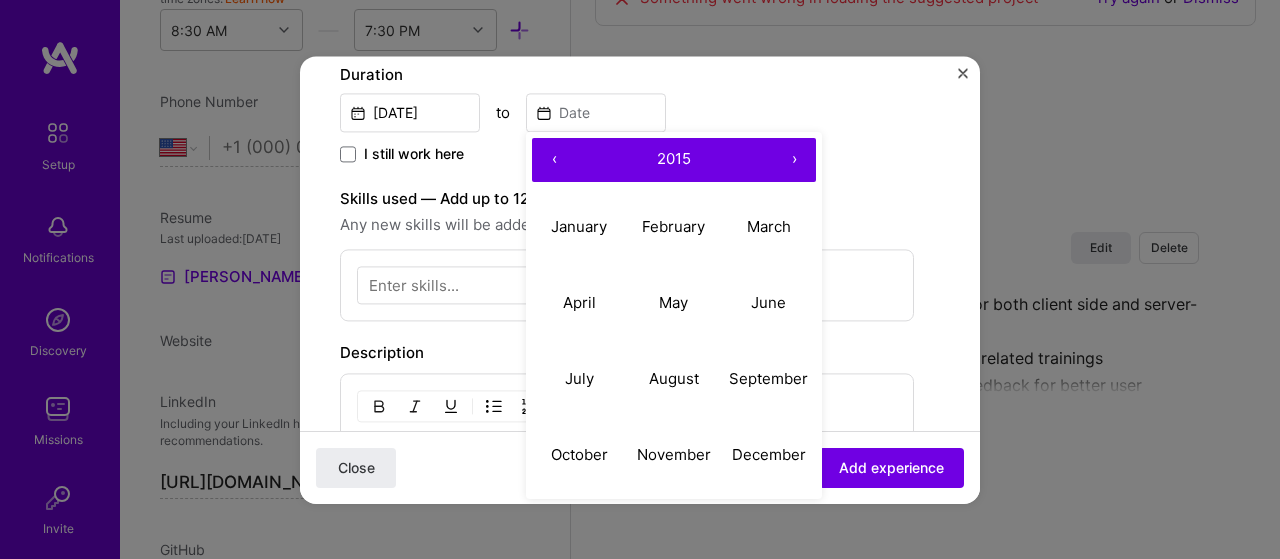 click on "‹" at bounding box center (554, 160) 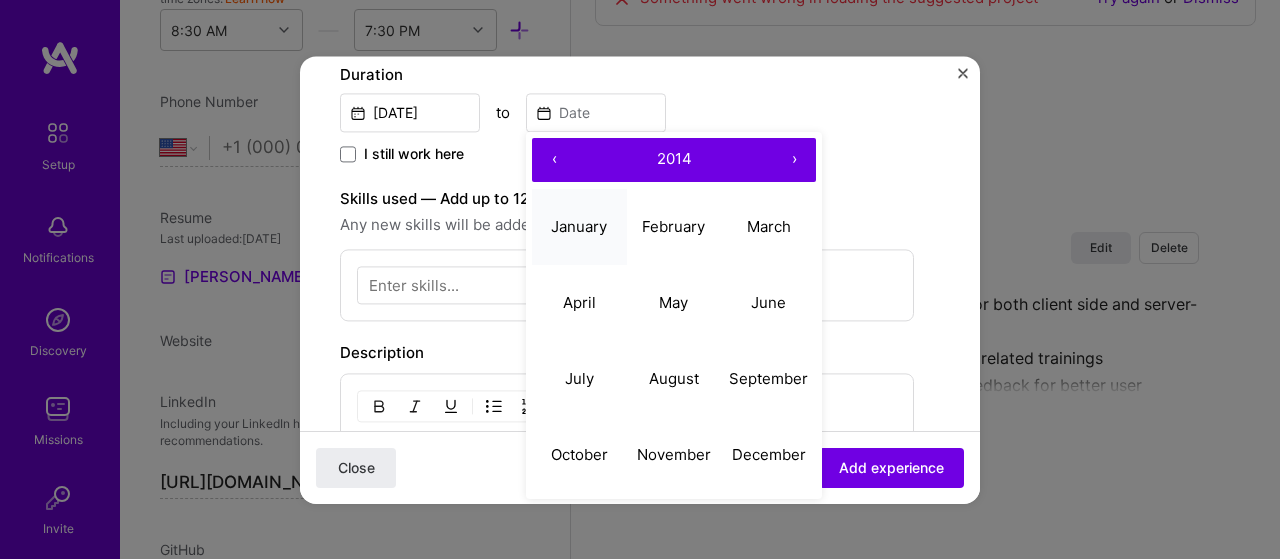click on "January" at bounding box center (579, 227) 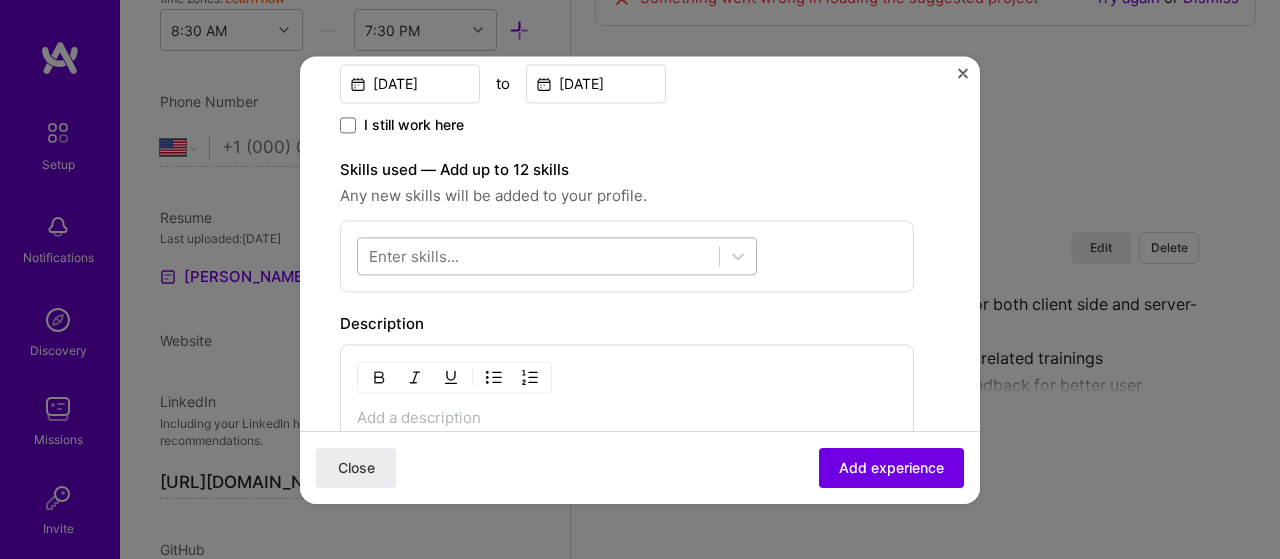 scroll, scrollTop: 700, scrollLeft: 0, axis: vertical 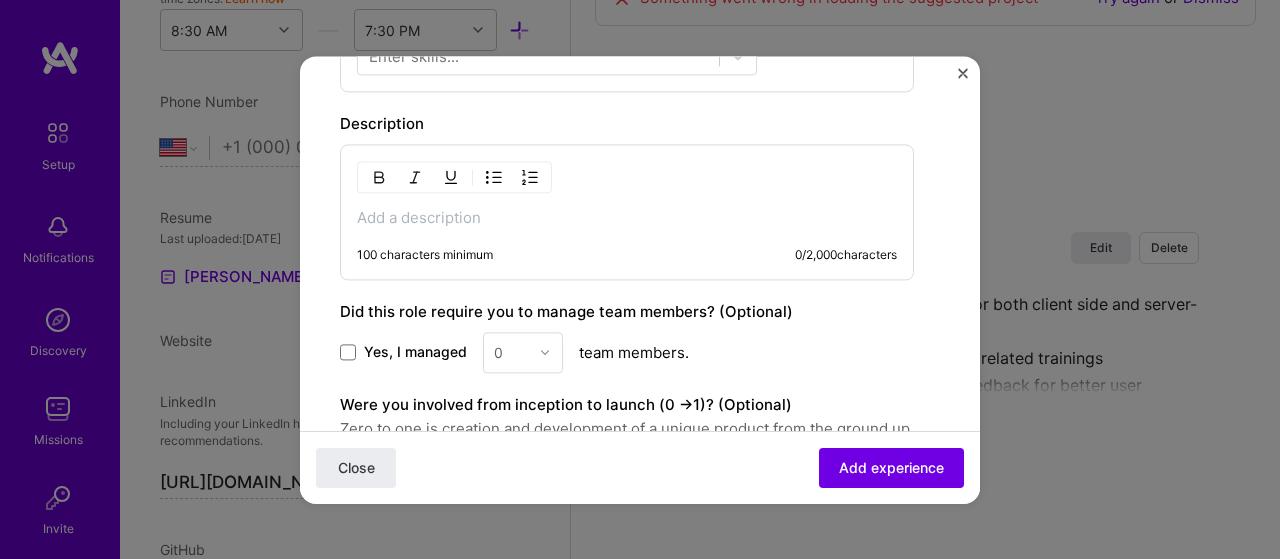 click at bounding box center [627, 218] 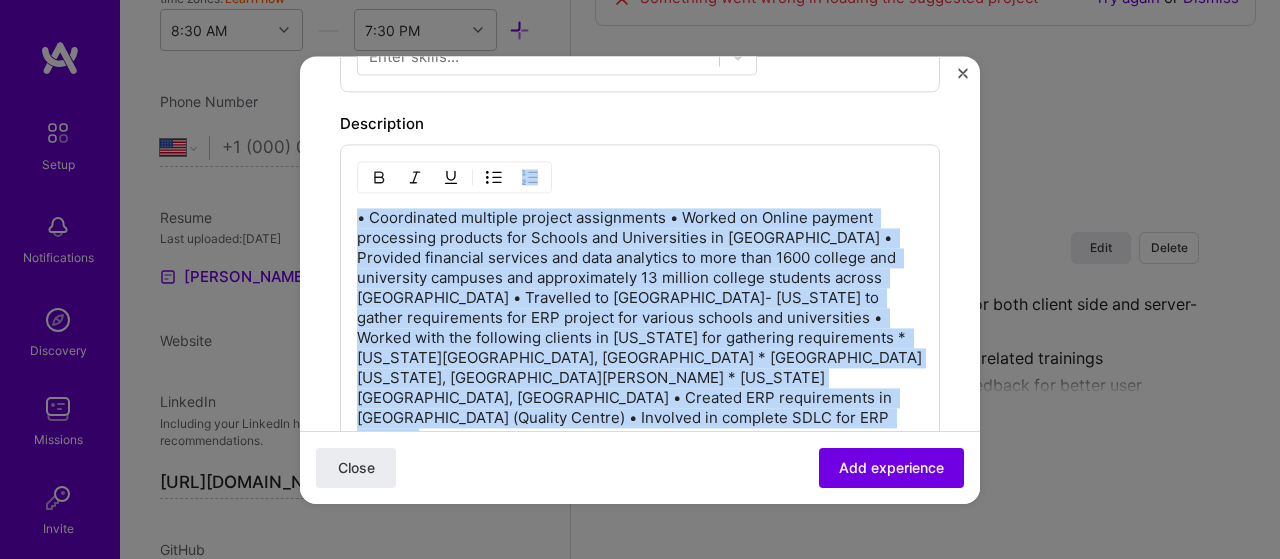 drag, startPoint x: 672, startPoint y: 189, endPoint x: 673, endPoint y: 176, distance: 13.038404 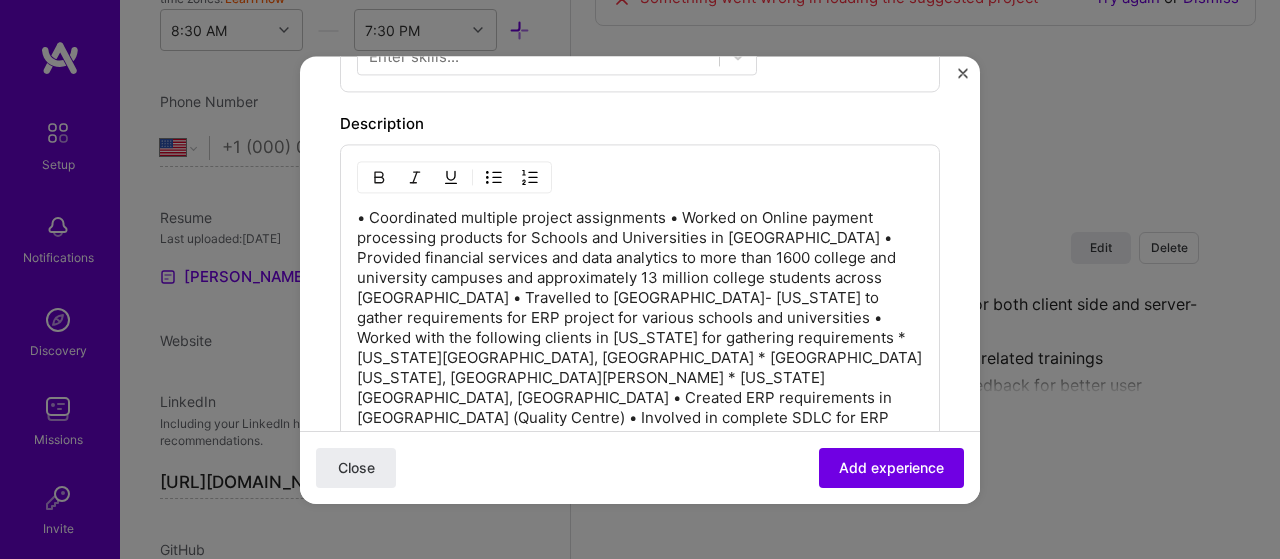 click on "• Coordinated multiple project assignments • Worked on Online payment processing products for Schools and Universities in [GEOGRAPHIC_DATA] • Provided financial services and data analytics to more than 1600 college and university campuses and approximately 13 million college students across [GEOGRAPHIC_DATA] • Travelled to [GEOGRAPHIC_DATA]- [US_STATE] to gather requirements for ERP project for various schools and universities • Worked with the following clients in [US_STATE] for gathering requirements * [US_STATE][GEOGRAPHIC_DATA], [GEOGRAPHIC_DATA] * [GEOGRAPHIC_DATA][US_STATE], [GEOGRAPHIC_DATA][PERSON_NAME] * [US_STATE][GEOGRAPHIC_DATA], [GEOGRAPHIC_DATA] • Created ERP requirements in [GEOGRAPHIC_DATA] (Quality Centre) • Involved in complete SDLC for ERP projects" at bounding box center (640, 328) 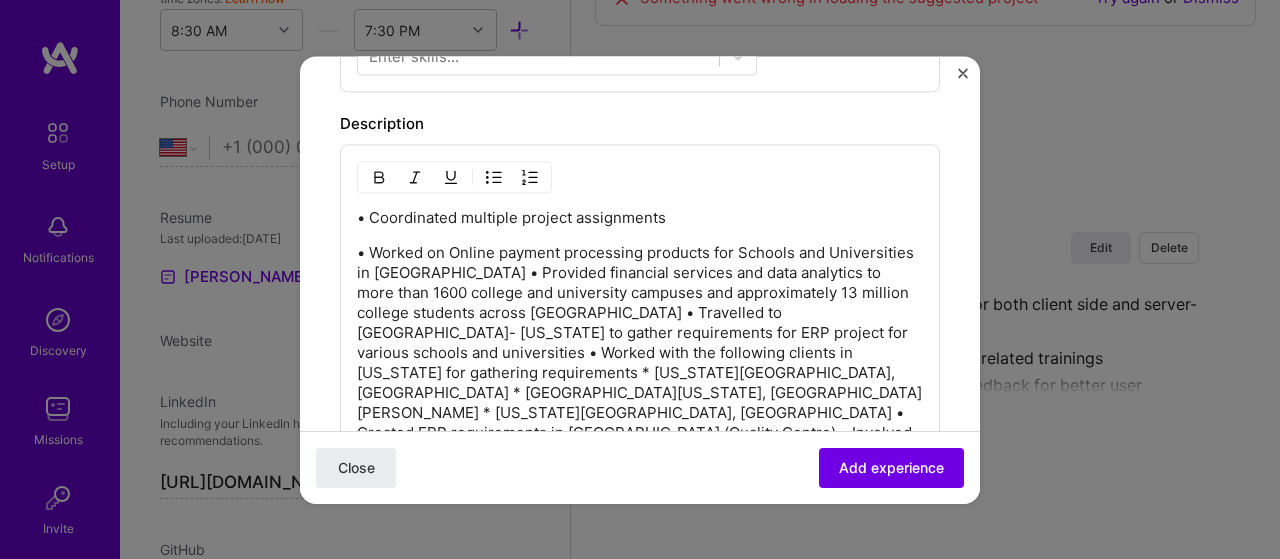 click on "• Worked on Online payment processing products for Schools and Universities in [GEOGRAPHIC_DATA] • Provided financial services and data analytics to more than 1600 college and university campuses and approximately 13 million college students across [GEOGRAPHIC_DATA] • Travelled to [GEOGRAPHIC_DATA]- [US_STATE] to gather requirements for ERP project for various schools and universities • Worked with the following clients in [US_STATE] for gathering requirements * [US_STATE][GEOGRAPHIC_DATA], [GEOGRAPHIC_DATA] * [GEOGRAPHIC_DATA][US_STATE], [GEOGRAPHIC_DATA][PERSON_NAME] * [US_STATE][GEOGRAPHIC_DATA], [GEOGRAPHIC_DATA] • Created ERP requirements in [GEOGRAPHIC_DATA] (Quality Centre) • Involved in complete SDLC for ERP projects" at bounding box center (640, 353) 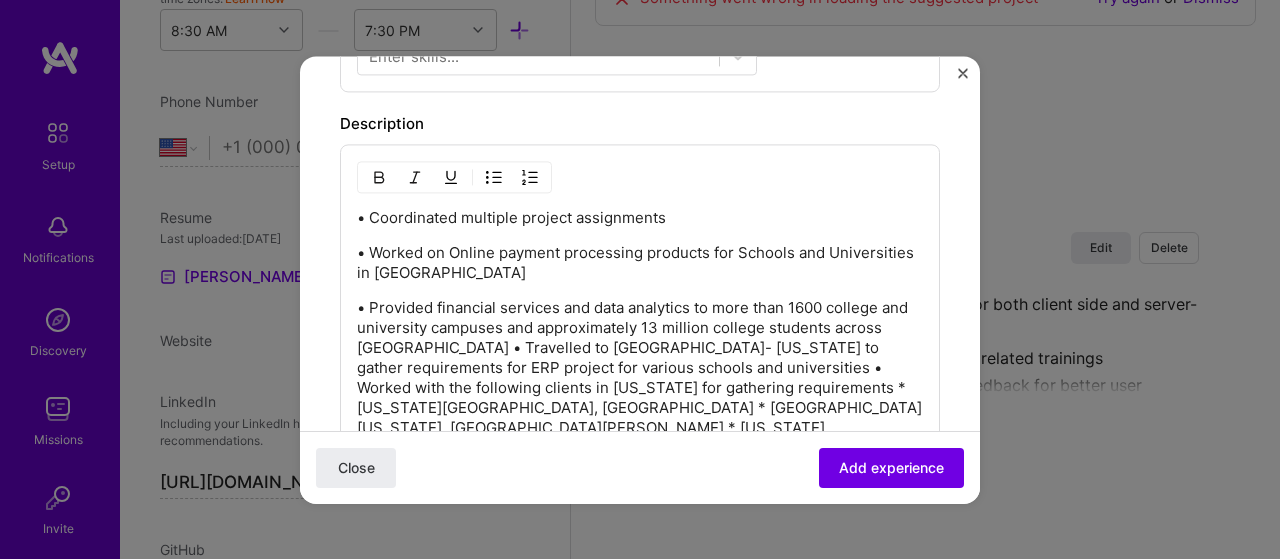 click on "• Provided financial services and data analytics to more than 1600 college and university campuses and approximately 13 million college students across [GEOGRAPHIC_DATA] • Travelled to [GEOGRAPHIC_DATA]- [US_STATE] to gather requirements for ERP project for various schools and universities • Worked with the following clients in [US_STATE] for gathering requirements * [US_STATE][GEOGRAPHIC_DATA], [GEOGRAPHIC_DATA] * [GEOGRAPHIC_DATA][US_STATE], [GEOGRAPHIC_DATA][PERSON_NAME] * [US_STATE][GEOGRAPHIC_DATA], [GEOGRAPHIC_DATA] • Created ERP requirements in [GEOGRAPHIC_DATA] (Quality Centre) • Involved in complete SDLC for ERP projects" at bounding box center [640, 398] 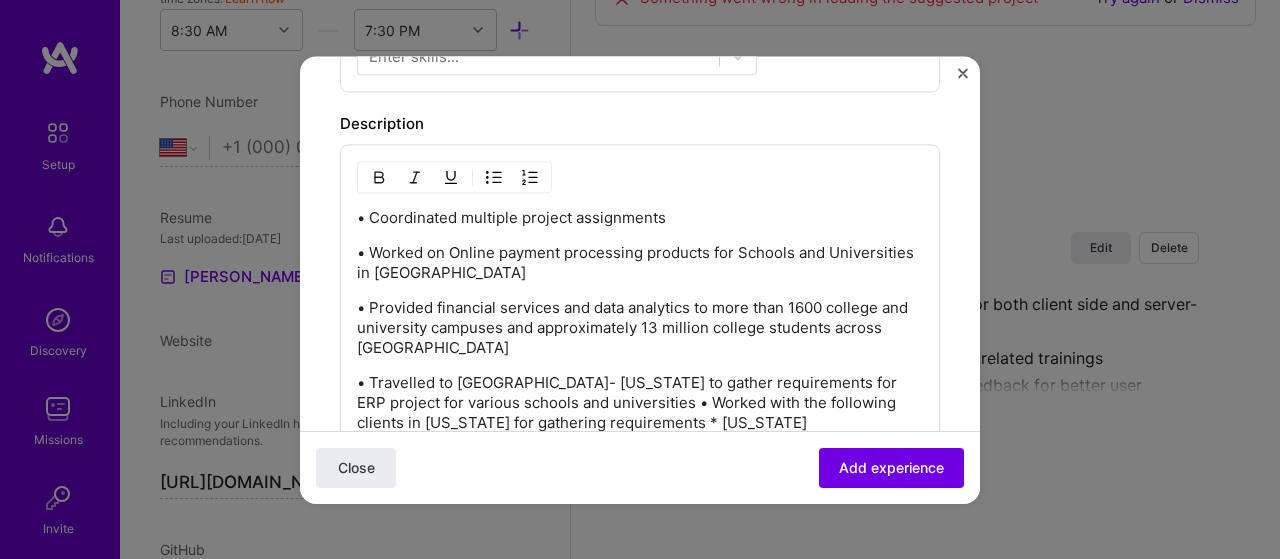 click on "• Travelled to [GEOGRAPHIC_DATA]- [US_STATE] to gather requirements for ERP project for various schools and universities • Worked with the following clients in [US_STATE] for gathering requirements * [US_STATE][GEOGRAPHIC_DATA], [GEOGRAPHIC_DATA] * [GEOGRAPHIC_DATA][US_STATE], [GEOGRAPHIC_DATA][PERSON_NAME] * [US_STATE][GEOGRAPHIC_DATA], [GEOGRAPHIC_DATA] • Created ERP requirements in [GEOGRAPHIC_DATA] (Quality Centre) • Involved in complete SDLC for ERP projects" at bounding box center [640, 453] 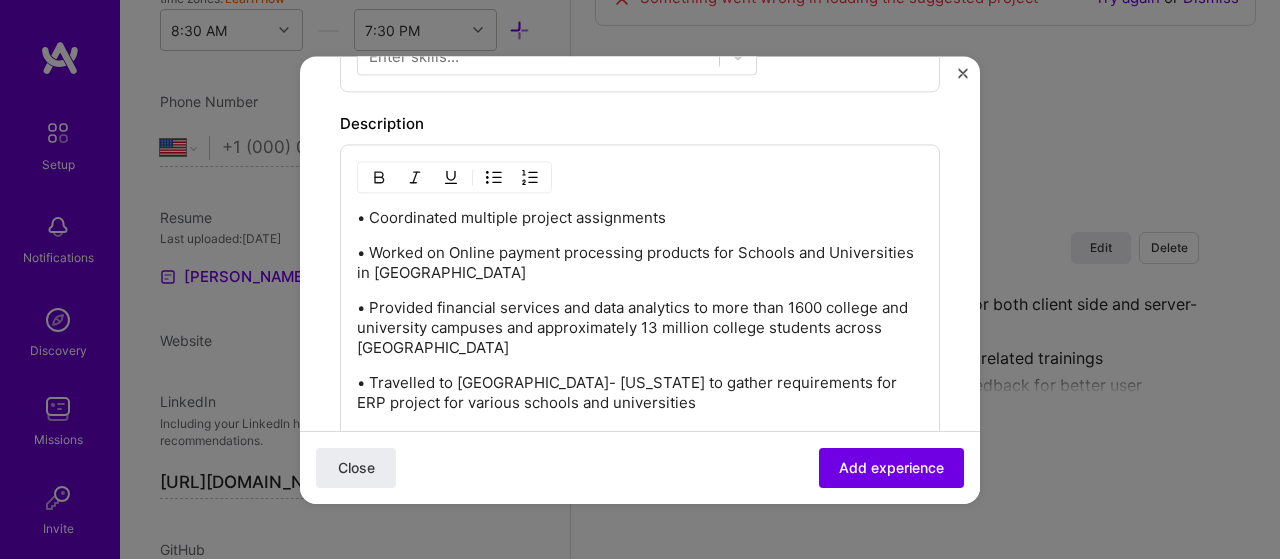 scroll, scrollTop: 900, scrollLeft: 0, axis: vertical 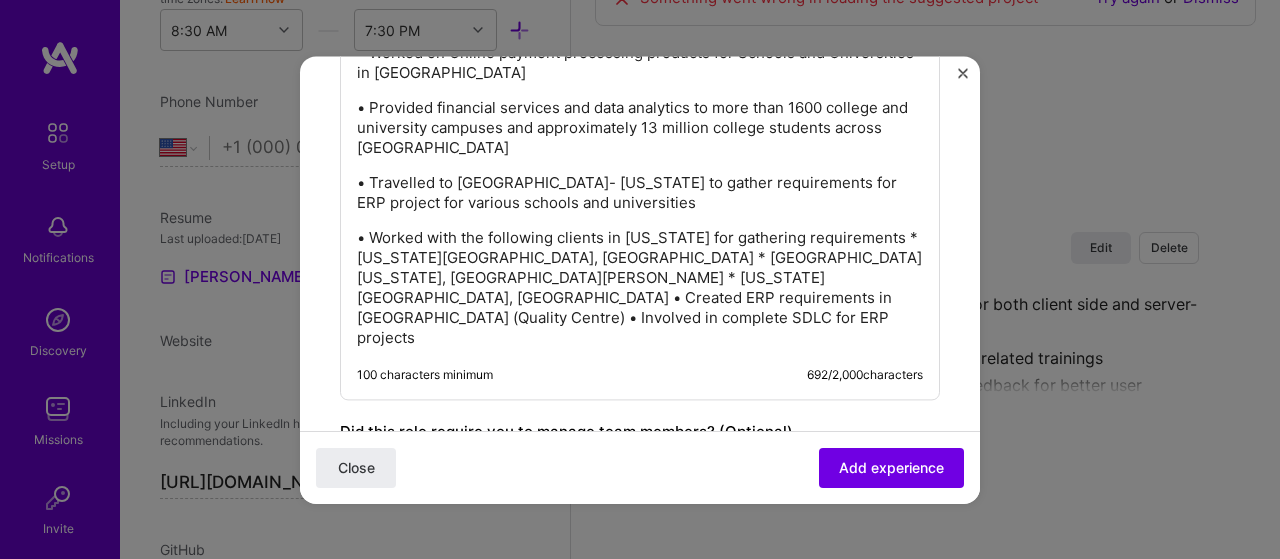 click on "• Worked with the following clients in [US_STATE] for gathering requirements * [US_STATE][GEOGRAPHIC_DATA], [GEOGRAPHIC_DATA] * [GEOGRAPHIC_DATA][US_STATE], [GEOGRAPHIC_DATA][PERSON_NAME] * [US_STATE][GEOGRAPHIC_DATA], [GEOGRAPHIC_DATA] • Created ERP requirements in [GEOGRAPHIC_DATA] (Quality Centre) • Involved in complete SDLC for ERP projects" at bounding box center [640, 288] 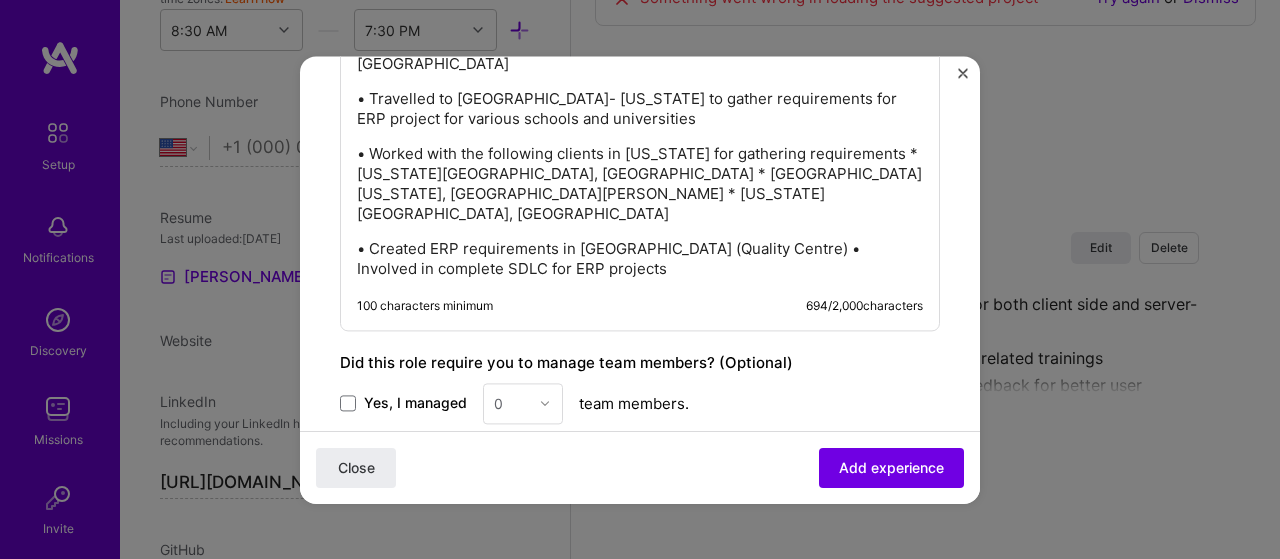 scroll, scrollTop: 1100, scrollLeft: 0, axis: vertical 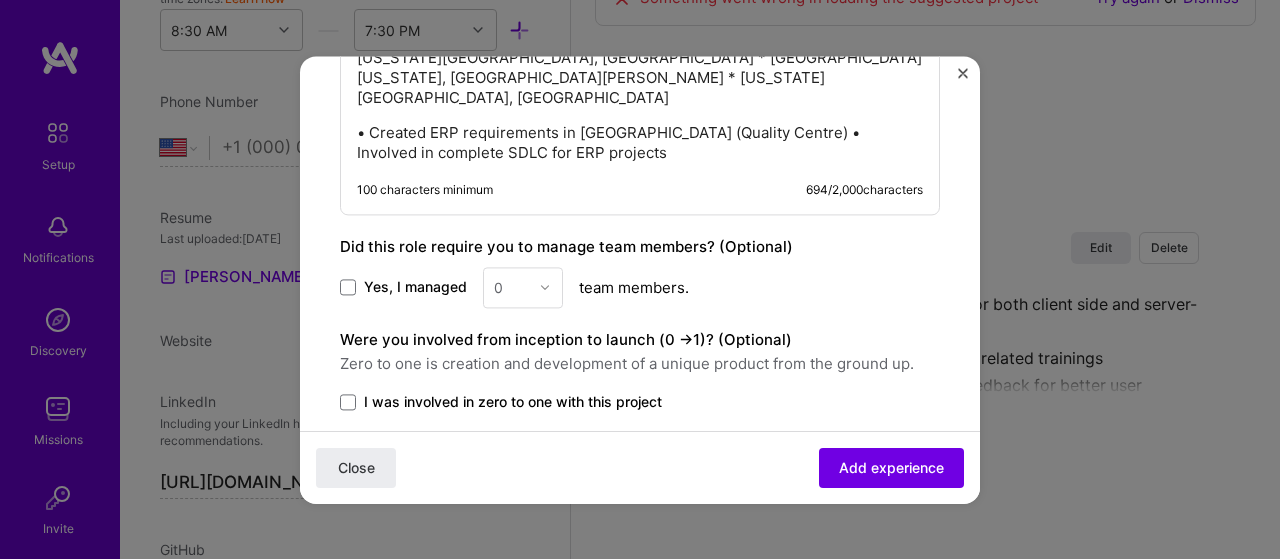 click on "• Created ERP requirements in [GEOGRAPHIC_DATA] (Quality Centre) • Involved in complete SDLC for ERP projects" at bounding box center [640, 143] 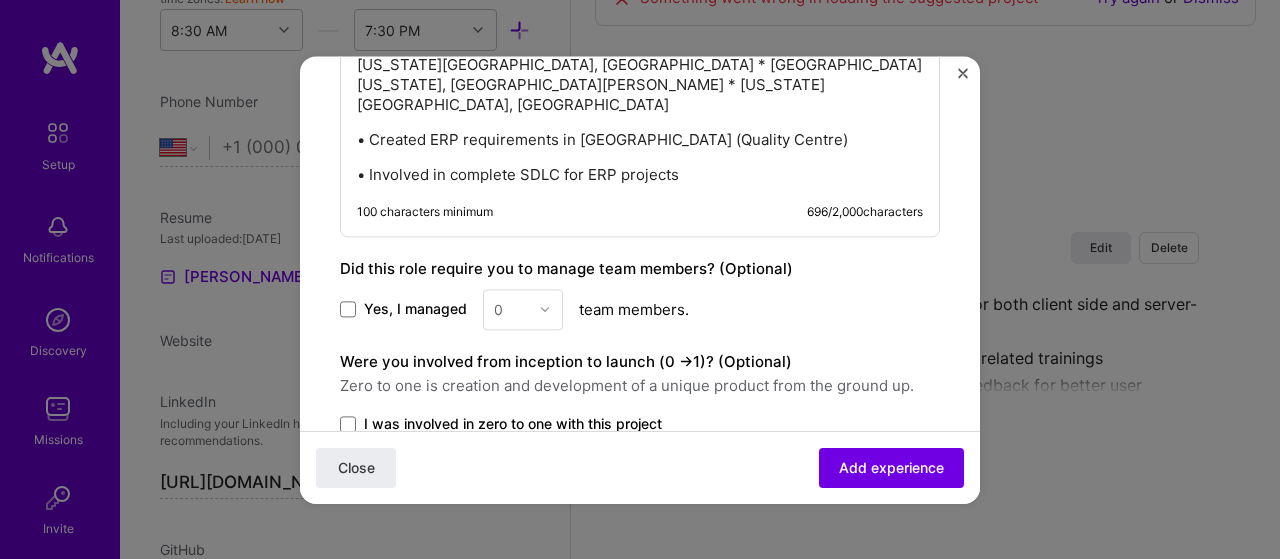 scroll, scrollTop: 1100, scrollLeft: 0, axis: vertical 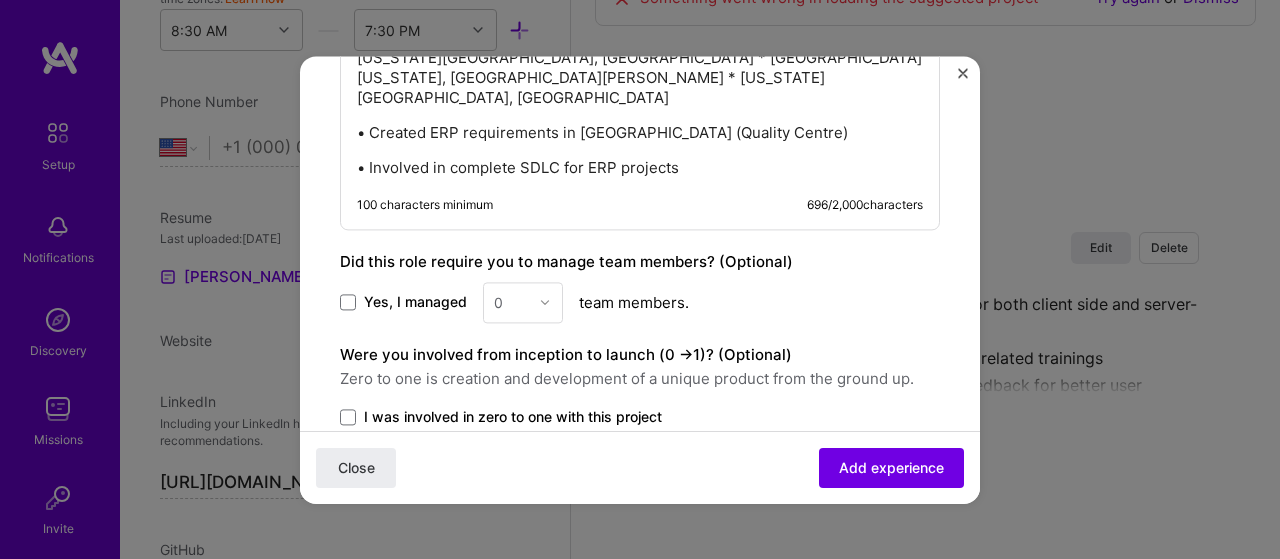 click on "• Involved in complete SDLC for ERP projects" at bounding box center (640, 168) 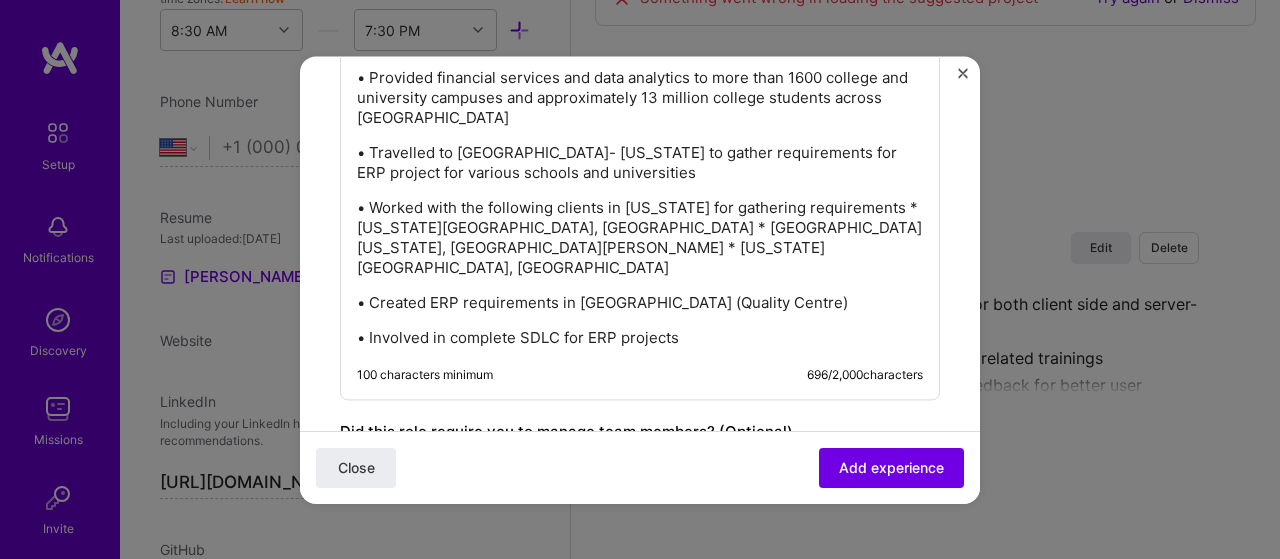 scroll, scrollTop: 900, scrollLeft: 0, axis: vertical 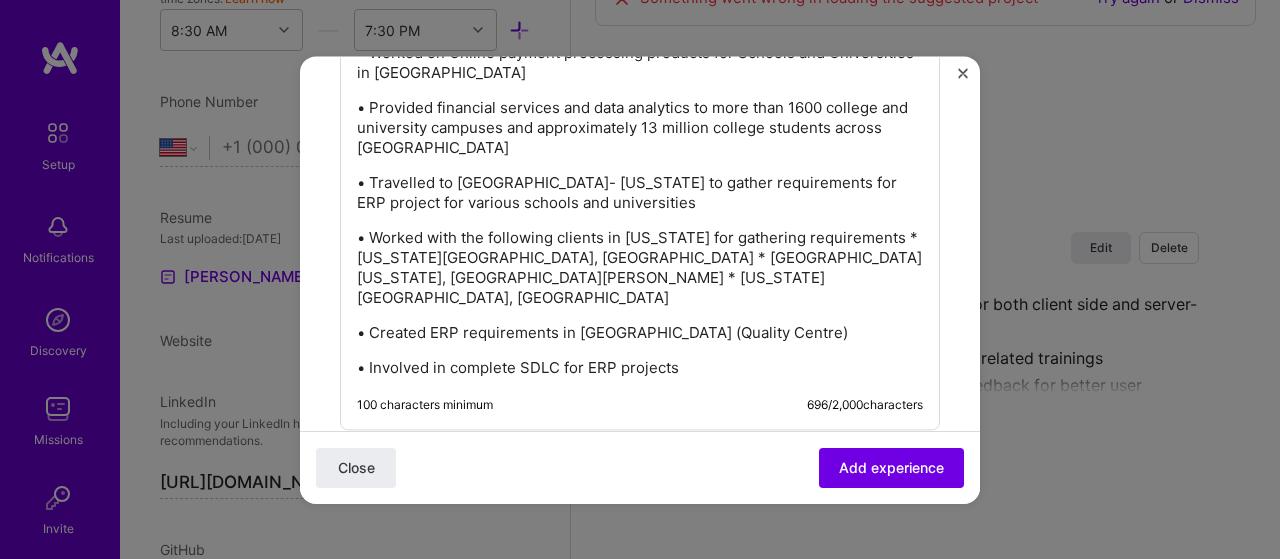 click on "• Worked with the following clients in [US_STATE] for gathering requirements * [US_STATE][GEOGRAPHIC_DATA], [GEOGRAPHIC_DATA] * [GEOGRAPHIC_DATA][US_STATE], [GEOGRAPHIC_DATA][PERSON_NAME] * [US_STATE][GEOGRAPHIC_DATA], [GEOGRAPHIC_DATA]" at bounding box center [640, 268] 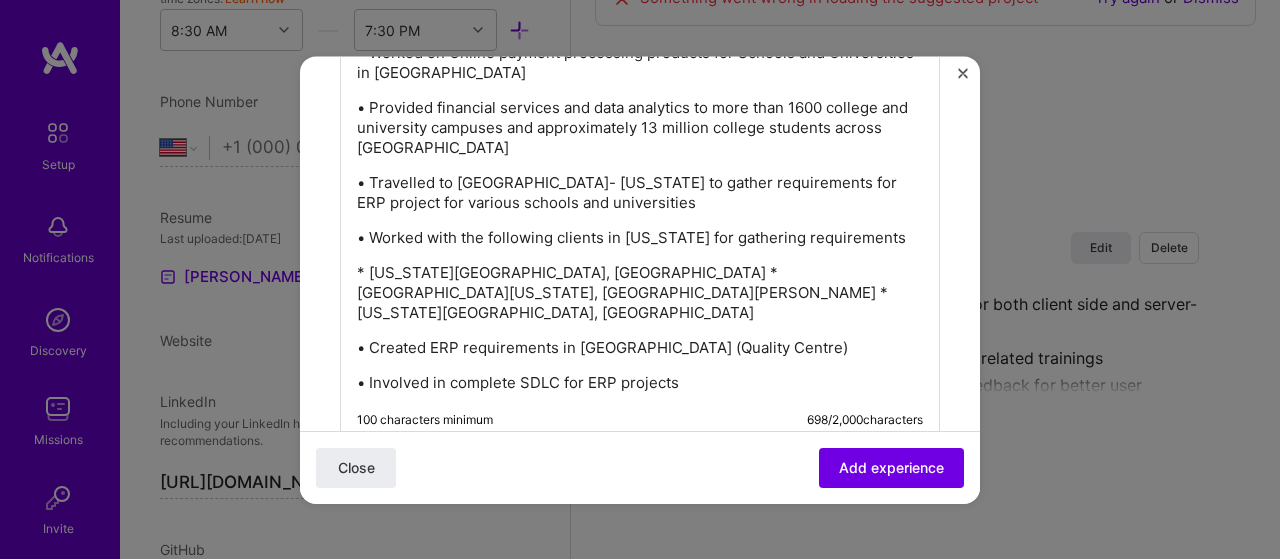 click on "* [US_STATE][GEOGRAPHIC_DATA], [GEOGRAPHIC_DATA] * [GEOGRAPHIC_DATA][US_STATE], [GEOGRAPHIC_DATA][PERSON_NAME] * [US_STATE][GEOGRAPHIC_DATA], [GEOGRAPHIC_DATA]" at bounding box center [640, 293] 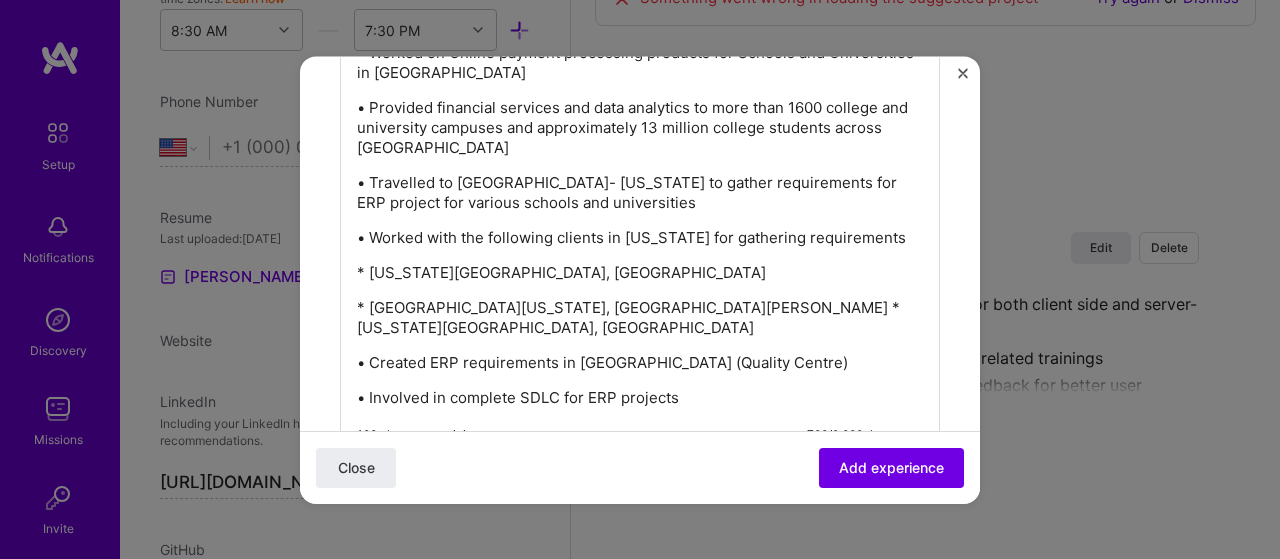 click on "* [GEOGRAPHIC_DATA][US_STATE], [GEOGRAPHIC_DATA][PERSON_NAME] * [US_STATE][GEOGRAPHIC_DATA], [GEOGRAPHIC_DATA]" at bounding box center (640, 318) 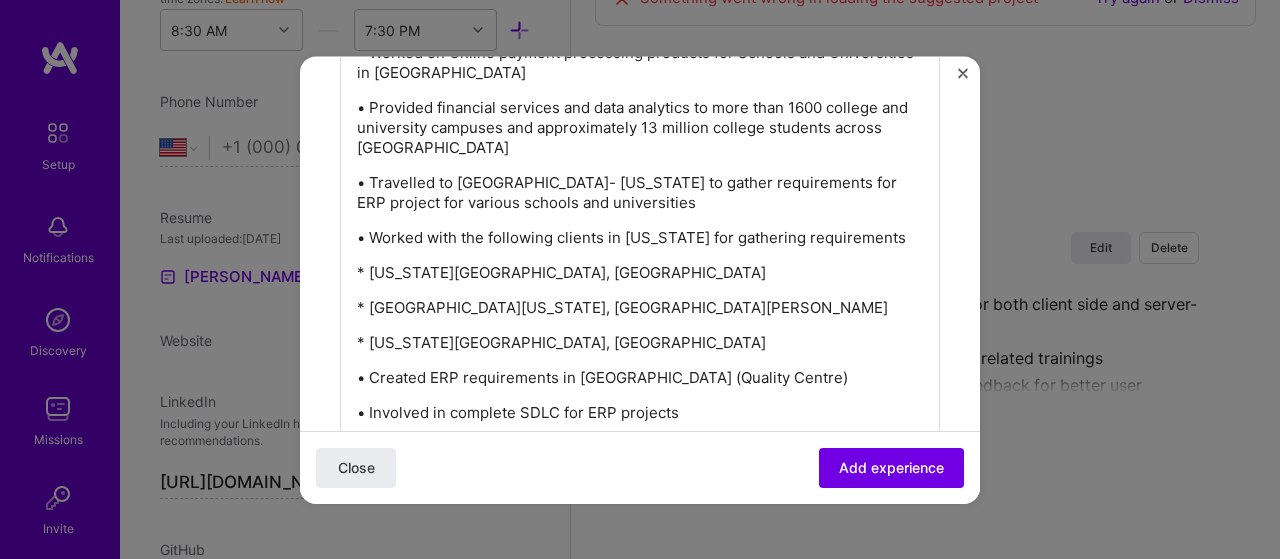 click on "* [US_STATE][GEOGRAPHIC_DATA], [GEOGRAPHIC_DATA]" at bounding box center (640, 273) 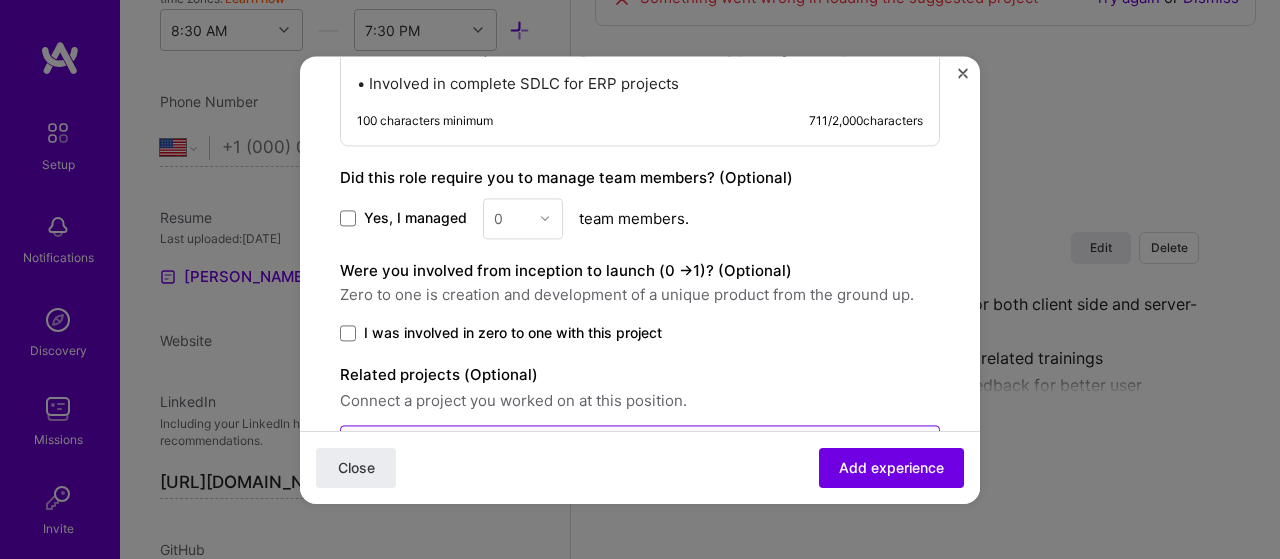 scroll, scrollTop: 998, scrollLeft: 0, axis: vertical 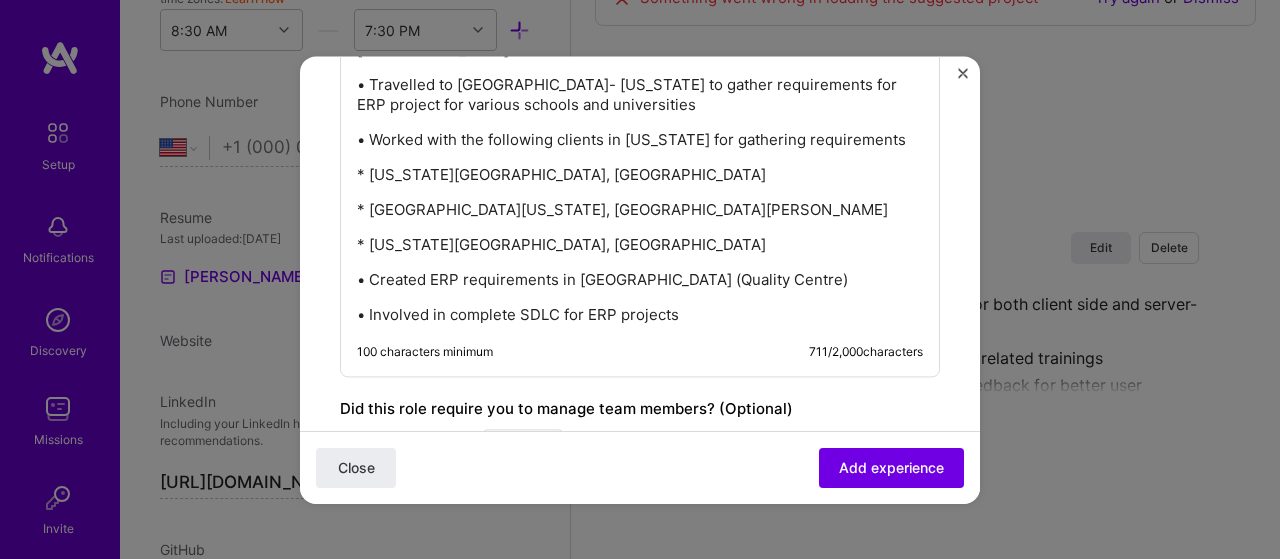click on "* [GEOGRAPHIC_DATA][US_STATE], [GEOGRAPHIC_DATA][PERSON_NAME]" at bounding box center [640, 210] 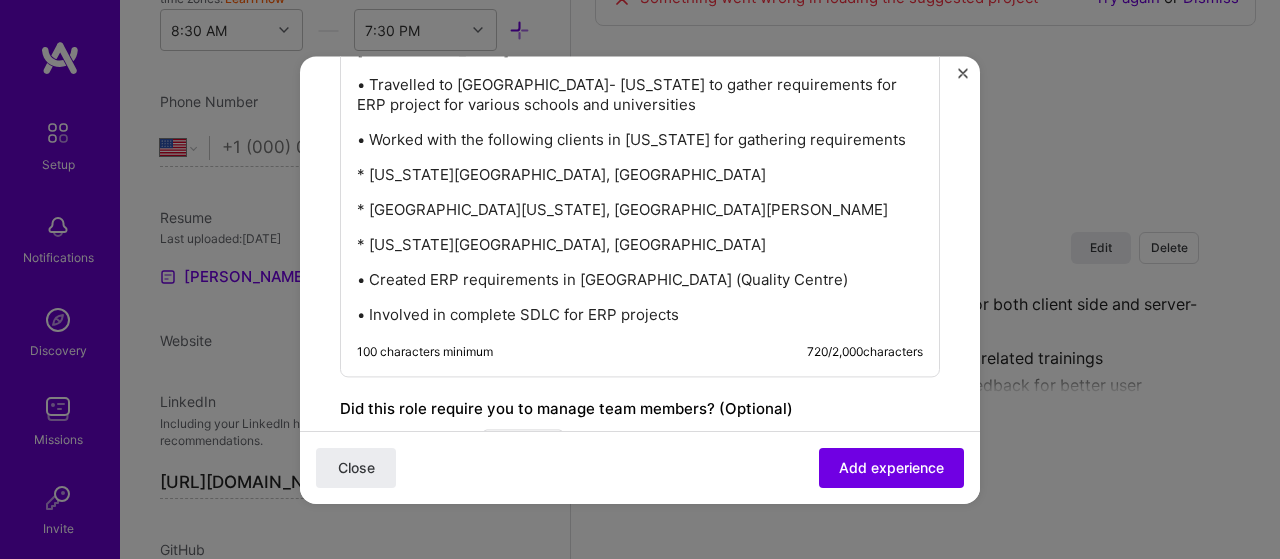 click on "* [US_STATE][GEOGRAPHIC_DATA], [GEOGRAPHIC_DATA]" at bounding box center (640, 245) 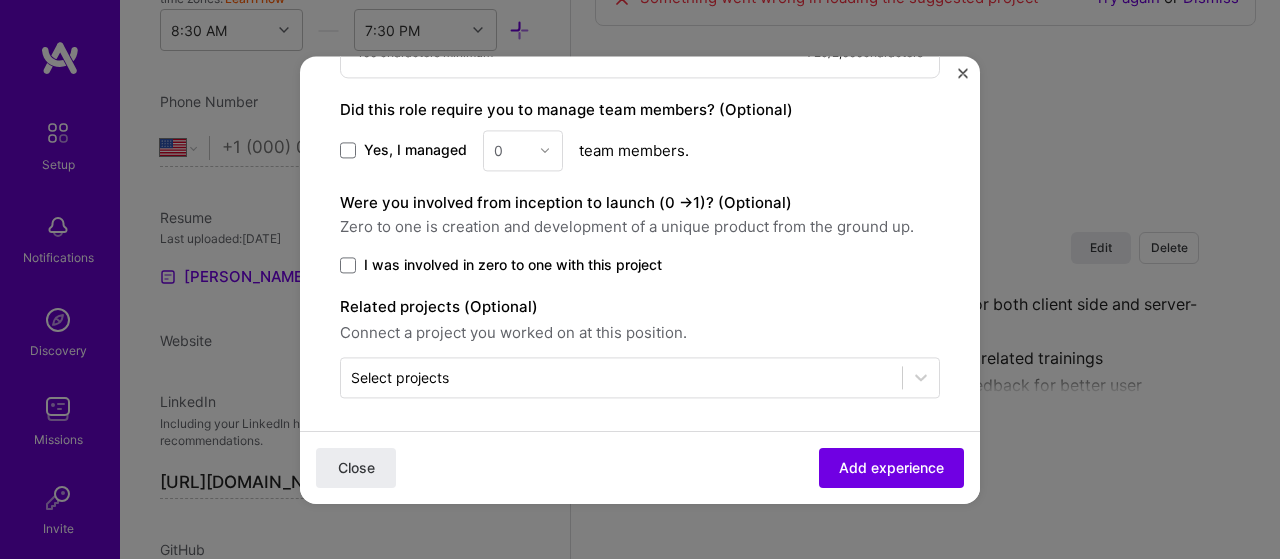 scroll, scrollTop: 1298, scrollLeft: 0, axis: vertical 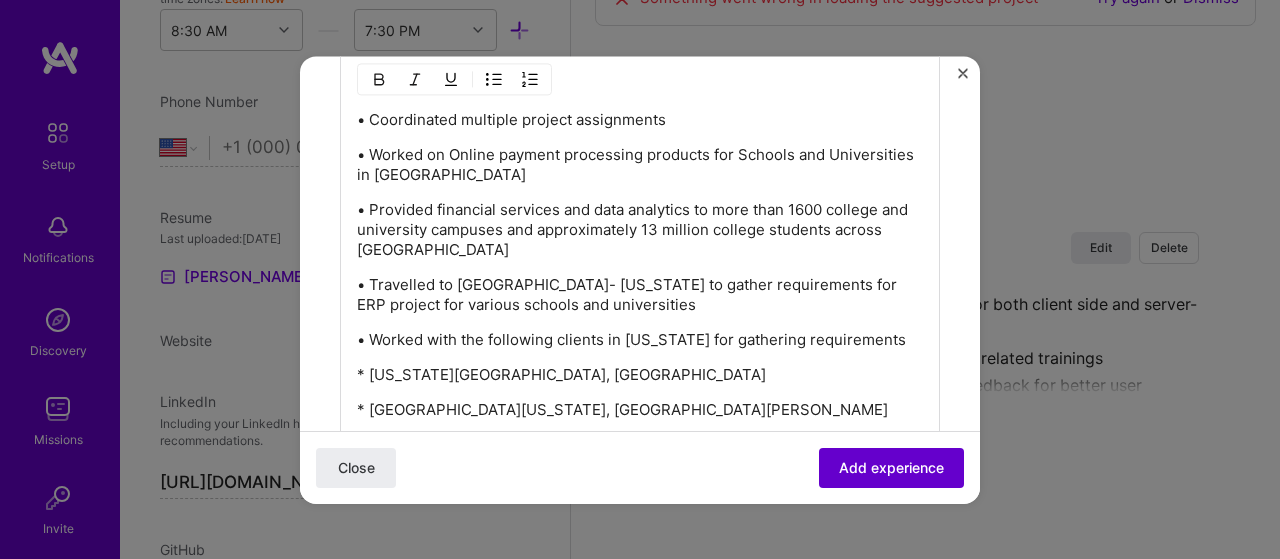 click on "Add experience" at bounding box center [891, 467] 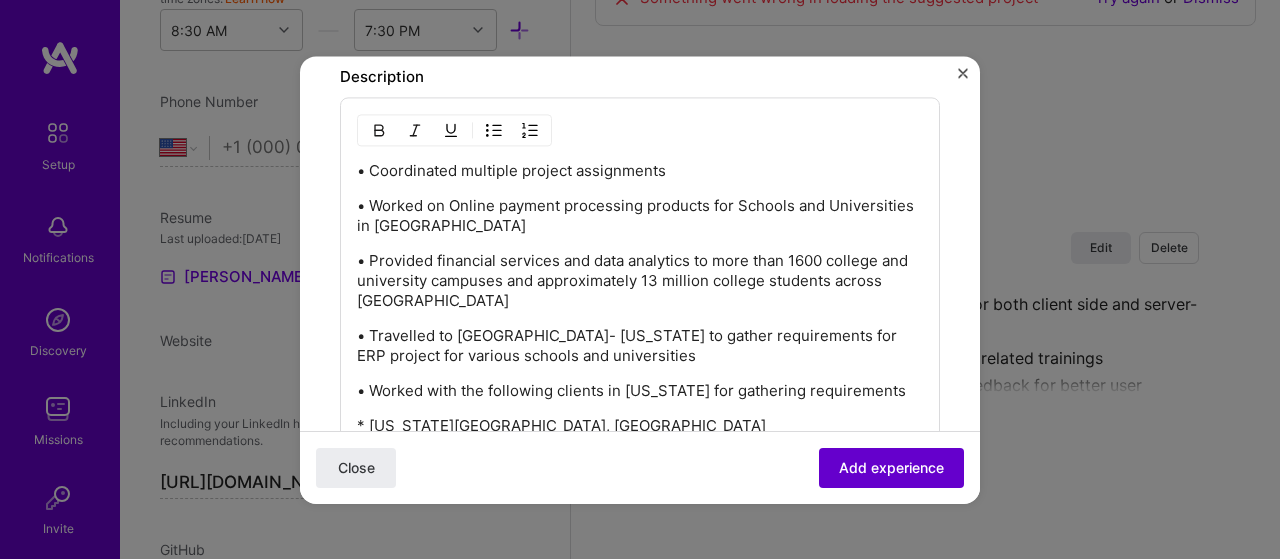 scroll, scrollTop: 599, scrollLeft: 0, axis: vertical 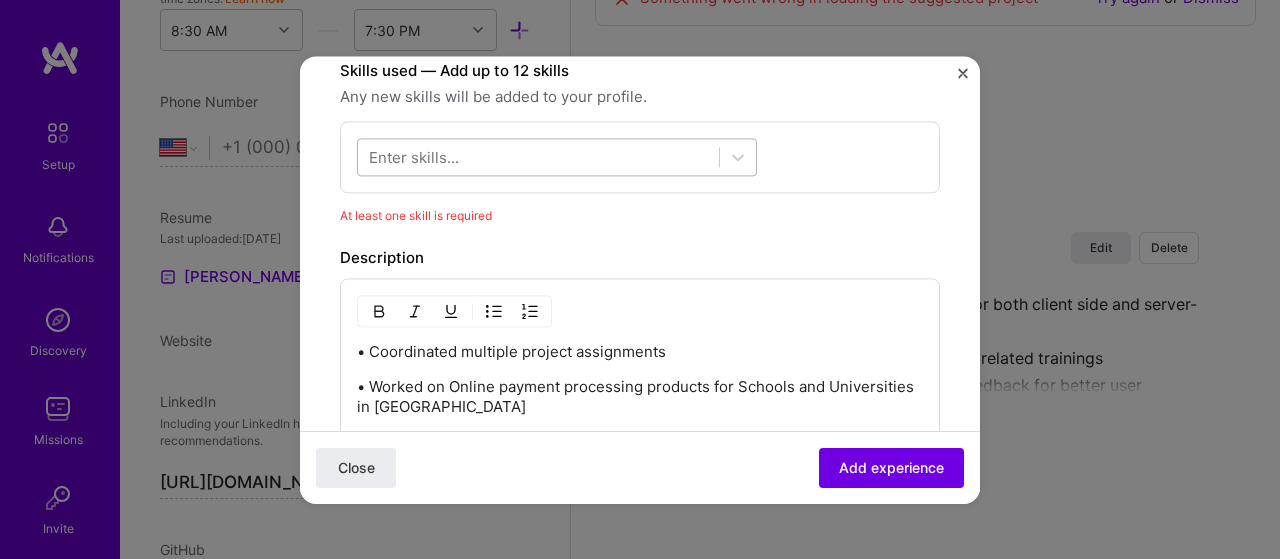 click at bounding box center [538, 156] 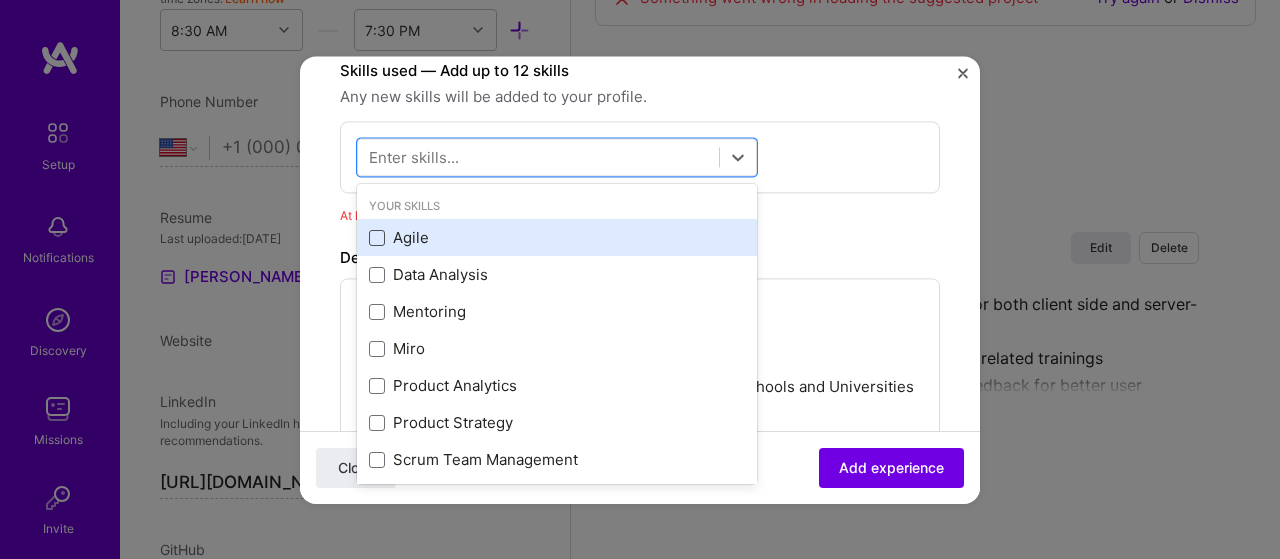 click at bounding box center (377, 238) 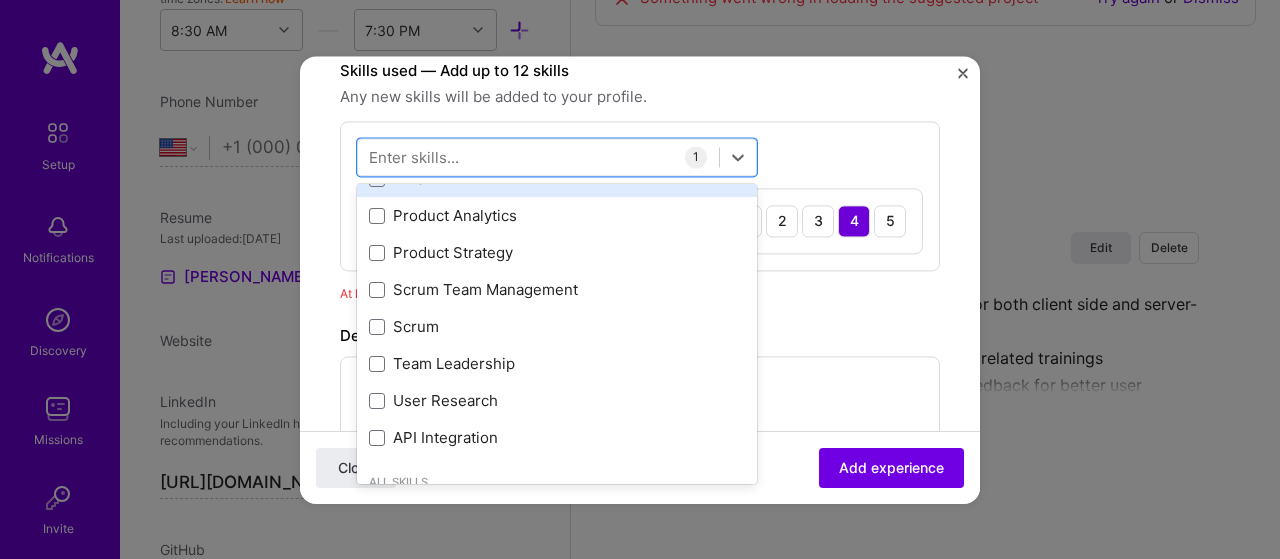 scroll, scrollTop: 200, scrollLeft: 0, axis: vertical 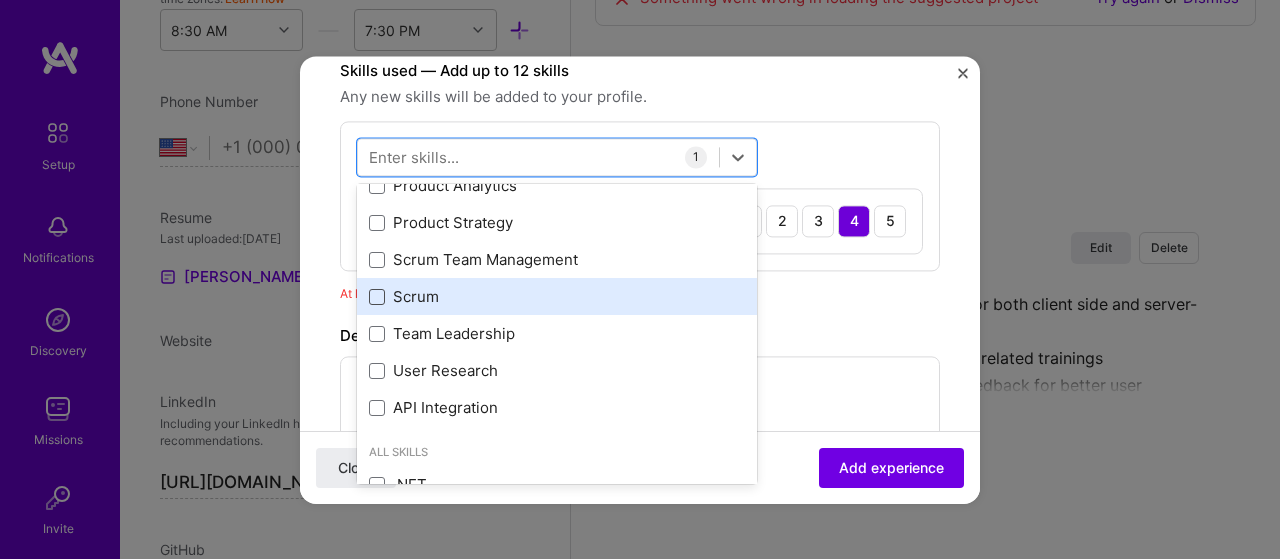 click at bounding box center [377, 297] 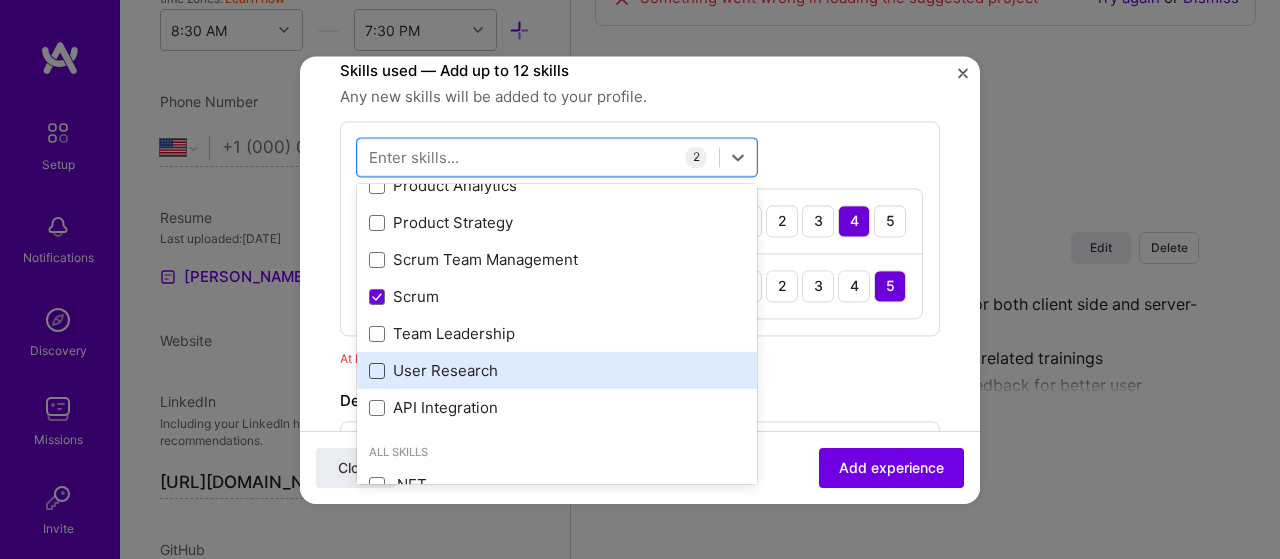 click at bounding box center (377, 371) 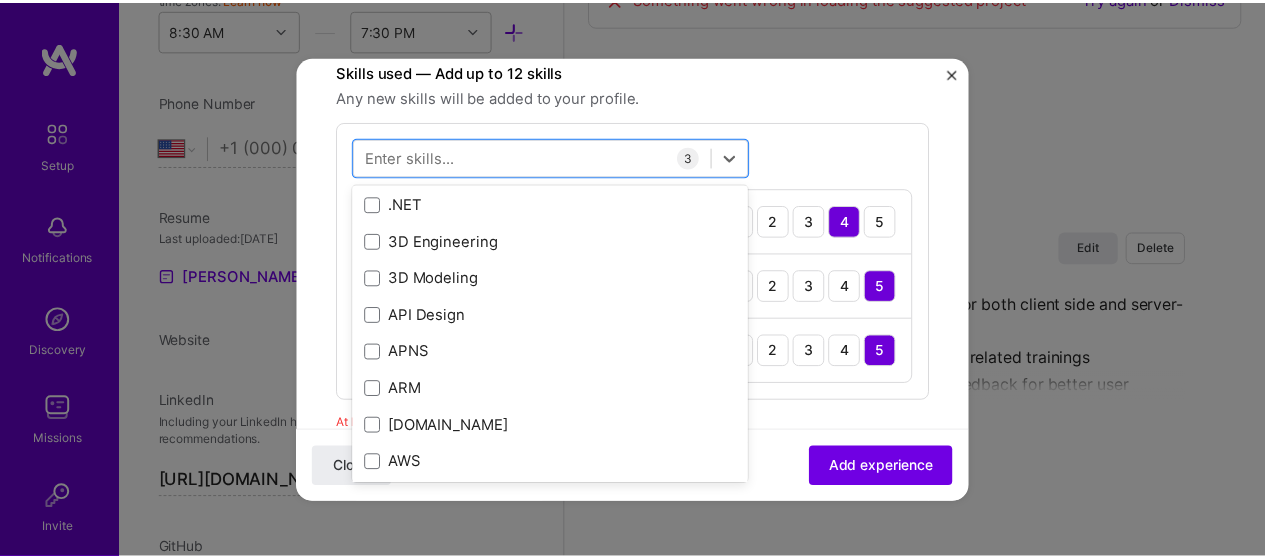 scroll, scrollTop: 500, scrollLeft: 0, axis: vertical 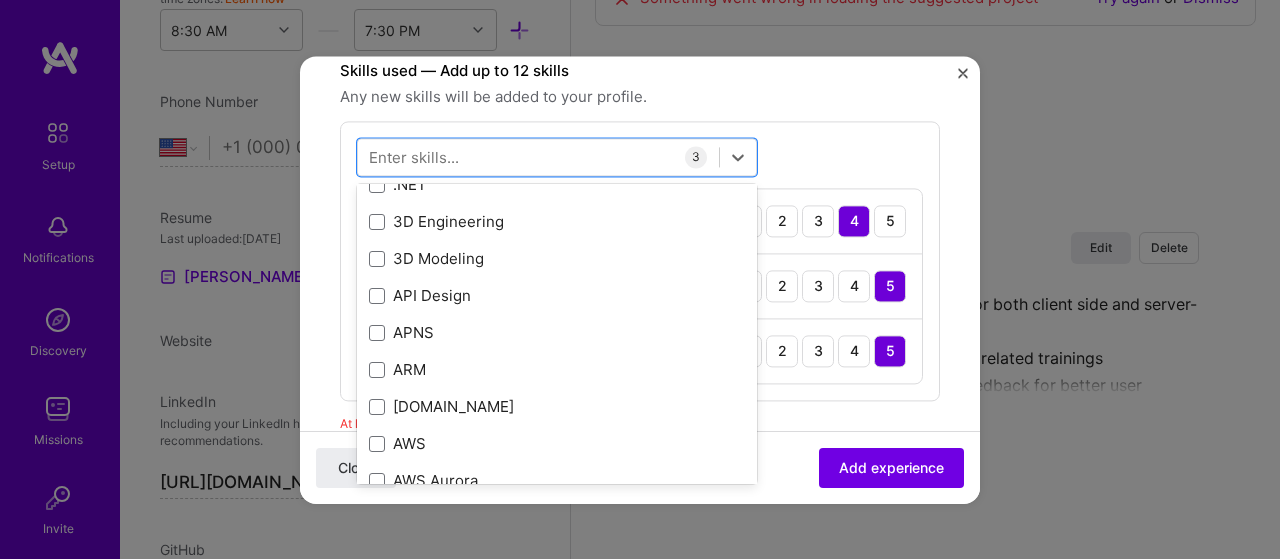 click on "At least one skill is required" at bounding box center (640, 423) 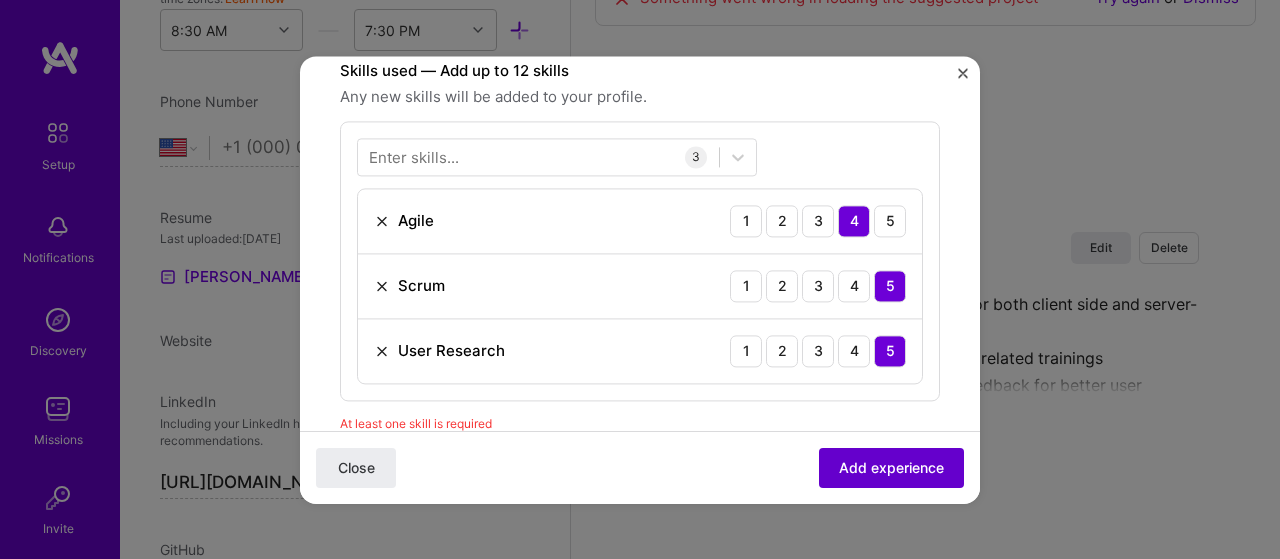 click on "Add experience" at bounding box center (891, 467) 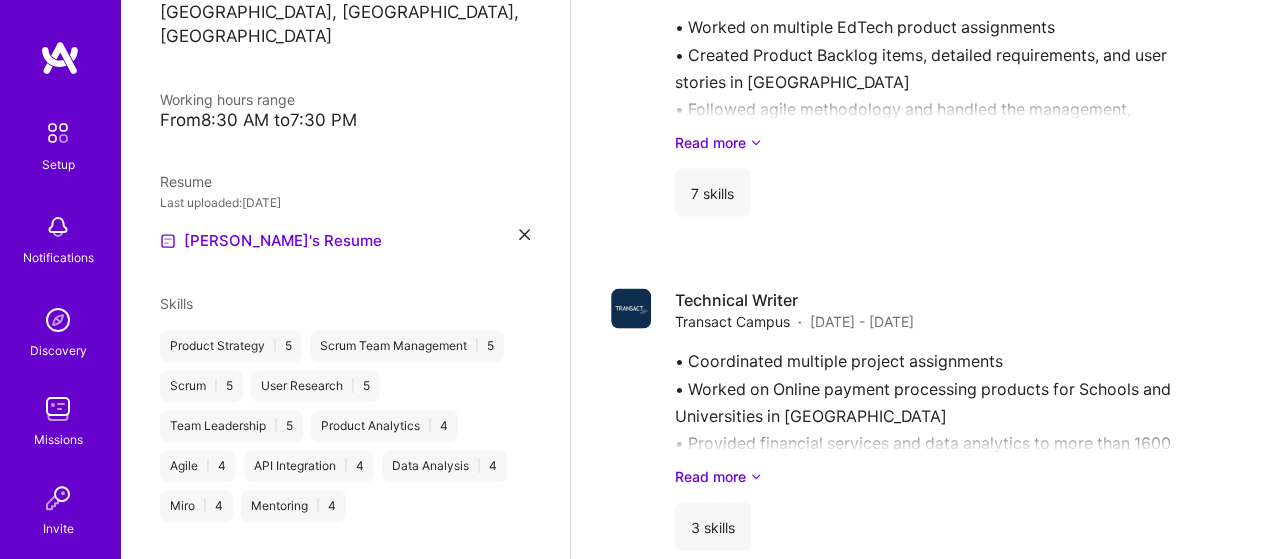 scroll, scrollTop: 383, scrollLeft: 0, axis: vertical 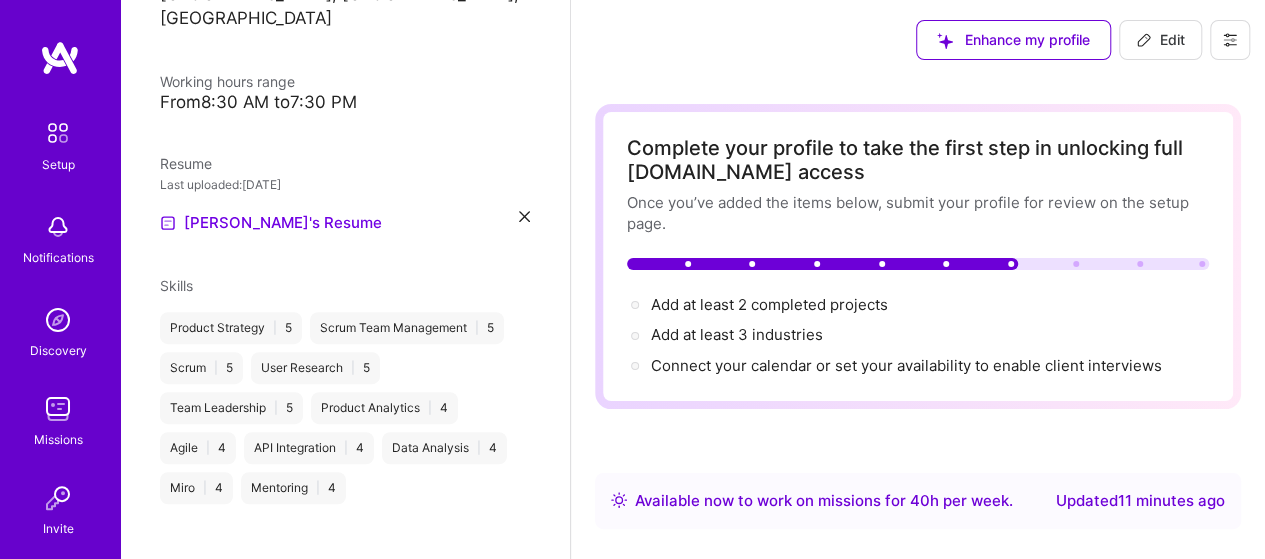 click 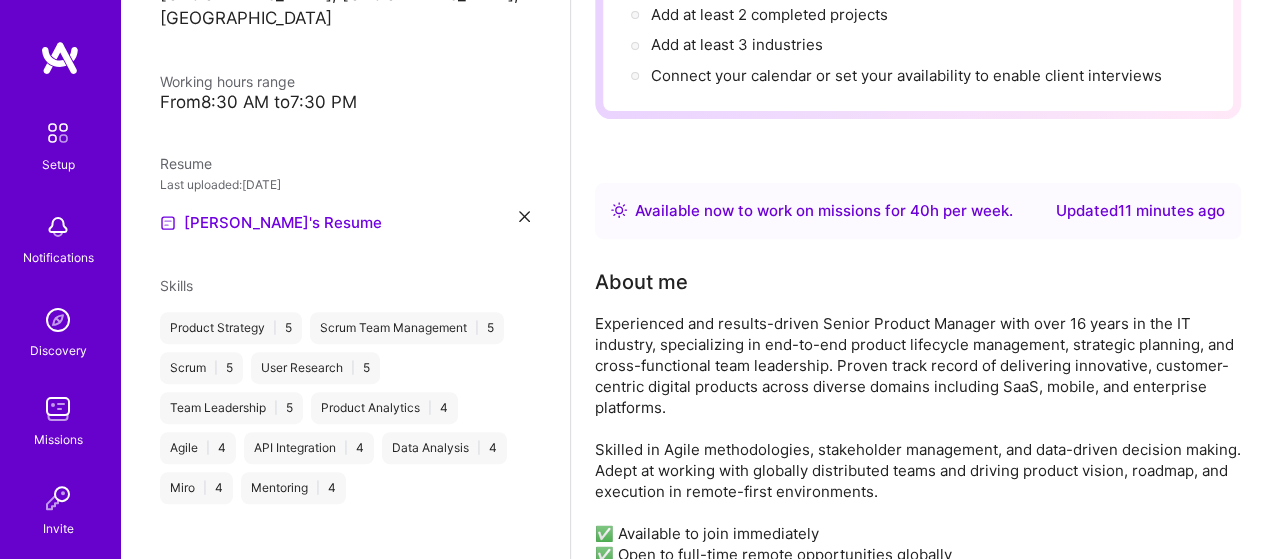 select on "US" 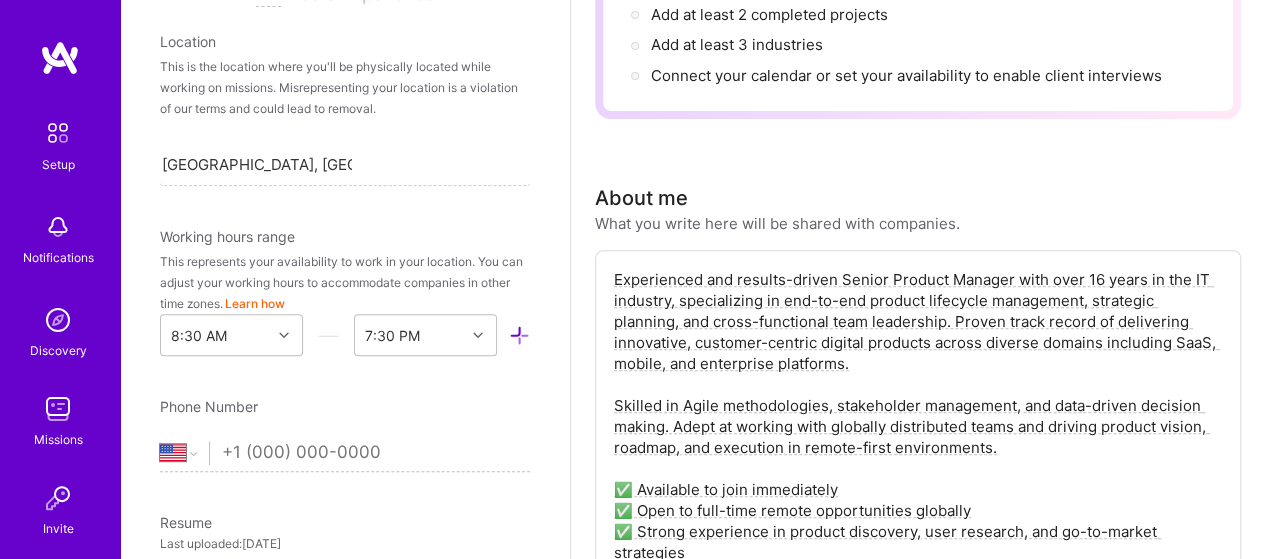 scroll, scrollTop: 888, scrollLeft: 0, axis: vertical 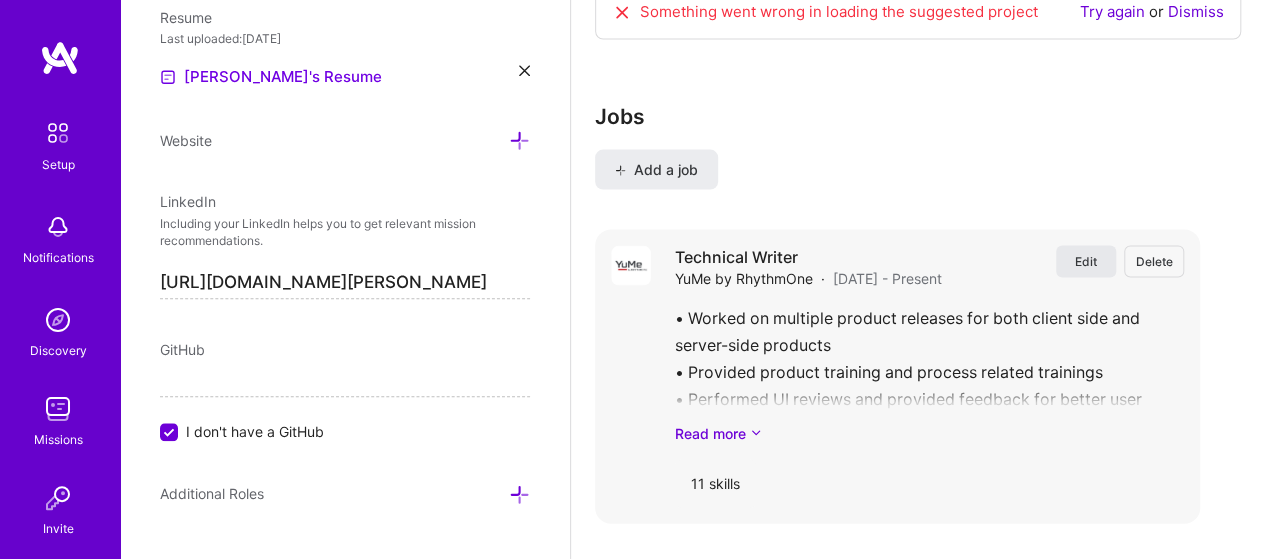 click on "Edit" at bounding box center [1086, 261] 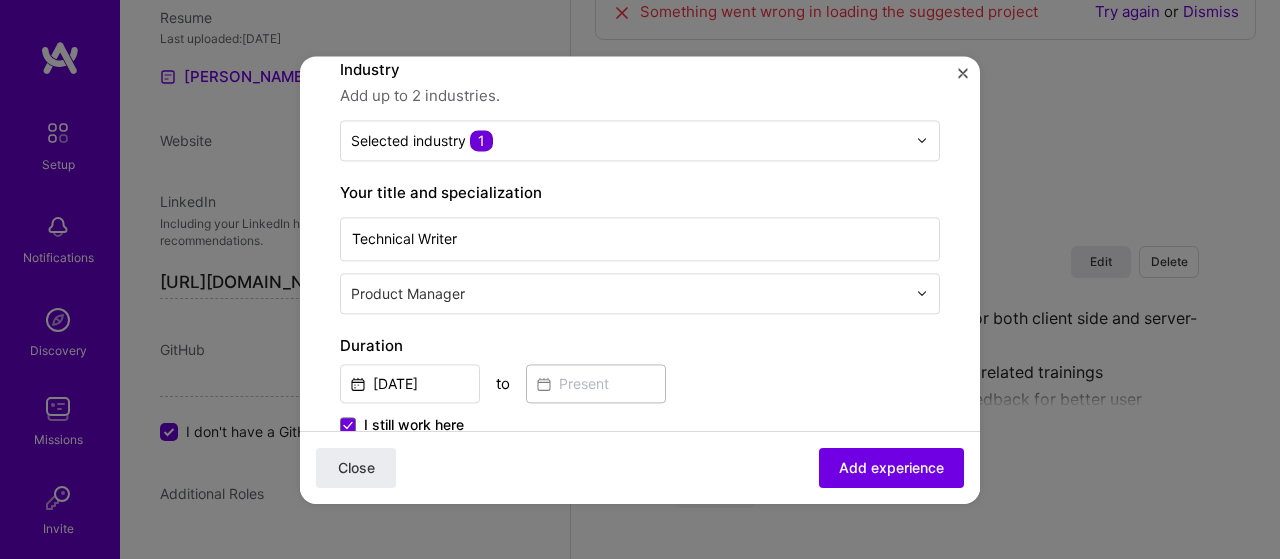 scroll, scrollTop: 300, scrollLeft: 0, axis: vertical 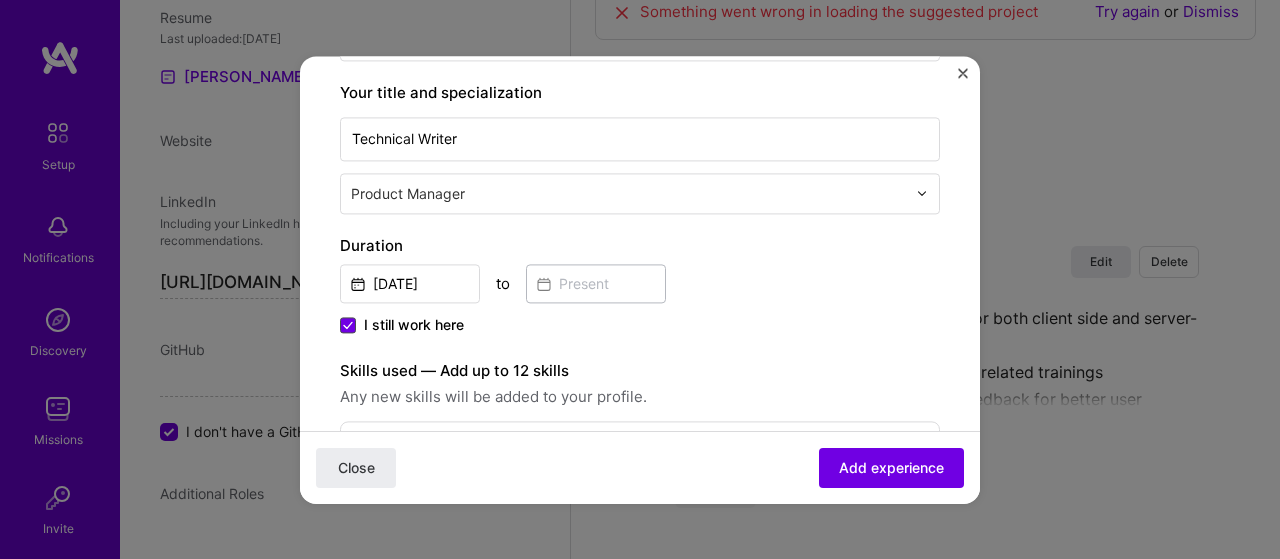 click at bounding box center [348, 325] 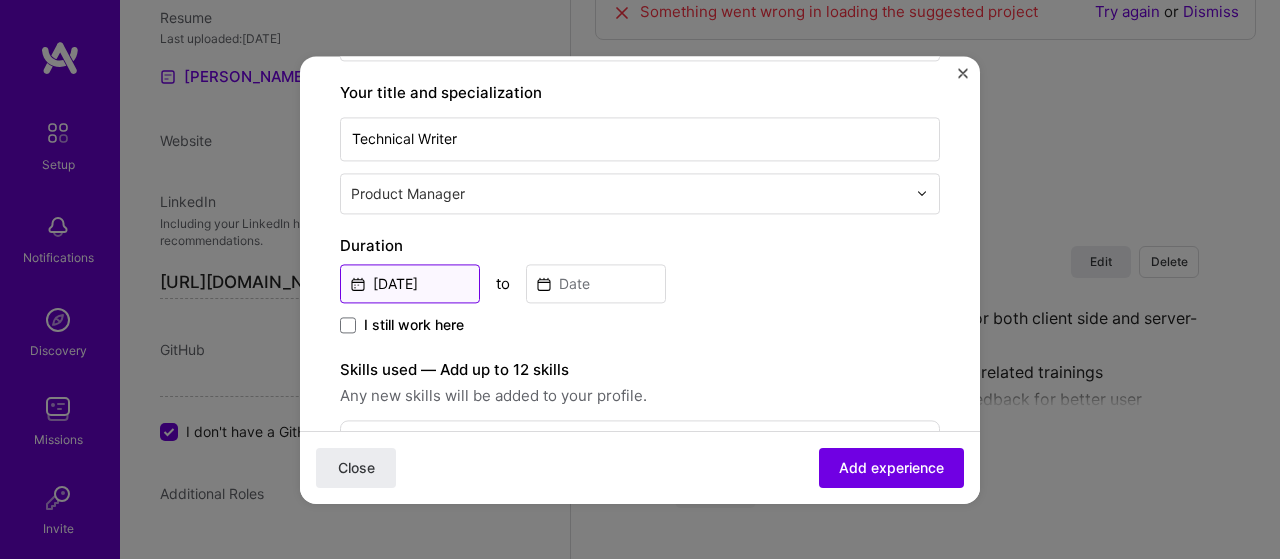 click on "[DATE]" at bounding box center [410, 283] 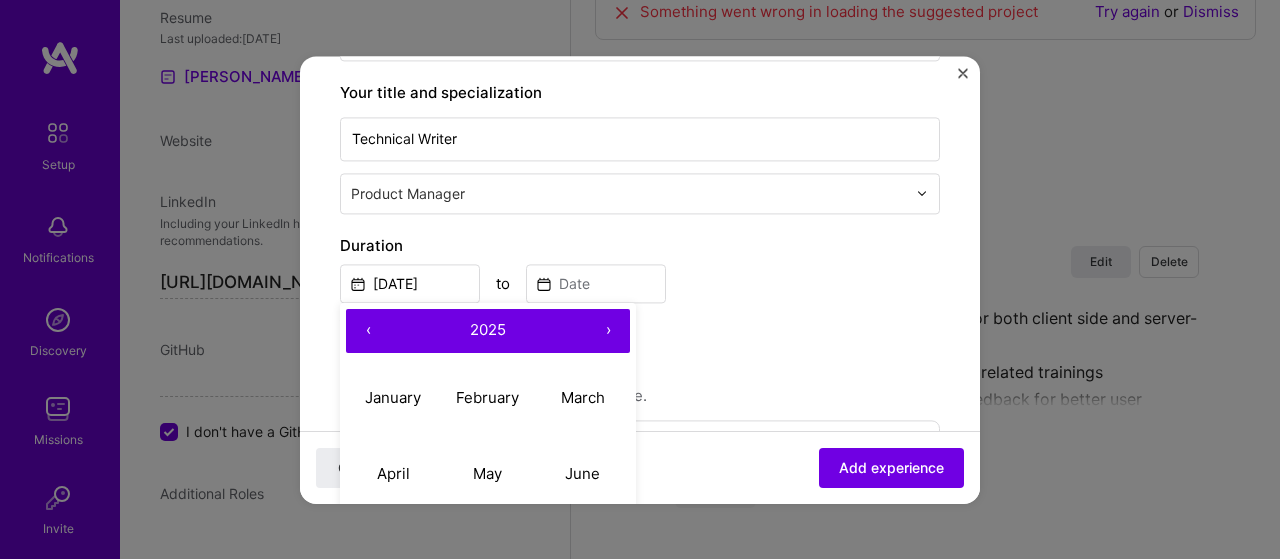 click on "‹" at bounding box center (368, 331) 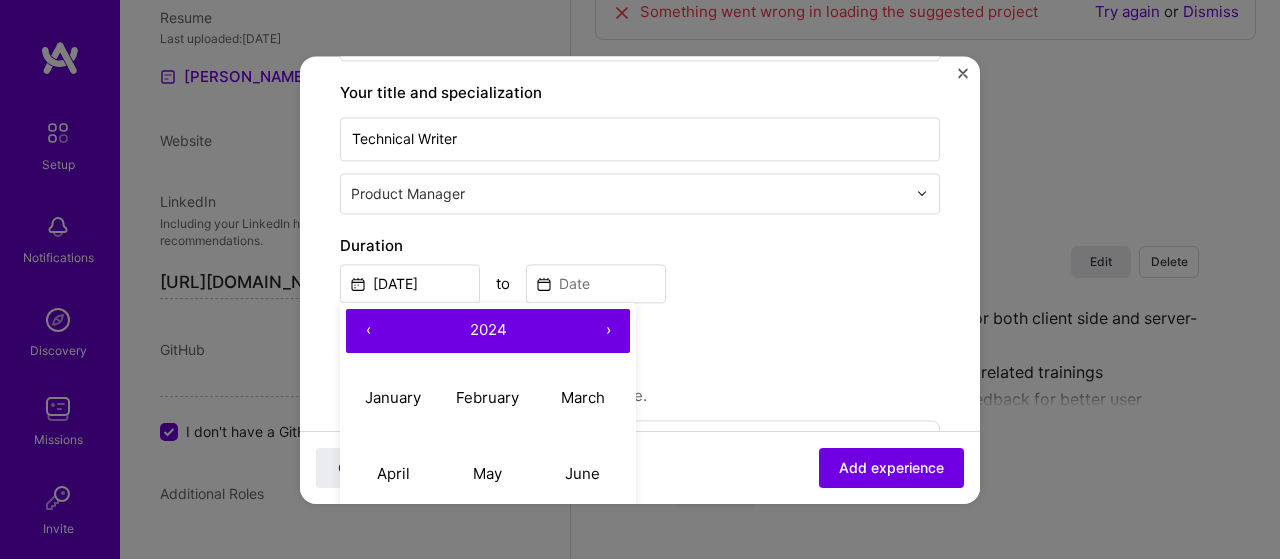 click on "‹" at bounding box center [368, 331] 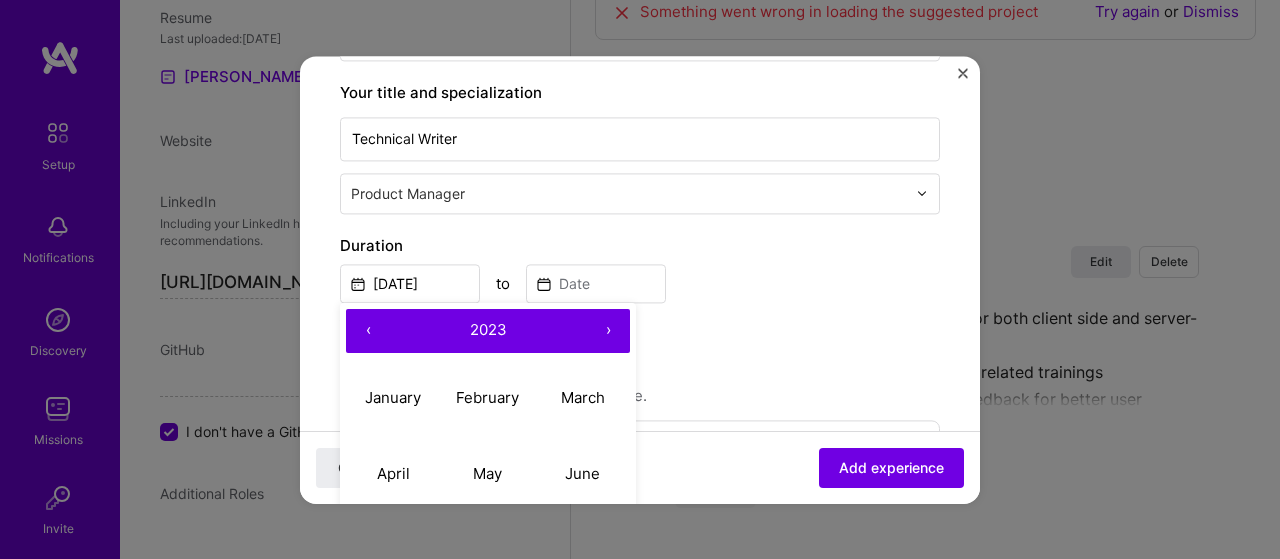 click on "‹" at bounding box center (368, 331) 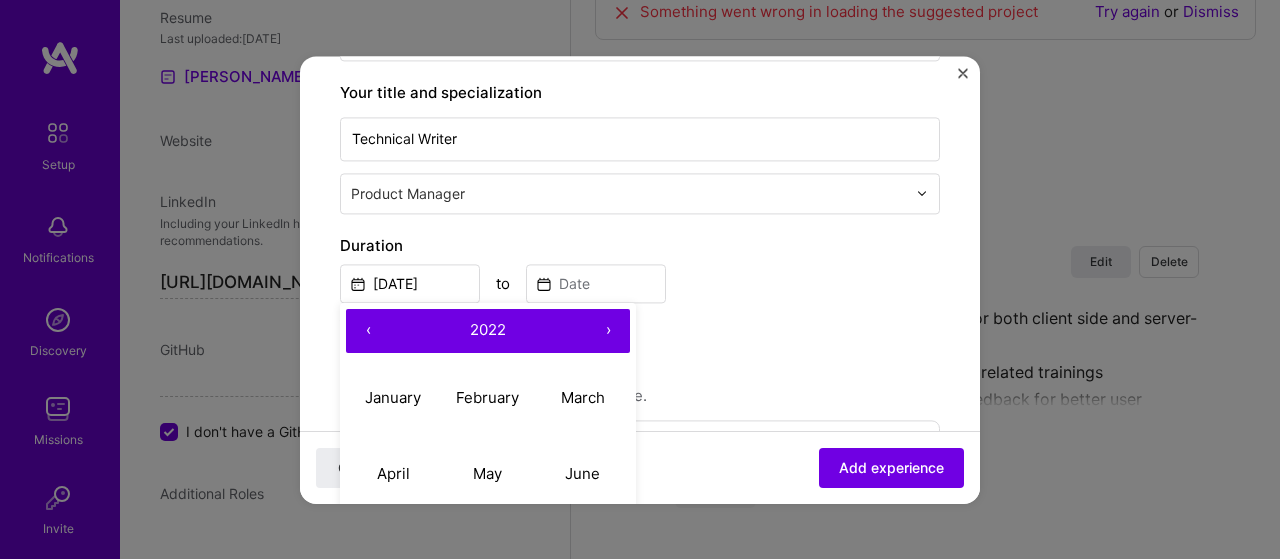 click on "‹" at bounding box center (368, 331) 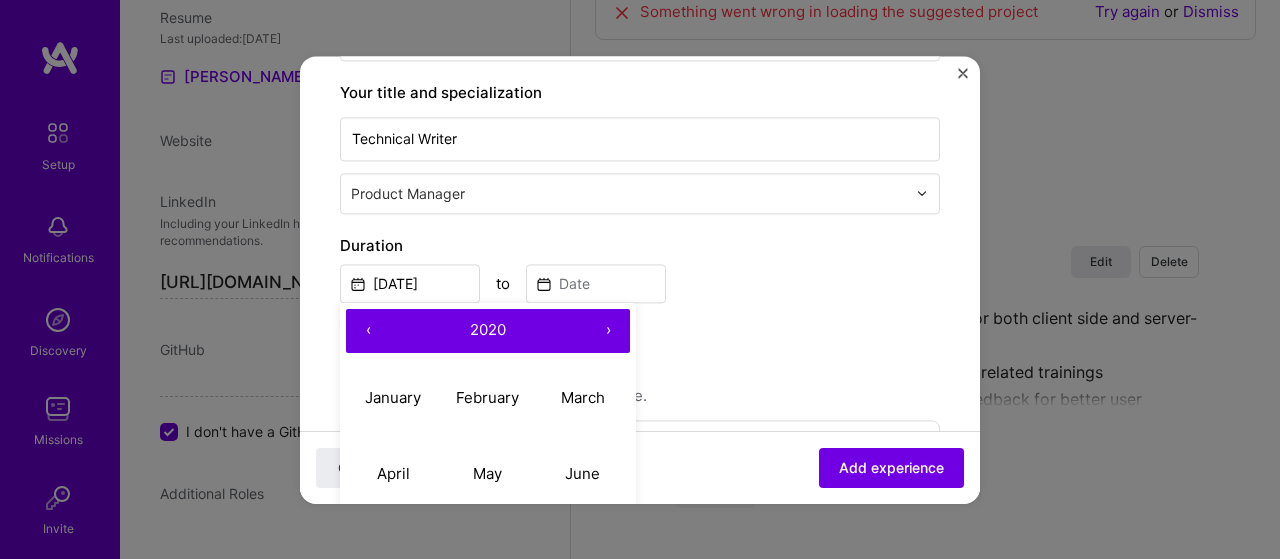 click on "‹" at bounding box center [368, 331] 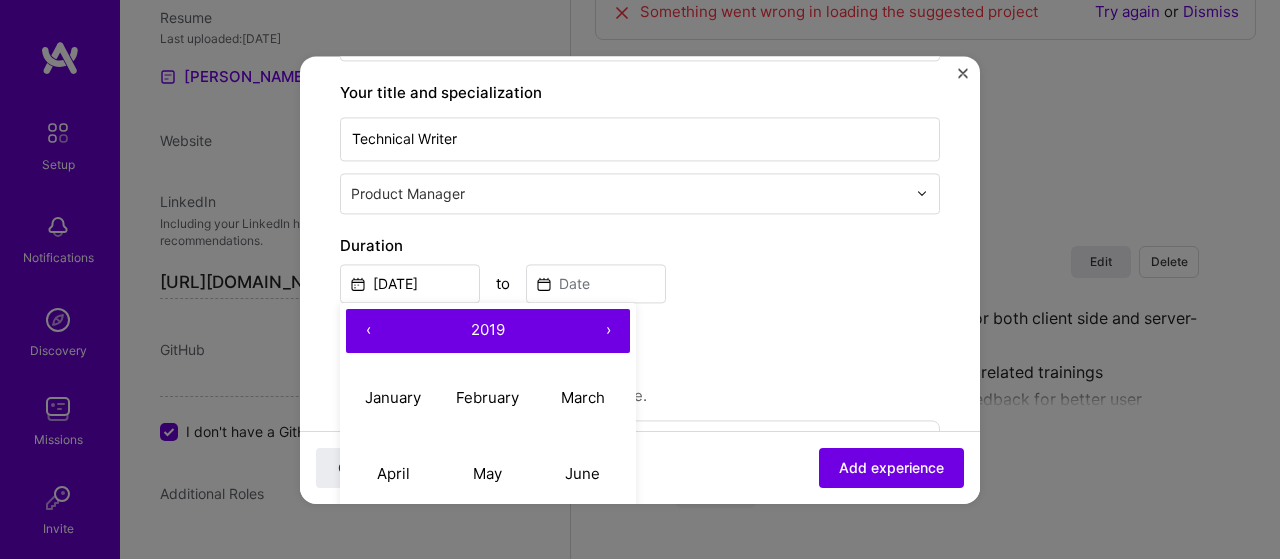 click on "‹" at bounding box center (368, 331) 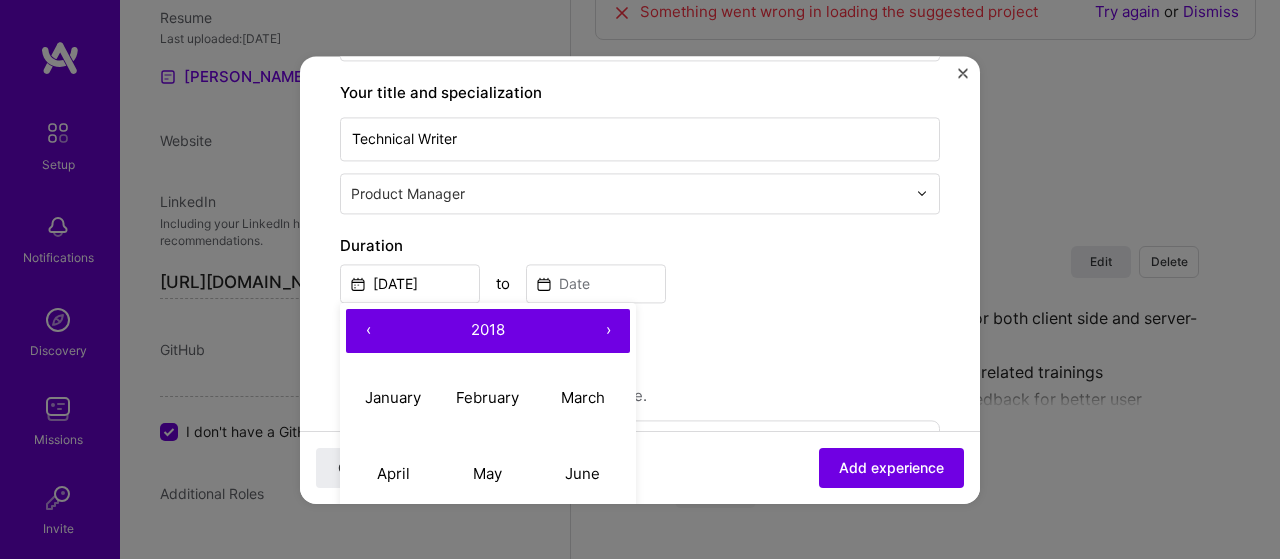 click on "‹" at bounding box center (368, 331) 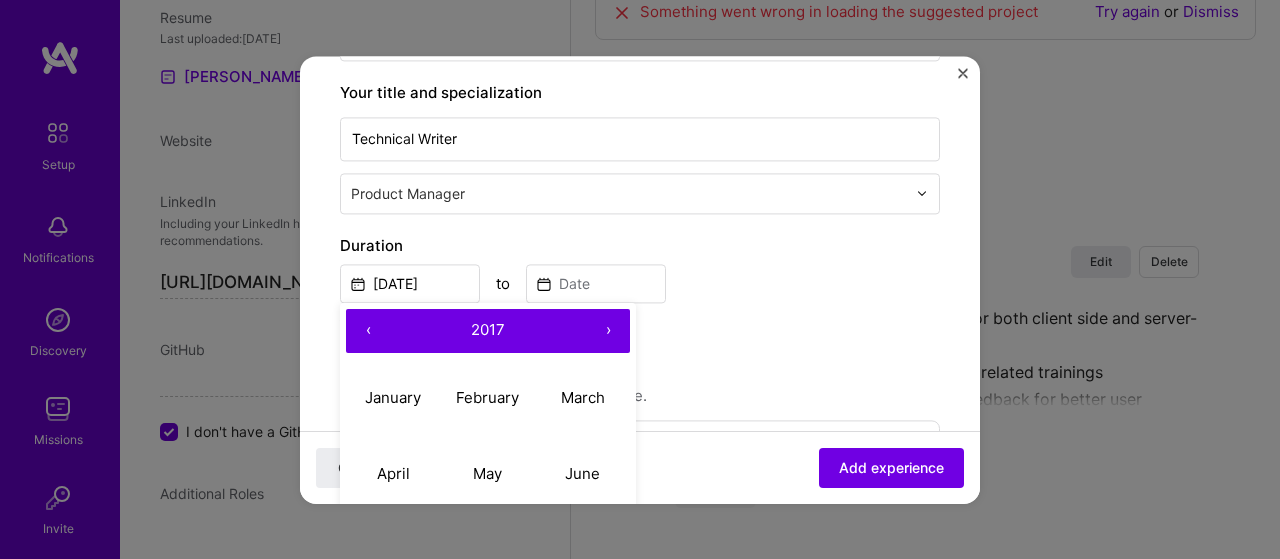 click on "‹" at bounding box center [368, 331] 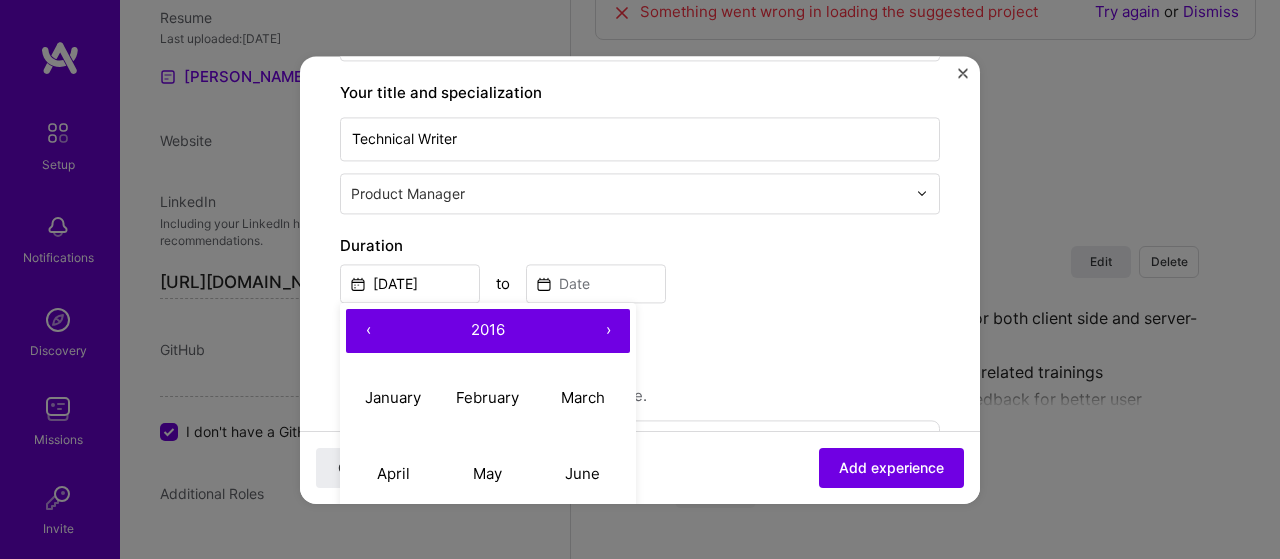 click on "‹" at bounding box center [368, 331] 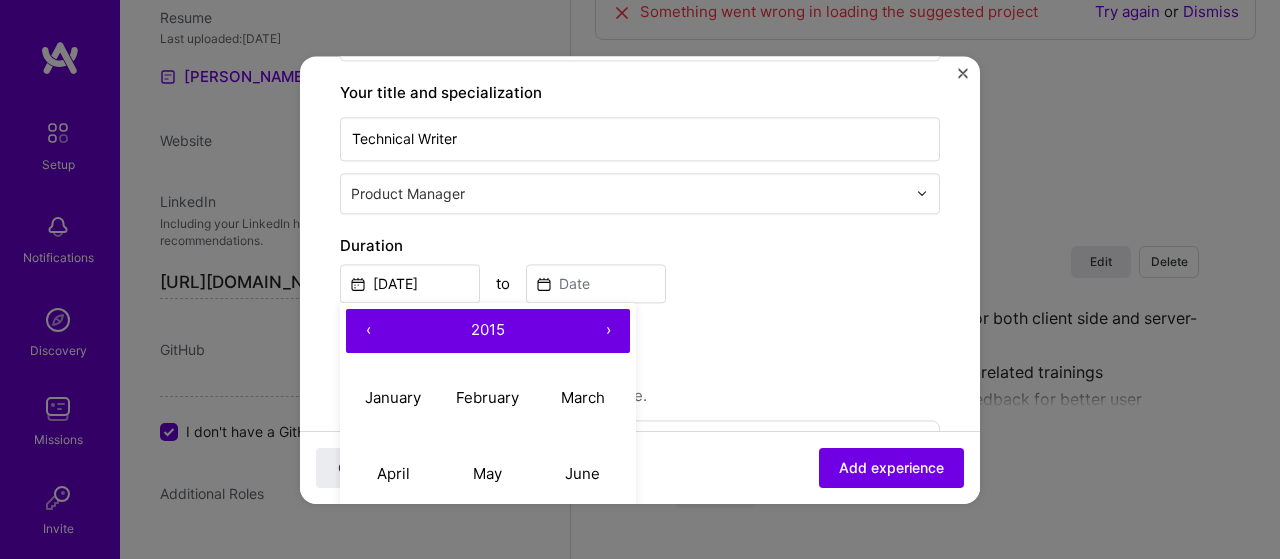 click on "‹" at bounding box center (368, 331) 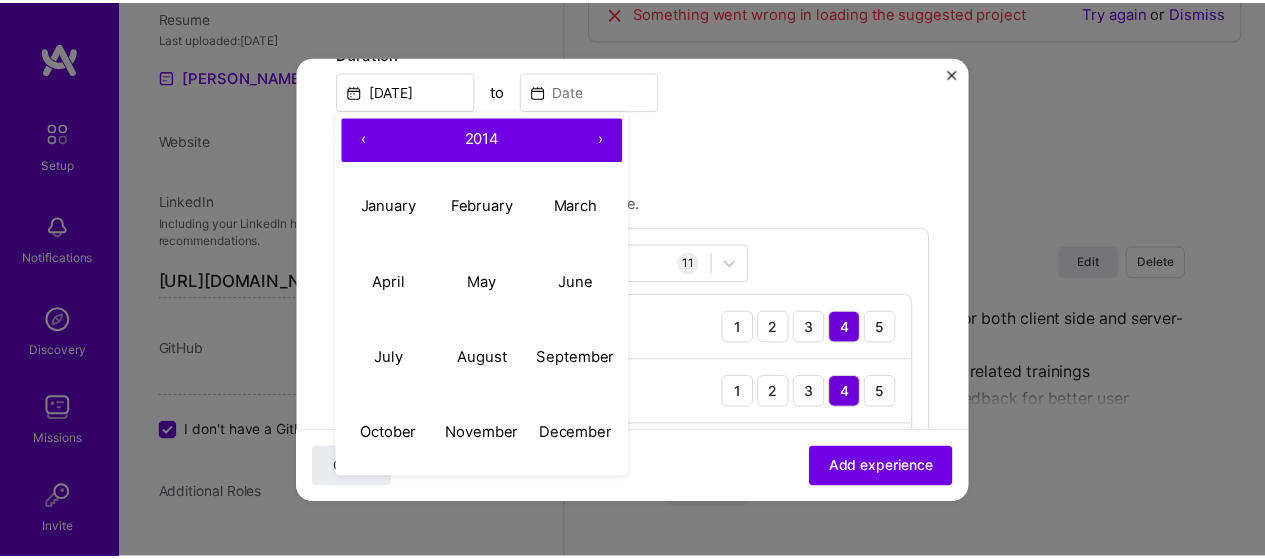 scroll, scrollTop: 500, scrollLeft: 0, axis: vertical 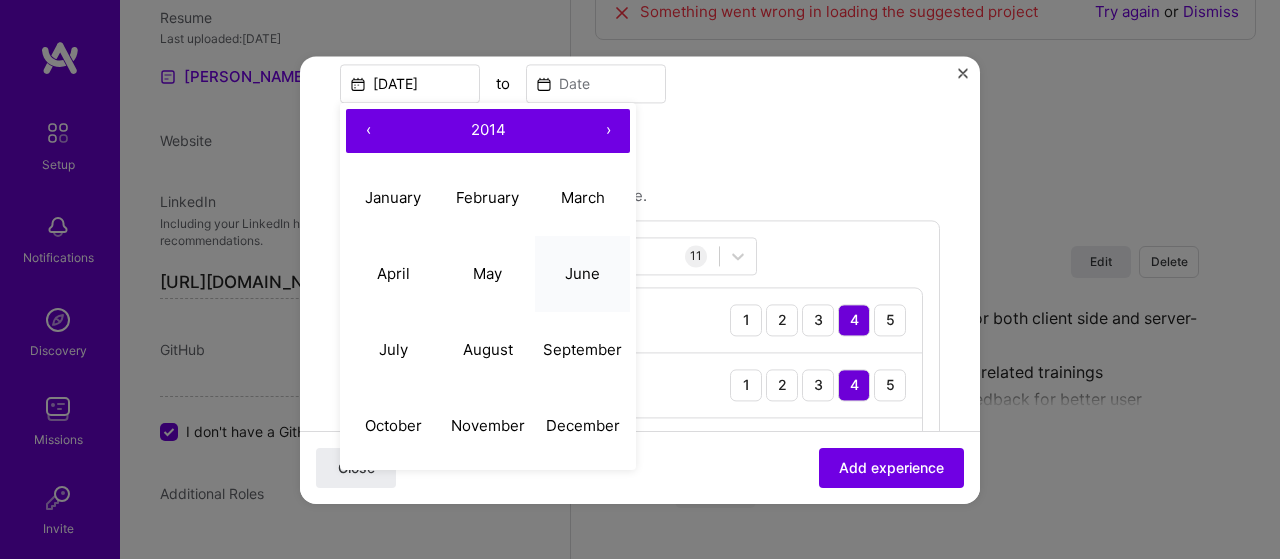 click on "June" at bounding box center [582, 273] 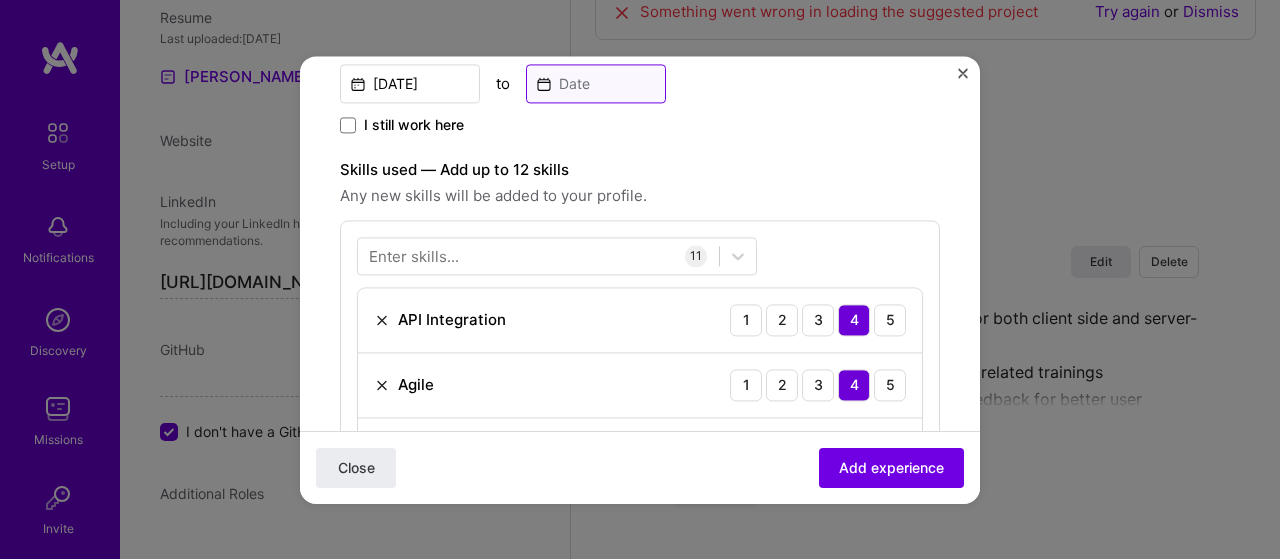 click at bounding box center [596, 83] 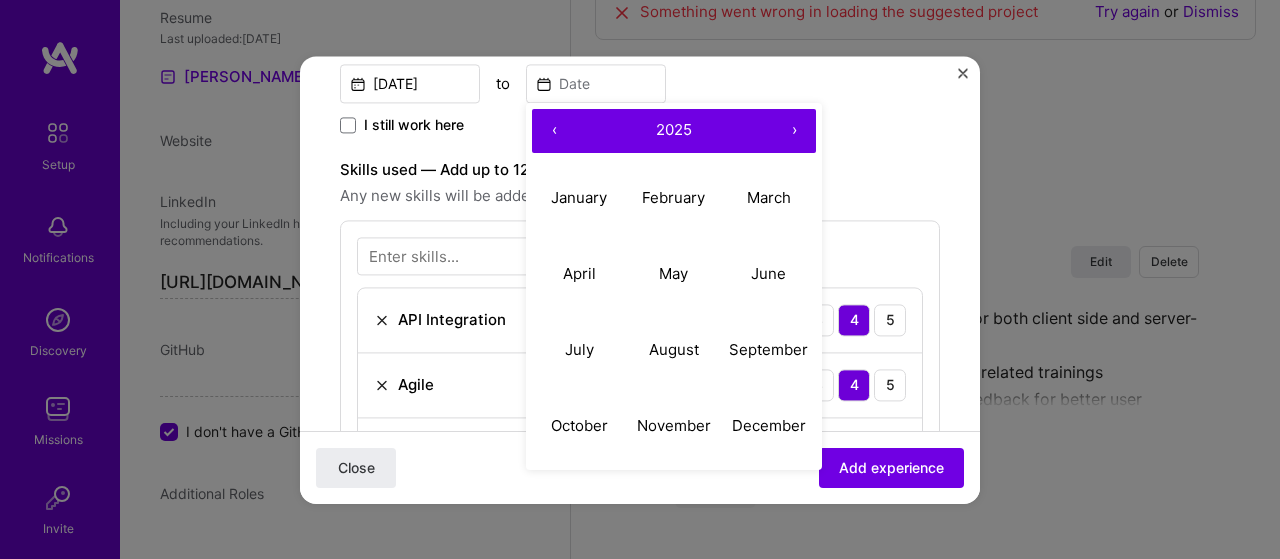 click on "‹" at bounding box center (554, 131) 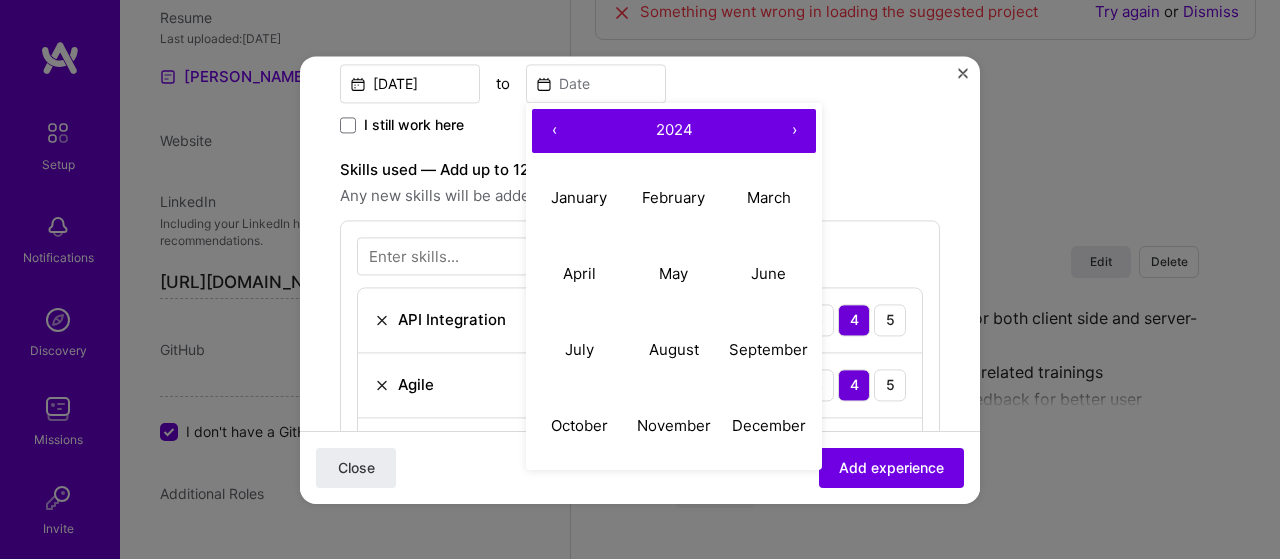 click on "‹" at bounding box center [554, 131] 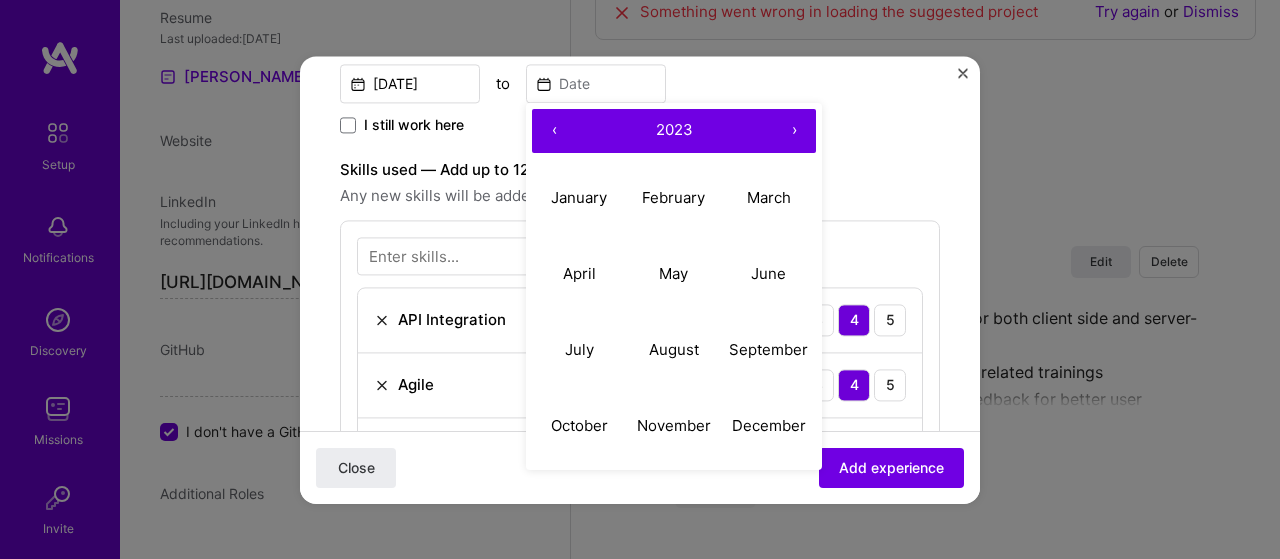 click on "‹" at bounding box center (554, 131) 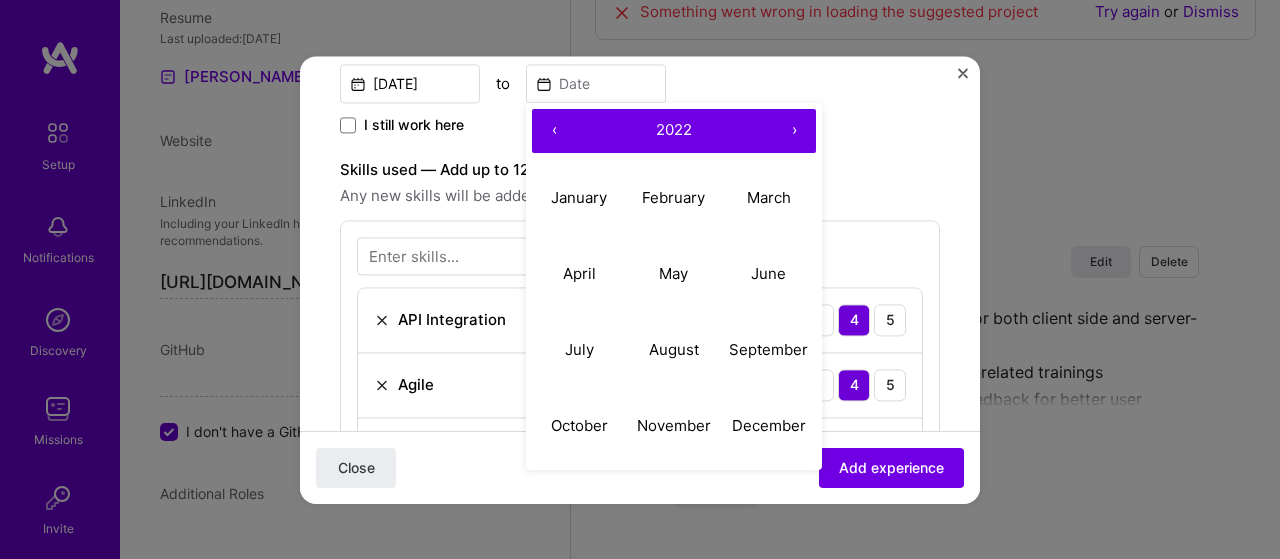 click on "‹" at bounding box center (554, 131) 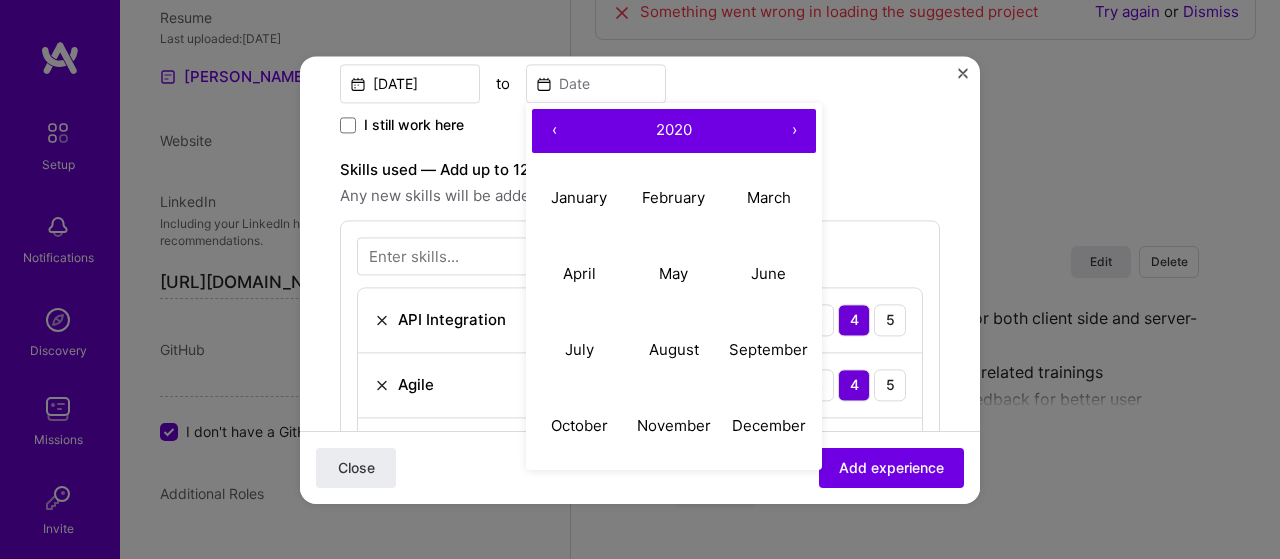 click on "‹" at bounding box center [554, 131] 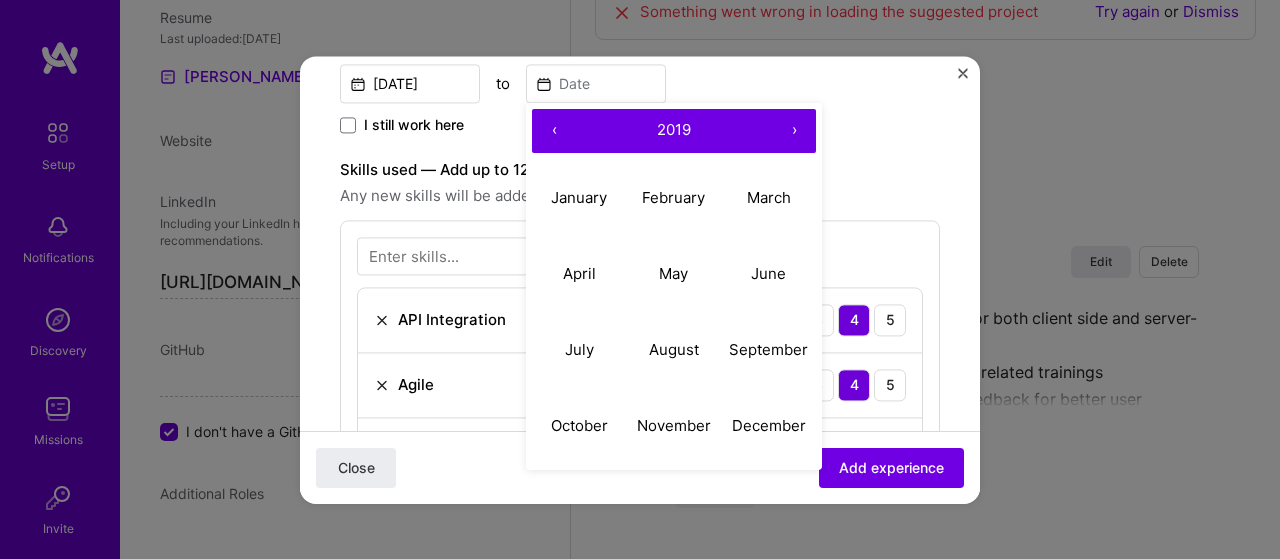 click on "‹" at bounding box center (554, 131) 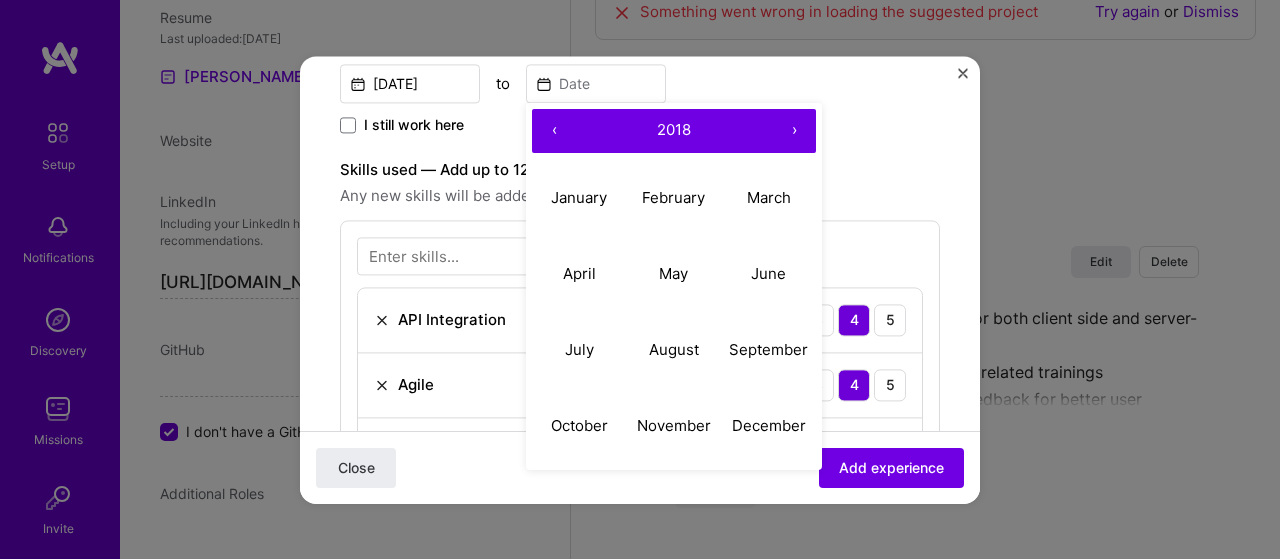 click on "‹" at bounding box center [554, 131] 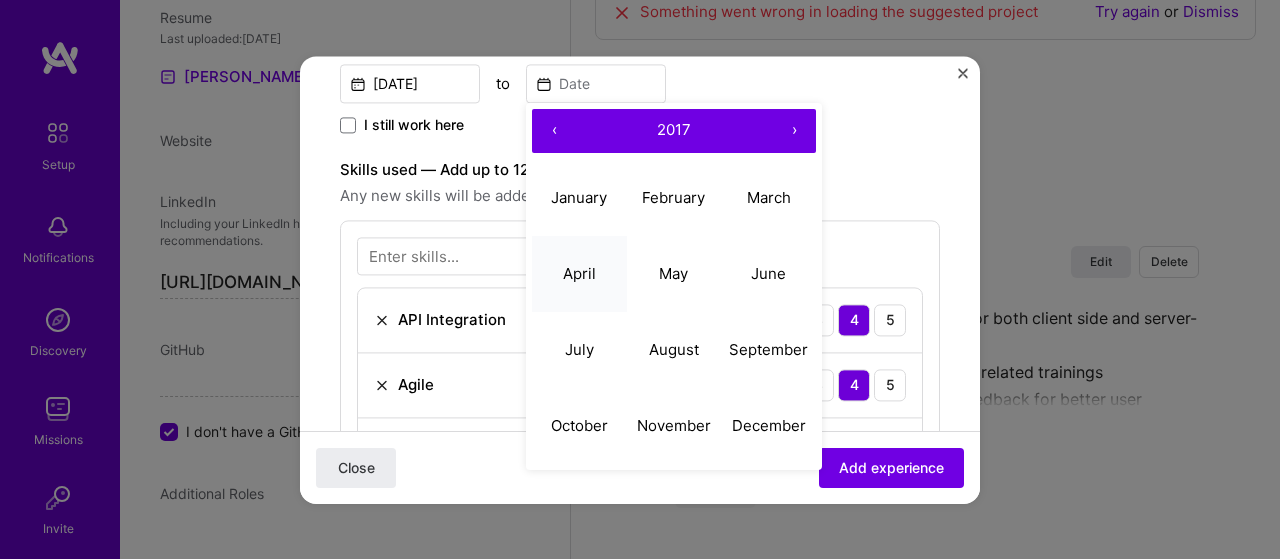 click on "April" at bounding box center [579, 273] 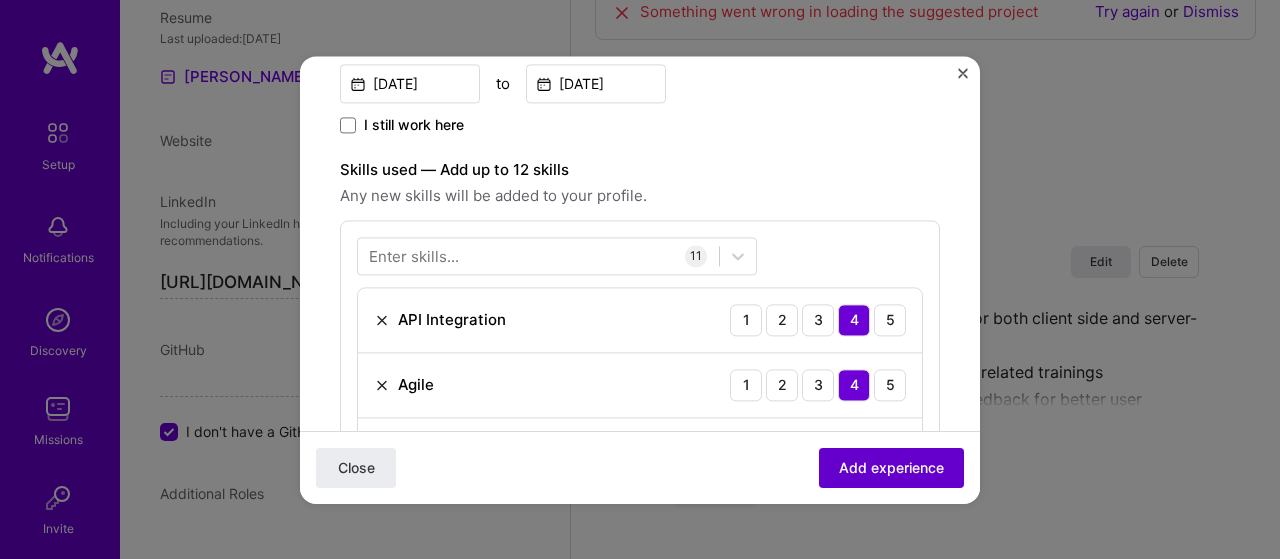 click on "Add experience" at bounding box center (891, 467) 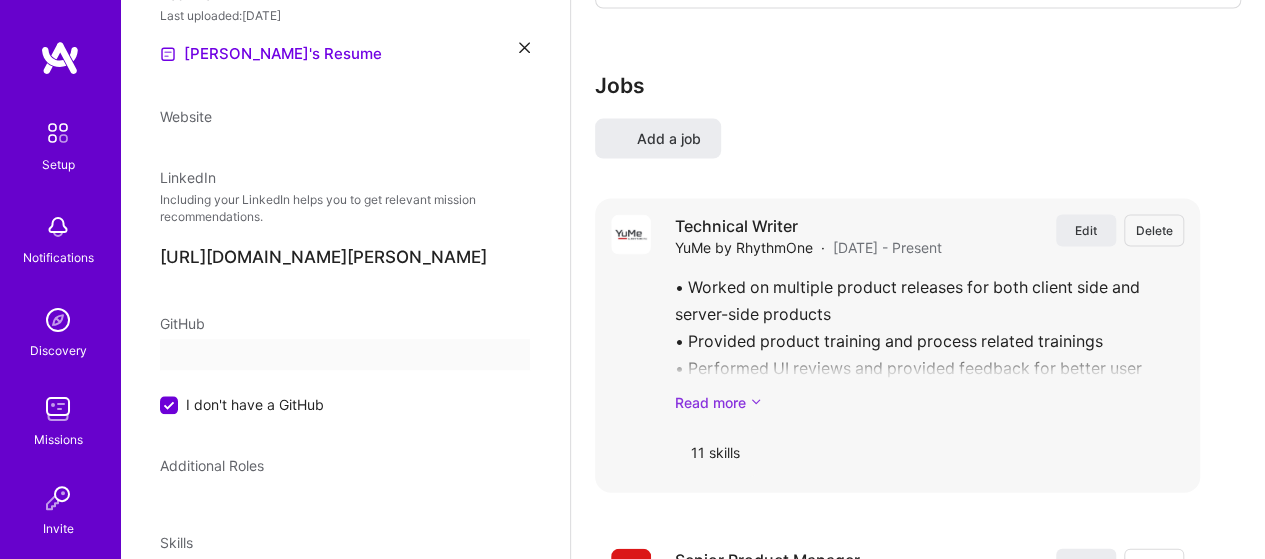 select on "US" 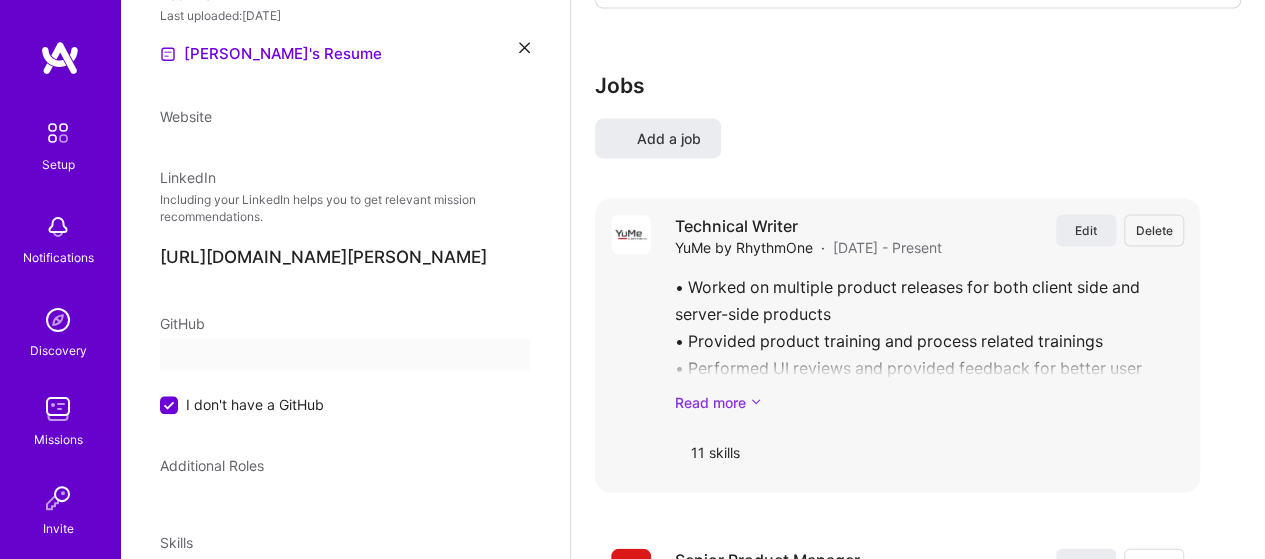 select on "Right Now" 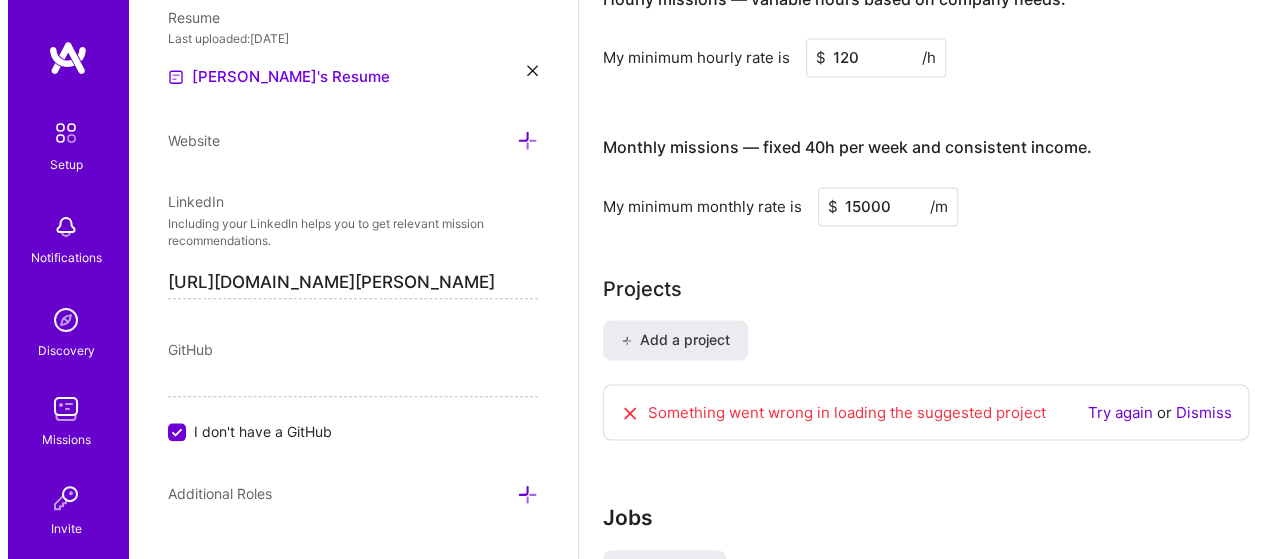 scroll, scrollTop: 1830, scrollLeft: 0, axis: vertical 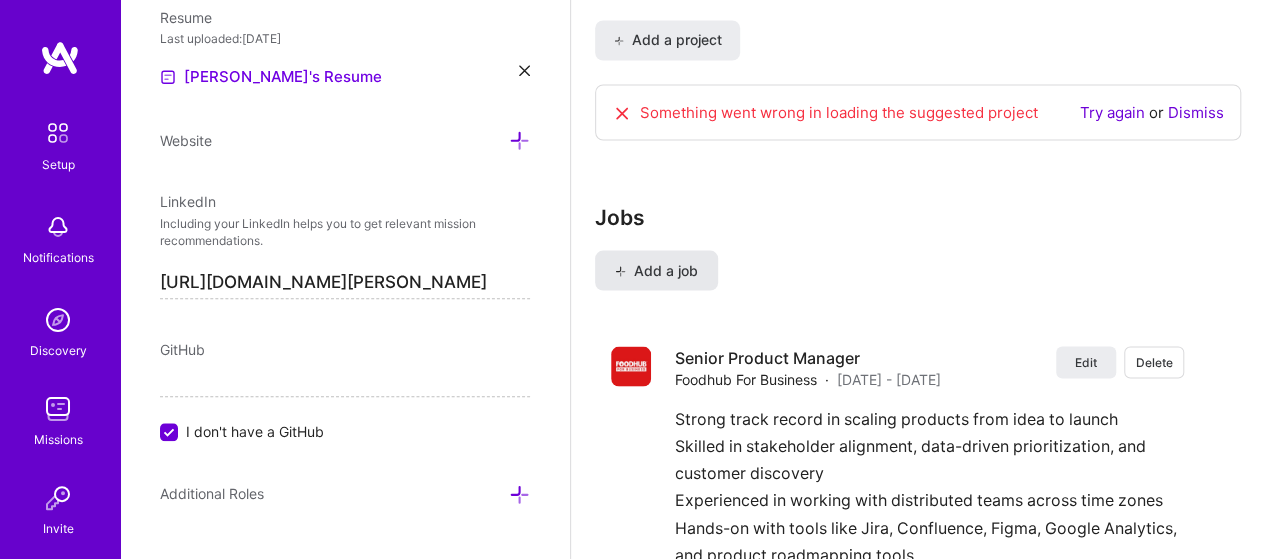 click on "Add a job" at bounding box center [656, 270] 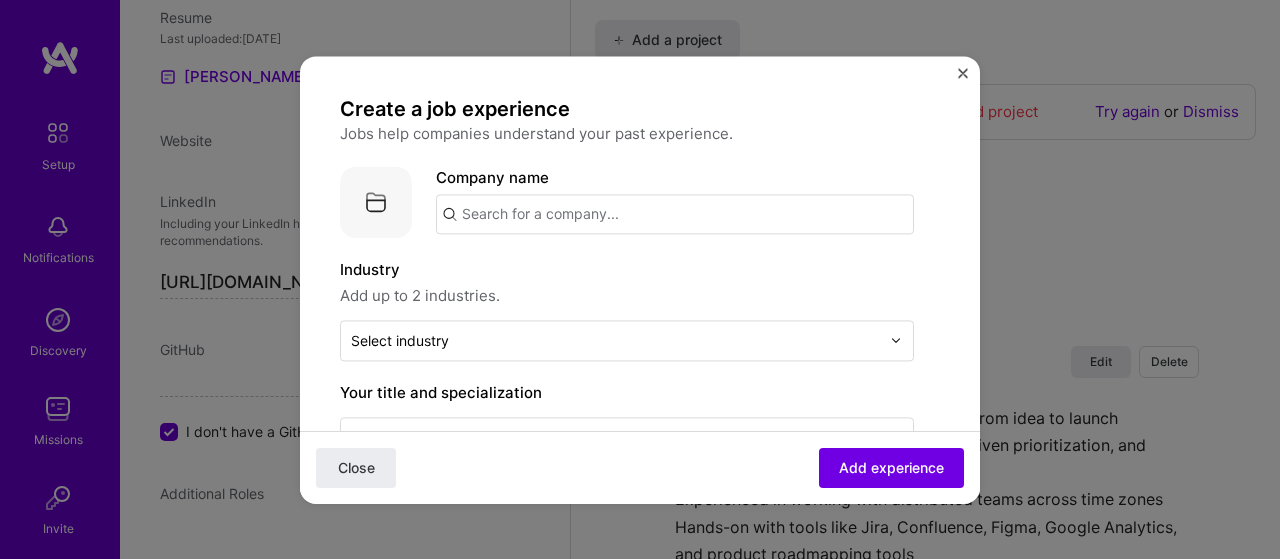 click at bounding box center (675, 214) 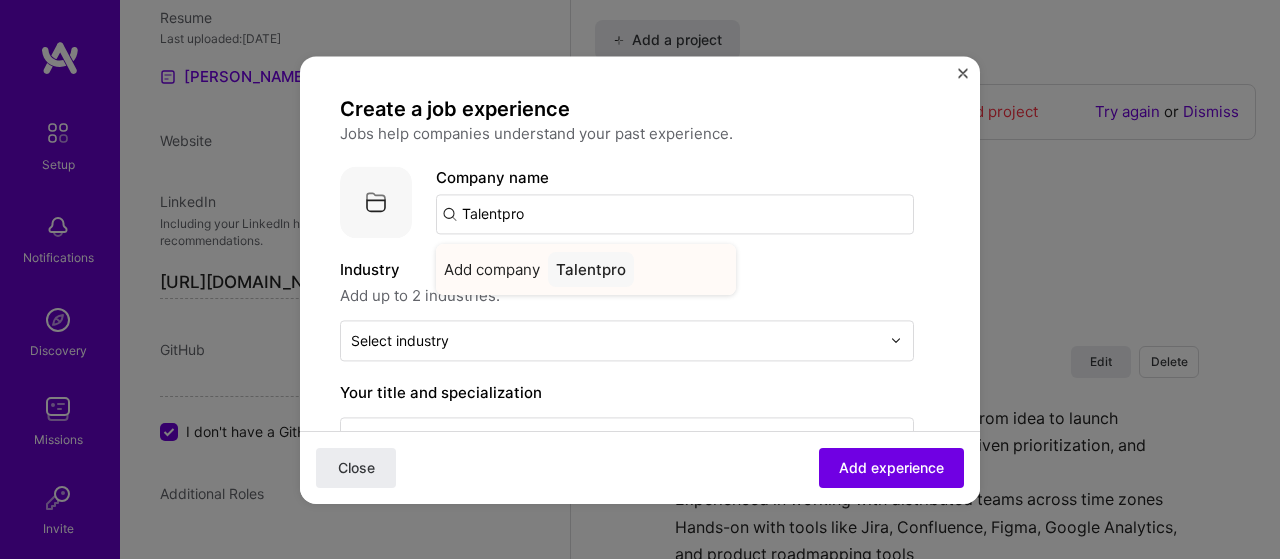 click on "Talentpro" at bounding box center (591, 269) 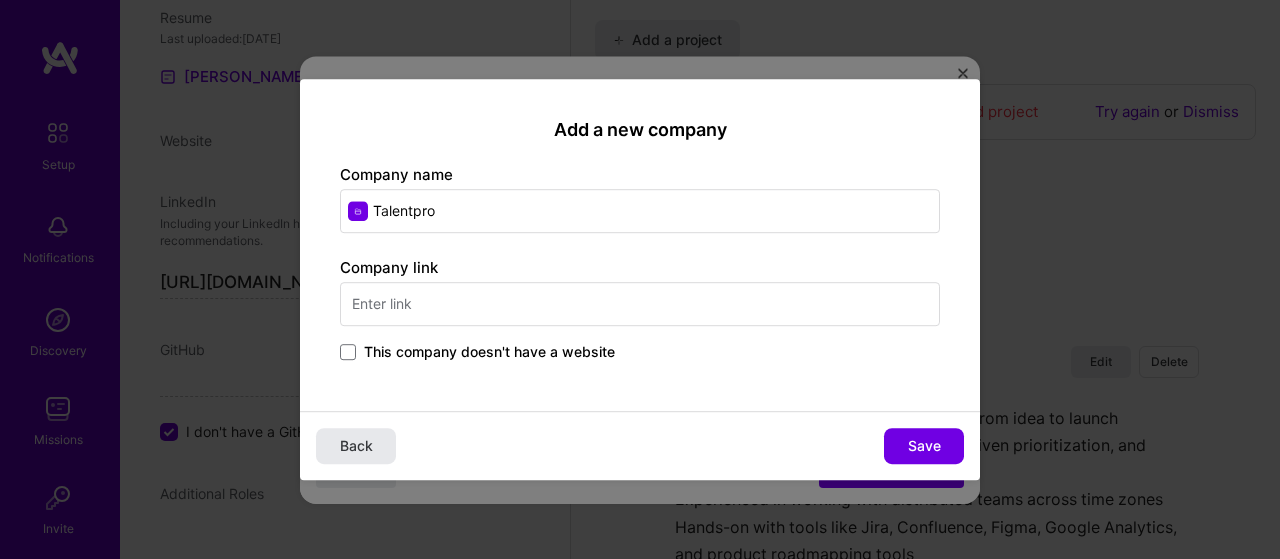 click on "Back" at bounding box center [356, 446] 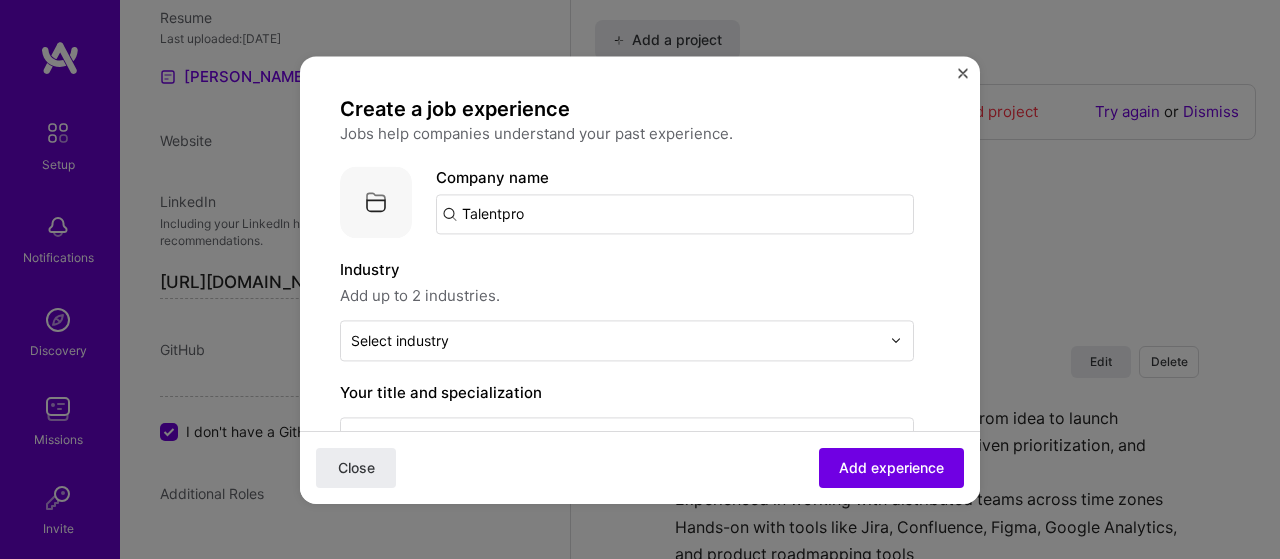drag, startPoint x: 538, startPoint y: 214, endPoint x: 475, endPoint y: 209, distance: 63.1981 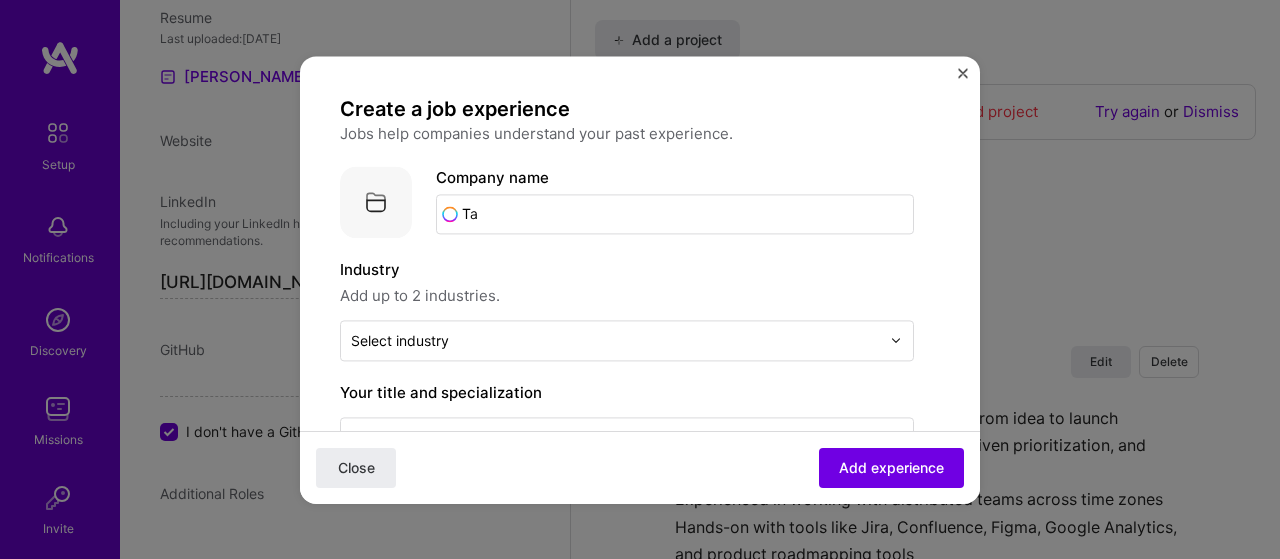 type on "T" 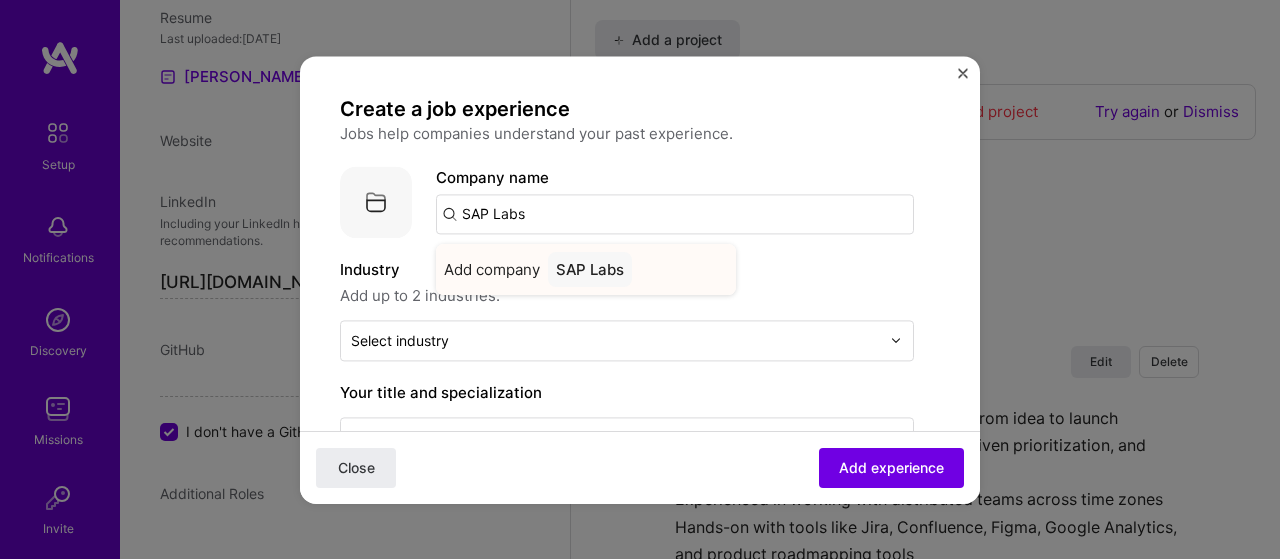 type on "SAP Labs" 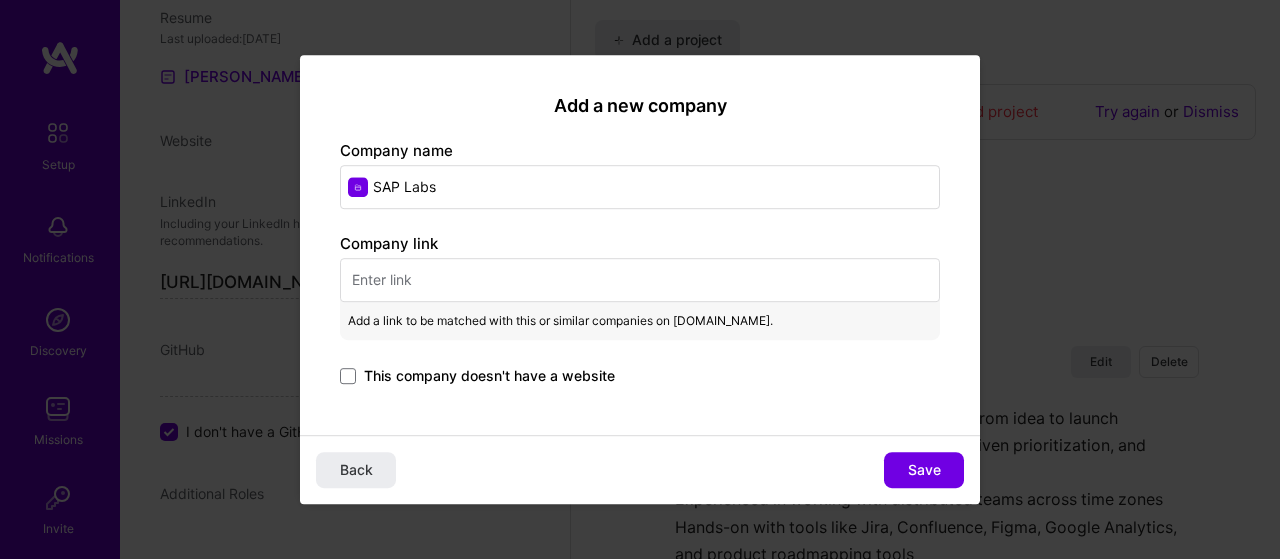 click at bounding box center (640, 280) 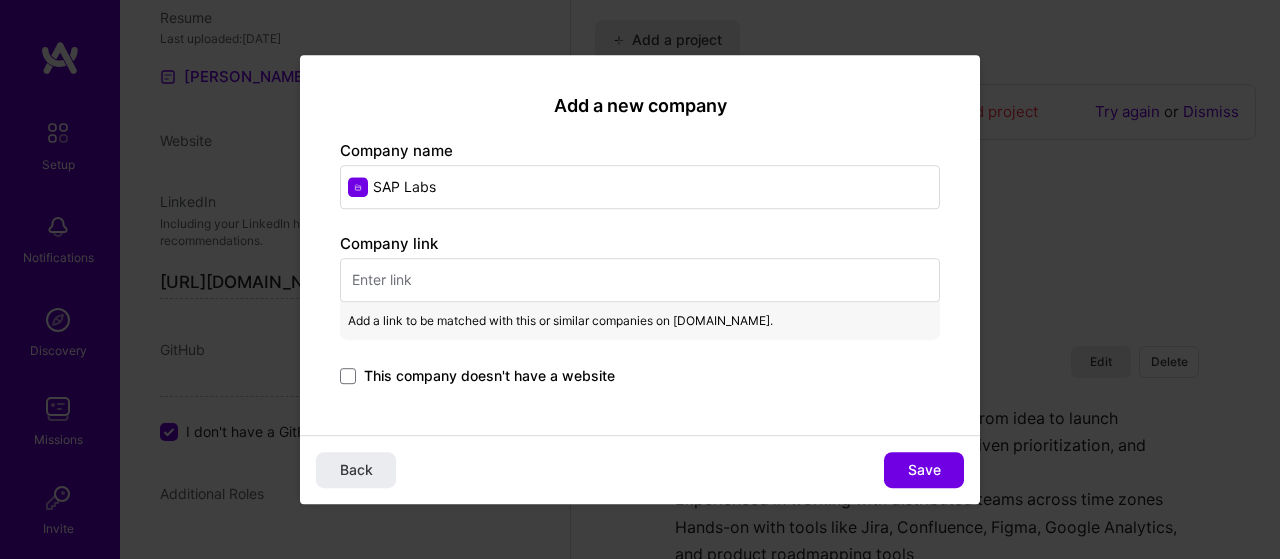 drag, startPoint x: 465, startPoint y: 189, endPoint x: 367, endPoint y: 181, distance: 98.32599 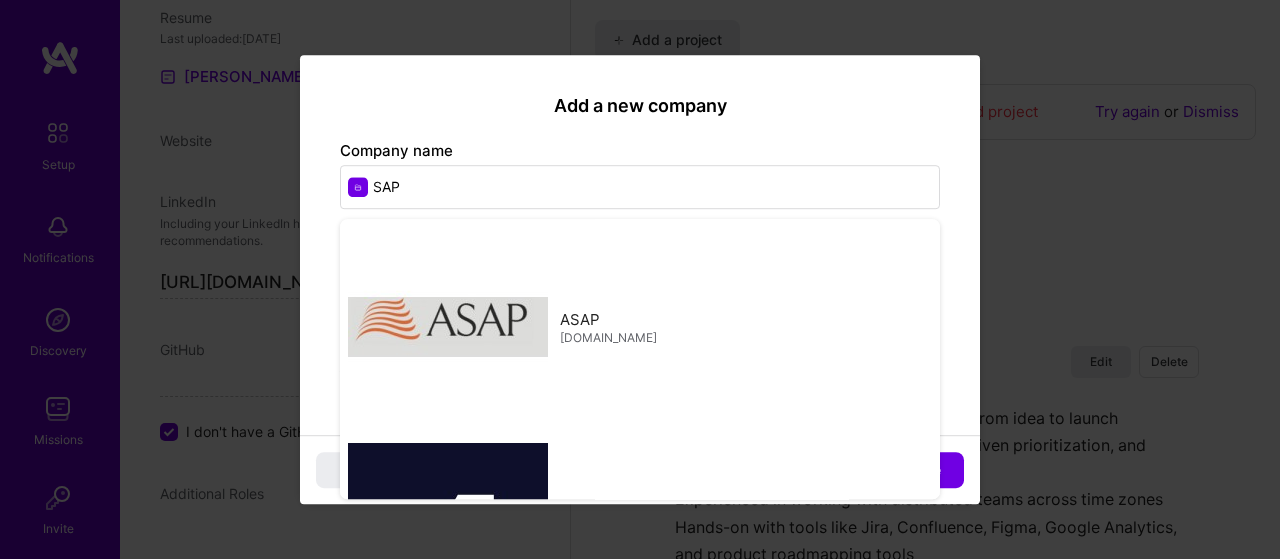 type on "SAP" 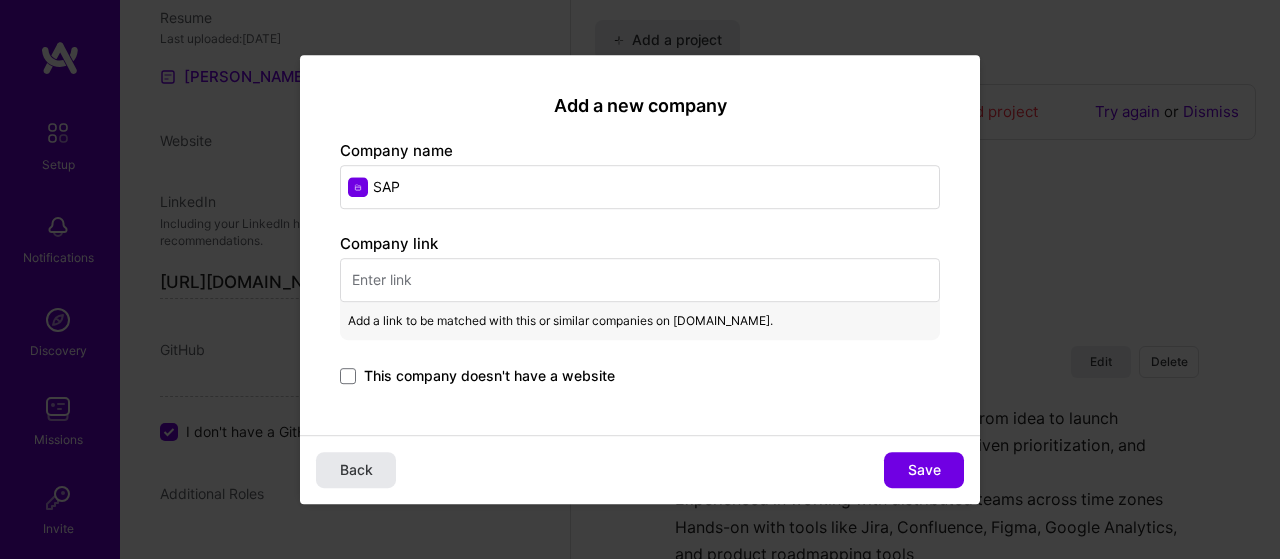 click on "Back" at bounding box center [356, 470] 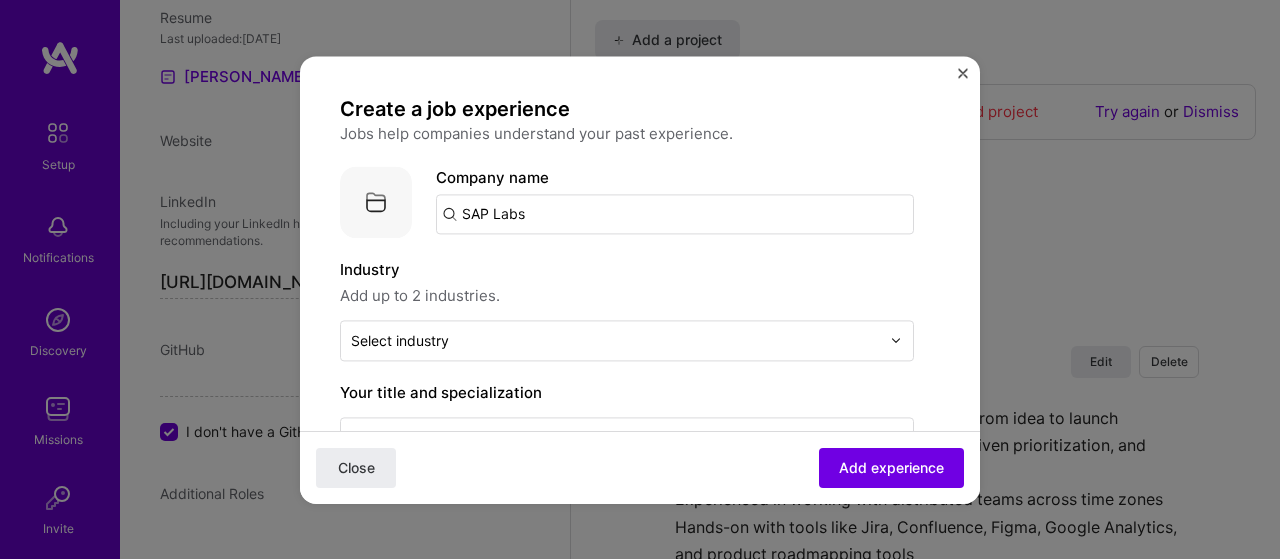drag, startPoint x: 543, startPoint y: 221, endPoint x: 308, endPoint y: 175, distance: 239.45981 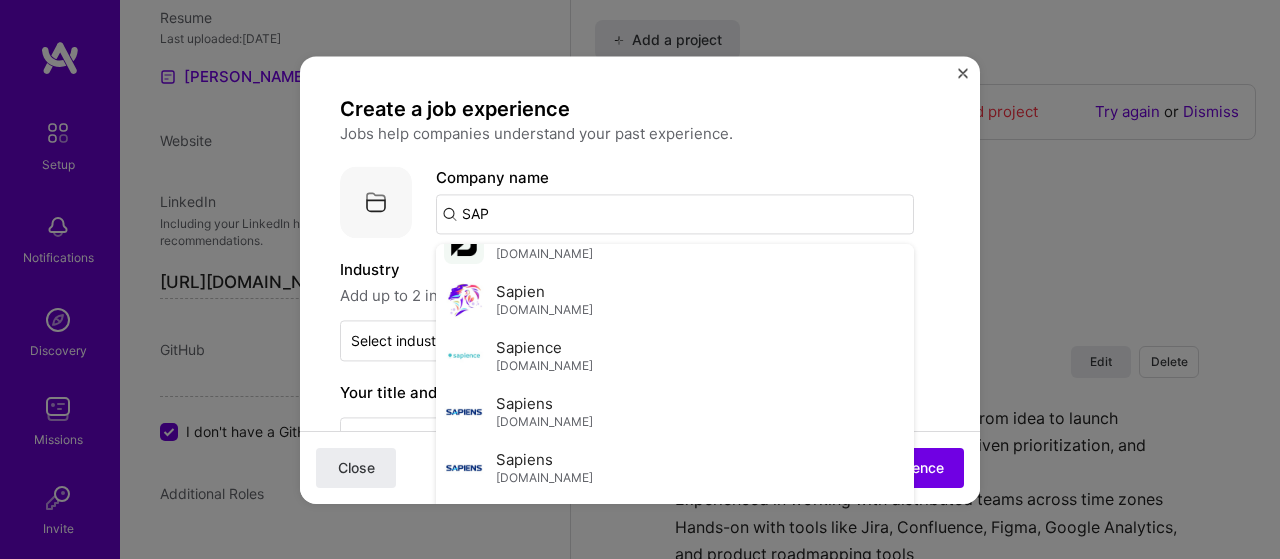 scroll, scrollTop: 1400, scrollLeft: 0, axis: vertical 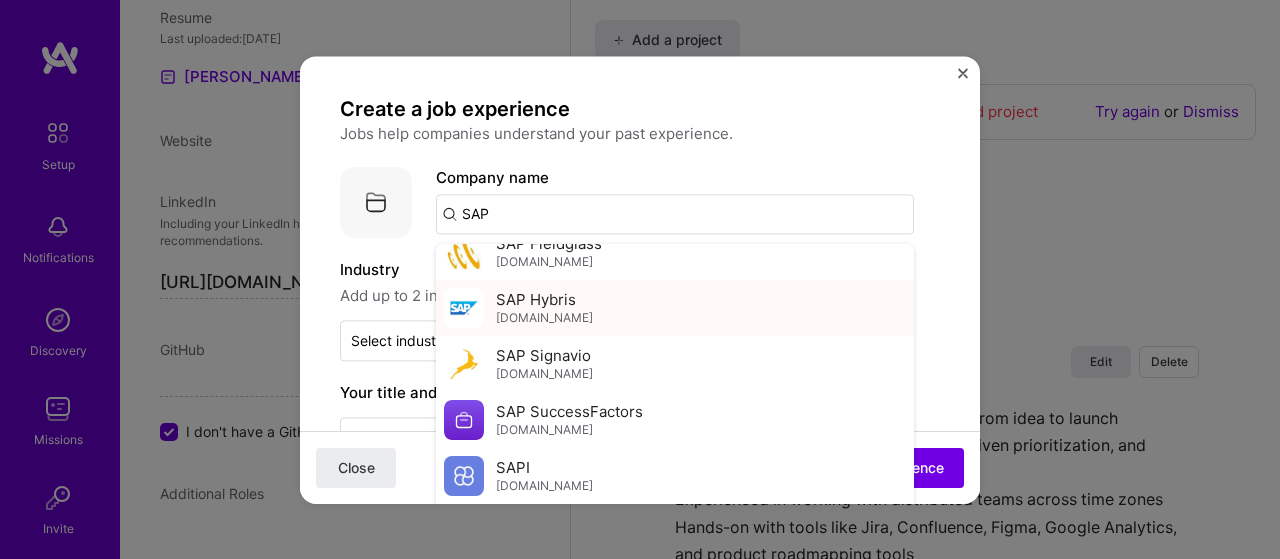 click at bounding box center [464, 308] 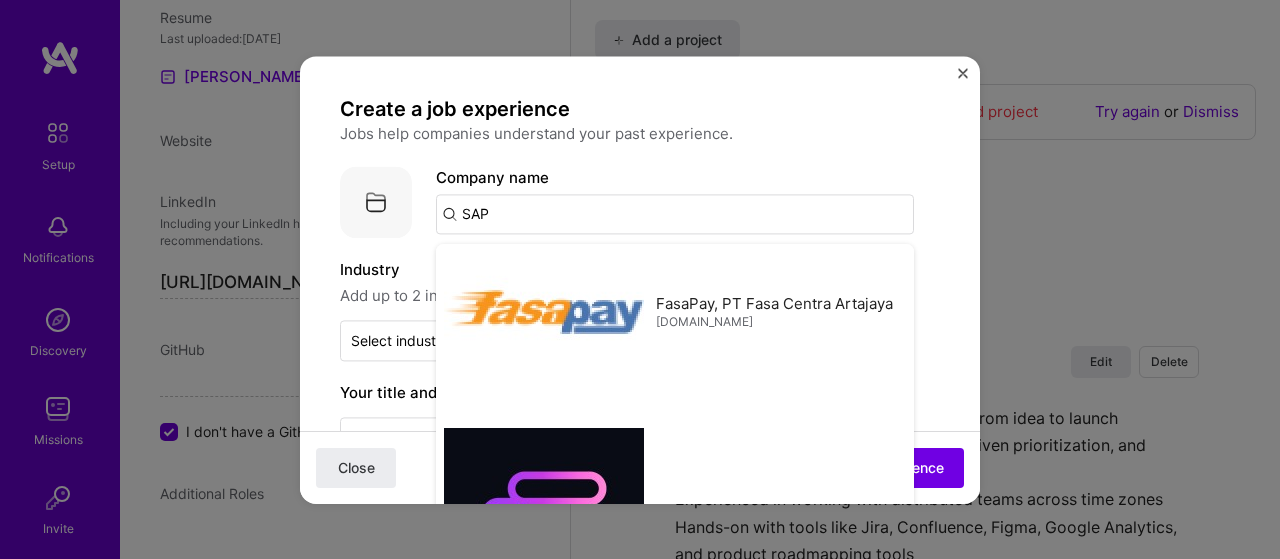 type on "SAP Hybris" 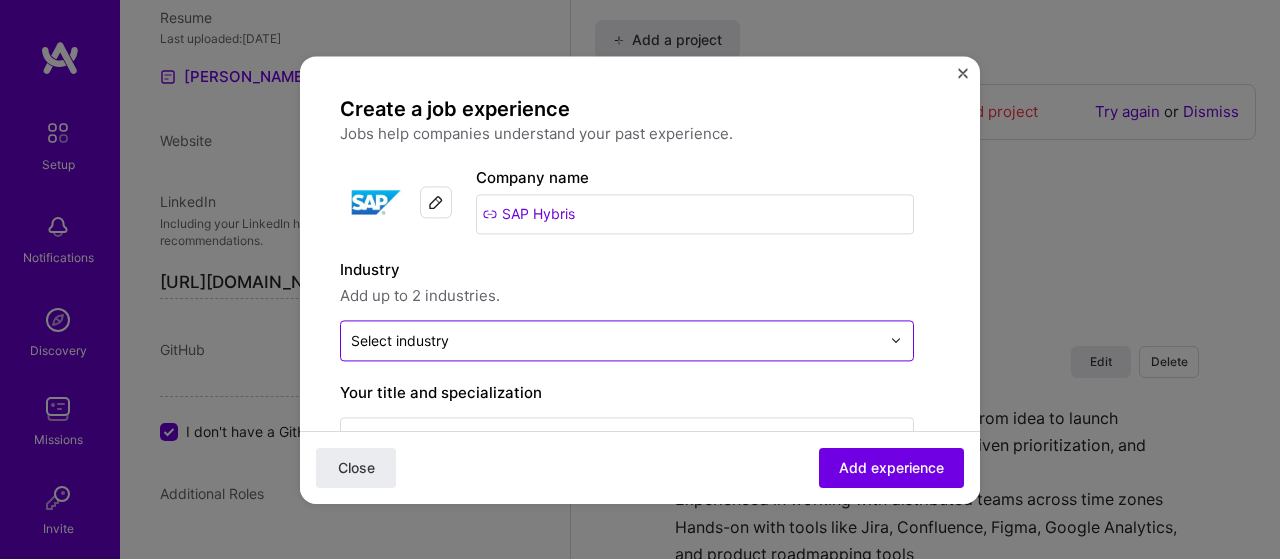 click on "Select industry 0" at bounding box center (400, 340) 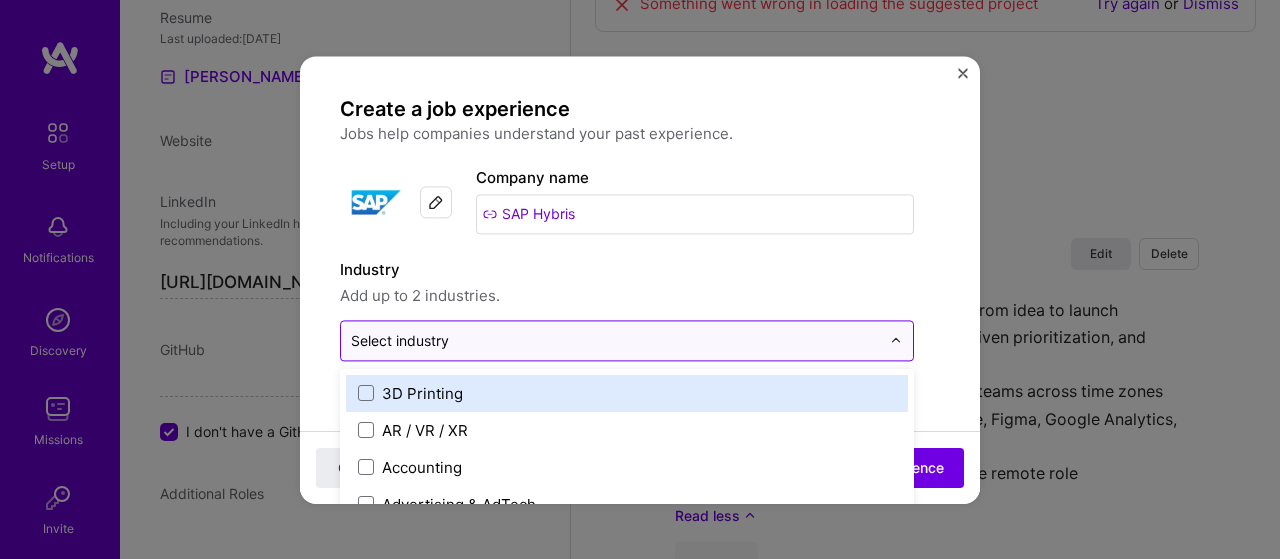 scroll, scrollTop: 1948, scrollLeft: 0, axis: vertical 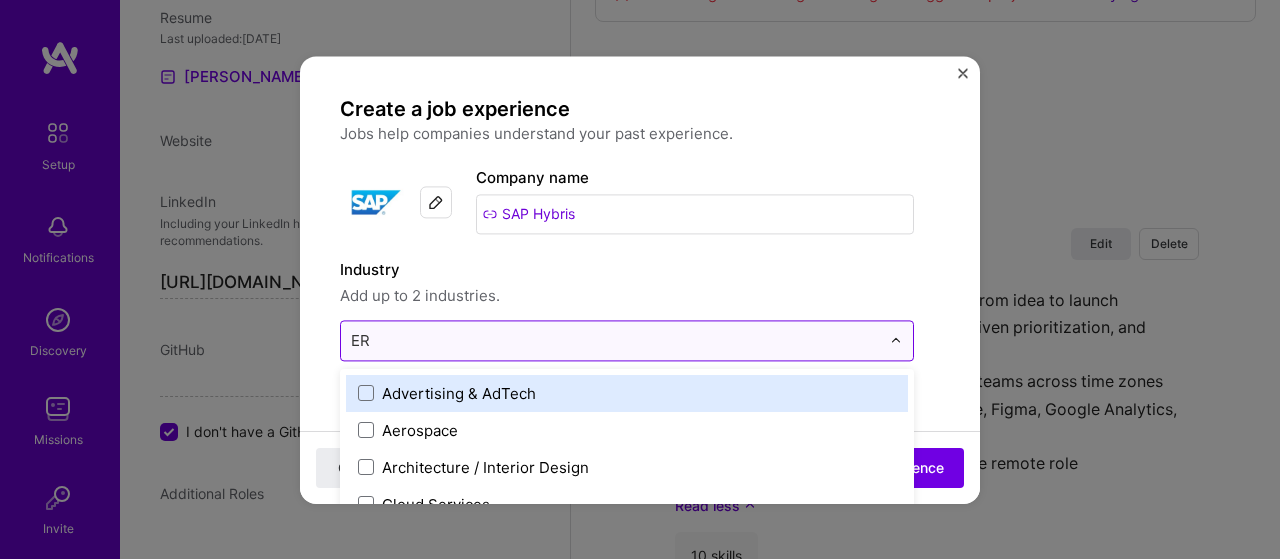 type on "ERP" 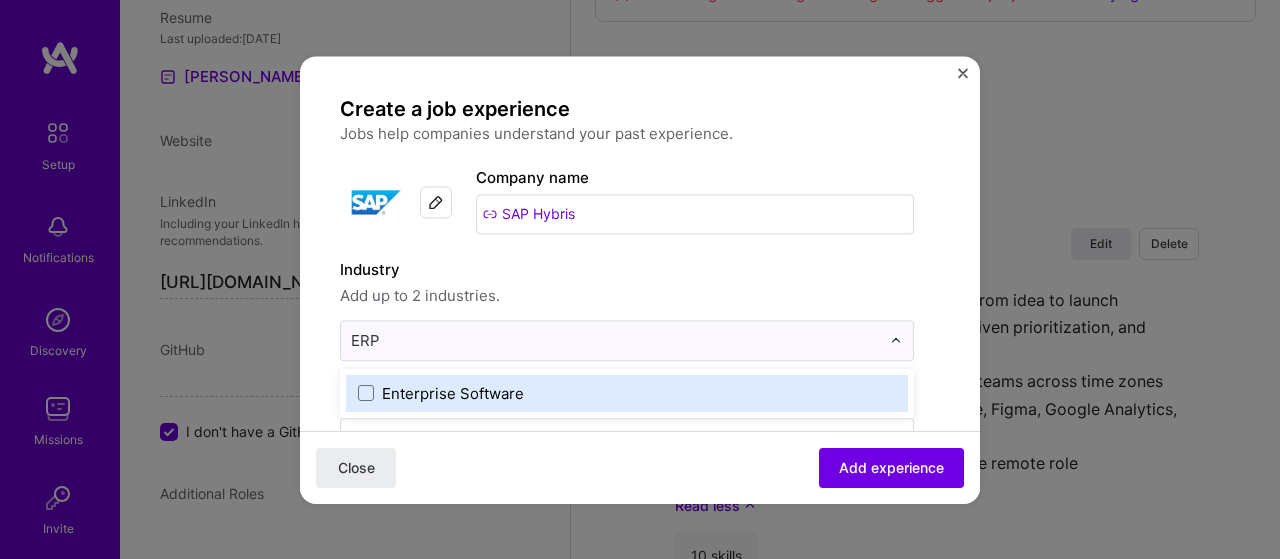 click on "Enterprise Software" at bounding box center (627, 393) 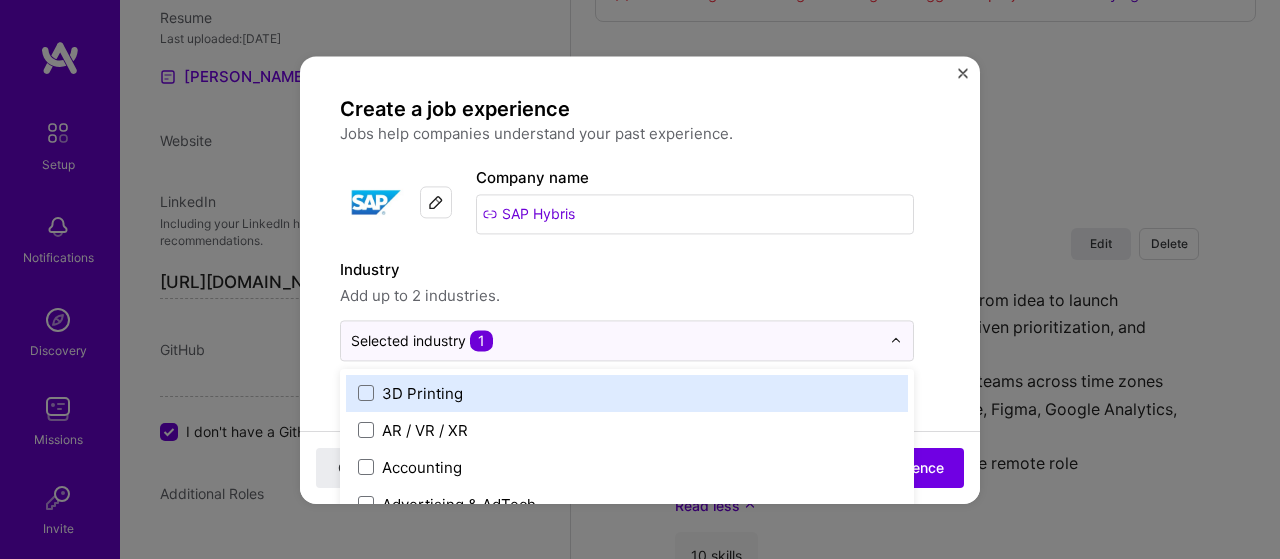 click on "Industry" at bounding box center [627, 270] 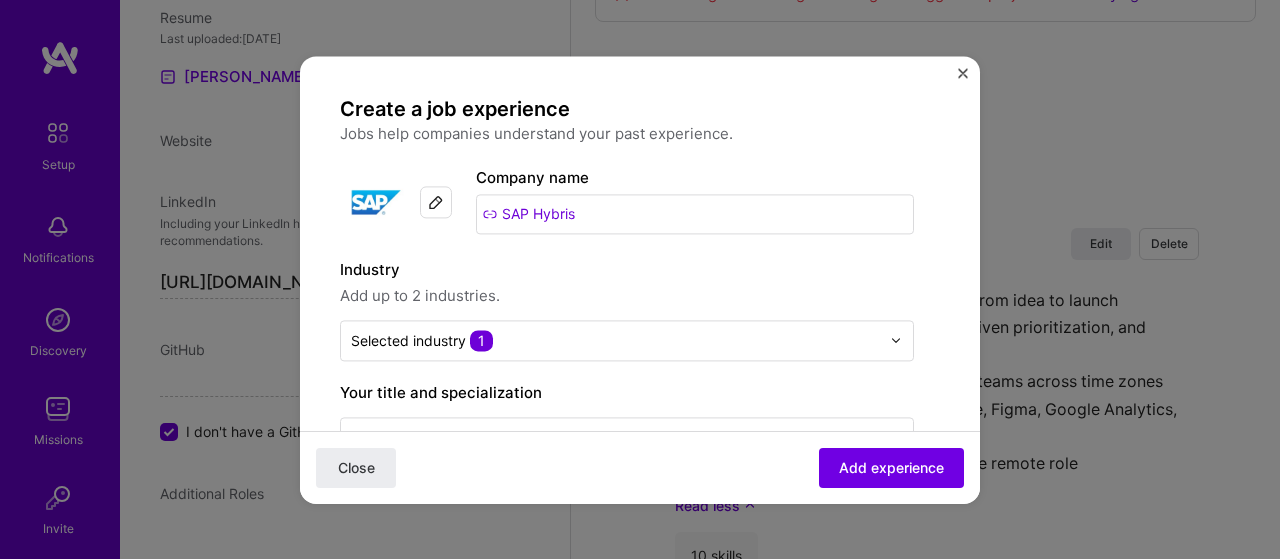 scroll, scrollTop: 100, scrollLeft: 0, axis: vertical 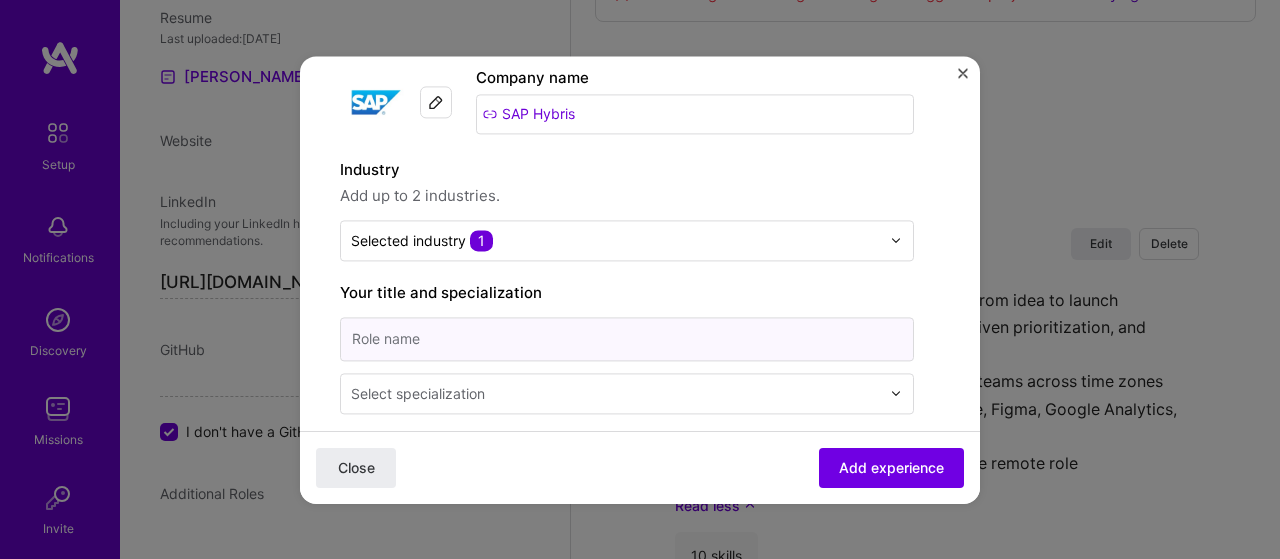 click at bounding box center (627, 339) 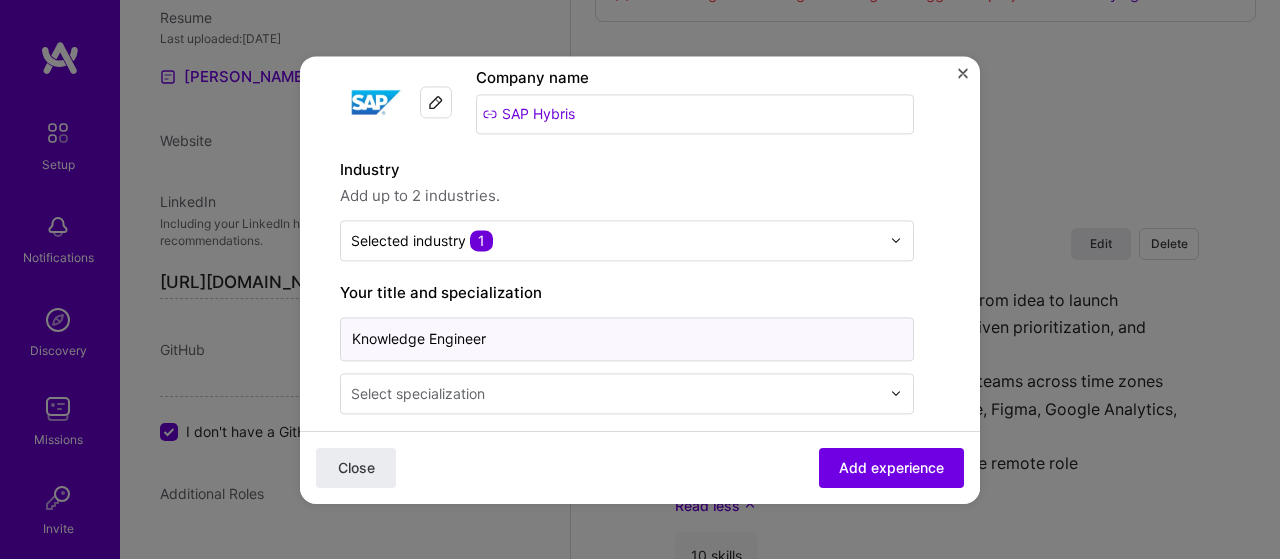 type on "Knowledge Engineer" 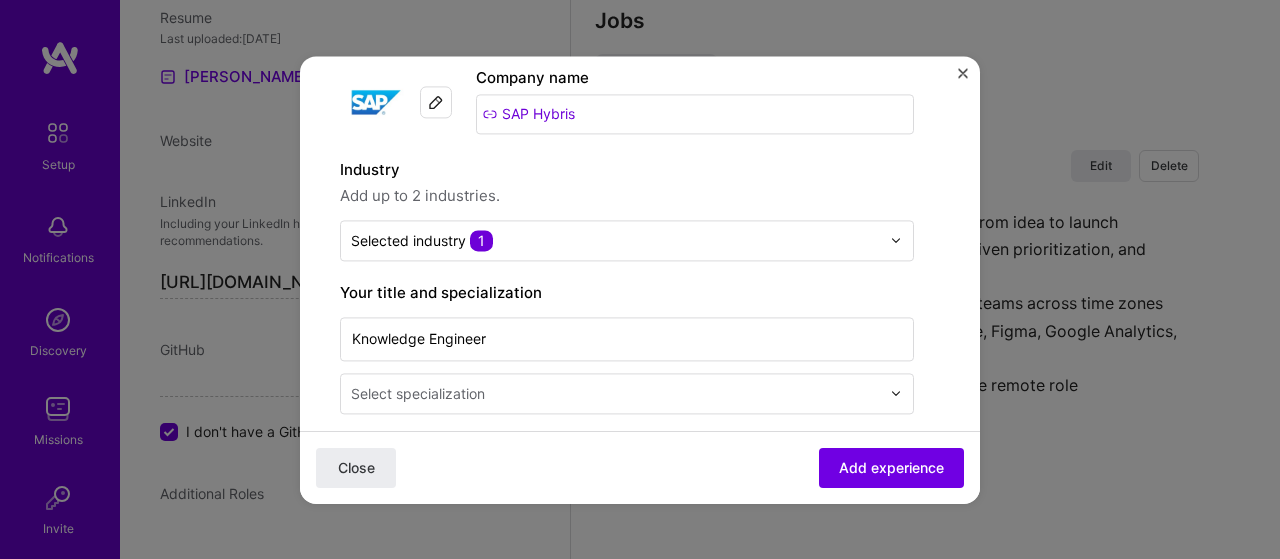 click on "Select specialization" at bounding box center (418, 393) 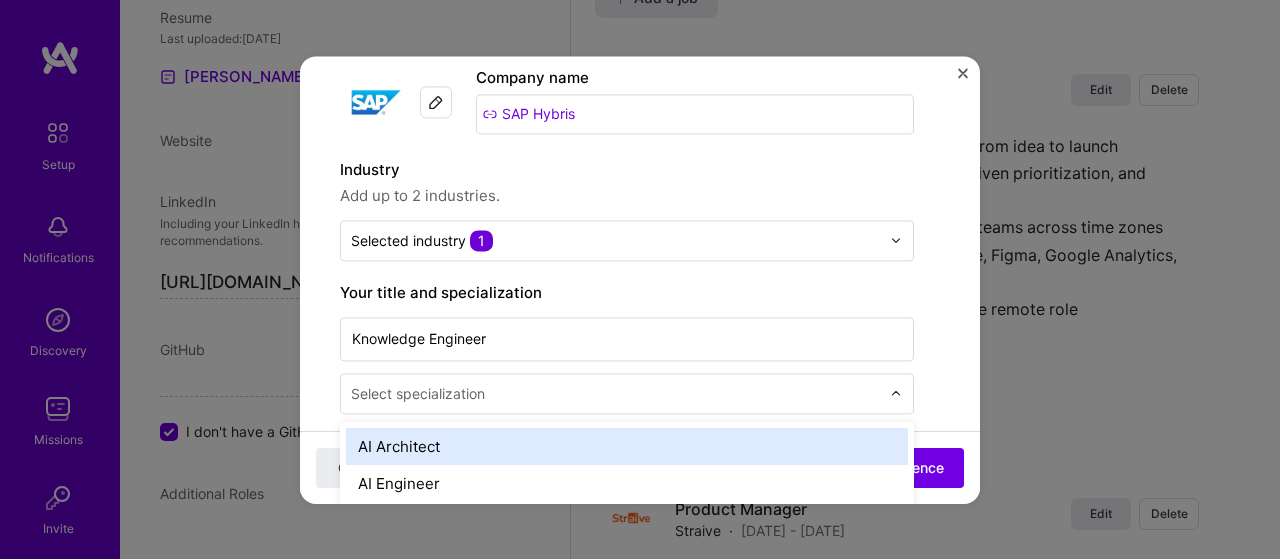 scroll, scrollTop: 2116, scrollLeft: 0, axis: vertical 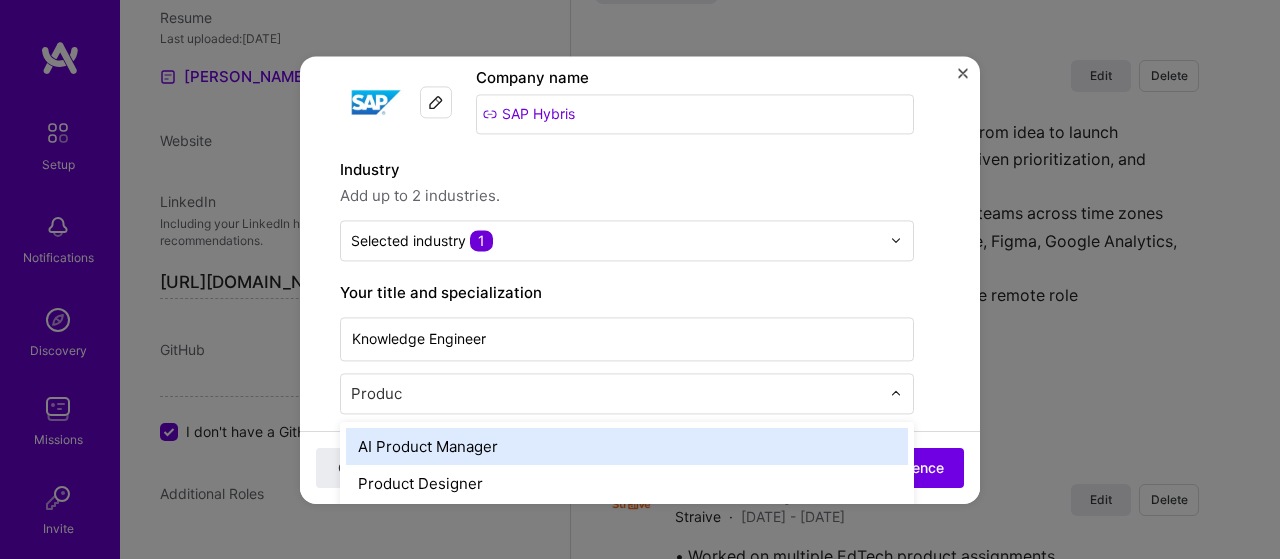 type on "Product" 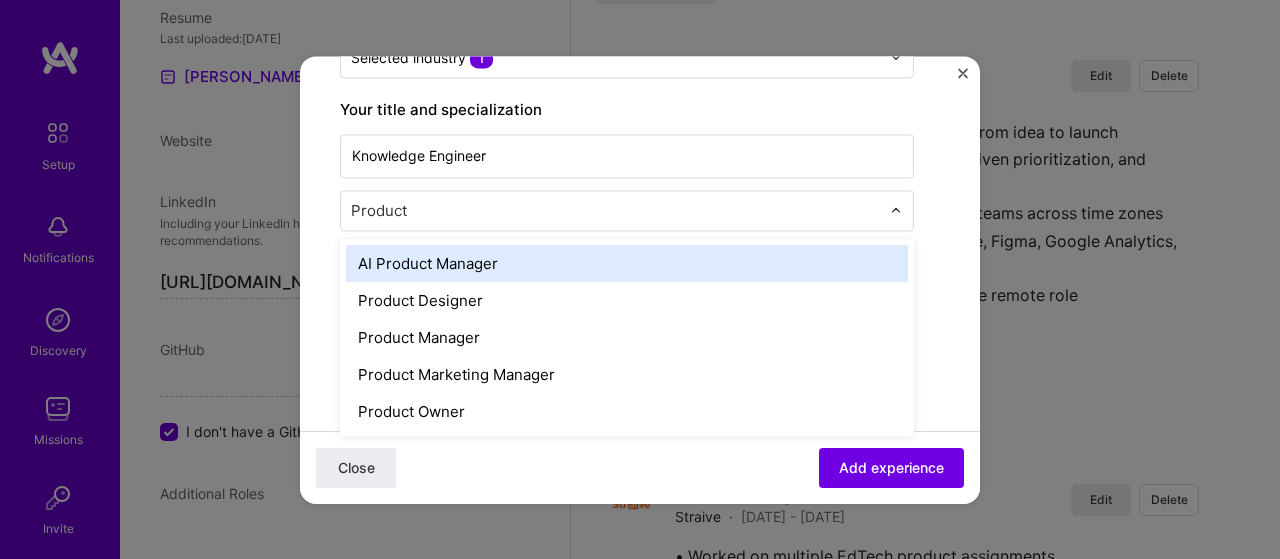 scroll, scrollTop: 300, scrollLeft: 0, axis: vertical 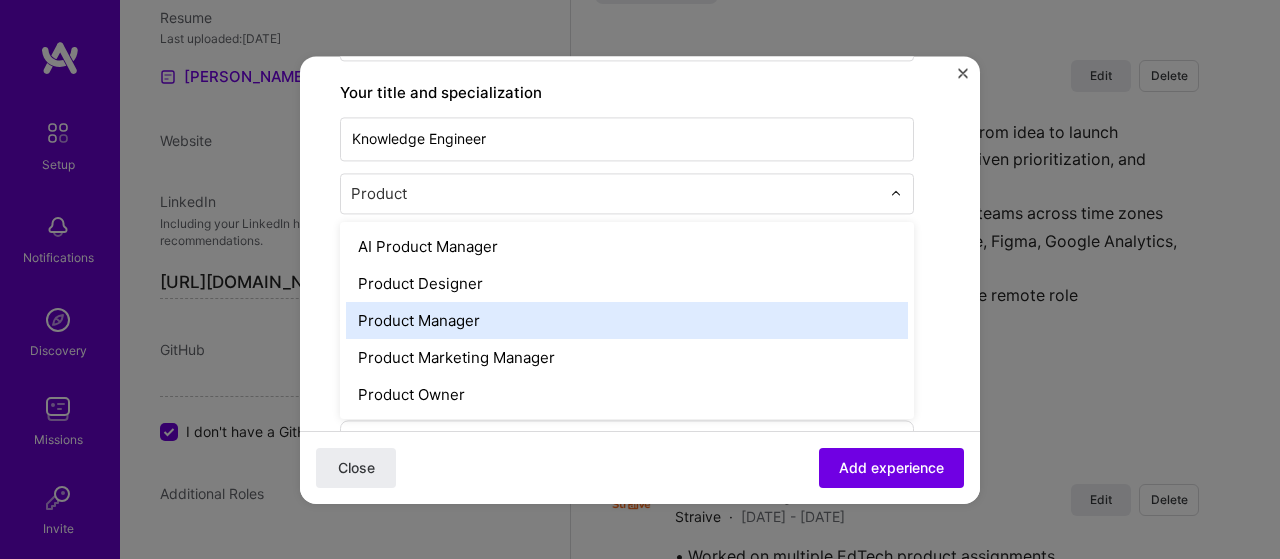 click on "Product Manager" at bounding box center (627, 320) 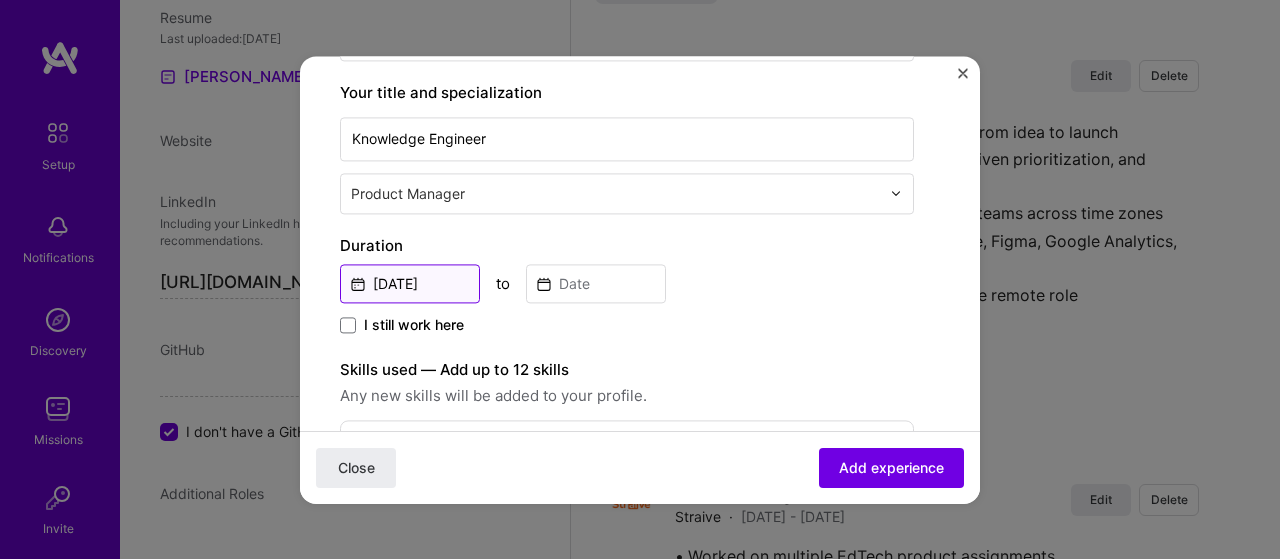 click on "[DATE]" at bounding box center [410, 283] 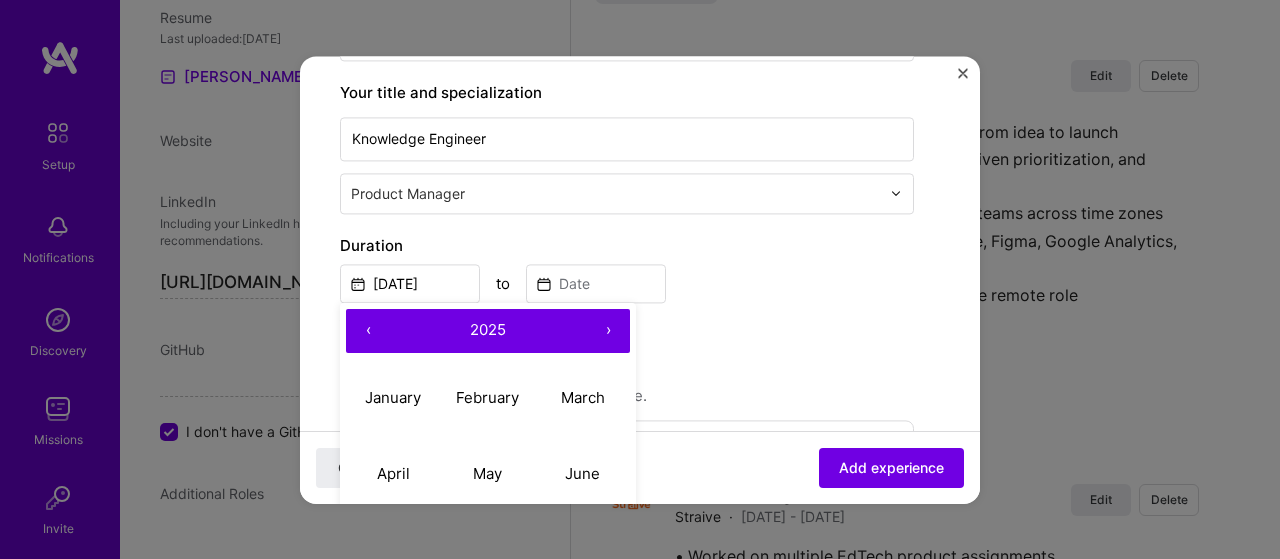 click on "‹" at bounding box center [368, 331] 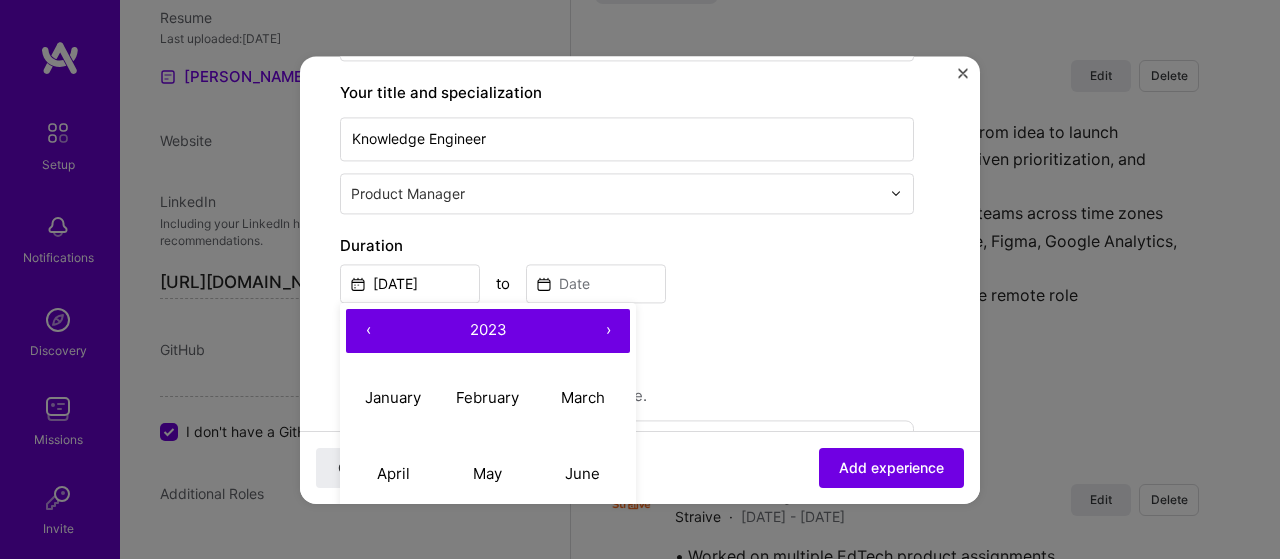 click on "‹" at bounding box center (368, 331) 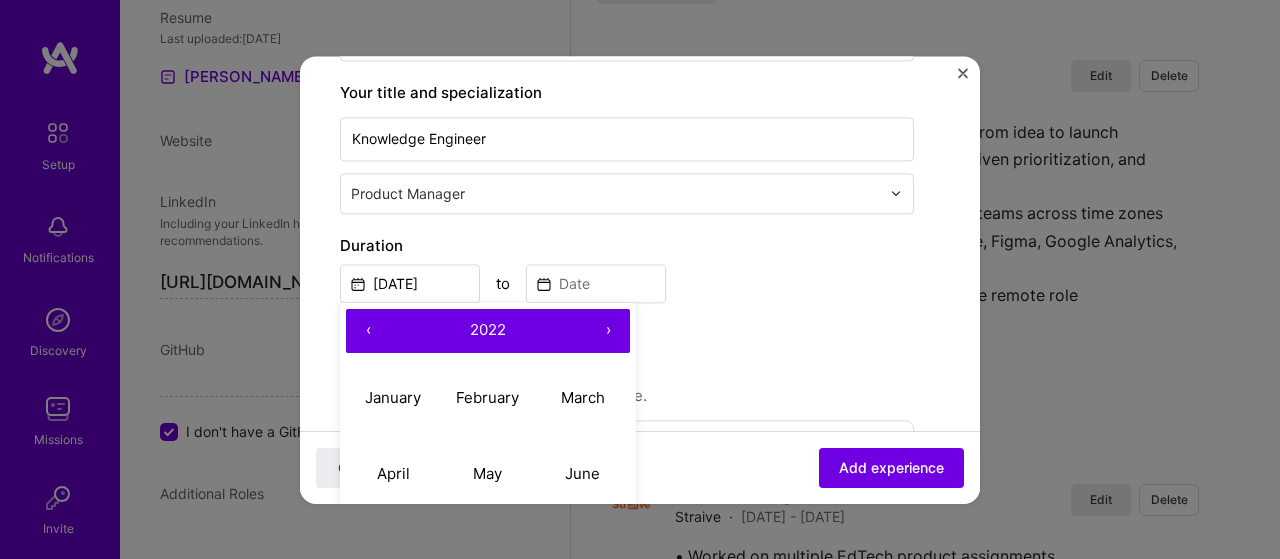 click on "‹" at bounding box center (368, 331) 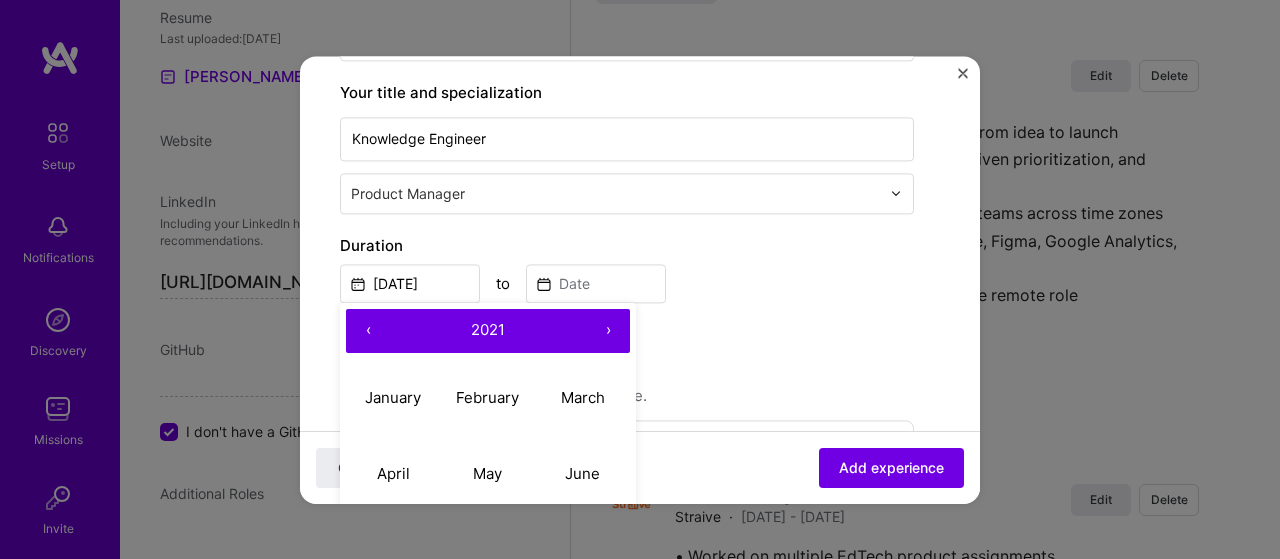click on "‹" at bounding box center (368, 331) 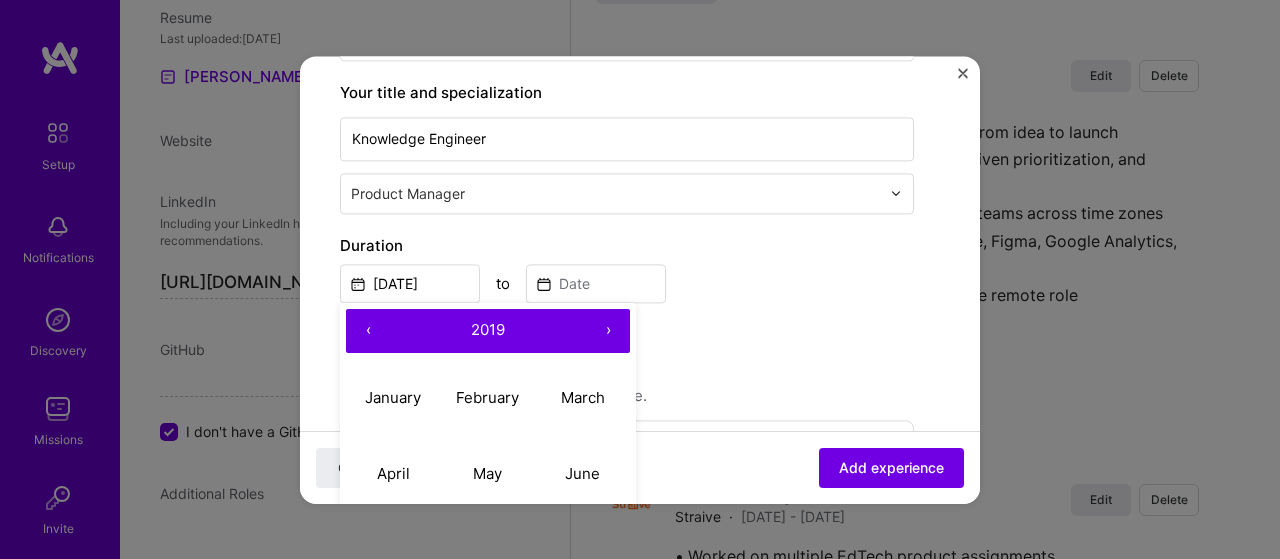 click on "‹" at bounding box center (368, 331) 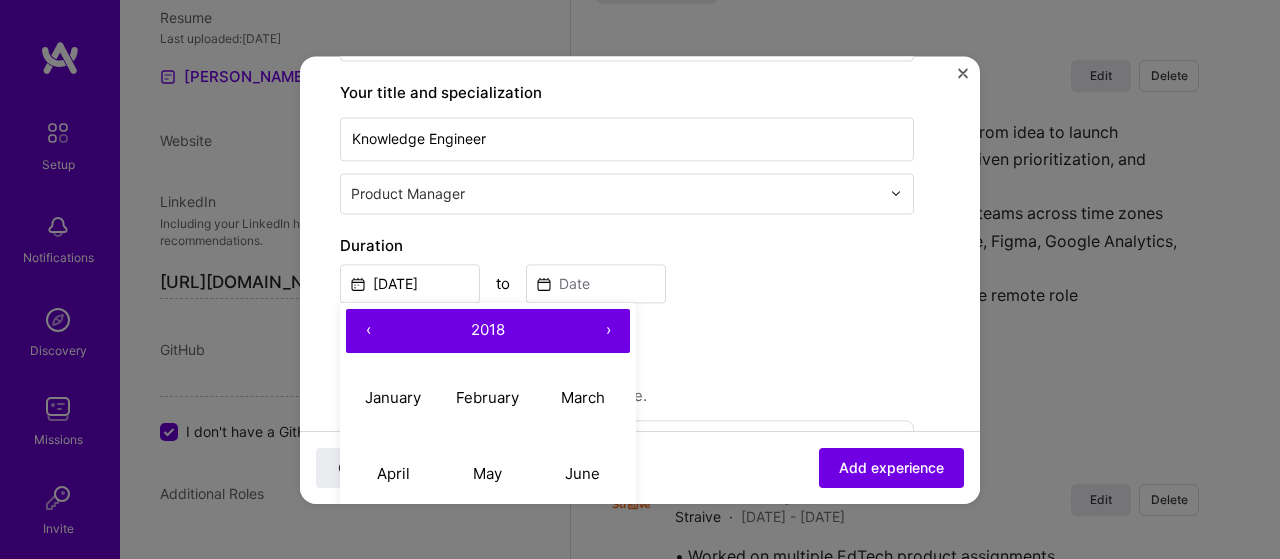 click on "‹" at bounding box center [368, 331] 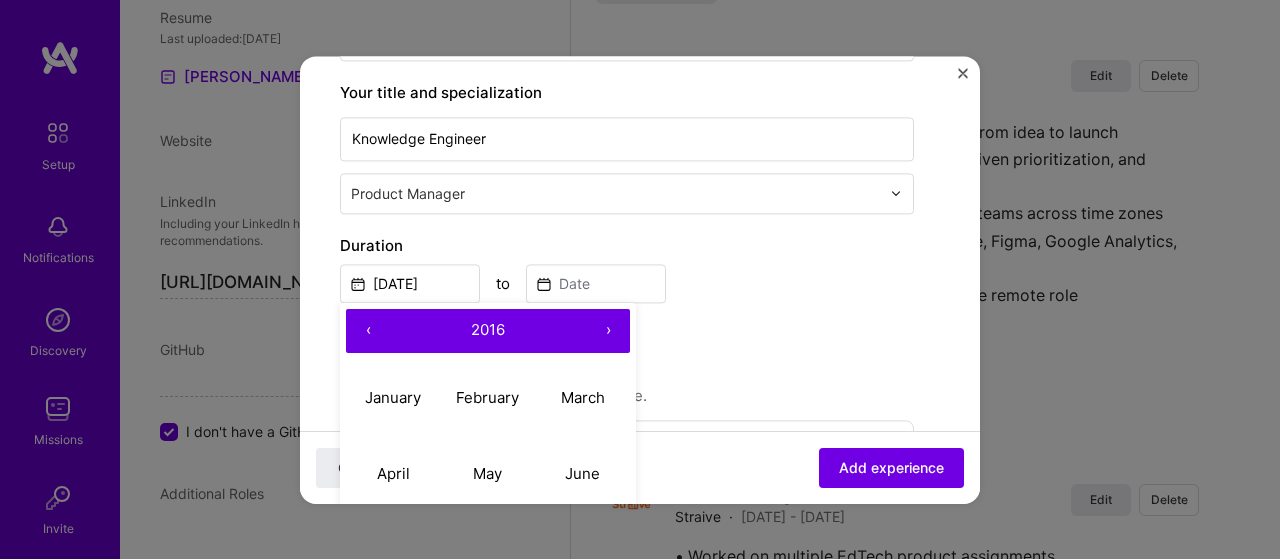 click on "‹" at bounding box center (368, 331) 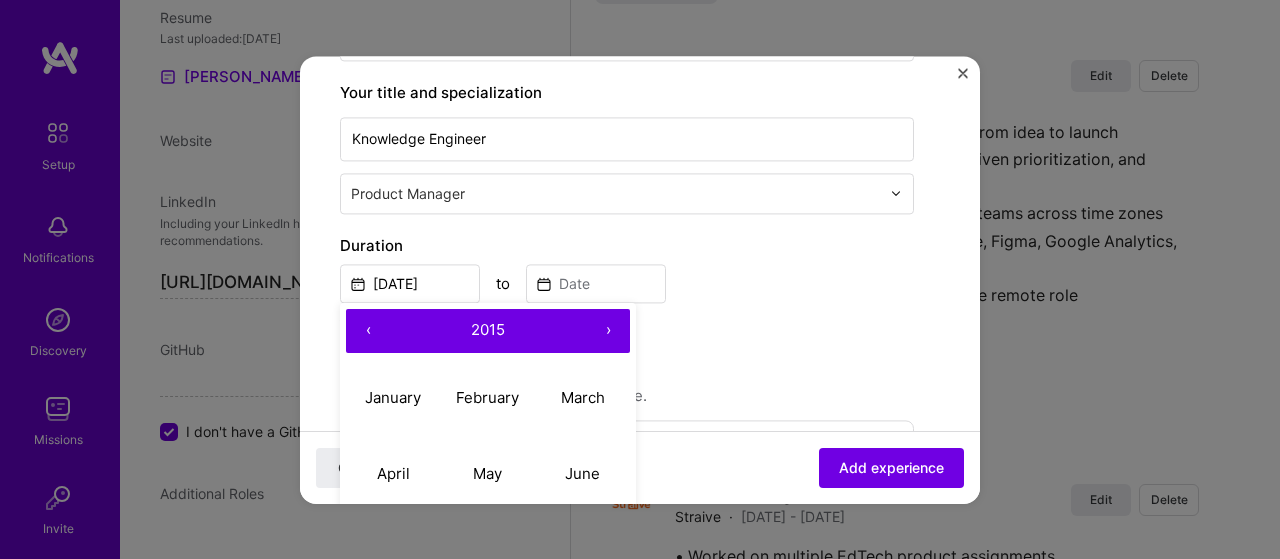 click on "‹" at bounding box center (368, 331) 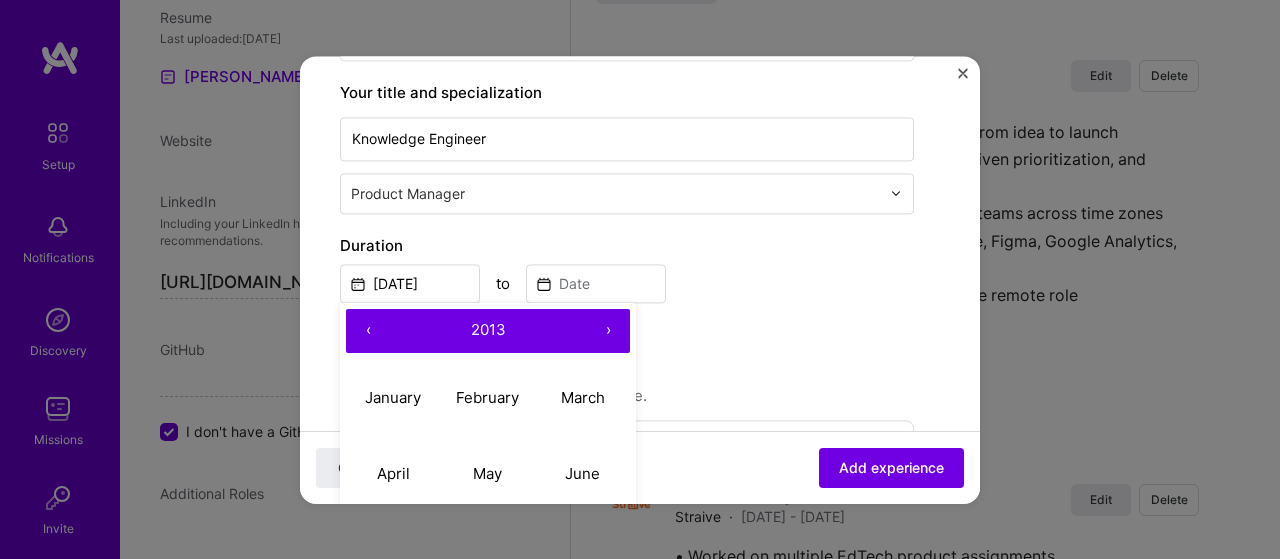 click on "‹" at bounding box center [368, 331] 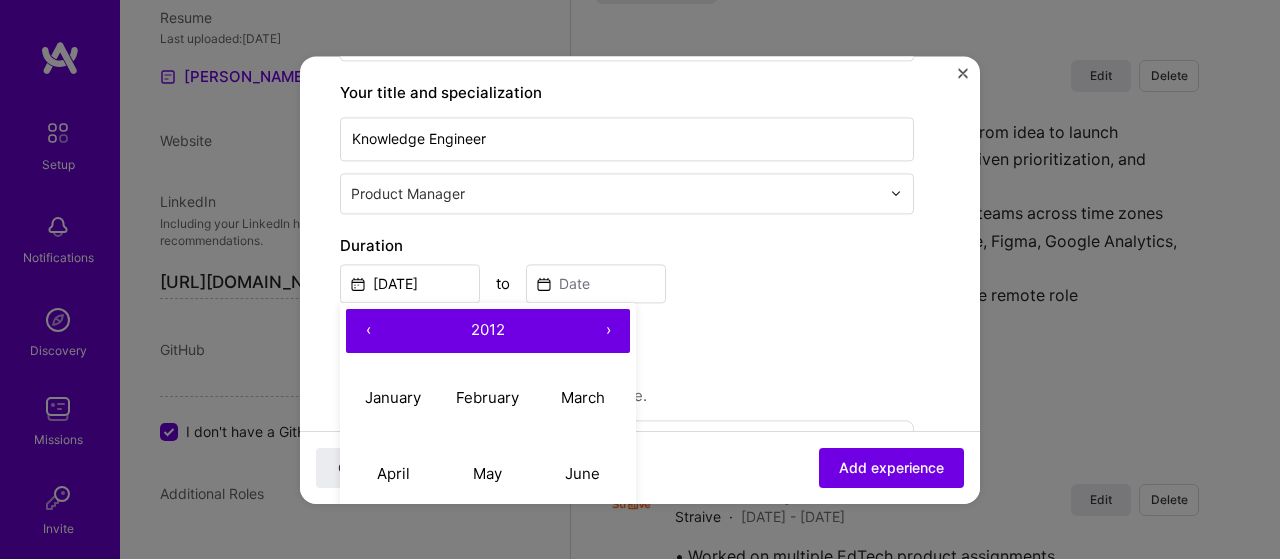 click on "‹" at bounding box center (368, 331) 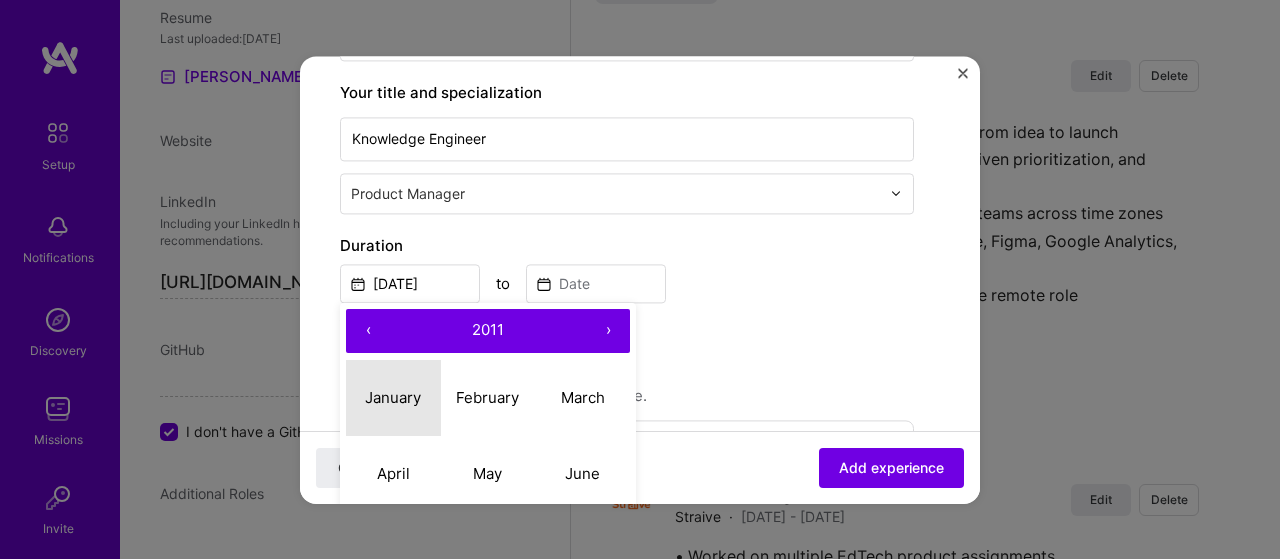 drag, startPoint x: 406, startPoint y: 391, endPoint x: 412, endPoint y: 381, distance: 11.661903 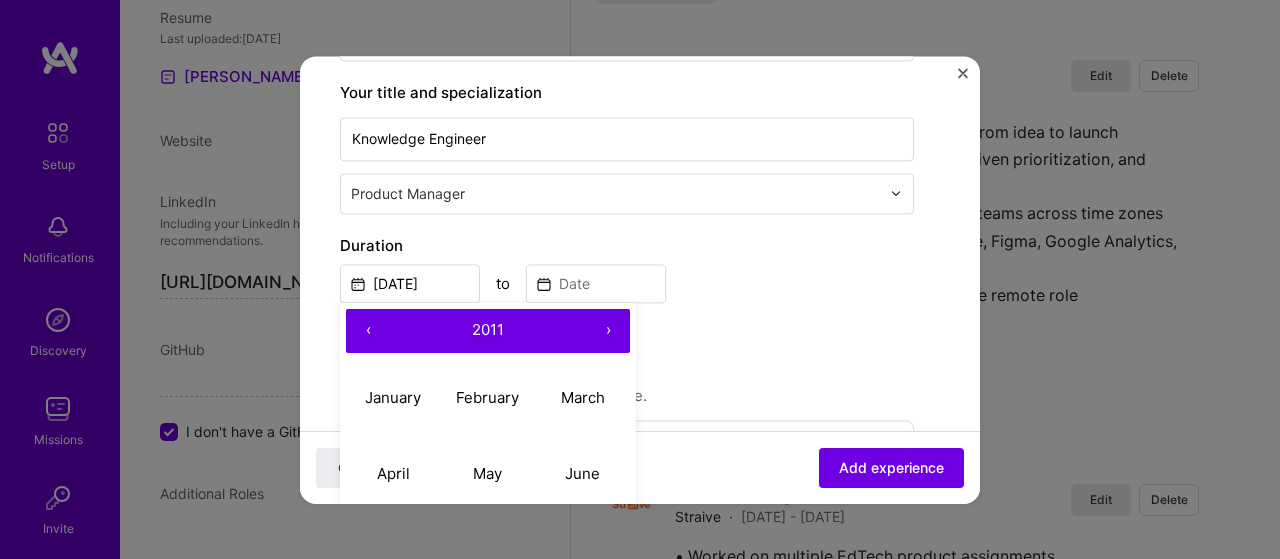 type on "[DATE]" 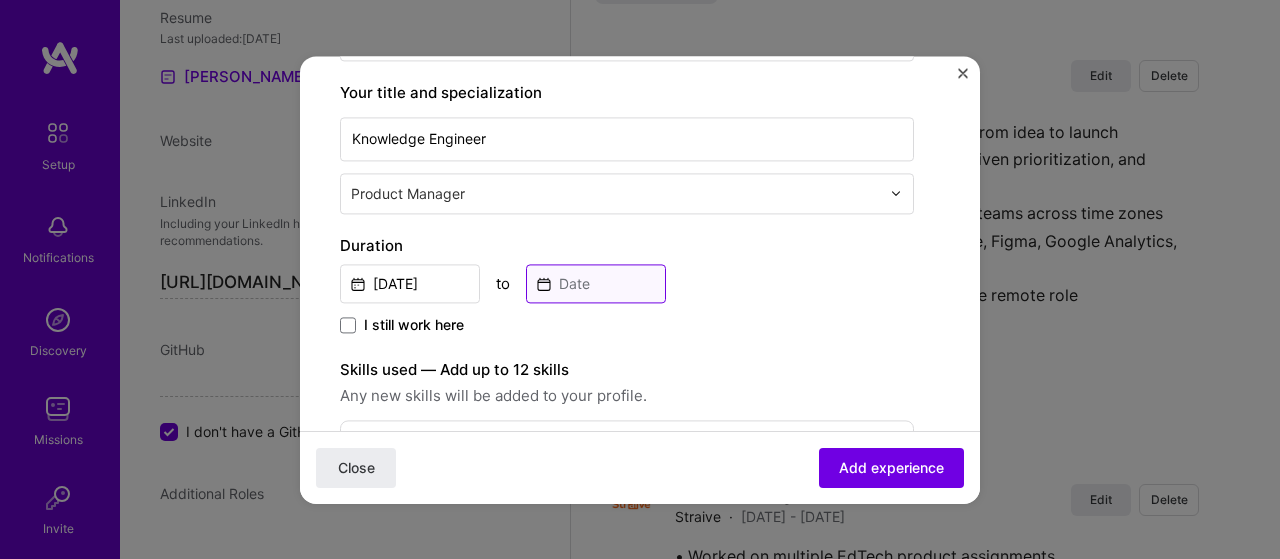click at bounding box center [596, 283] 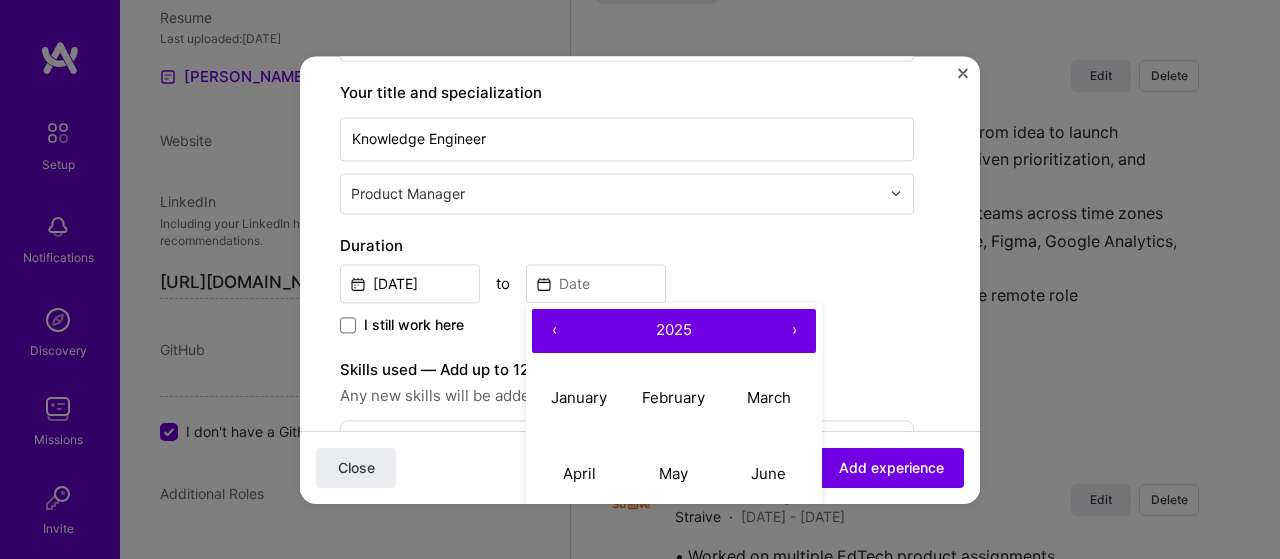 click on "‹" at bounding box center [554, 331] 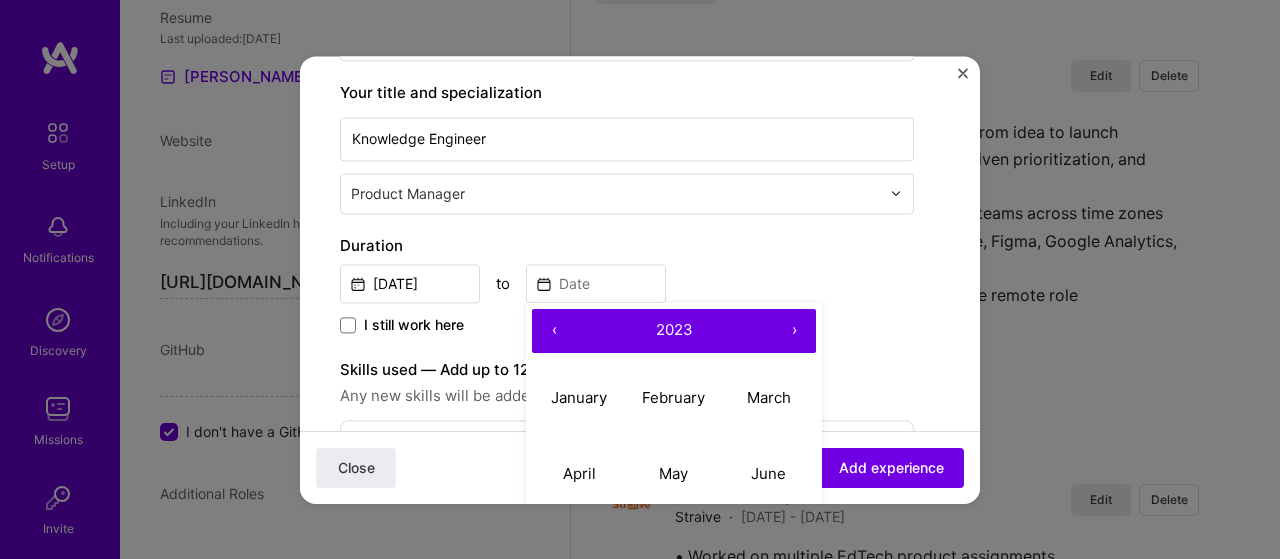 click on "‹" at bounding box center [554, 331] 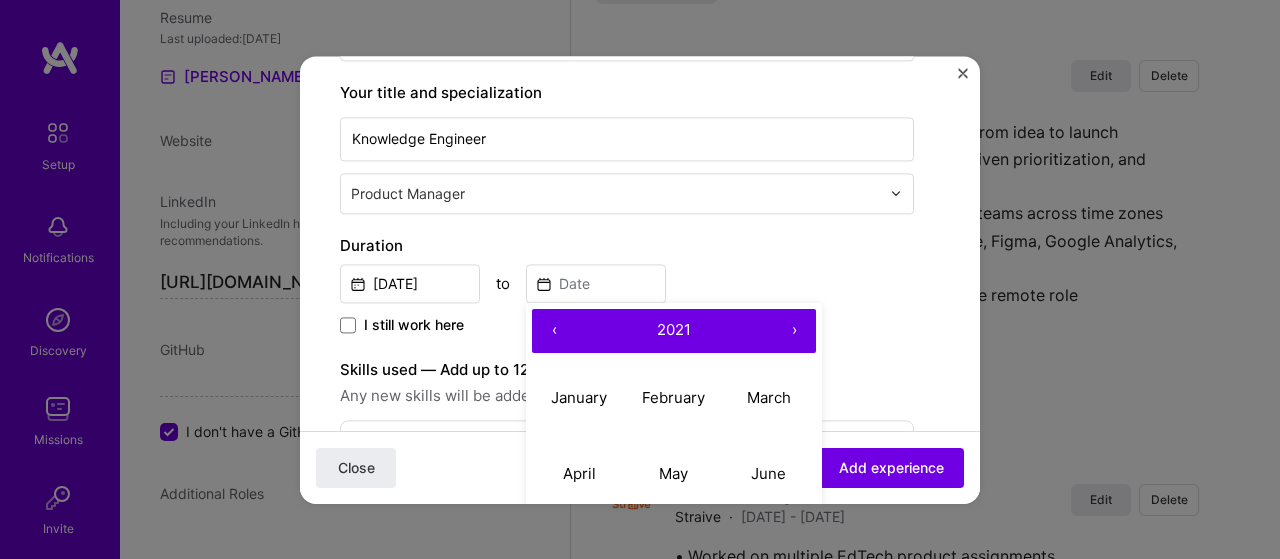 click on "‹" at bounding box center [554, 331] 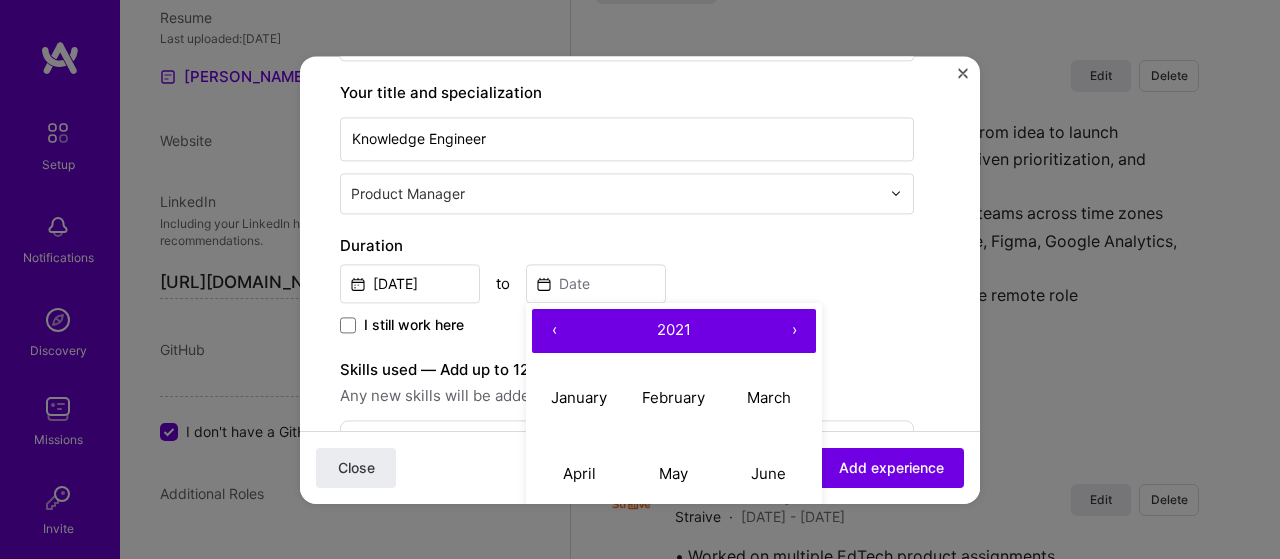 click on "‹" at bounding box center [554, 331] 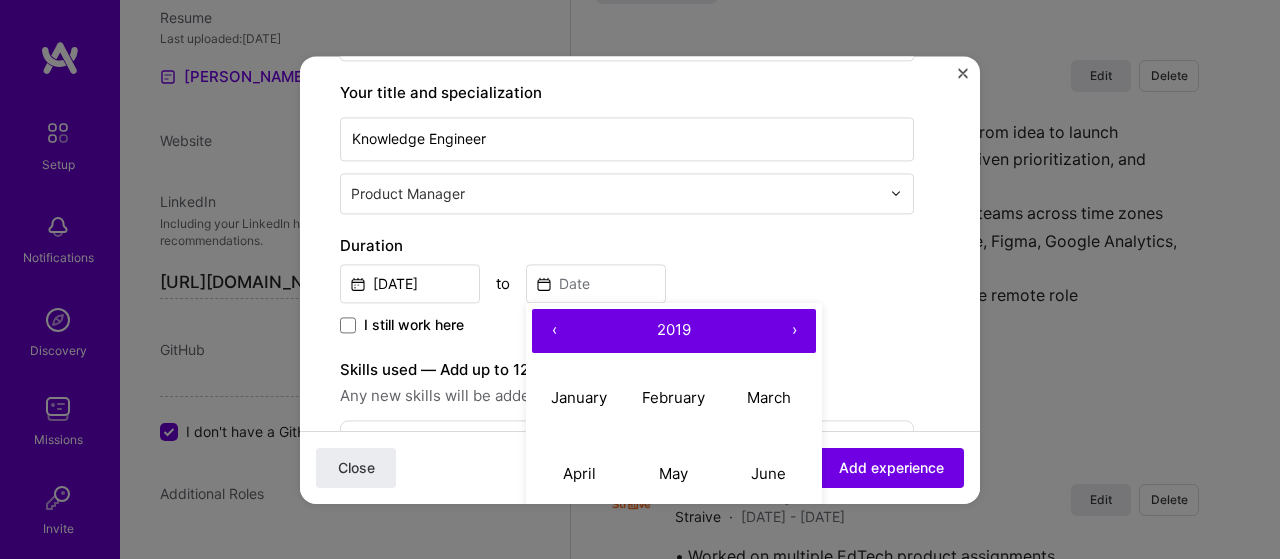 click on "‹" at bounding box center (554, 331) 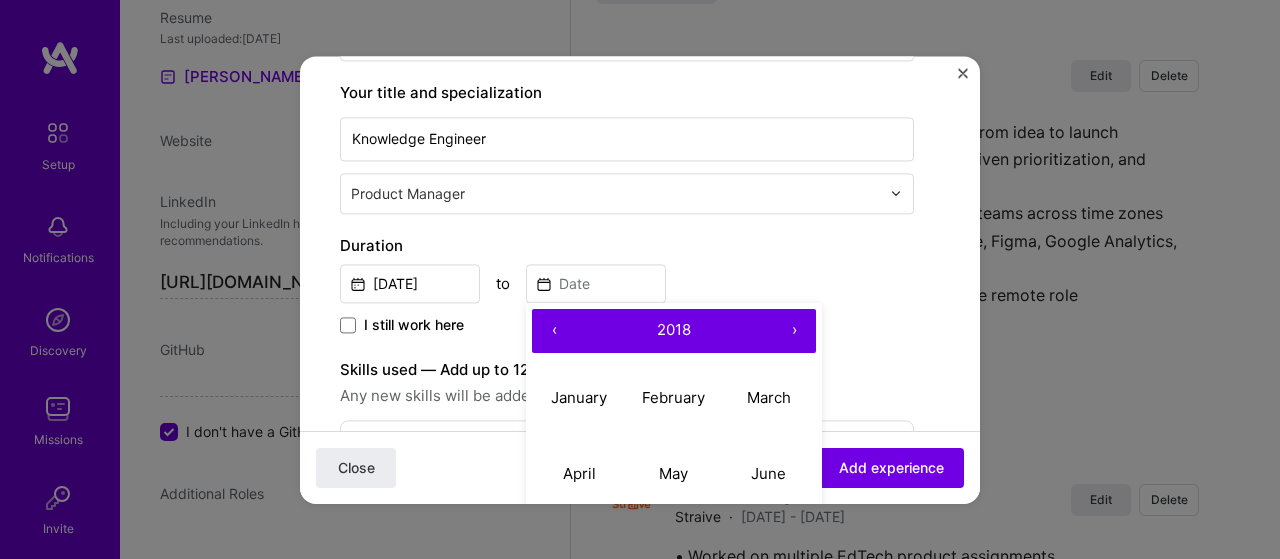 click on "‹" at bounding box center (554, 331) 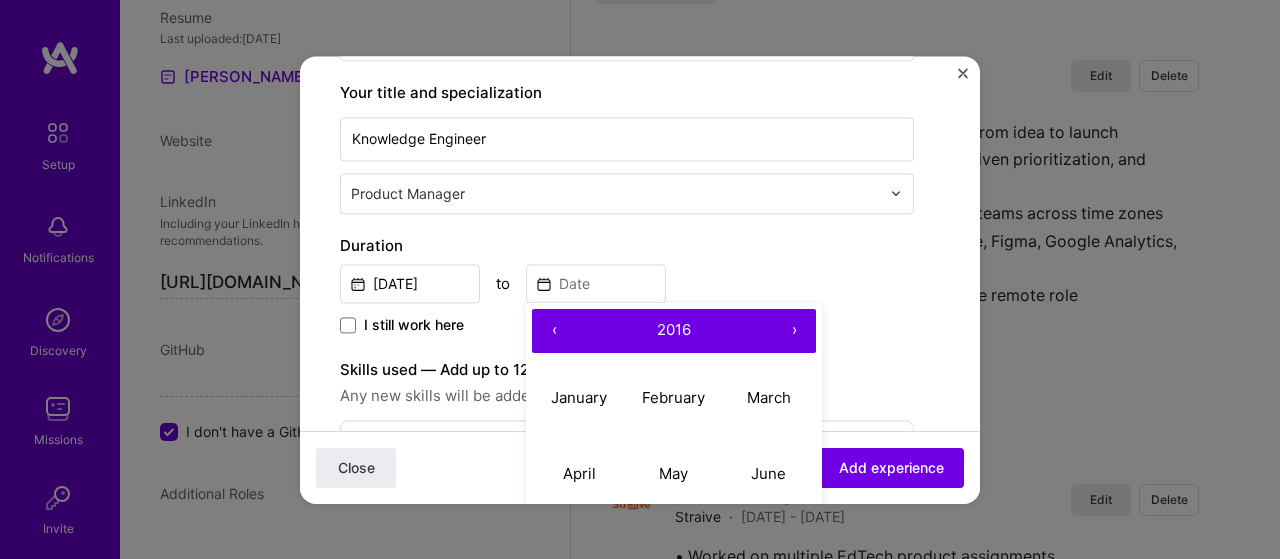 click on "‹" at bounding box center [554, 331] 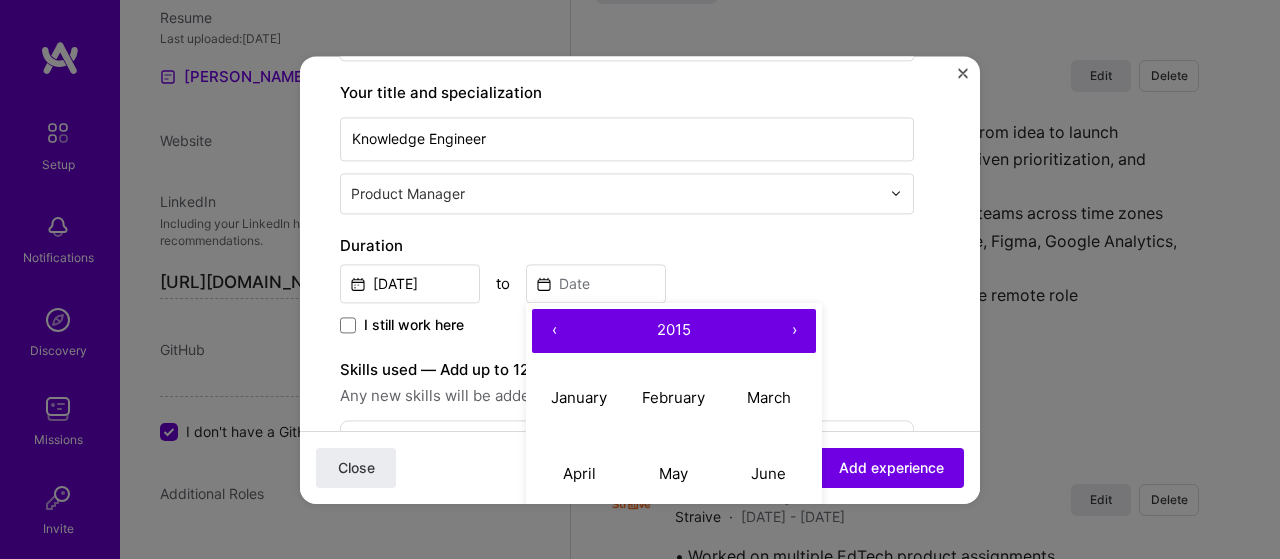 click on "‹" at bounding box center (554, 331) 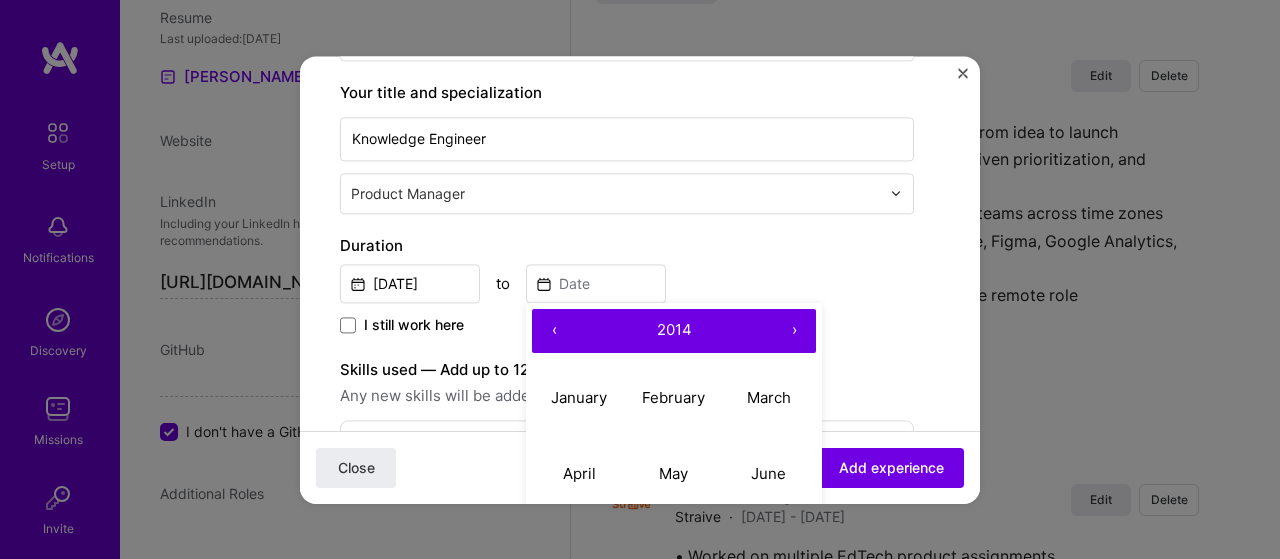 click on "‹" at bounding box center [554, 331] 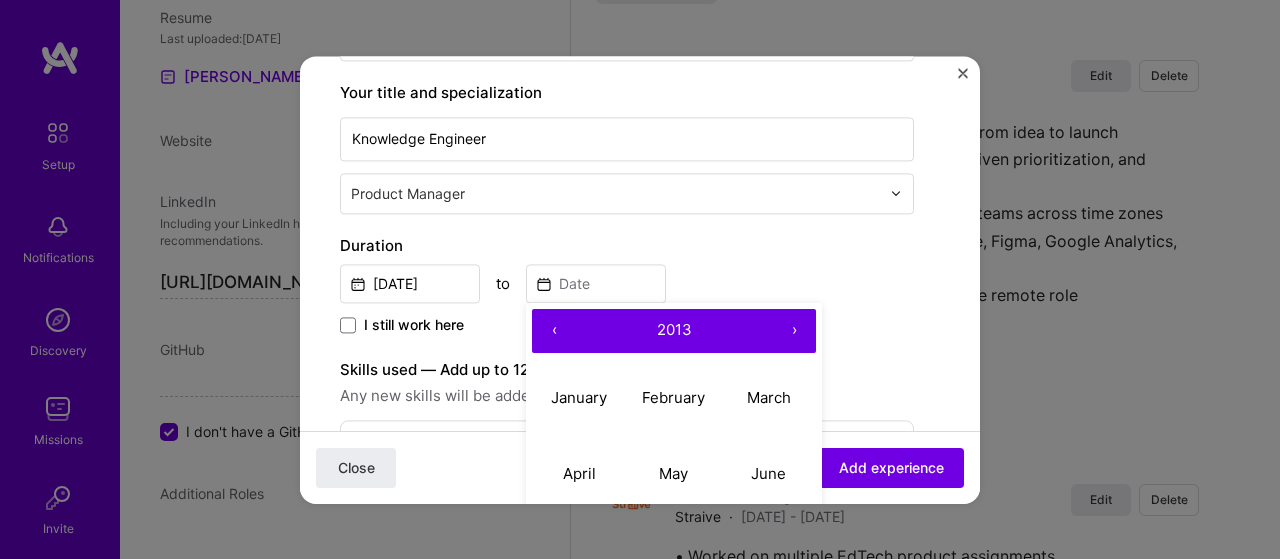 click on "‹" at bounding box center (554, 331) 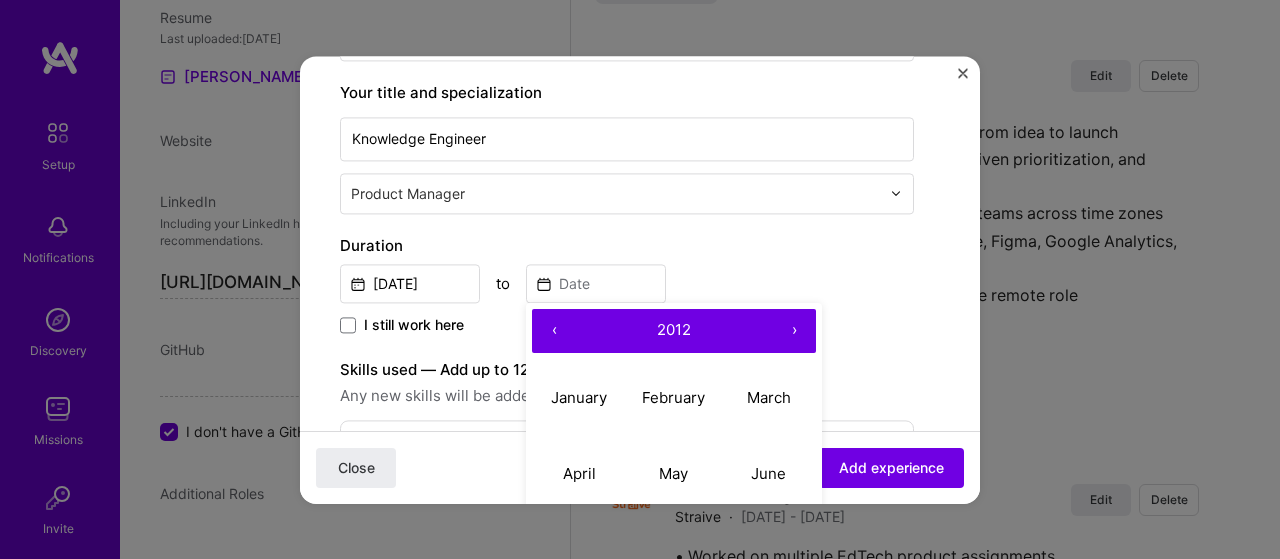 scroll, scrollTop: 400, scrollLeft: 0, axis: vertical 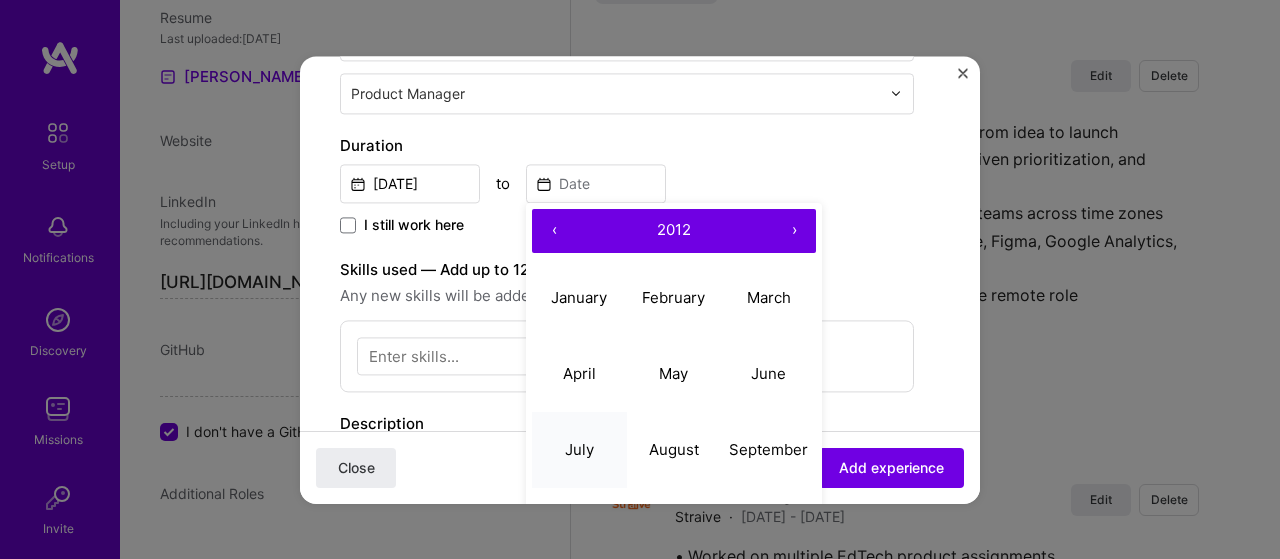 click on "July" at bounding box center [579, 449] 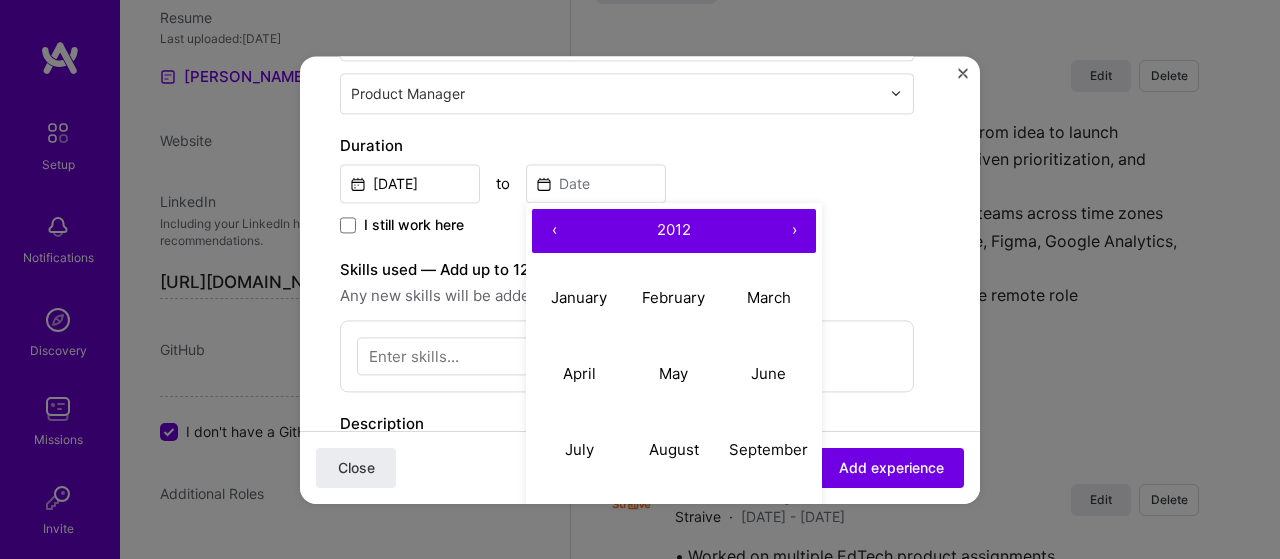 type on "[DATE]" 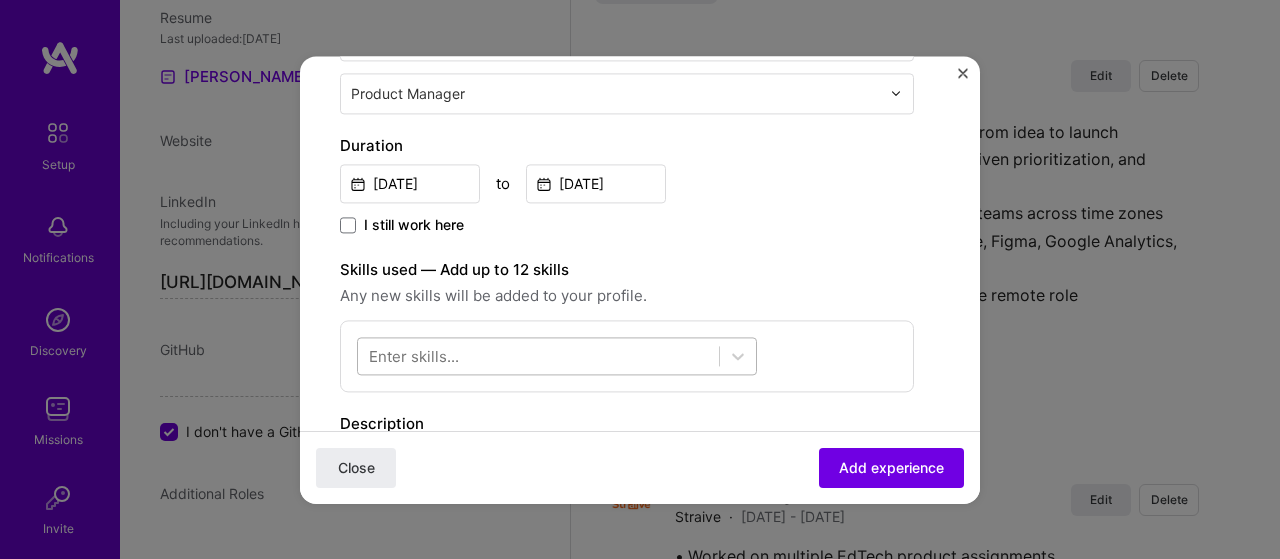 click at bounding box center (538, 355) 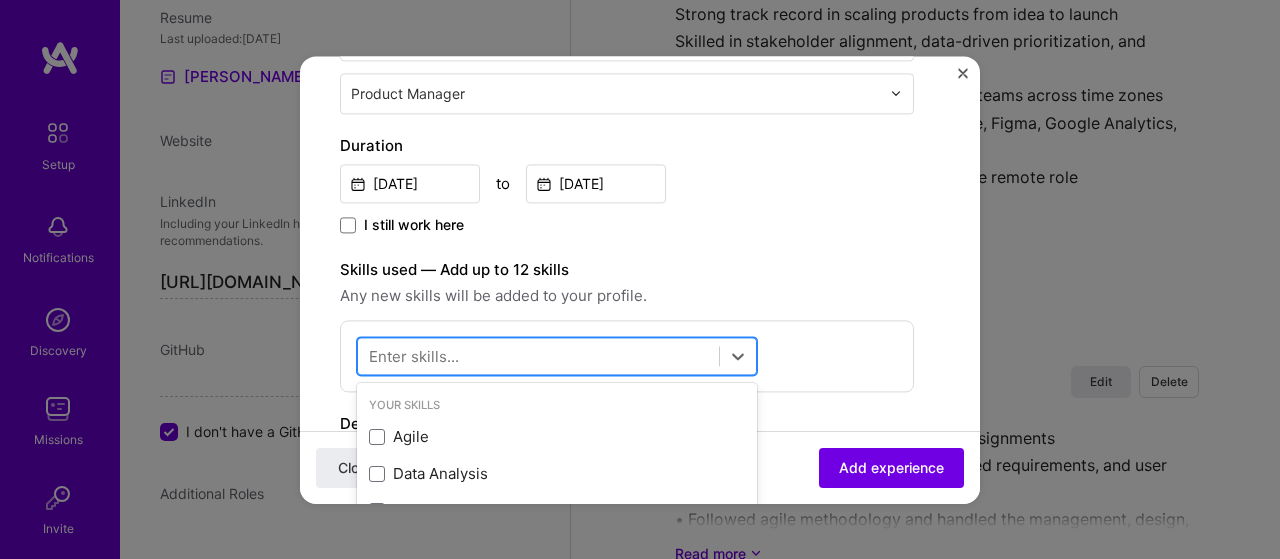 scroll, scrollTop: 2245, scrollLeft: 0, axis: vertical 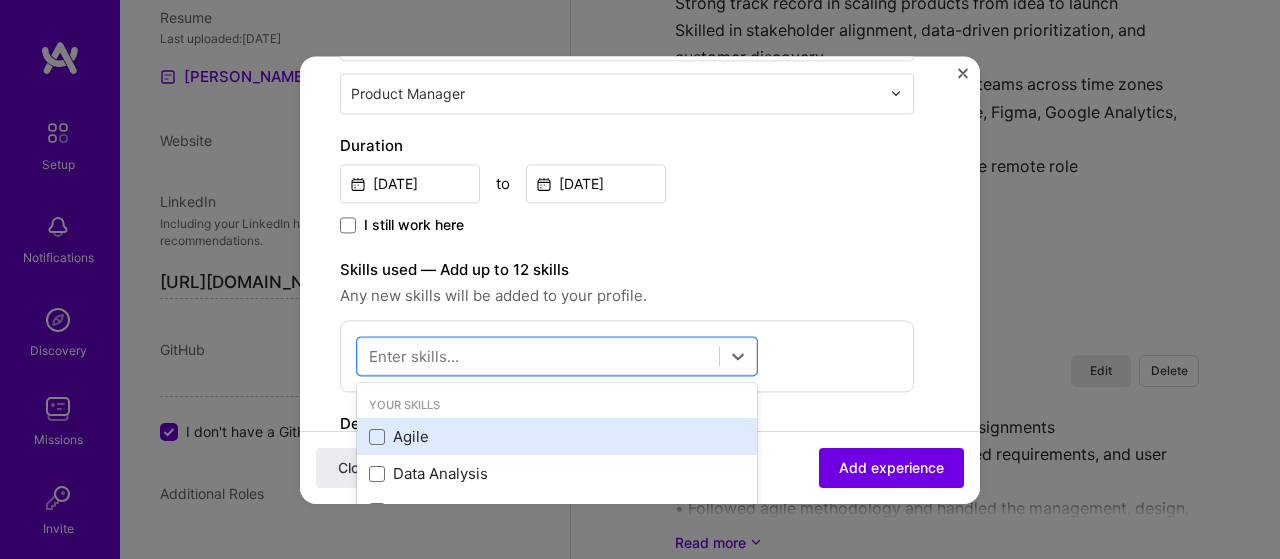 click on "Agile" at bounding box center [557, 437] 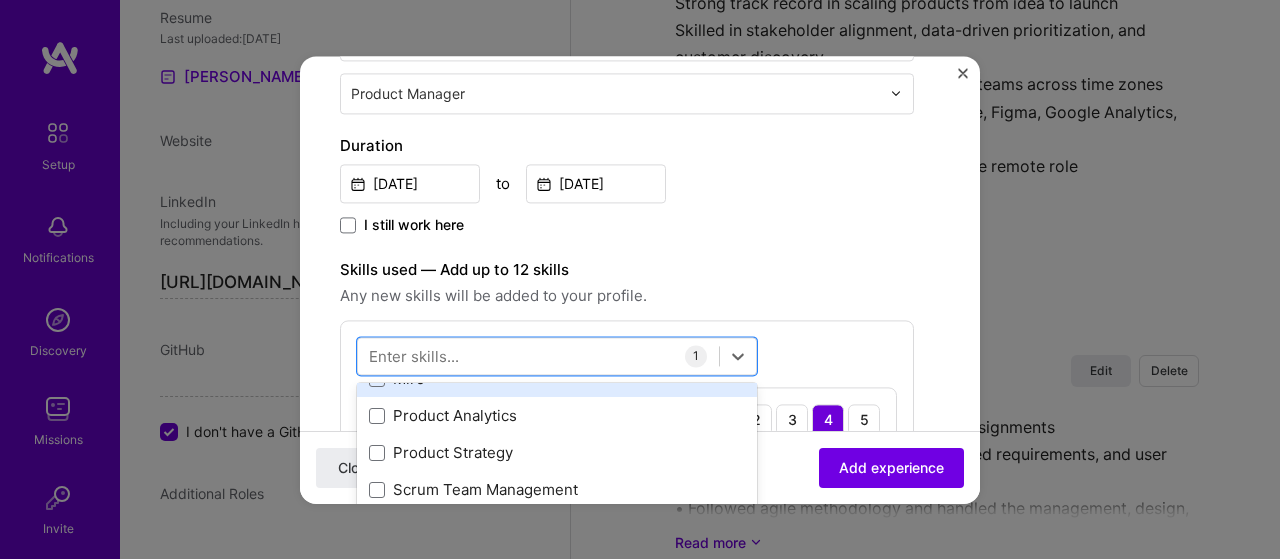 scroll, scrollTop: 200, scrollLeft: 0, axis: vertical 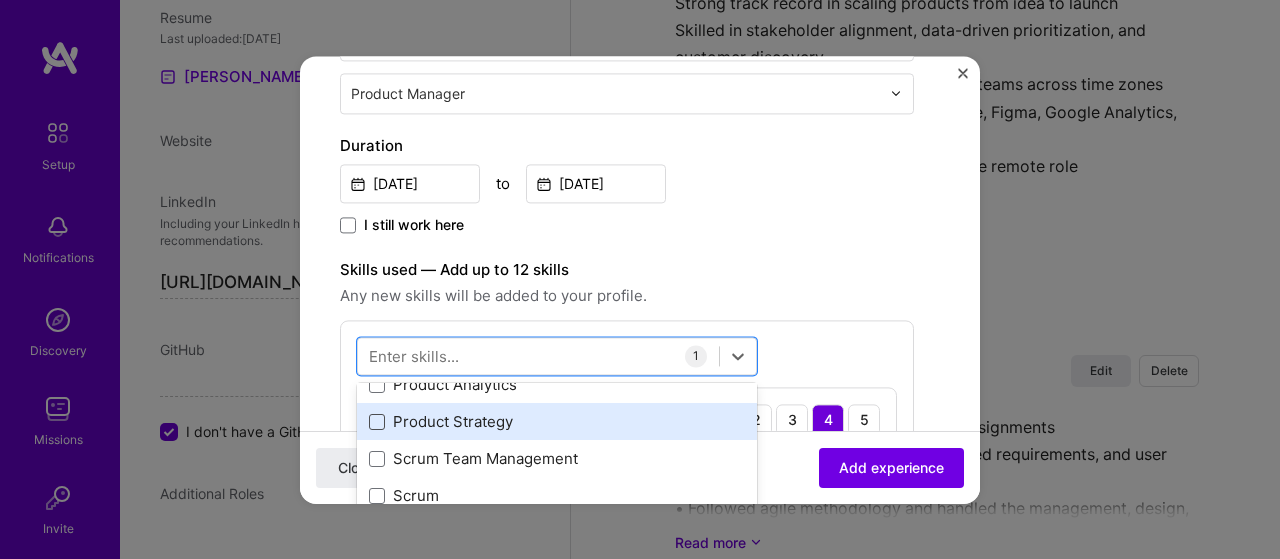 click at bounding box center [377, 422] 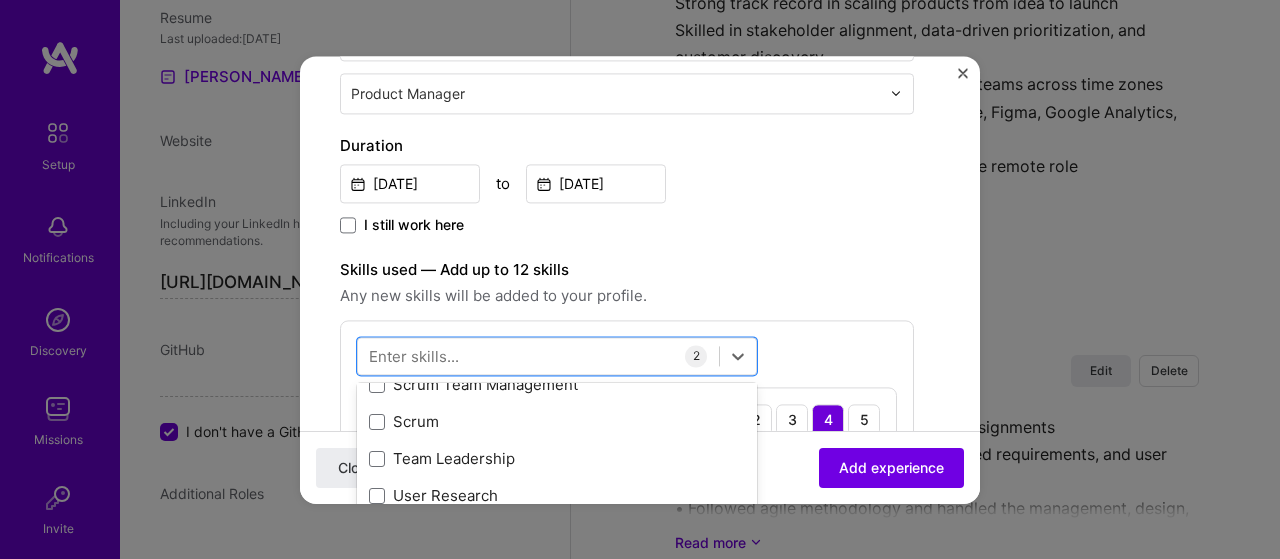 scroll, scrollTop: 300, scrollLeft: 0, axis: vertical 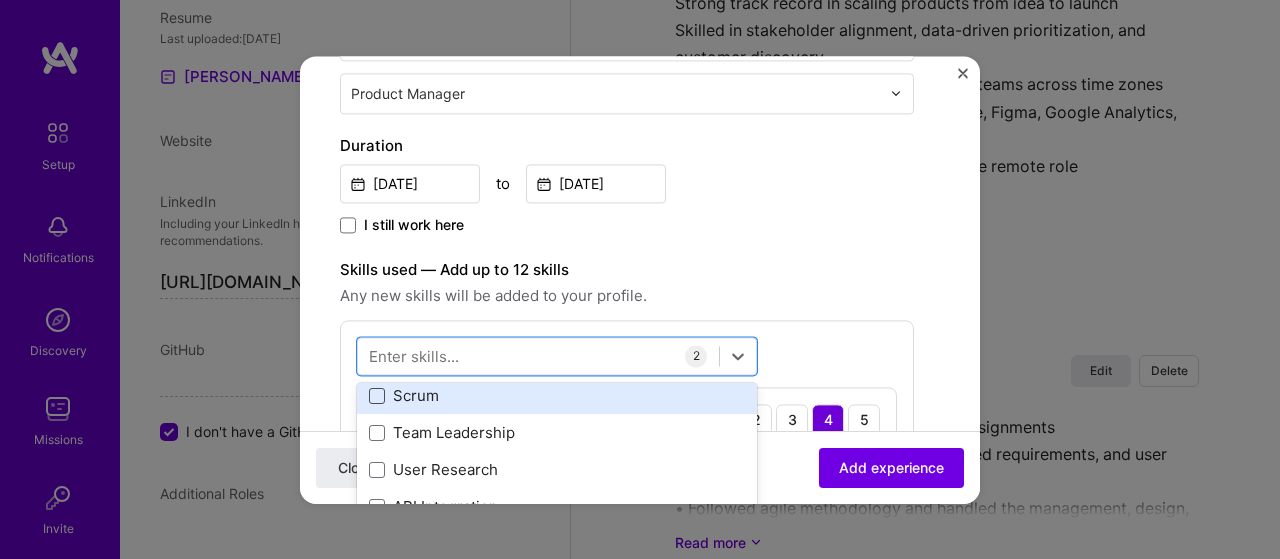 click at bounding box center [377, 396] 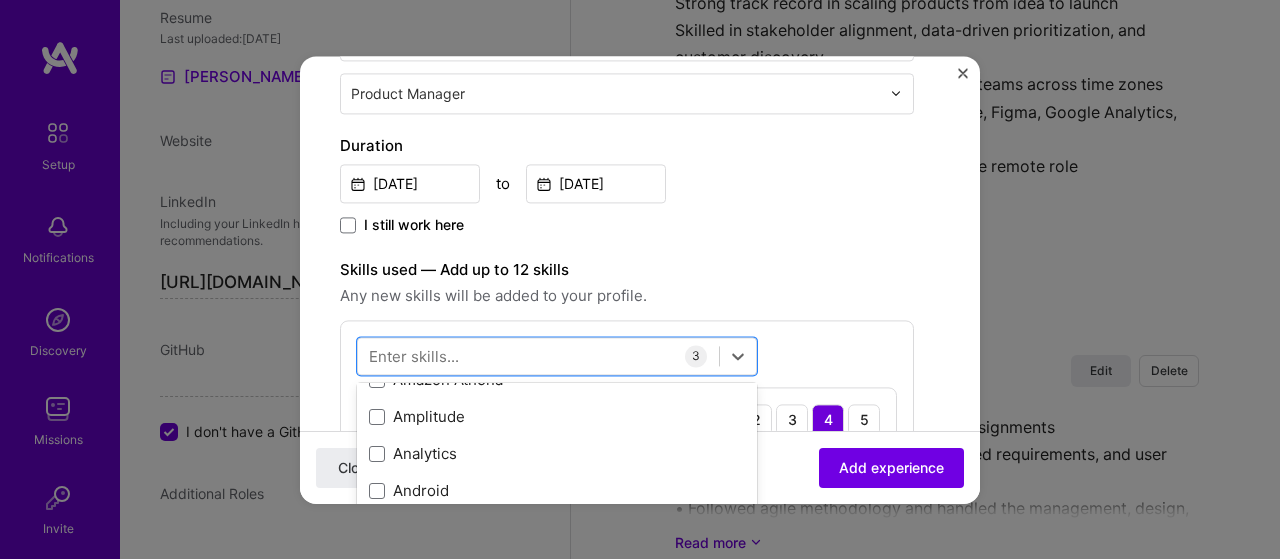 scroll, scrollTop: 1400, scrollLeft: 0, axis: vertical 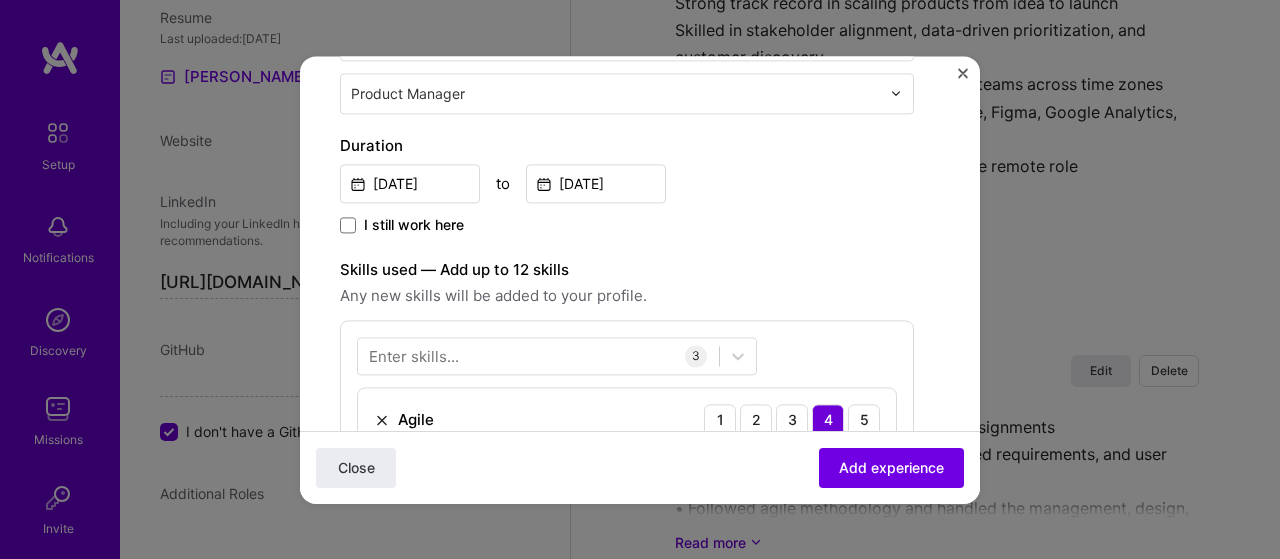 click on "Any new skills will be added to your profile." at bounding box center (627, 296) 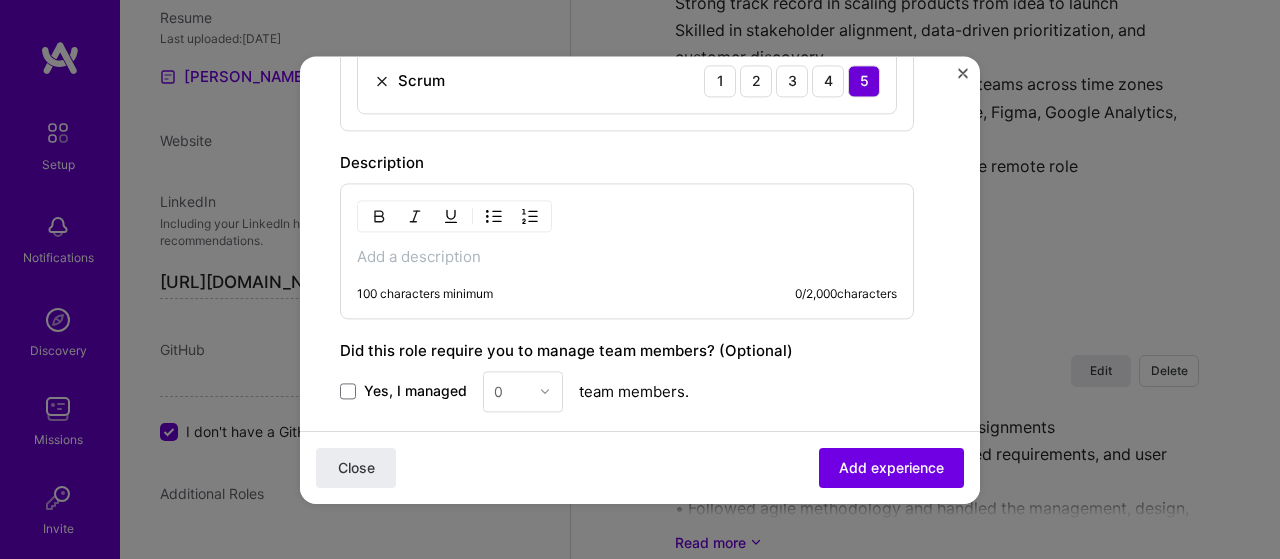 scroll, scrollTop: 900, scrollLeft: 0, axis: vertical 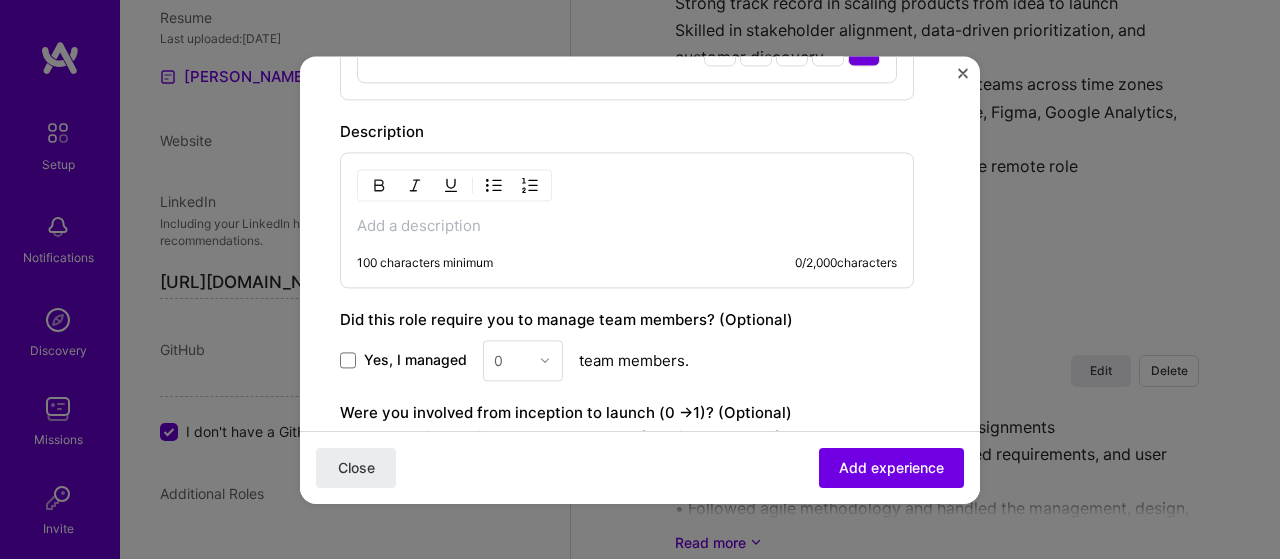 click at bounding box center (627, 226) 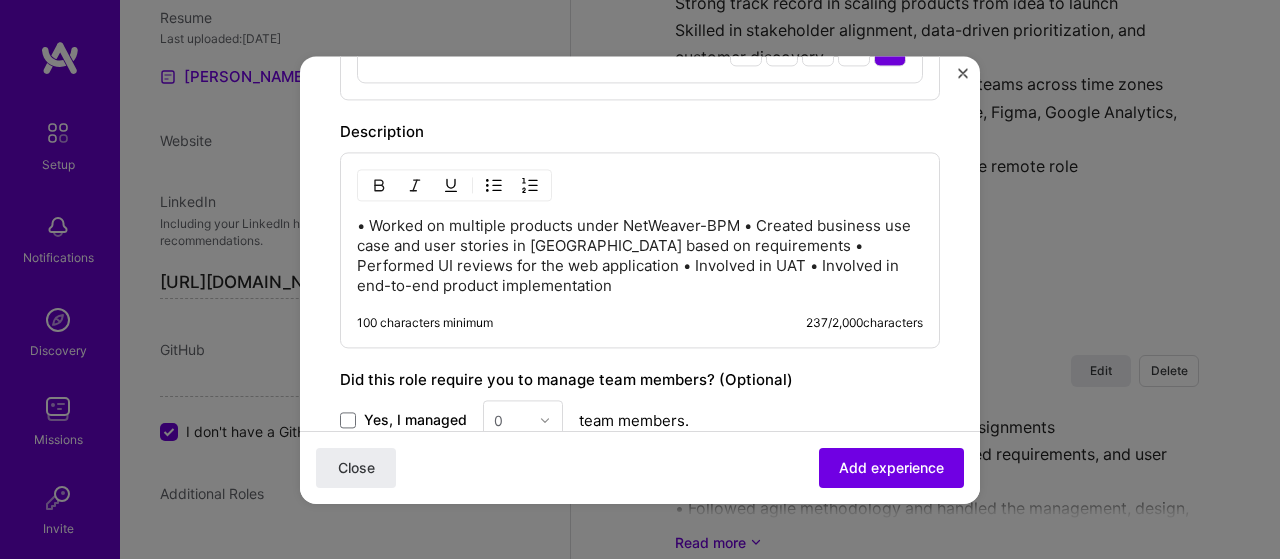 click on "• Worked on multiple products under NetWeaver-BPM • Created business use case and user stories in [GEOGRAPHIC_DATA] based on requirements • Performed UI reviews for the web application • Involved in UAT • Involved in end-to-end product implementation" at bounding box center (640, 256) 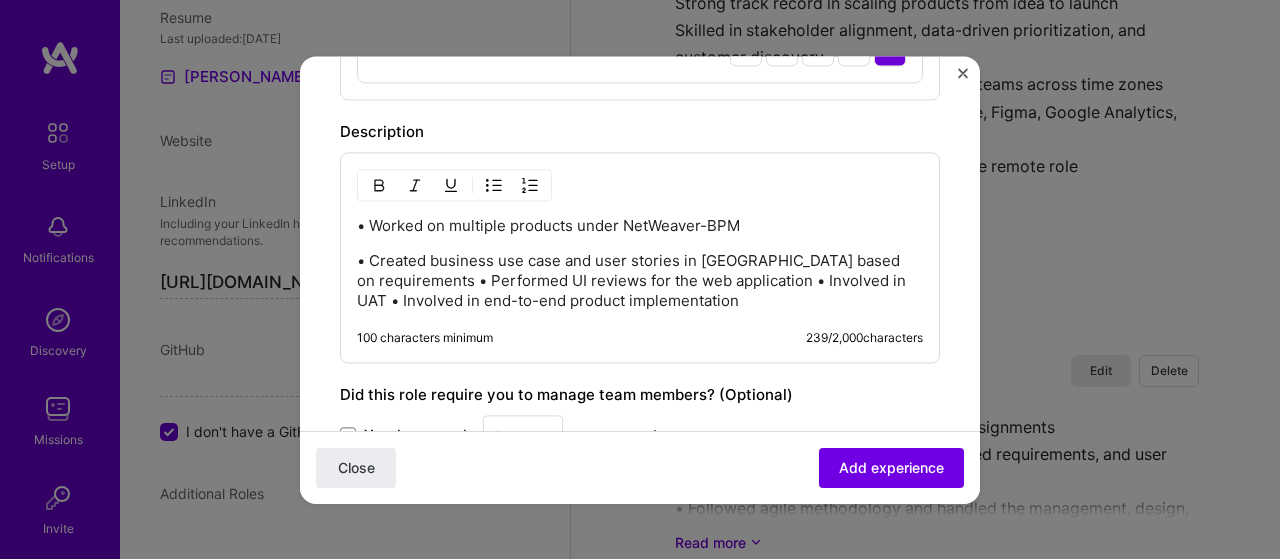 click on "• Created business use case and user stories in [GEOGRAPHIC_DATA] based on requirements • Performed UI reviews for the web application • Involved in UAT • Involved in end-to-end product implementation" at bounding box center [640, 281] 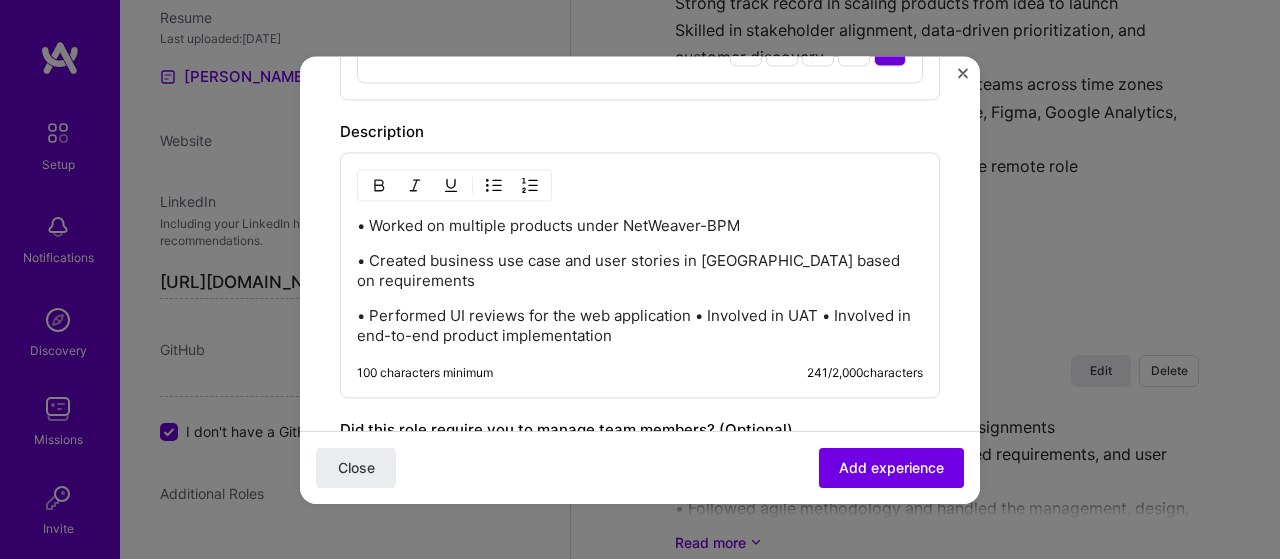 click on "• Performed UI reviews for the web application • Involved in UAT • Involved in end-to-end product implementation" at bounding box center (640, 326) 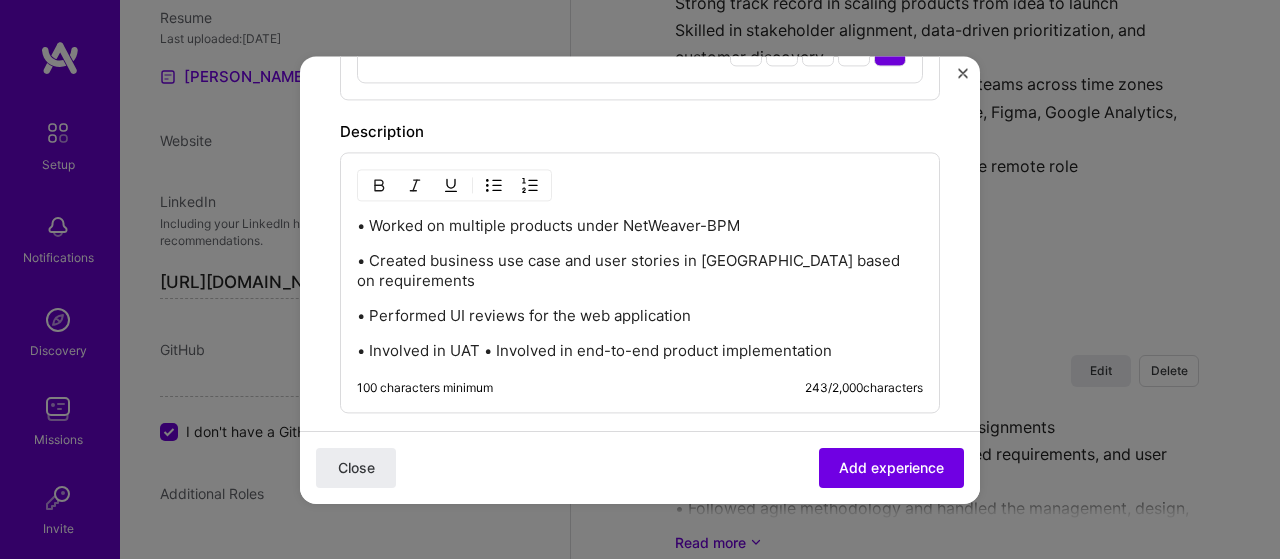 drag, startPoint x: 483, startPoint y: 321, endPoint x: 549, endPoint y: 355, distance: 74.24284 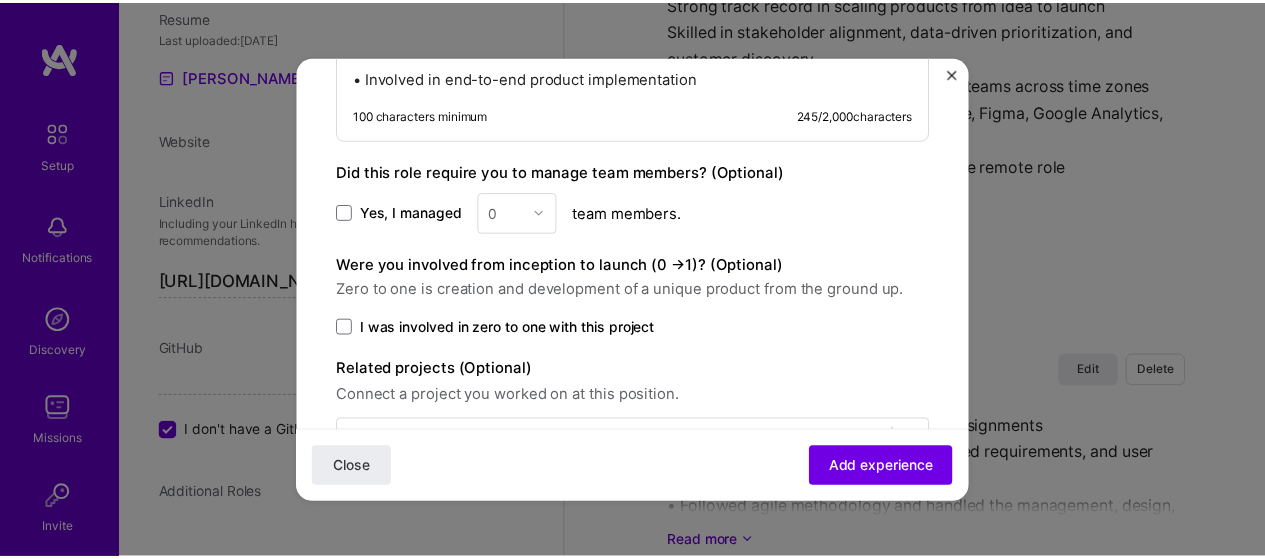 scroll, scrollTop: 1250, scrollLeft: 0, axis: vertical 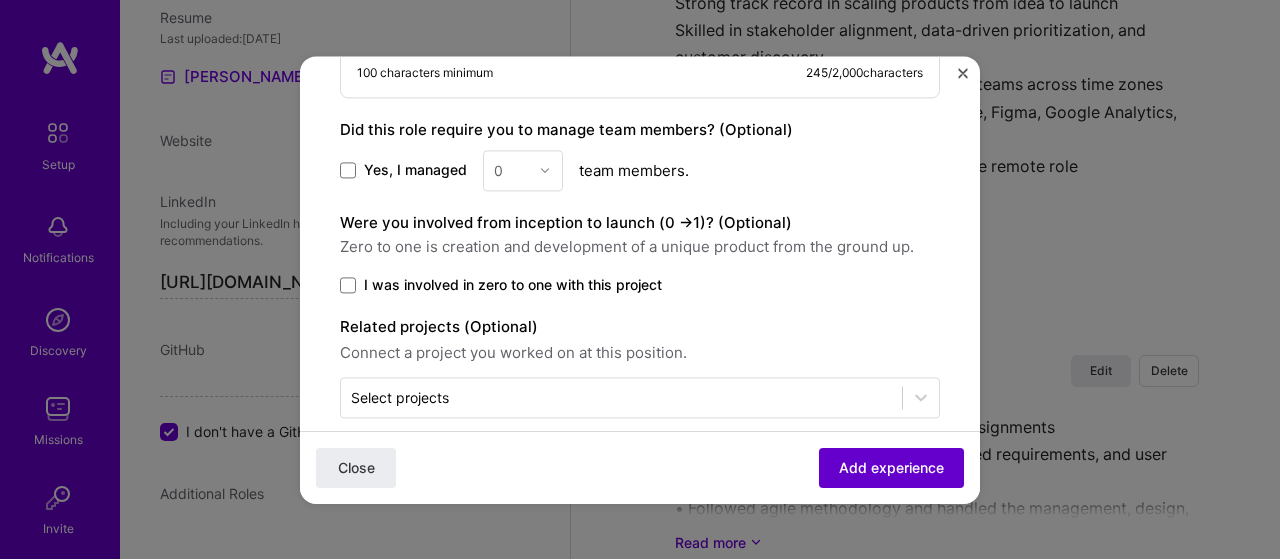 click on "Add experience" at bounding box center [891, 467] 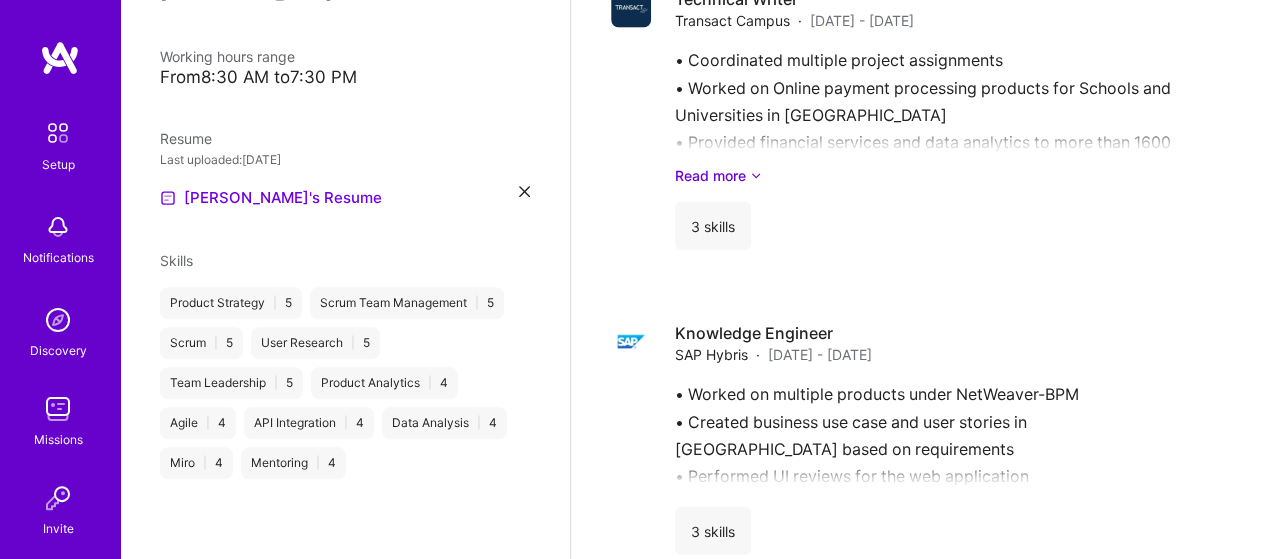 scroll, scrollTop: 383, scrollLeft: 0, axis: vertical 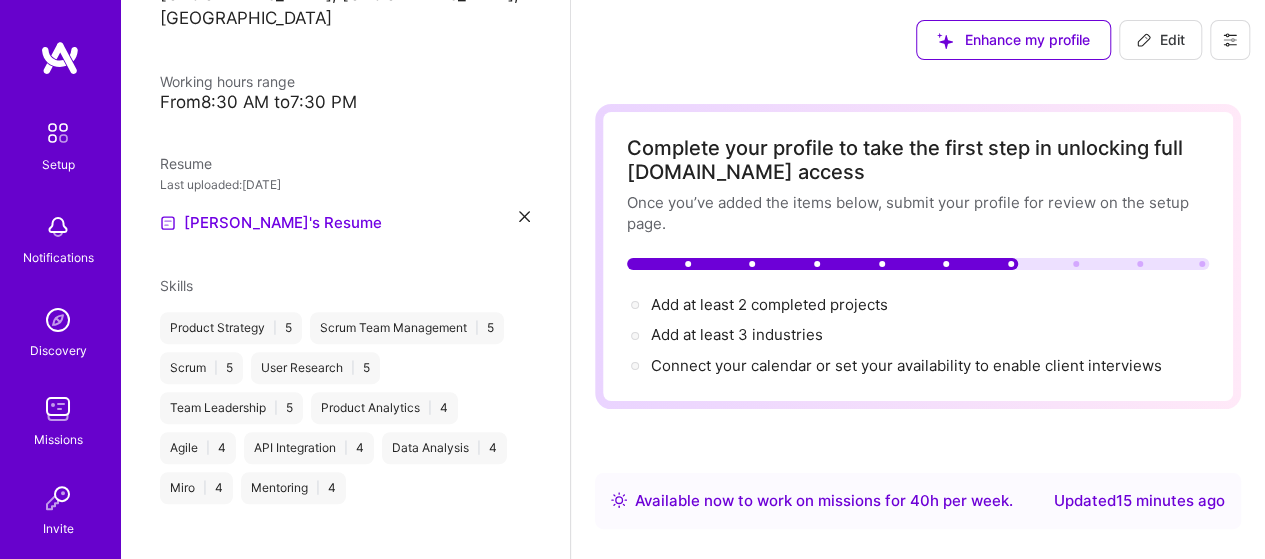 click on "Edit" at bounding box center (1160, 40) 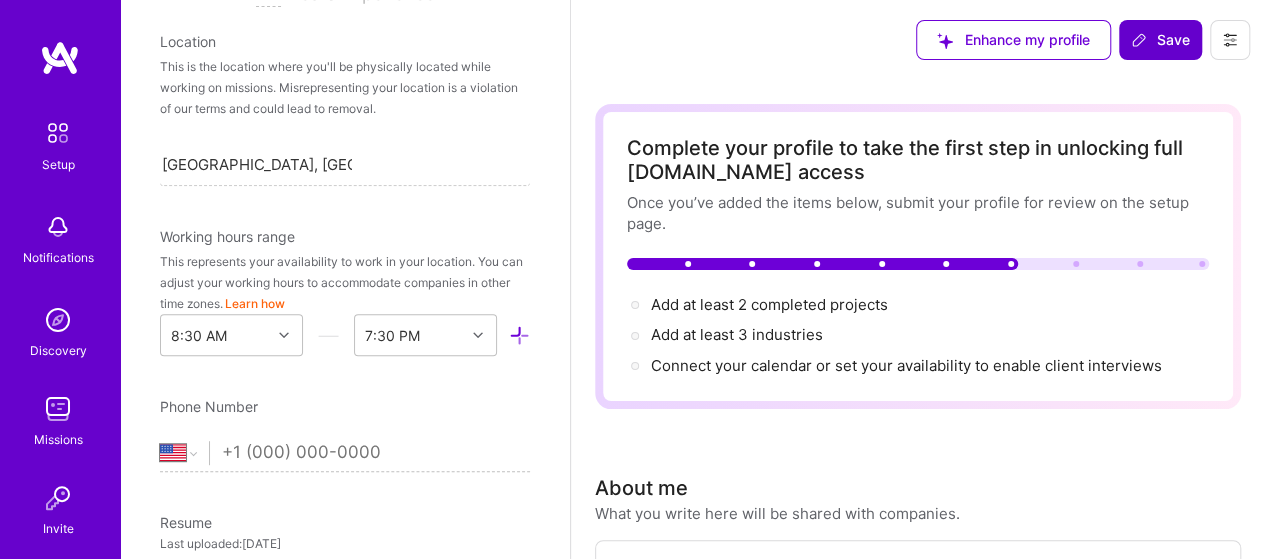 scroll, scrollTop: 290, scrollLeft: 0, axis: vertical 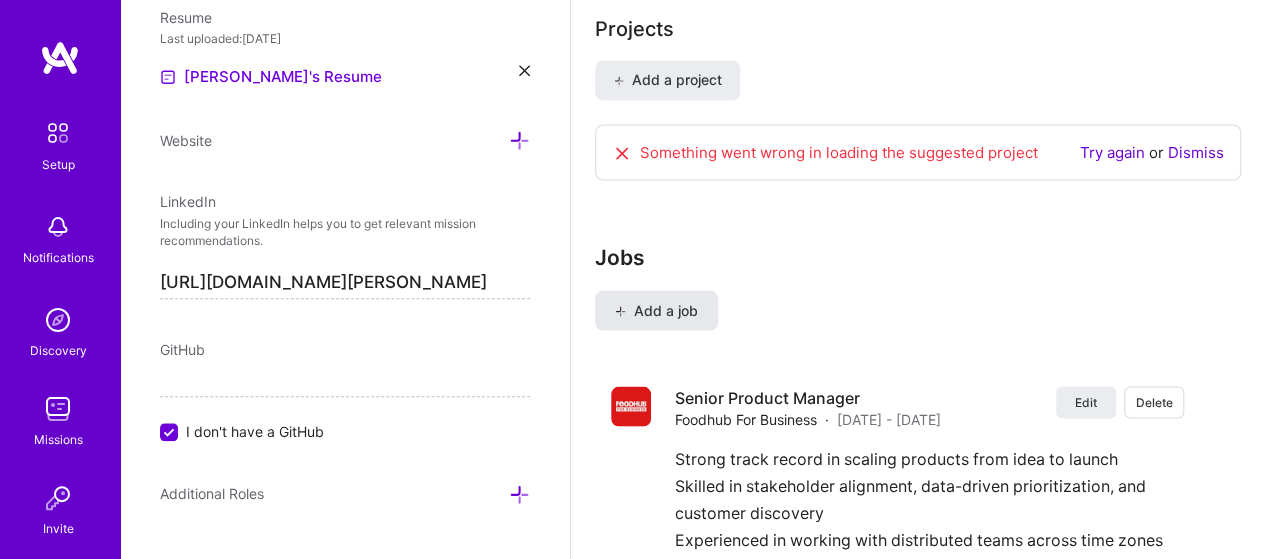 click on "Add a job" at bounding box center (656, 310) 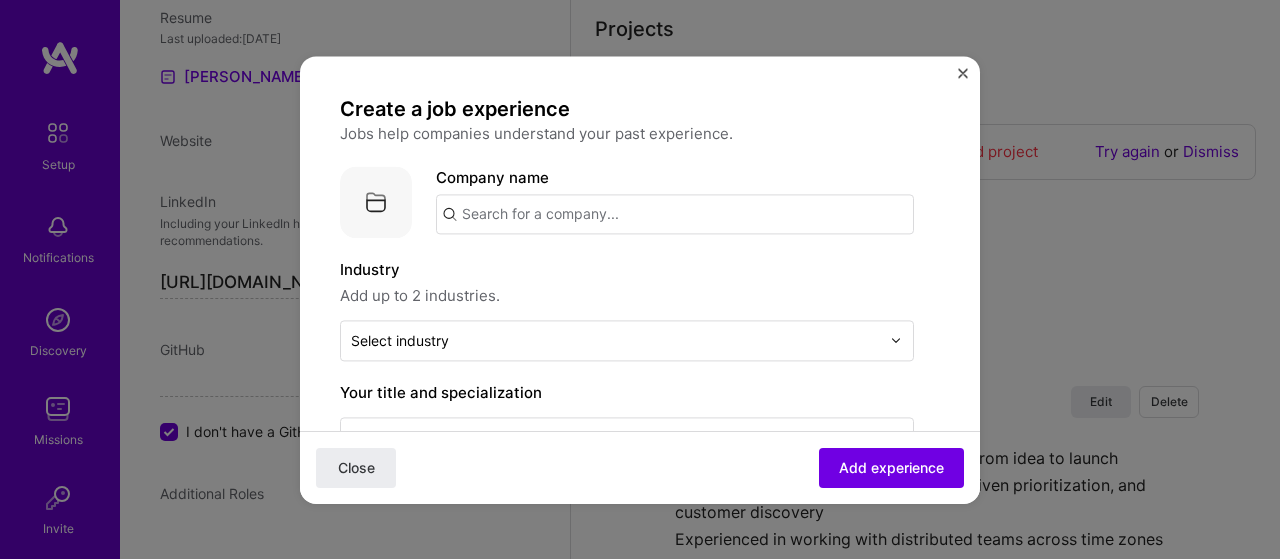 drag, startPoint x: 485, startPoint y: 213, endPoint x: 486, endPoint y: 203, distance: 10.049875 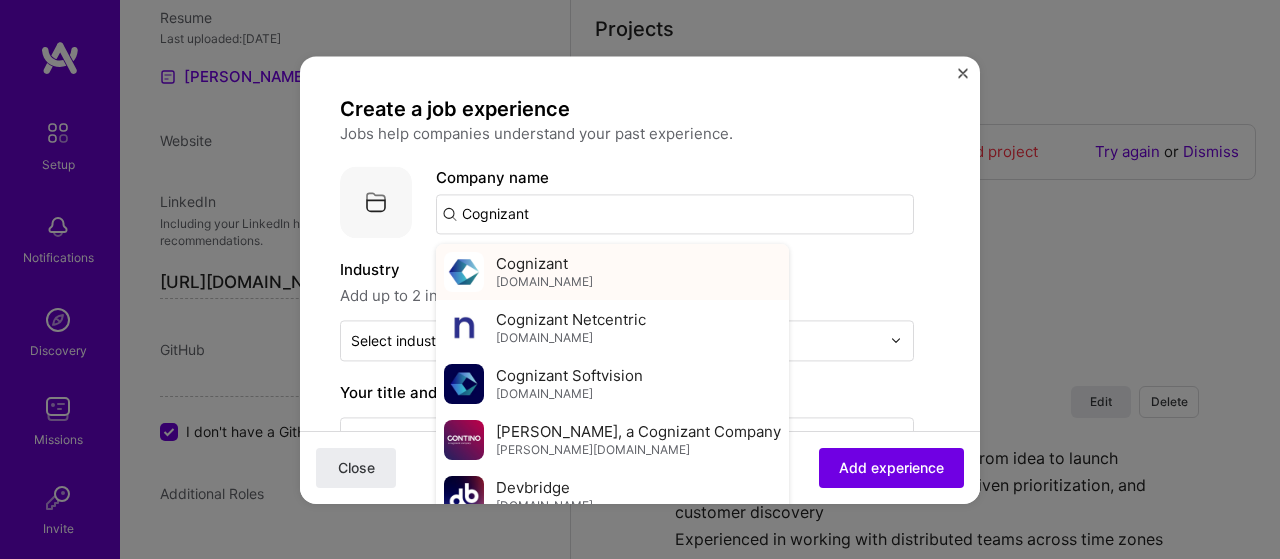 type on "Cognizant" 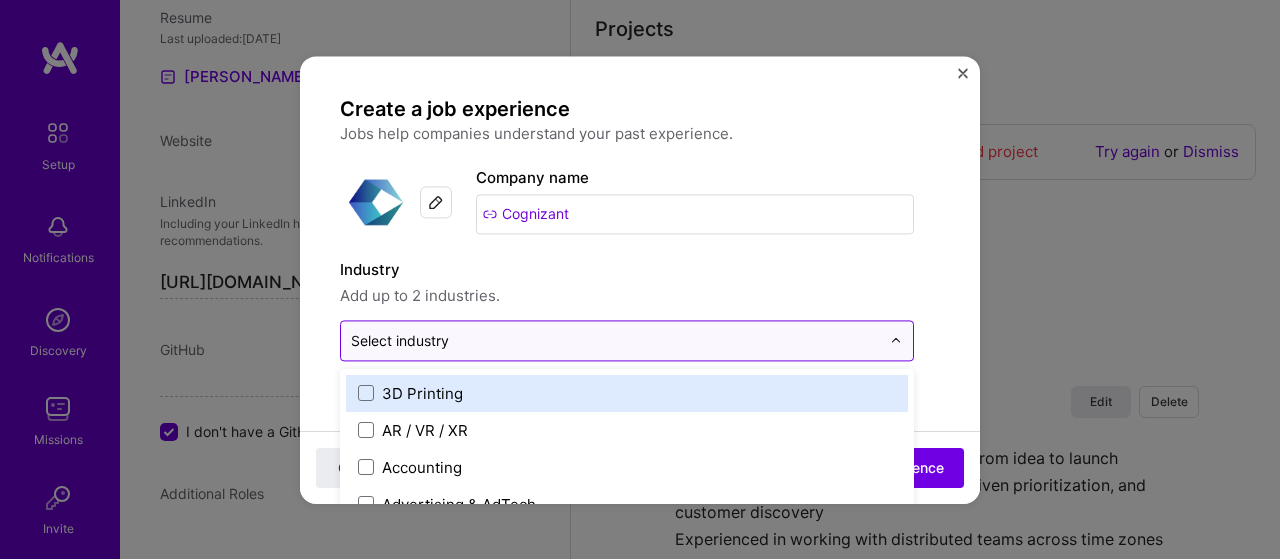 click at bounding box center (615, 340) 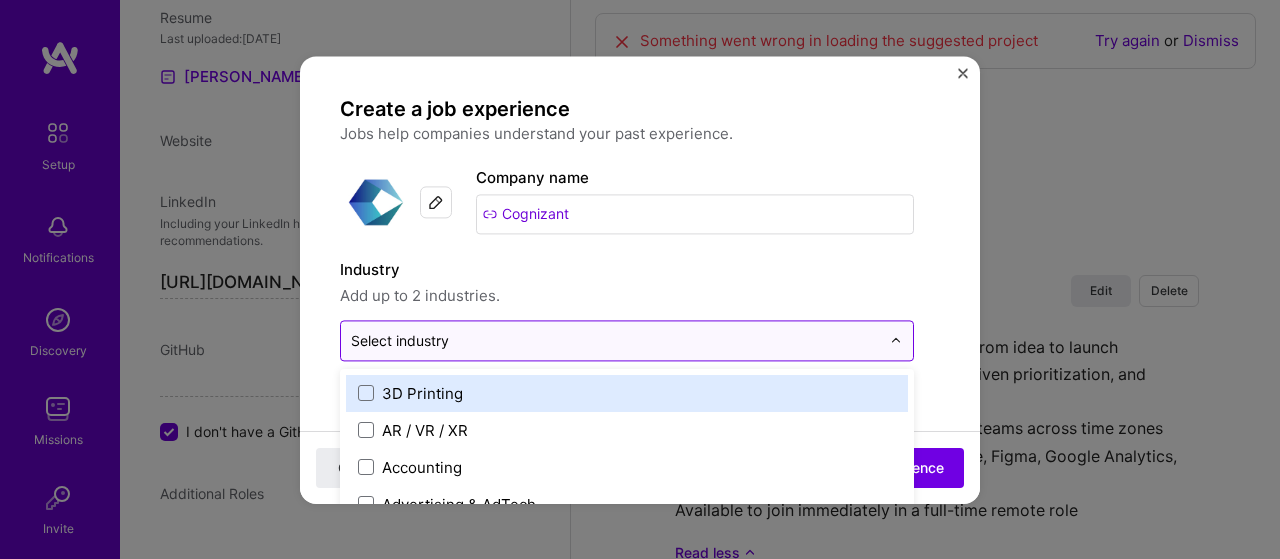 scroll, scrollTop: 1907, scrollLeft: 0, axis: vertical 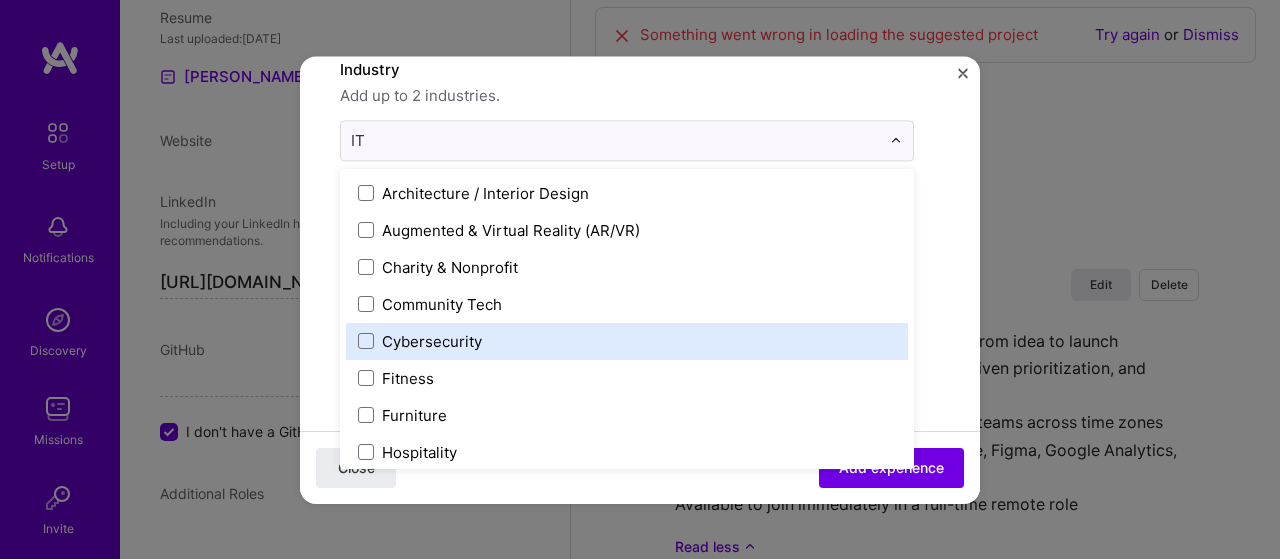 type on "I" 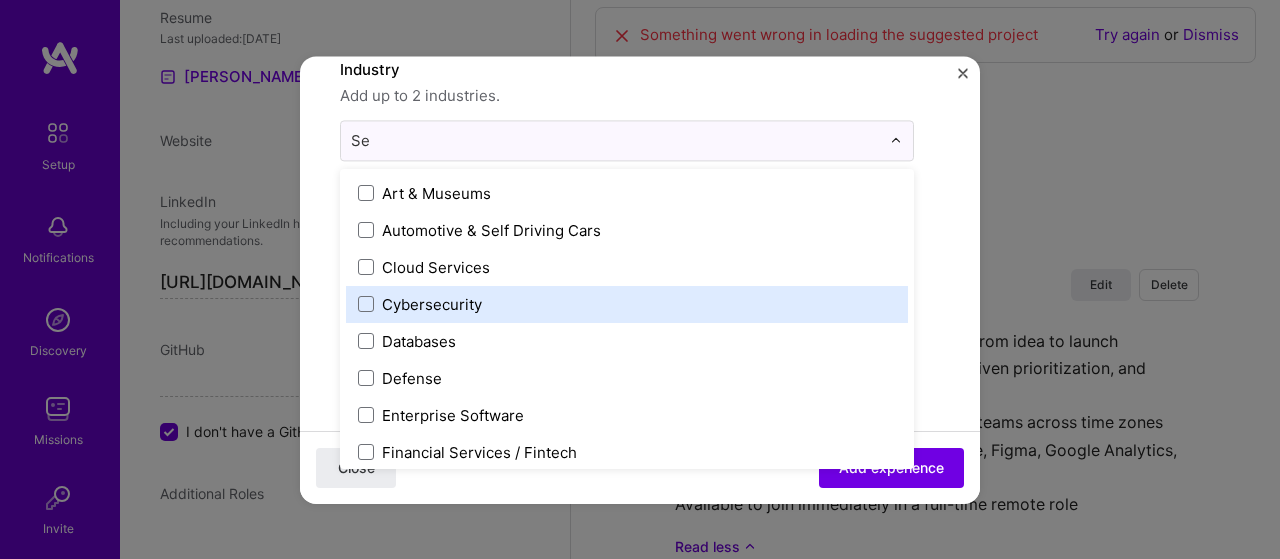 type on "Ser" 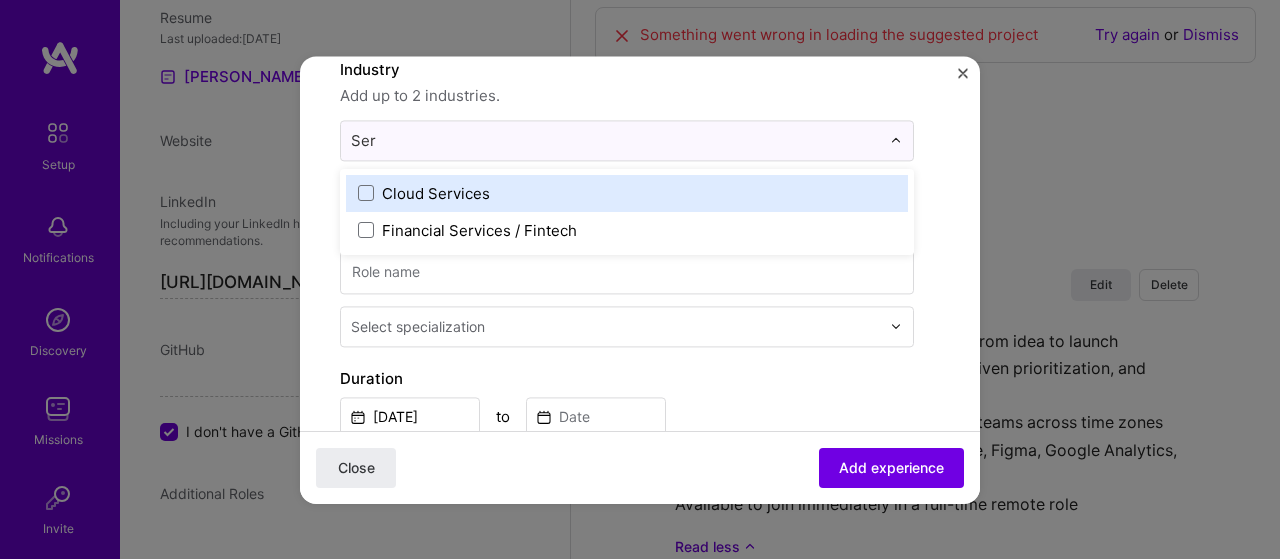 click on "Cloud Services" at bounding box center [627, 193] 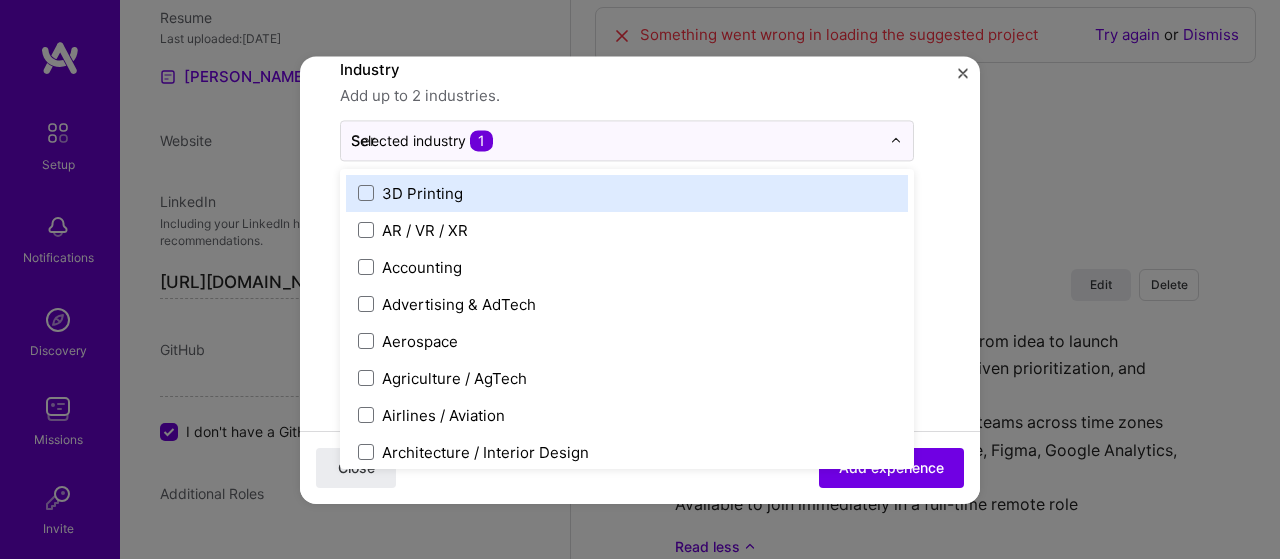 type 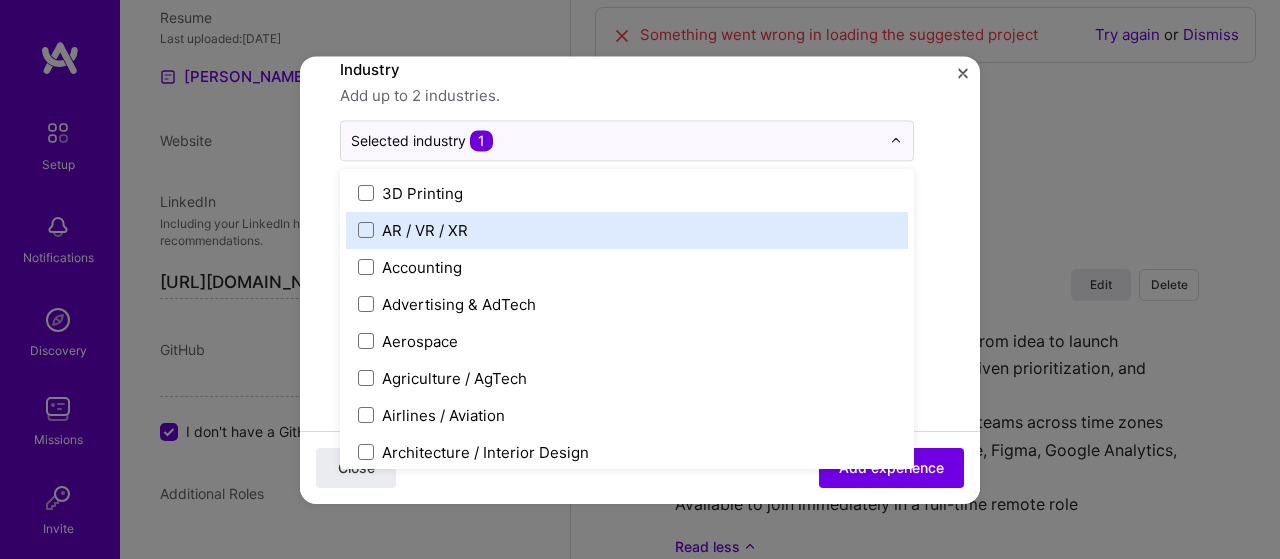click on "Create a job experience Jobs help companies understand your past experience. Company logo Company name Cognizant
Industry Add up to 2 industries. option Cloud Services, selected. option AR / VR / XR focused, 2 of 120. 120 results available. Use Up and Down to choose options, press Enter to select the currently focused option, press Escape to exit the menu, press Tab to select the option and exit the menu. Selected industry 1 3D Printing AR / VR / XR Accounting Advertising & AdTech Aerospace Agriculture / AgTech Airlines / Aviation Architecture / Interior Design Art & Museums Artifical Intelligence / Machine Learning Arts / Culture Augmented & Virtual Reality (AR/VR) Automotive Automotive & Self Driving Cars Aviation B2B B2B2C B2C BPA / RPA Banking Beauty Big Data BioTech Blockchain CMS CPG CRM Cannabis Charity & Nonprofit Circular Economy CivTech Climate Tech Cloud Services Coaching Community Tech Construction Consulting Consumer Electronics Crowdfunding Crypto Customer Success Cybersecurity DTC" at bounding box center [640, 554] 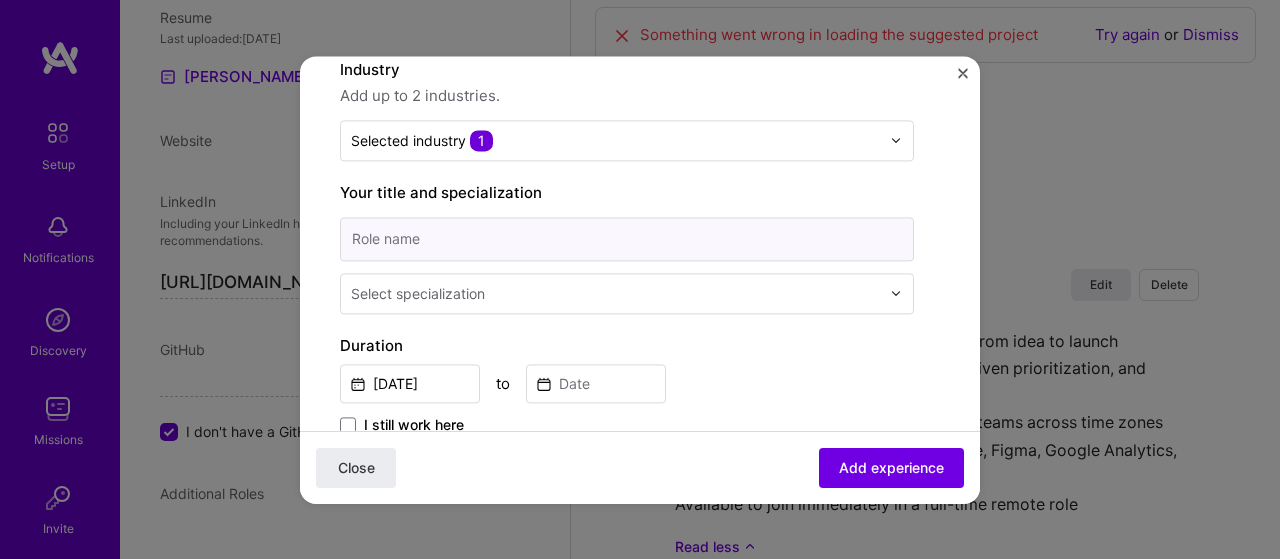 click at bounding box center (627, 239) 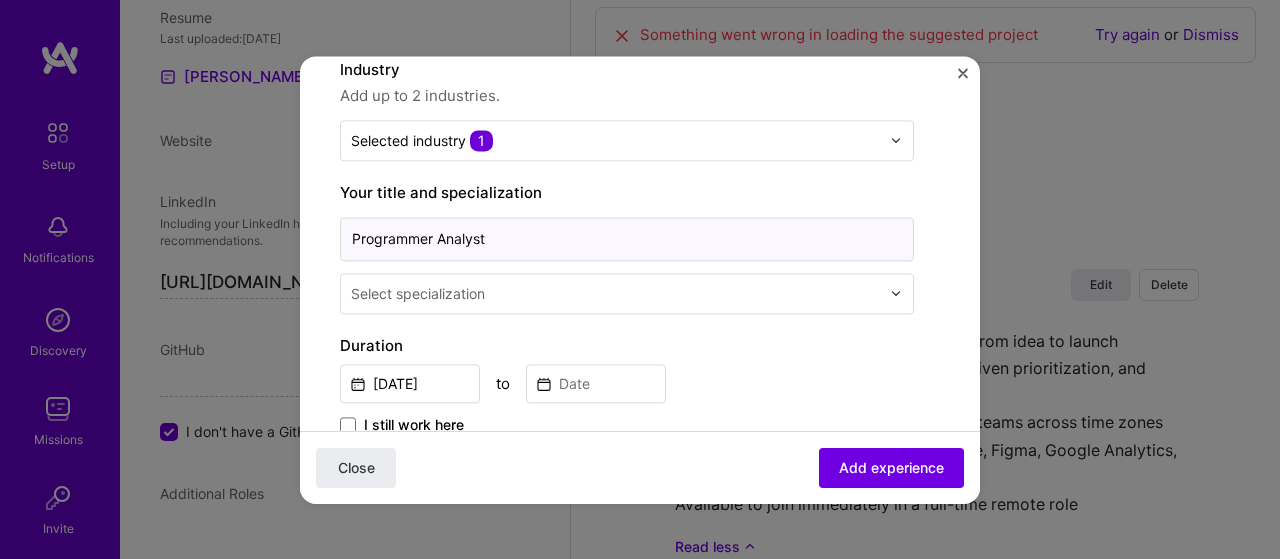 type on "Programmer Analyst" 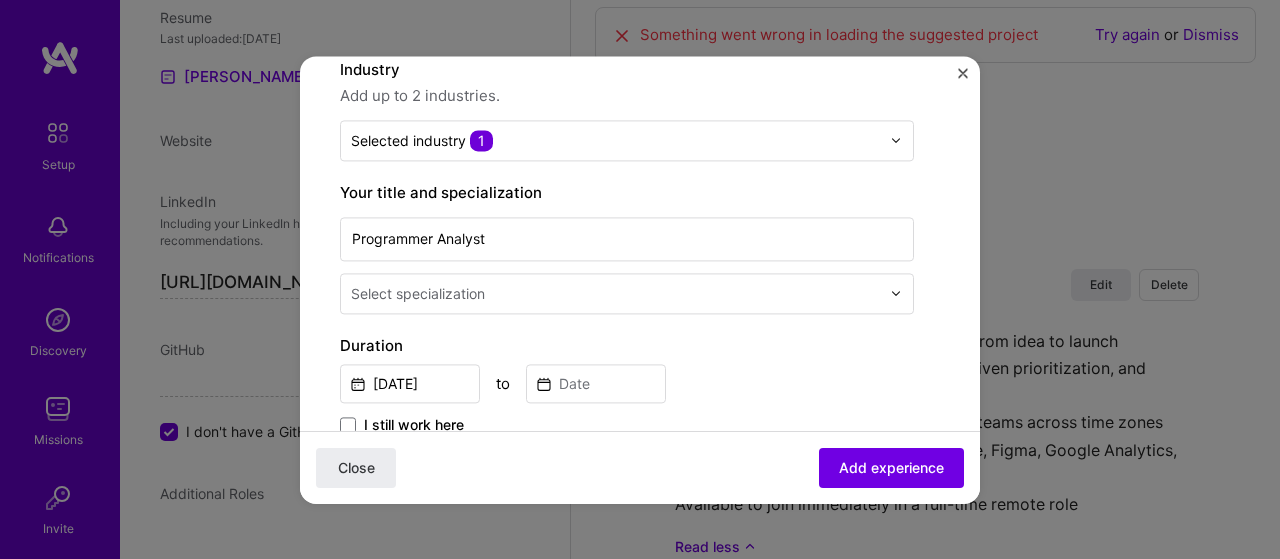click on "Select specialization" at bounding box center (418, 293) 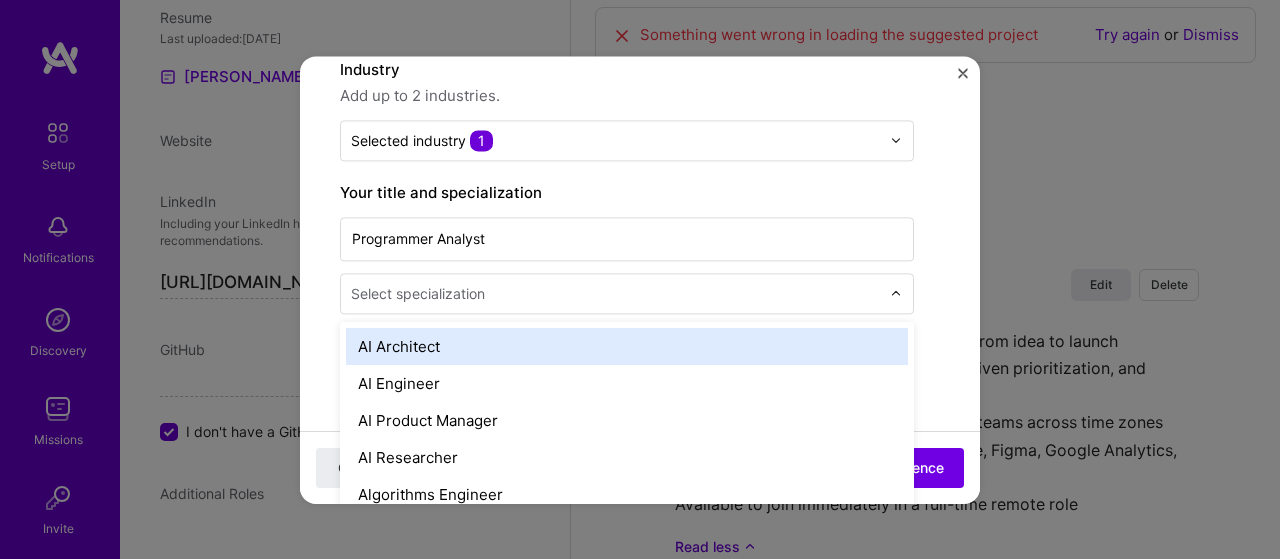 scroll, scrollTop: 1976, scrollLeft: 0, axis: vertical 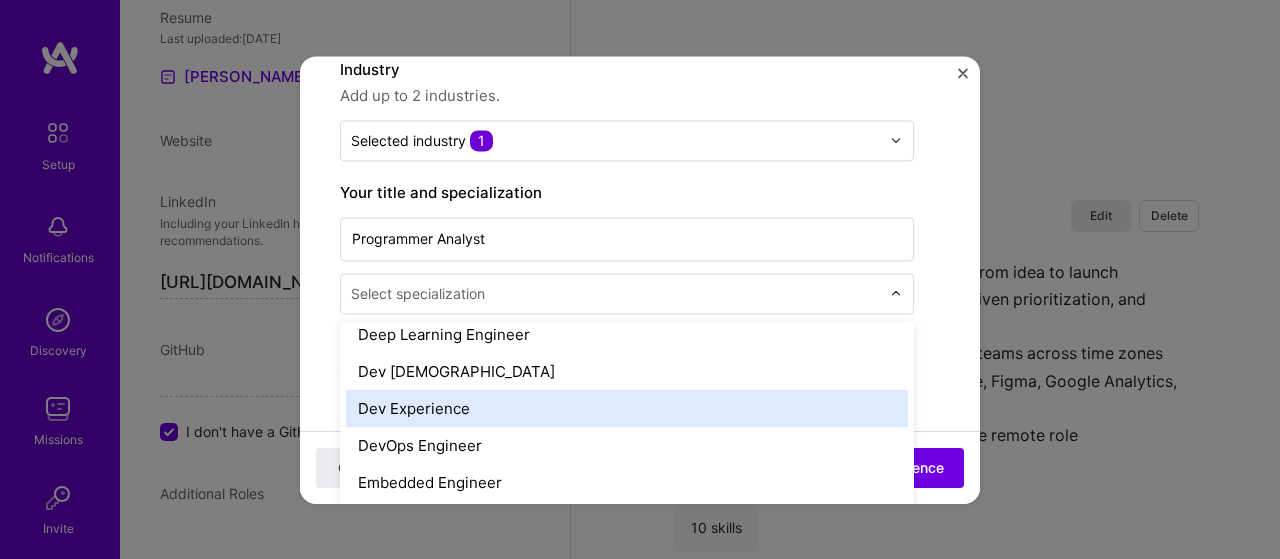click on "Dev Experience" at bounding box center [627, 408] 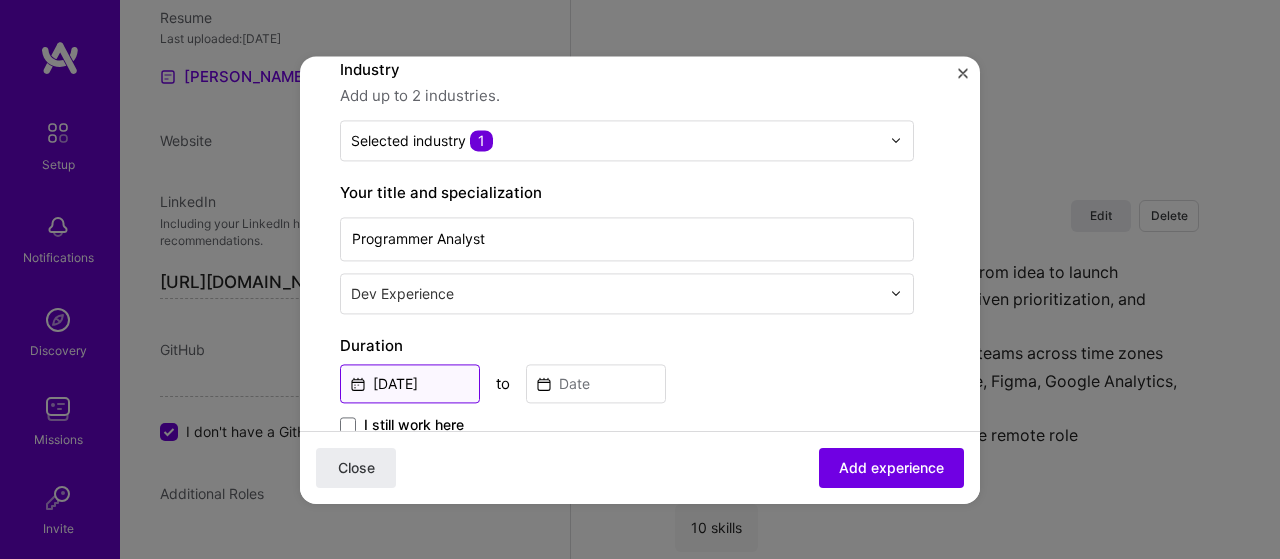 click on "[DATE]" at bounding box center (410, 383) 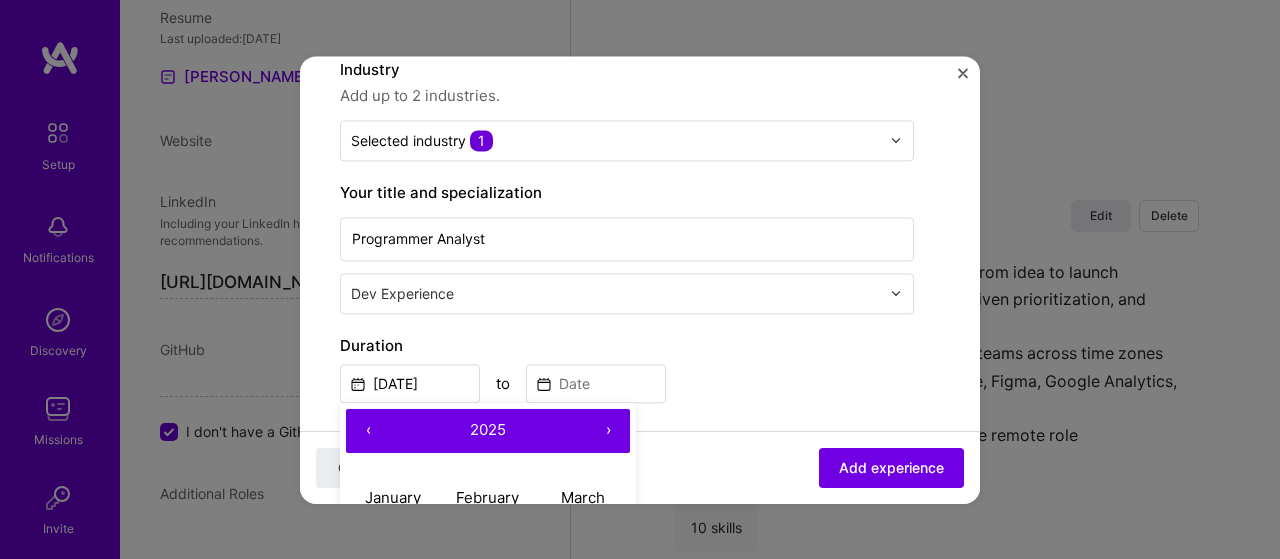 click on "‹" at bounding box center (368, 431) 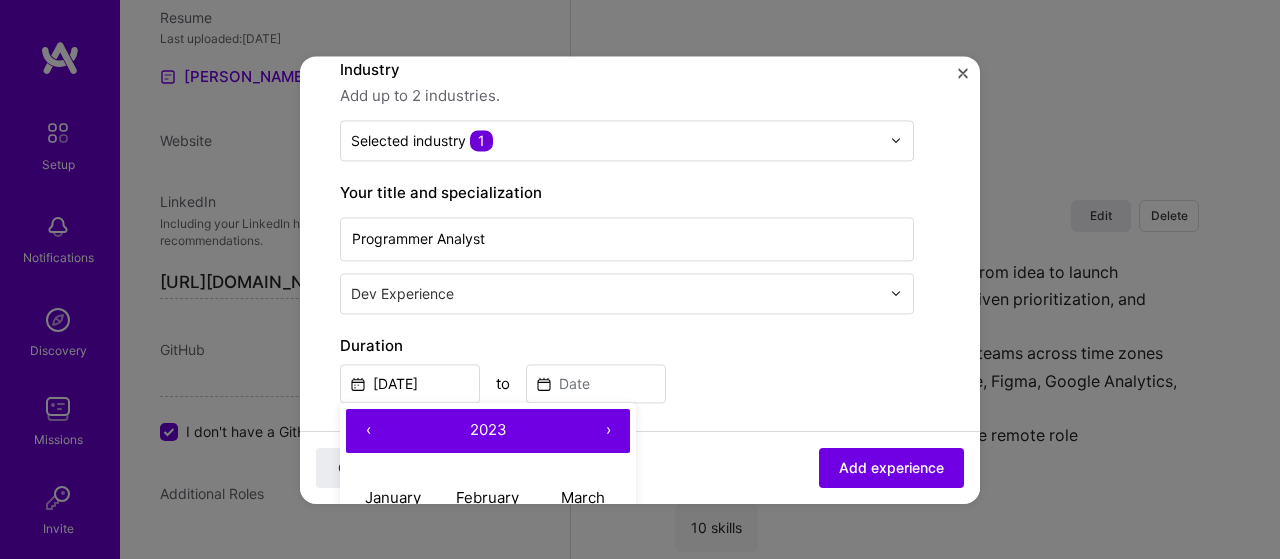 click on "‹" at bounding box center [368, 431] 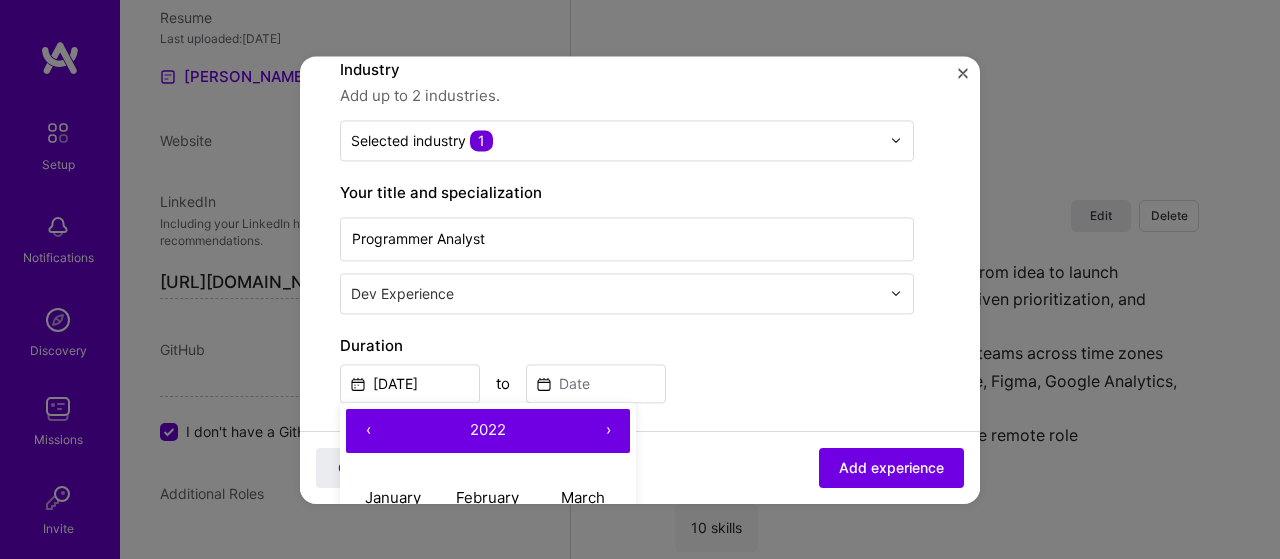 click on "‹" at bounding box center (368, 431) 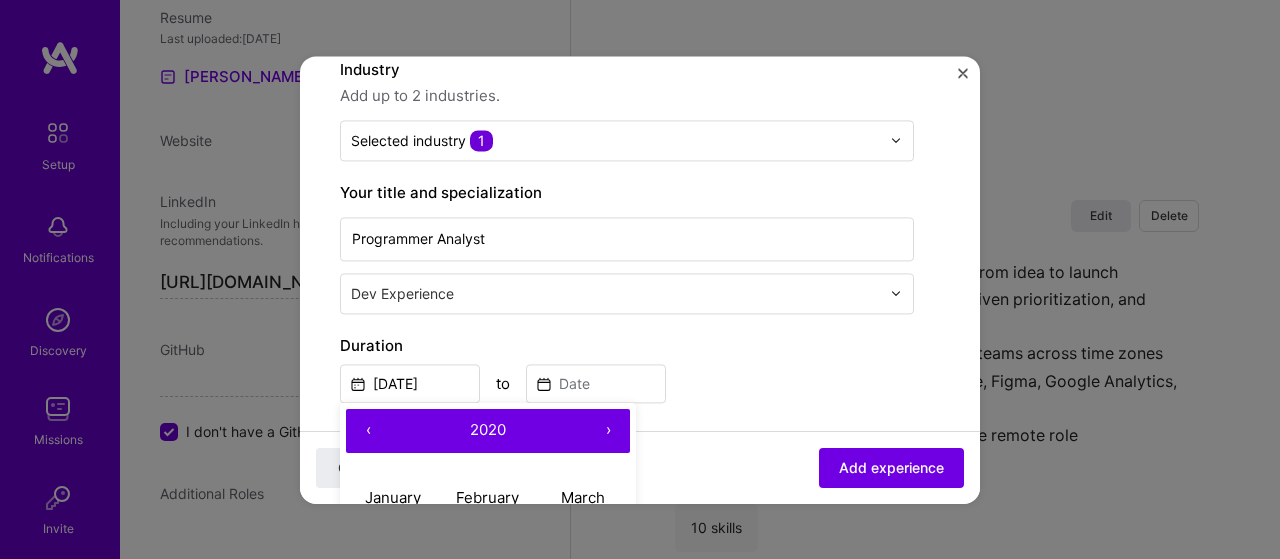 click on "‹" at bounding box center (368, 431) 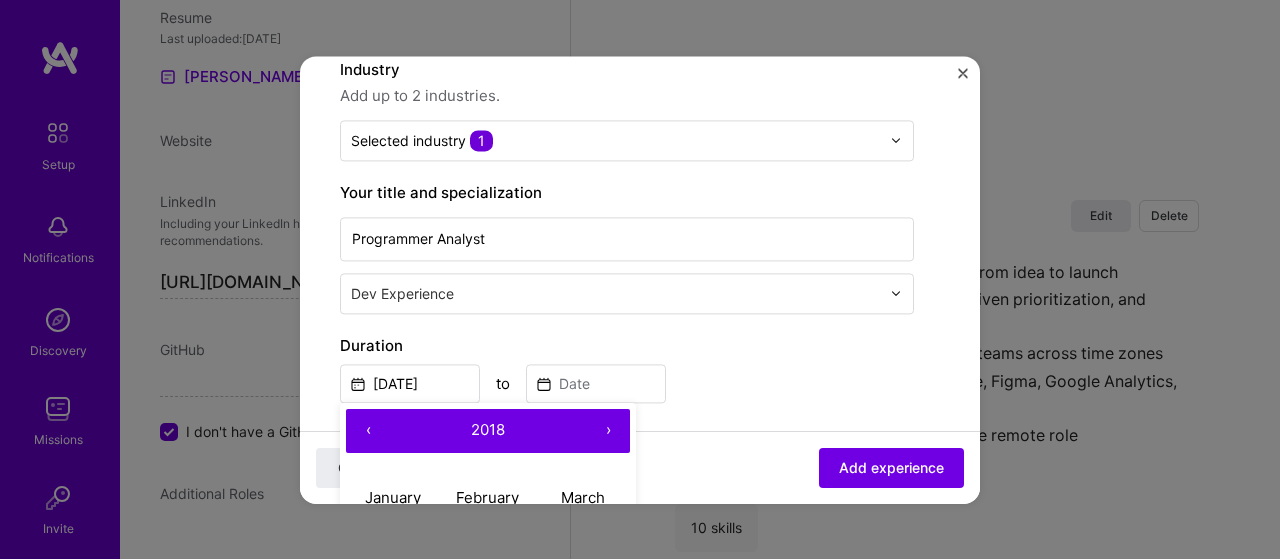 click on "‹" at bounding box center (368, 431) 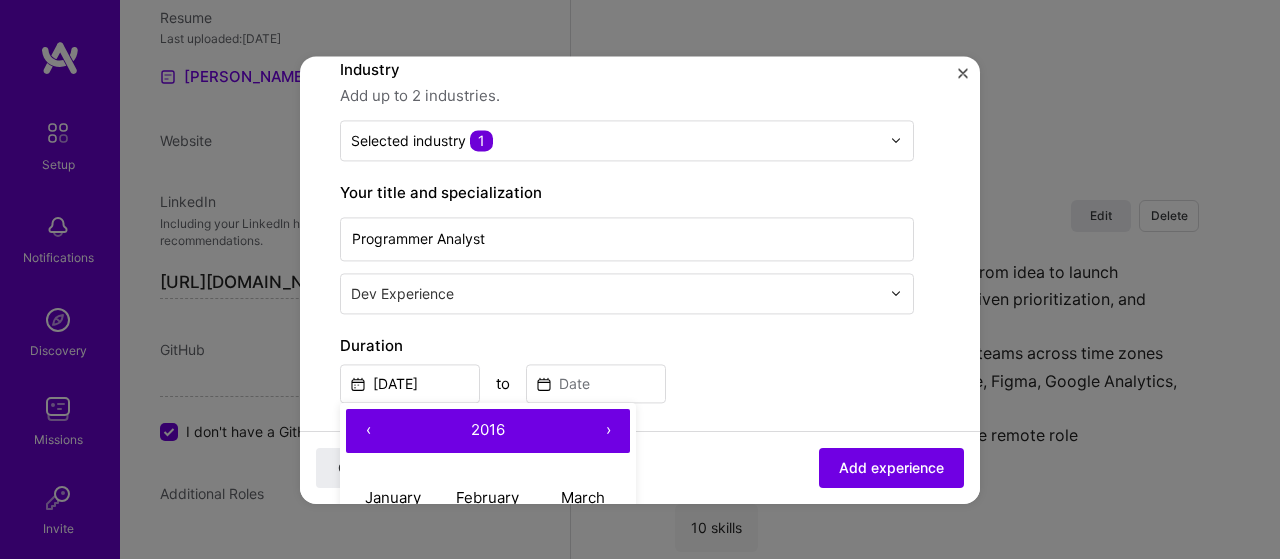 click on "‹" at bounding box center (368, 431) 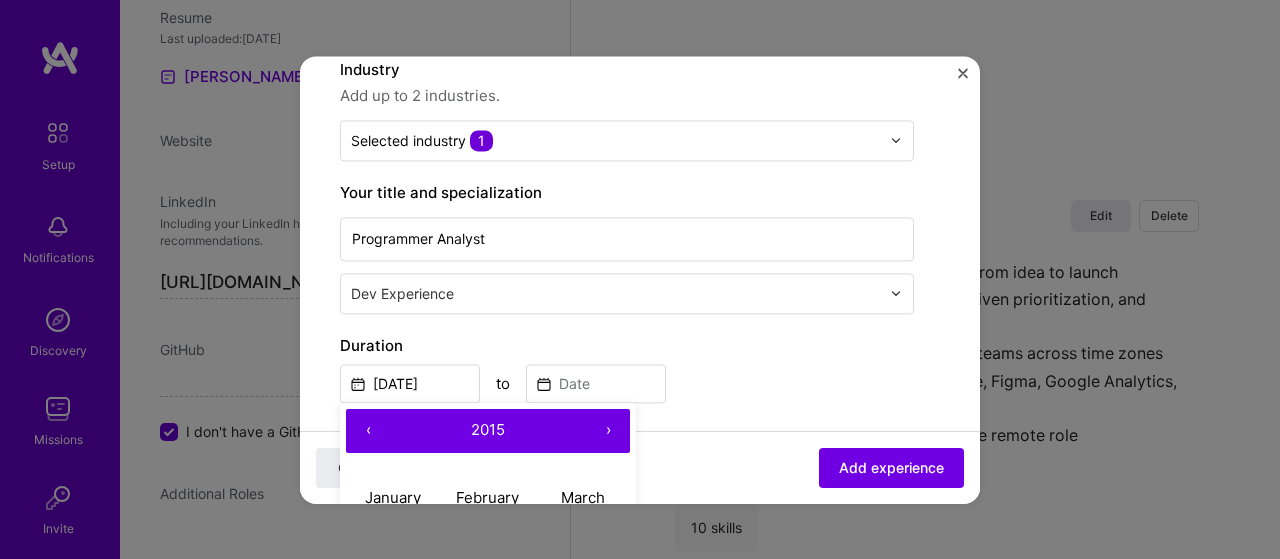 click on "‹" at bounding box center (368, 431) 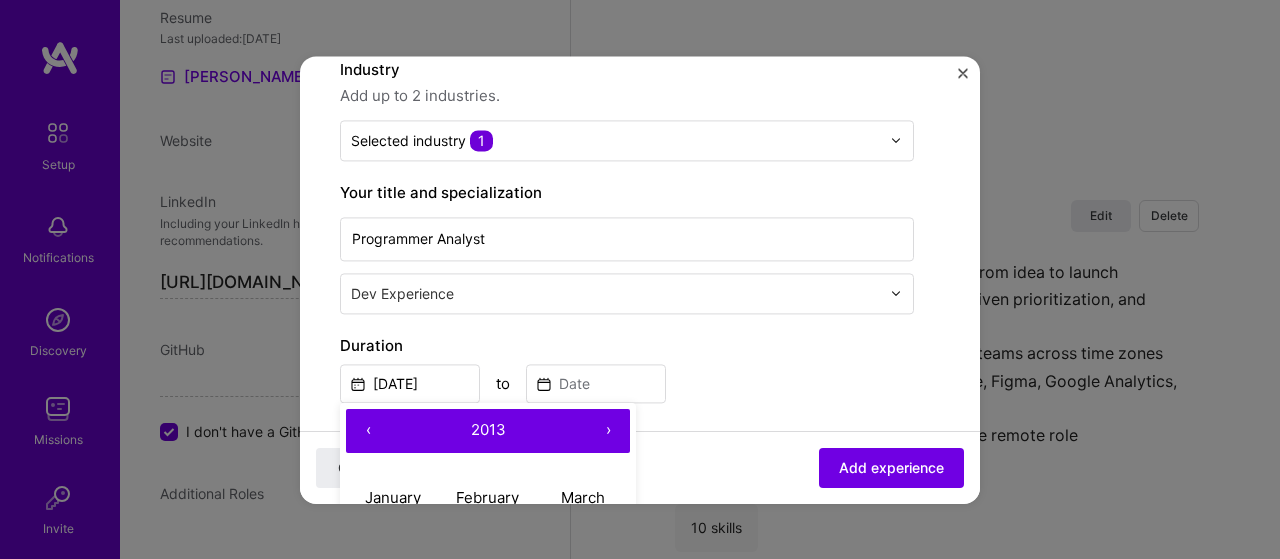 click on "‹" at bounding box center (368, 431) 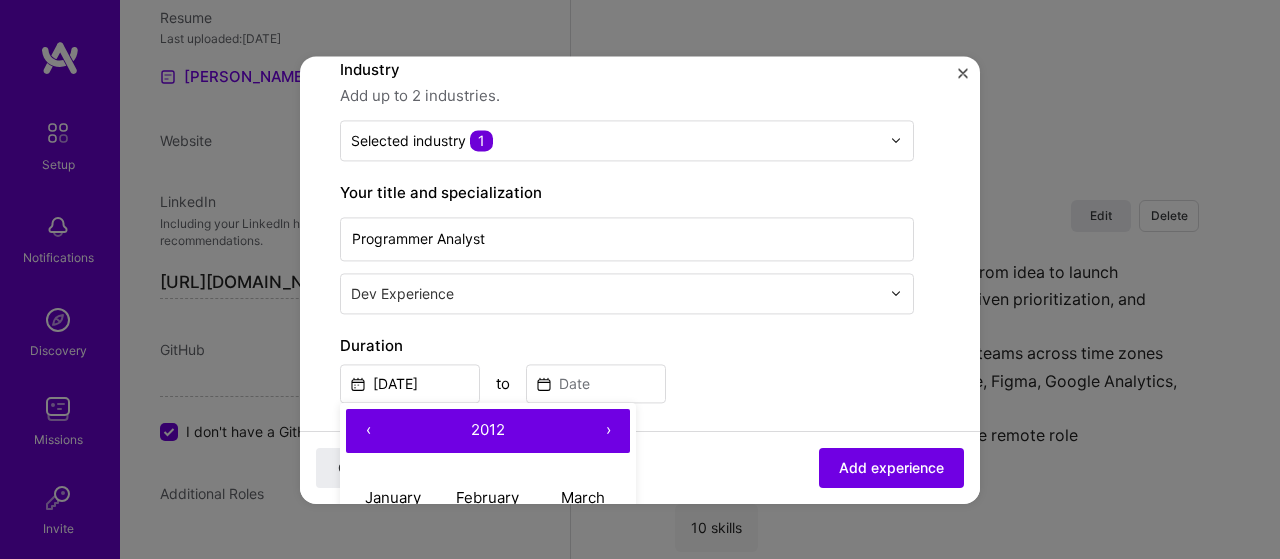 click on "‹" at bounding box center (368, 431) 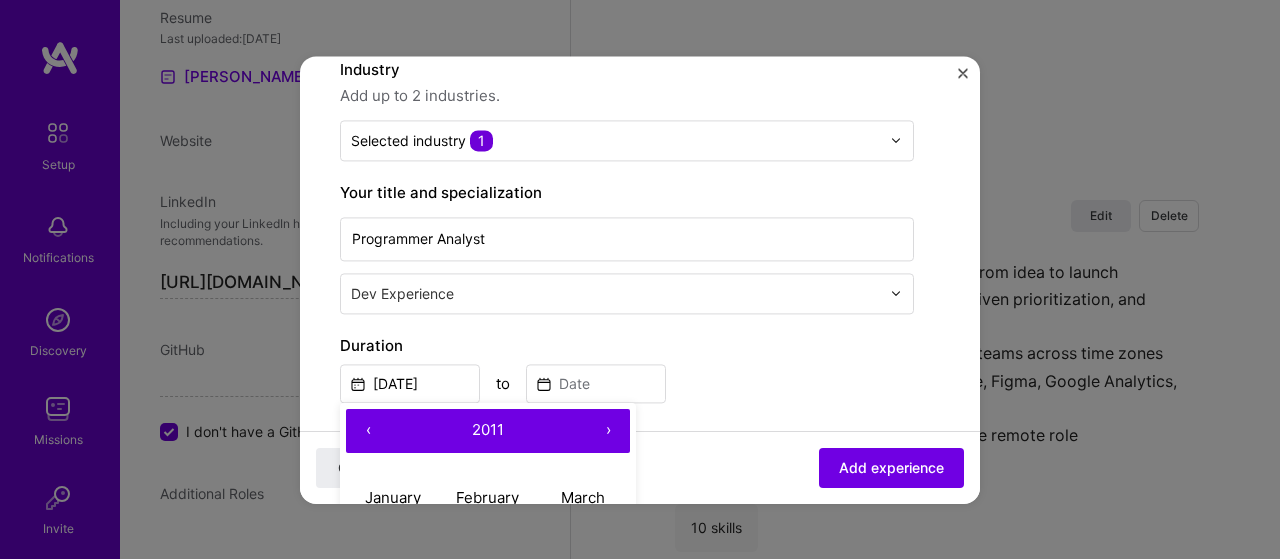 click on "‹" at bounding box center (368, 431) 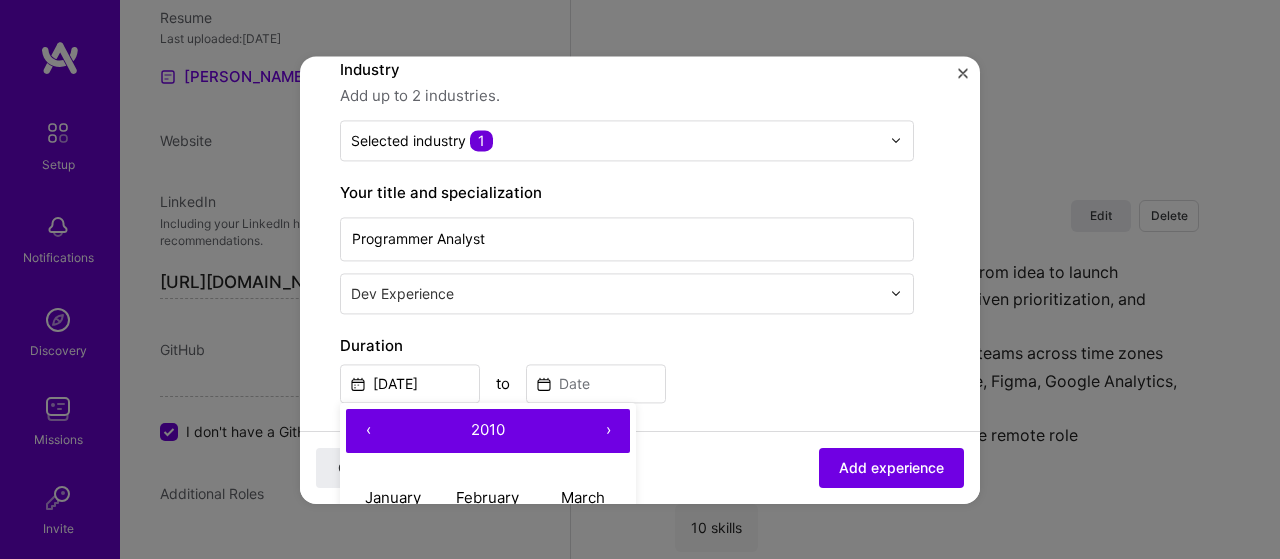 click on "‹" at bounding box center (368, 431) 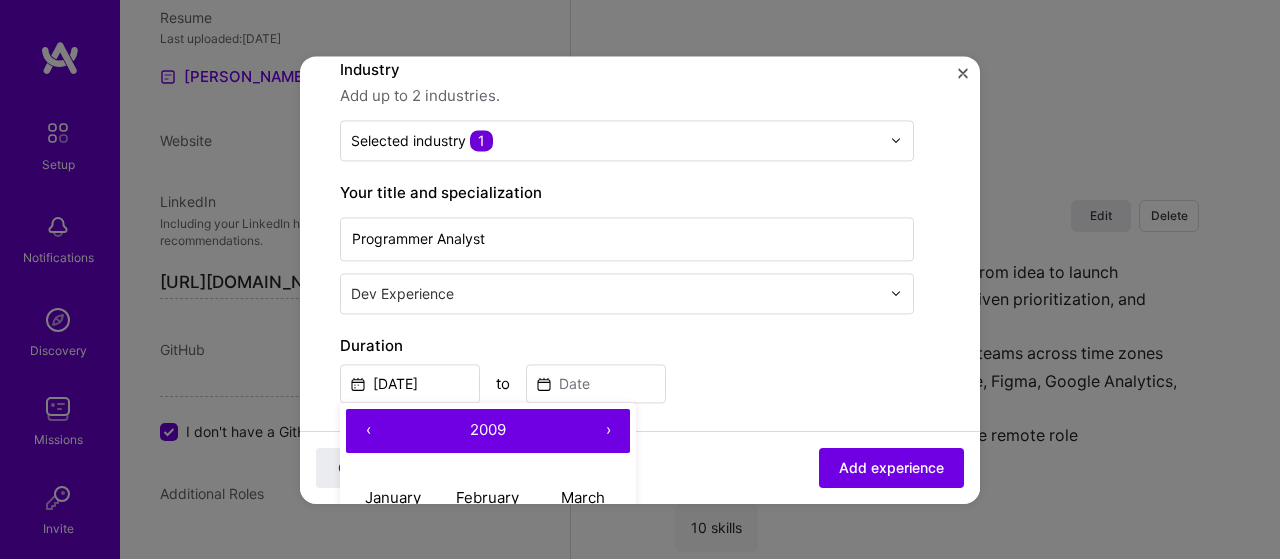 click on "‹" at bounding box center (368, 431) 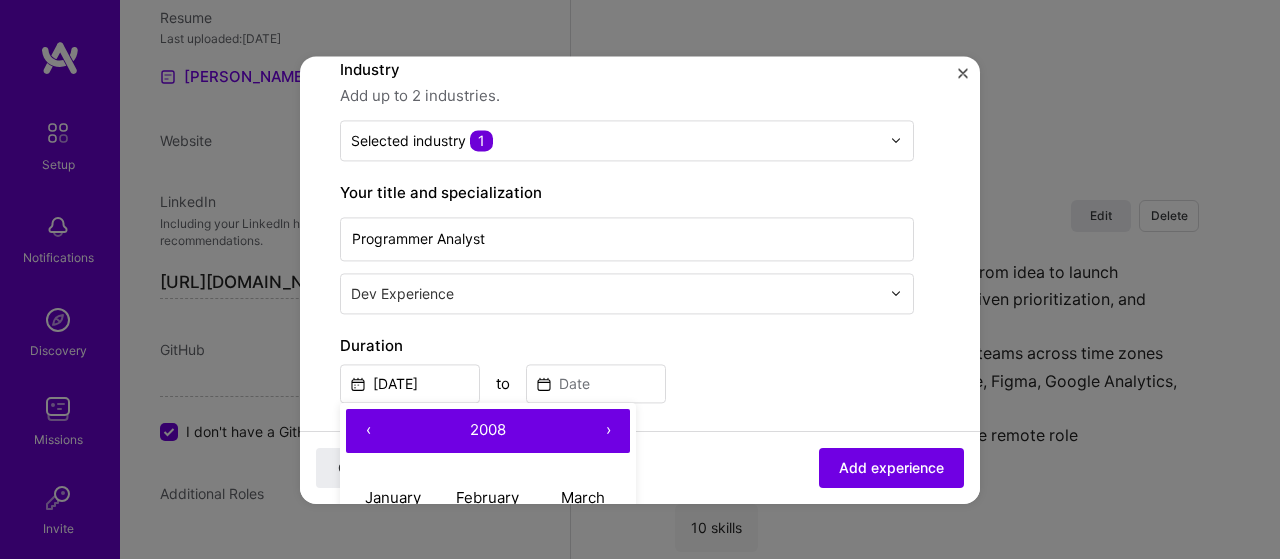 click on "‹" at bounding box center [368, 431] 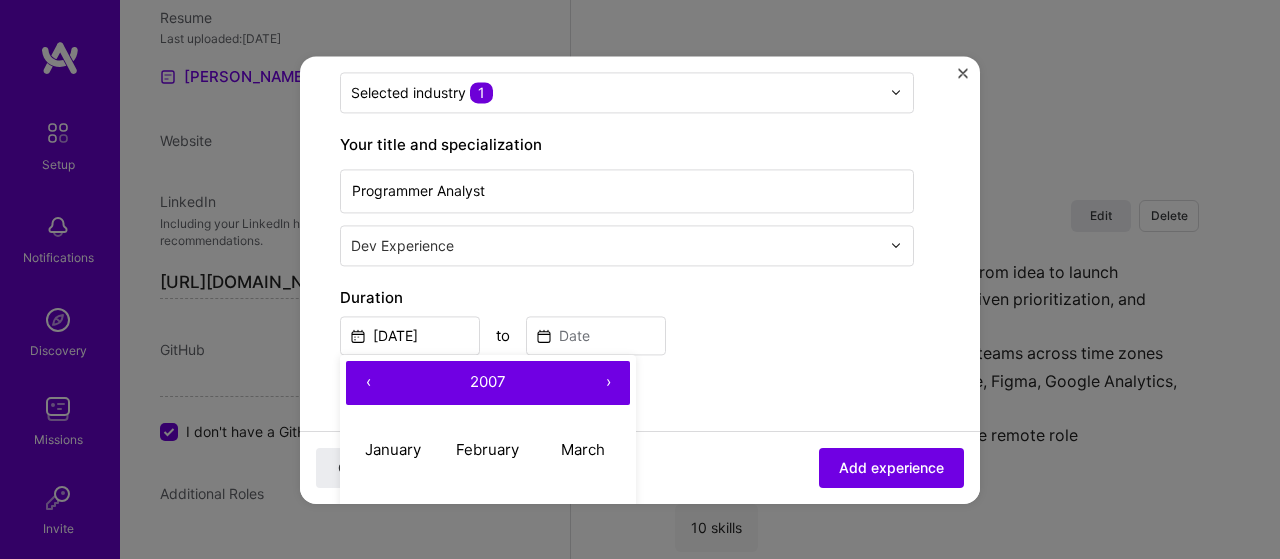 scroll, scrollTop: 500, scrollLeft: 0, axis: vertical 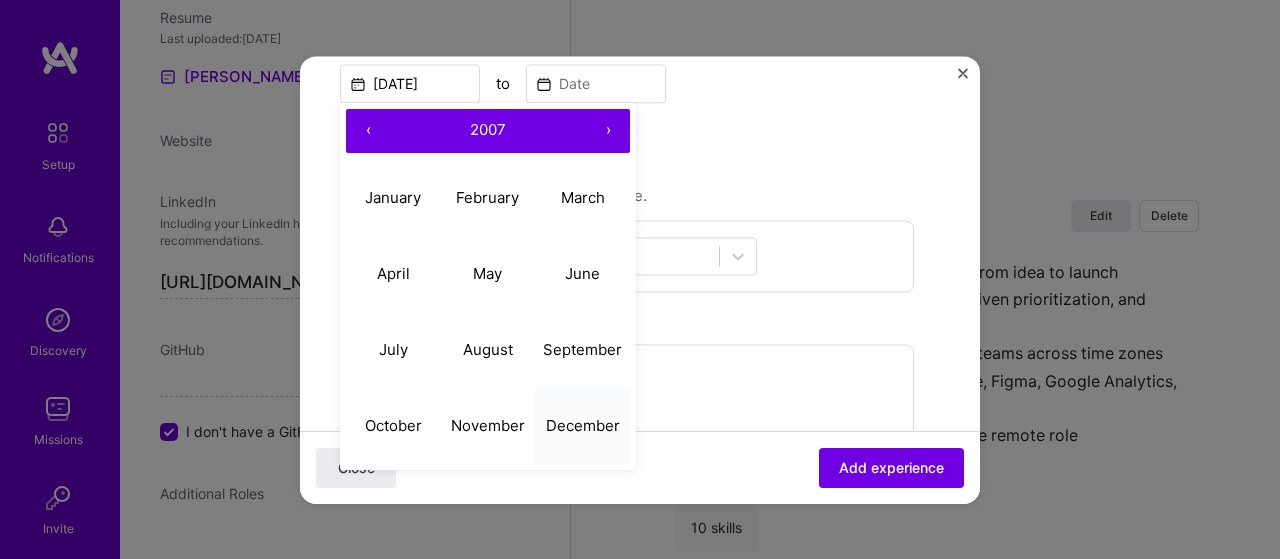 click on "December" at bounding box center (583, 425) 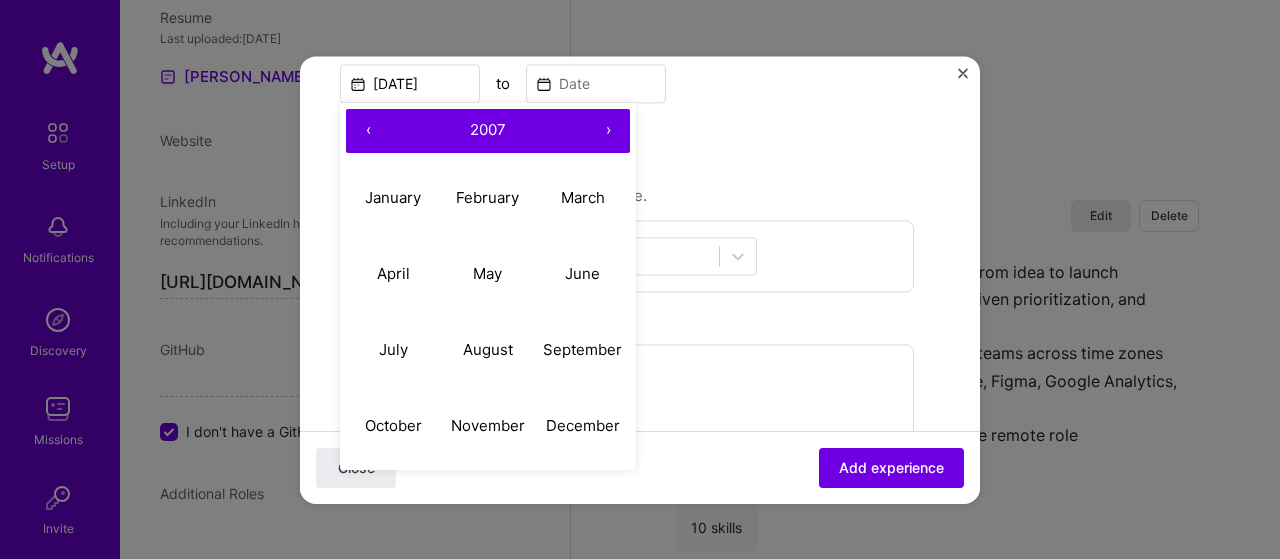 type on "[DATE]" 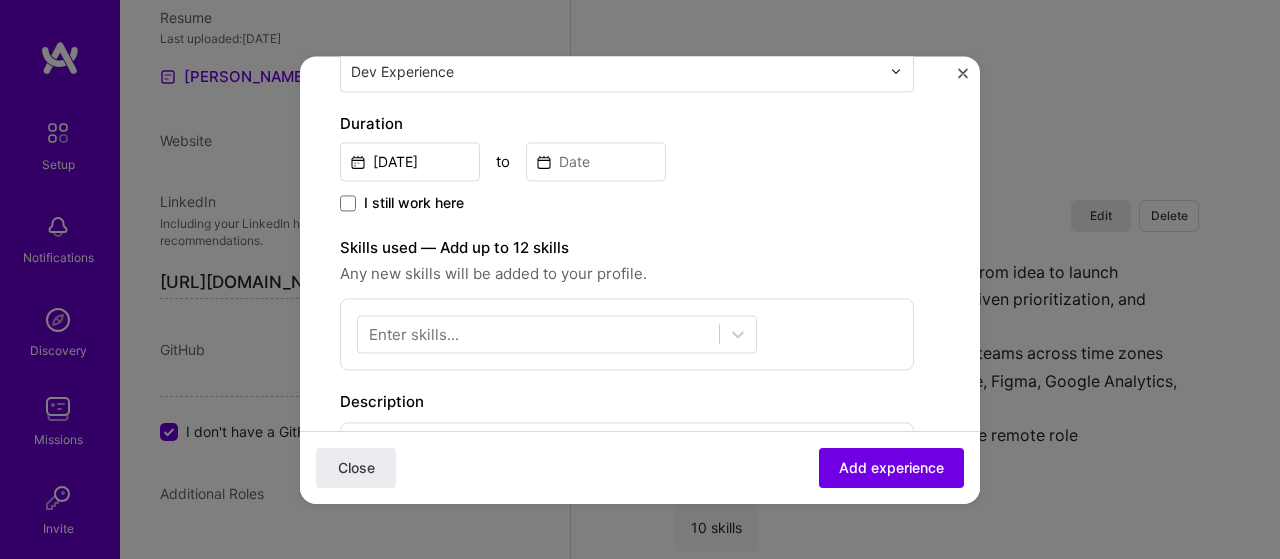 scroll, scrollTop: 300, scrollLeft: 0, axis: vertical 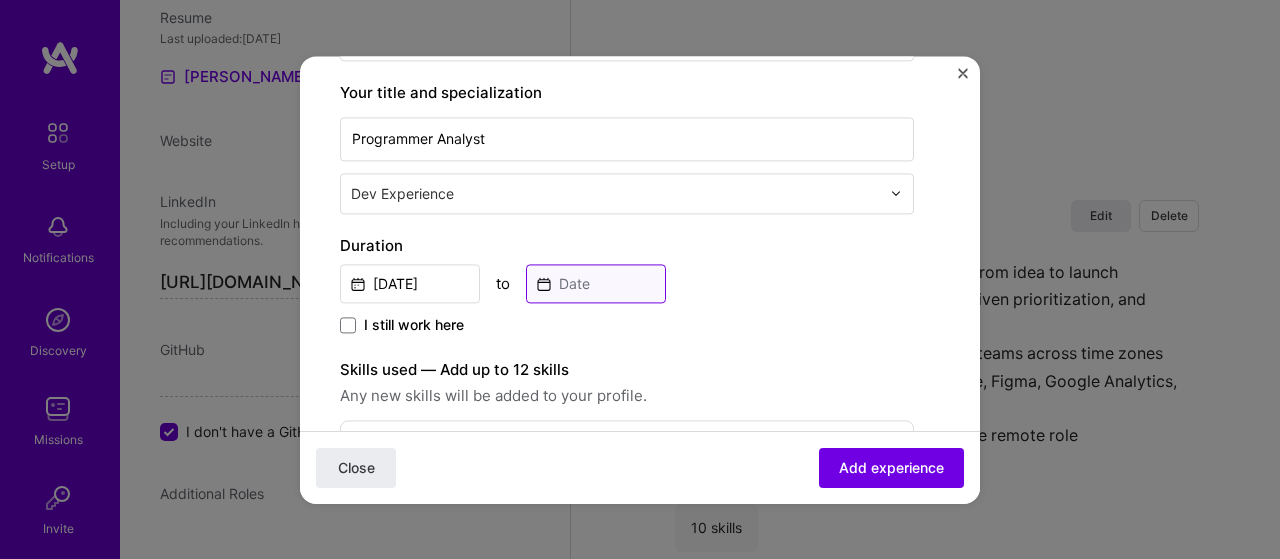 click at bounding box center (596, 283) 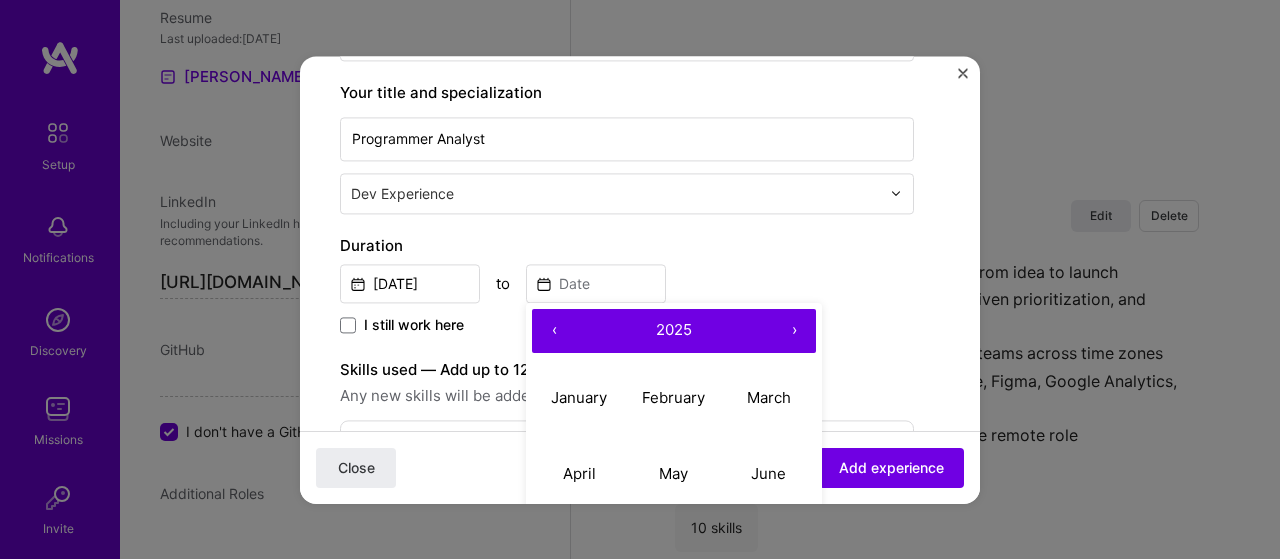 click on "‹" at bounding box center (554, 331) 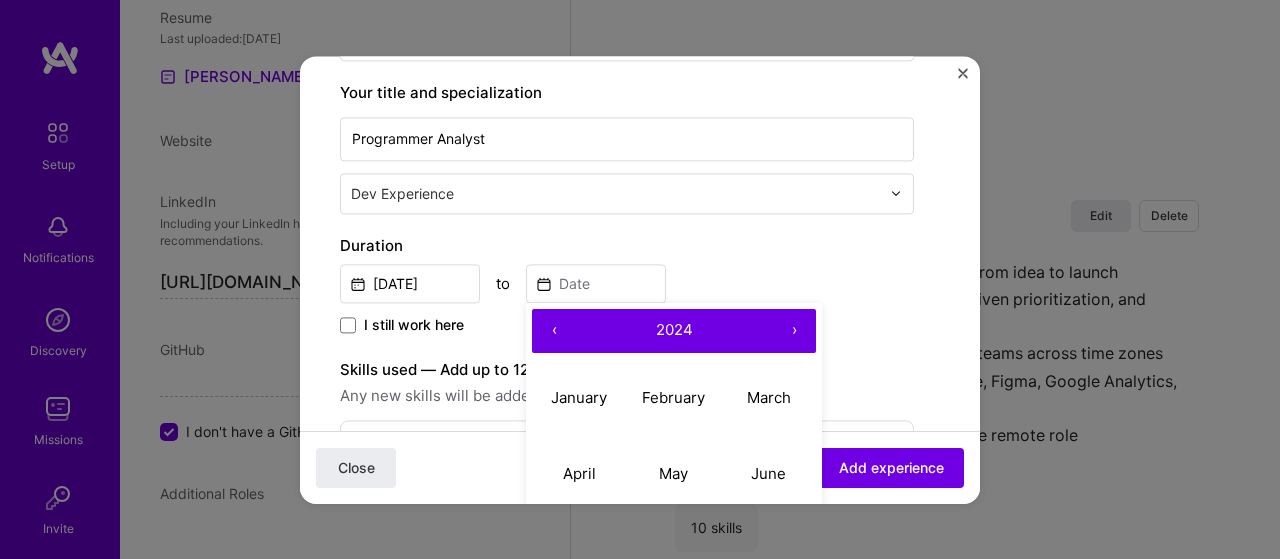 click on "‹" at bounding box center (554, 331) 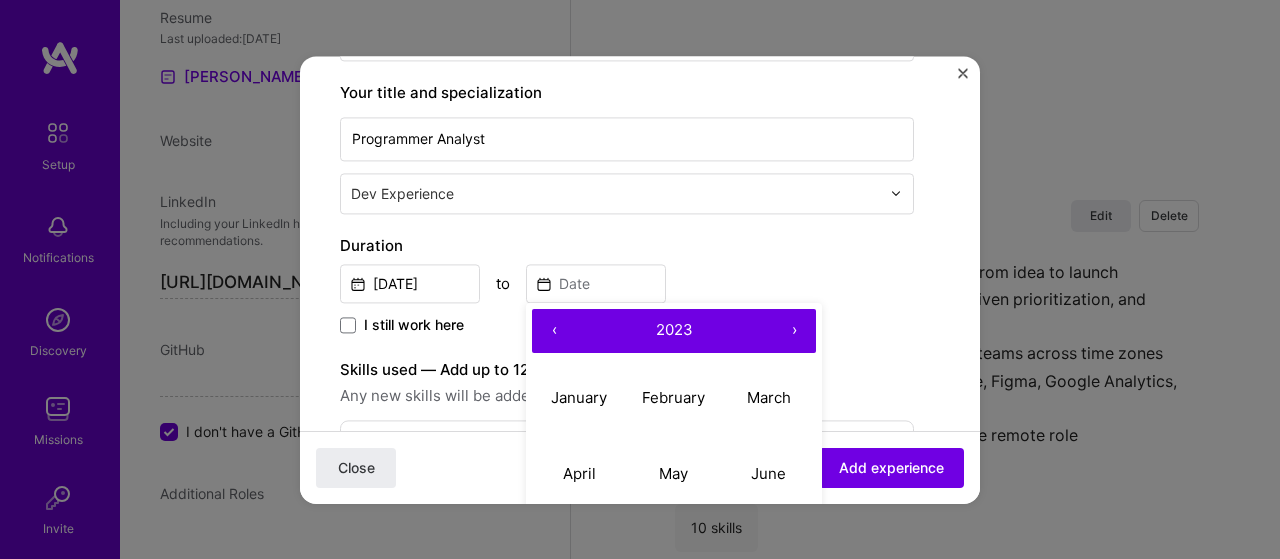 click on "‹" at bounding box center (554, 331) 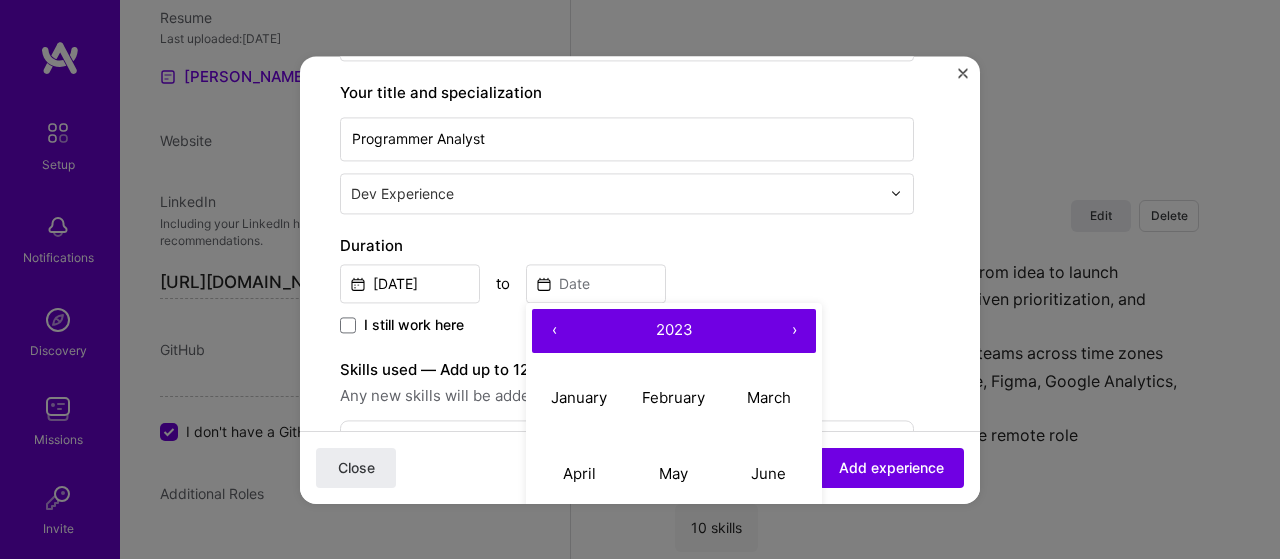 click on "‹" at bounding box center (554, 331) 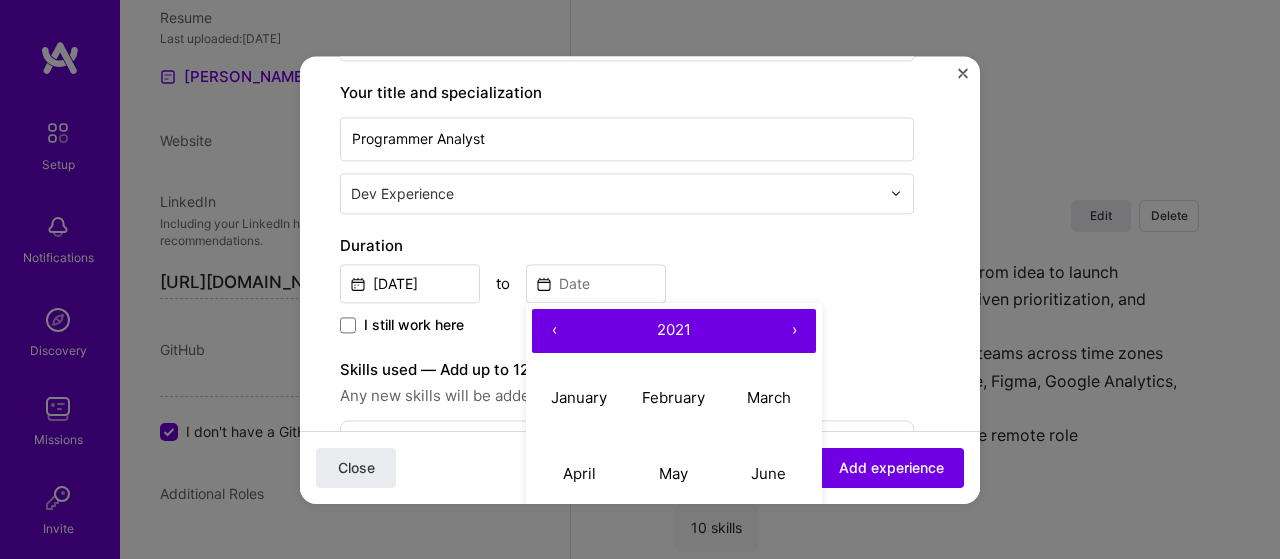 click on "‹" at bounding box center [554, 331] 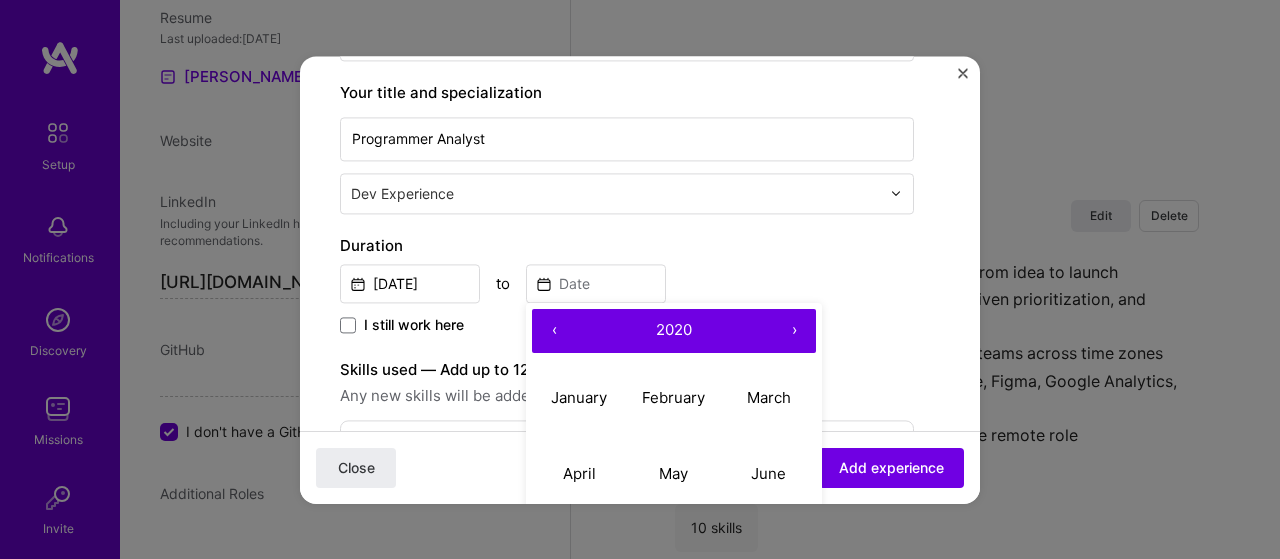 click on "‹" at bounding box center (554, 331) 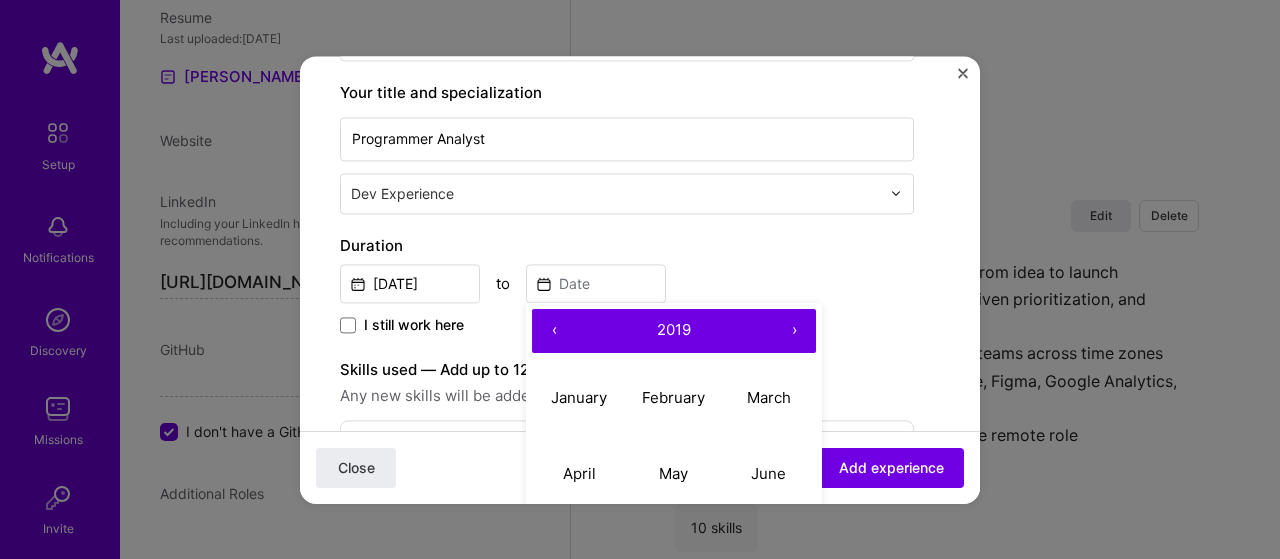 click on "‹" at bounding box center [554, 331] 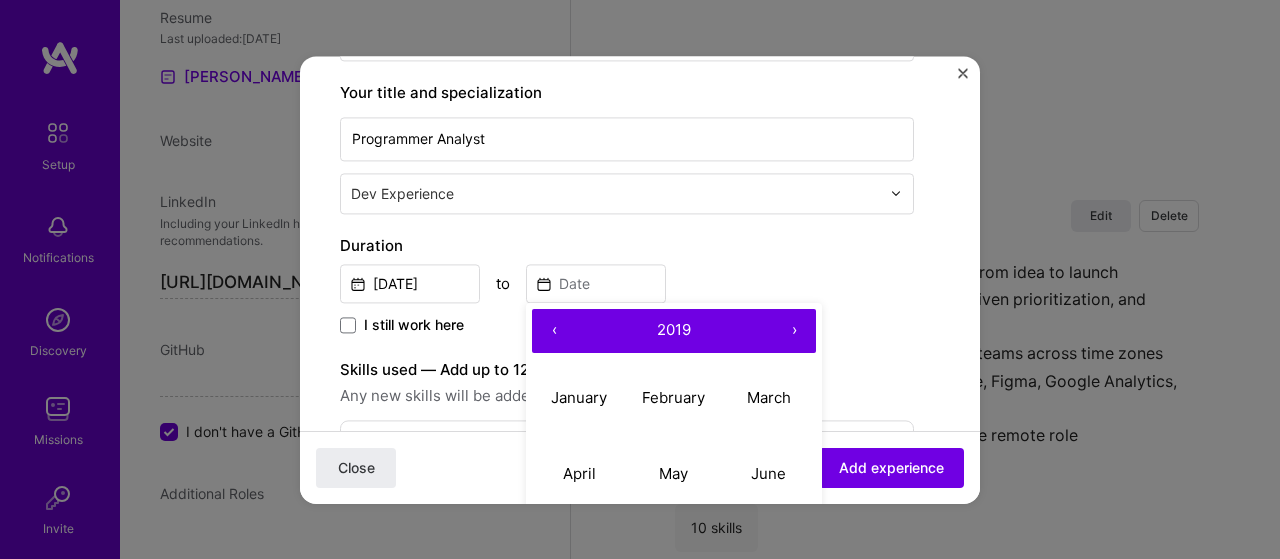 click on "‹" at bounding box center (554, 331) 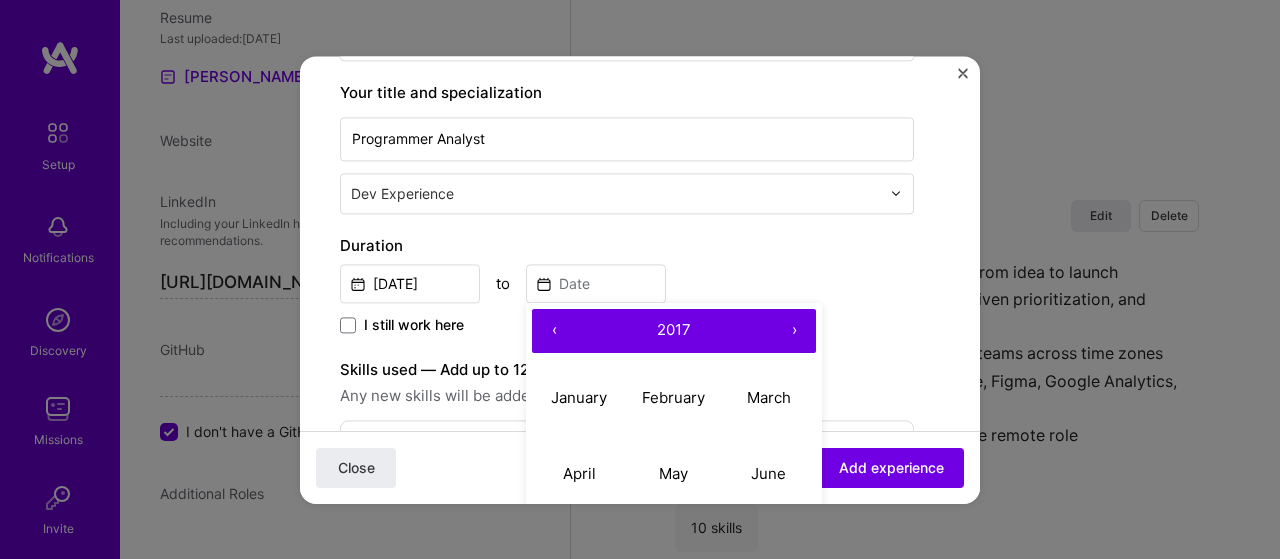 click on "‹" at bounding box center [554, 331] 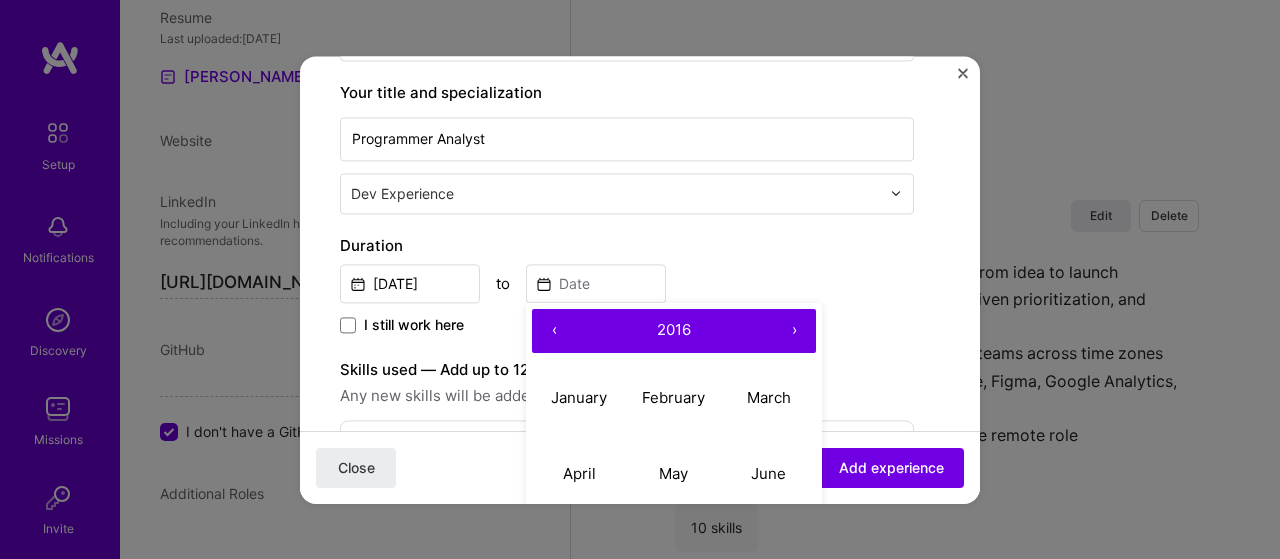 click on "‹" at bounding box center [554, 331] 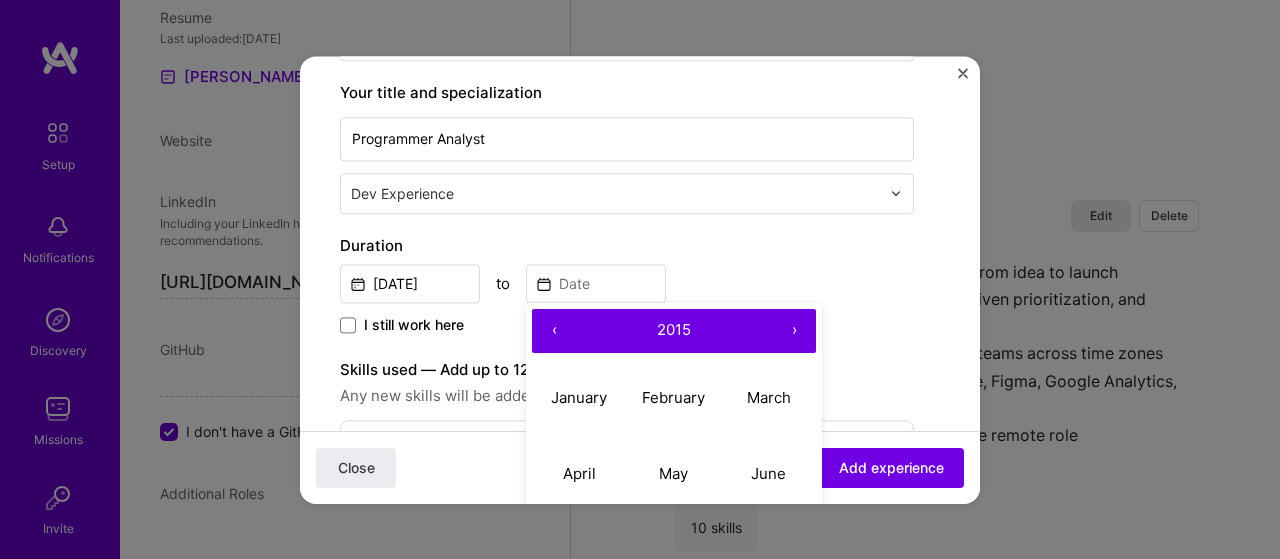 click on "‹" at bounding box center (554, 331) 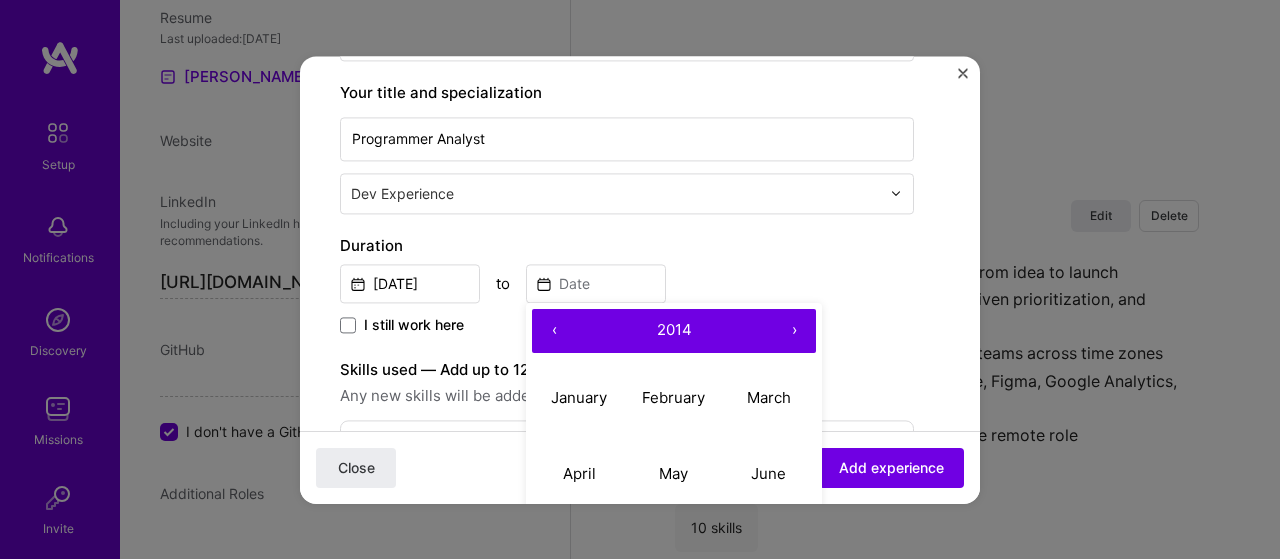 click on "‹" at bounding box center (554, 331) 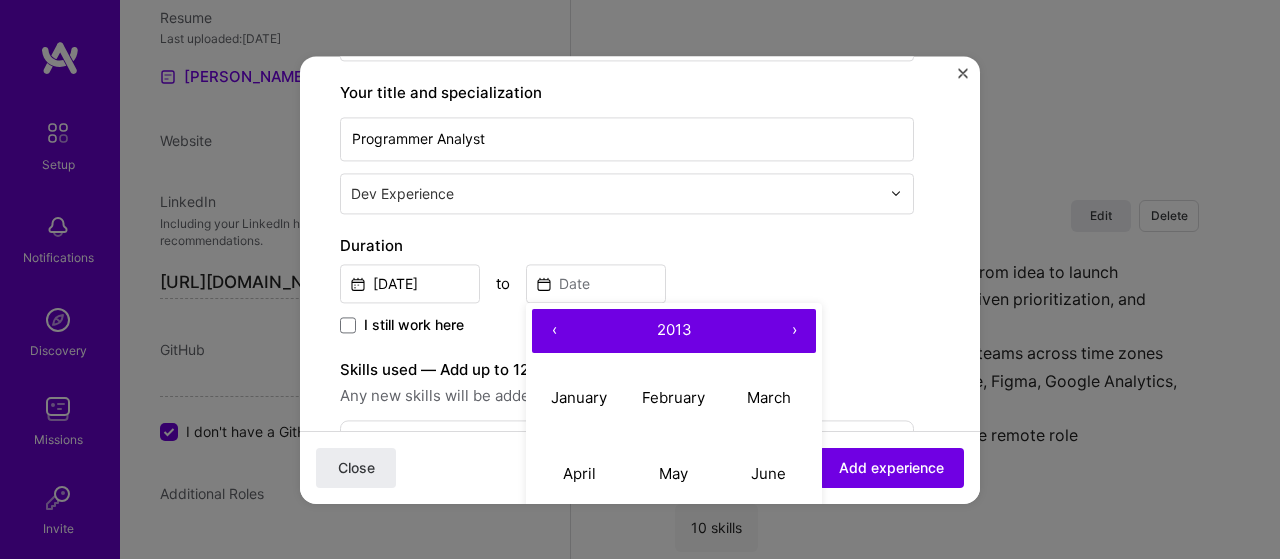 click on "‹" at bounding box center (554, 331) 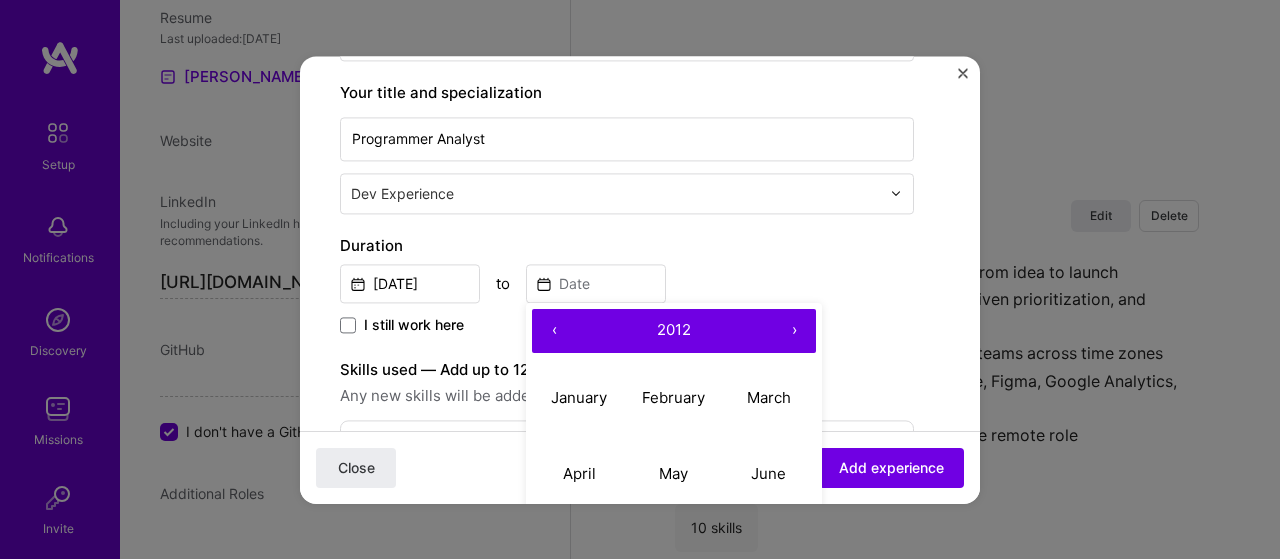 click on "‹" at bounding box center [554, 331] 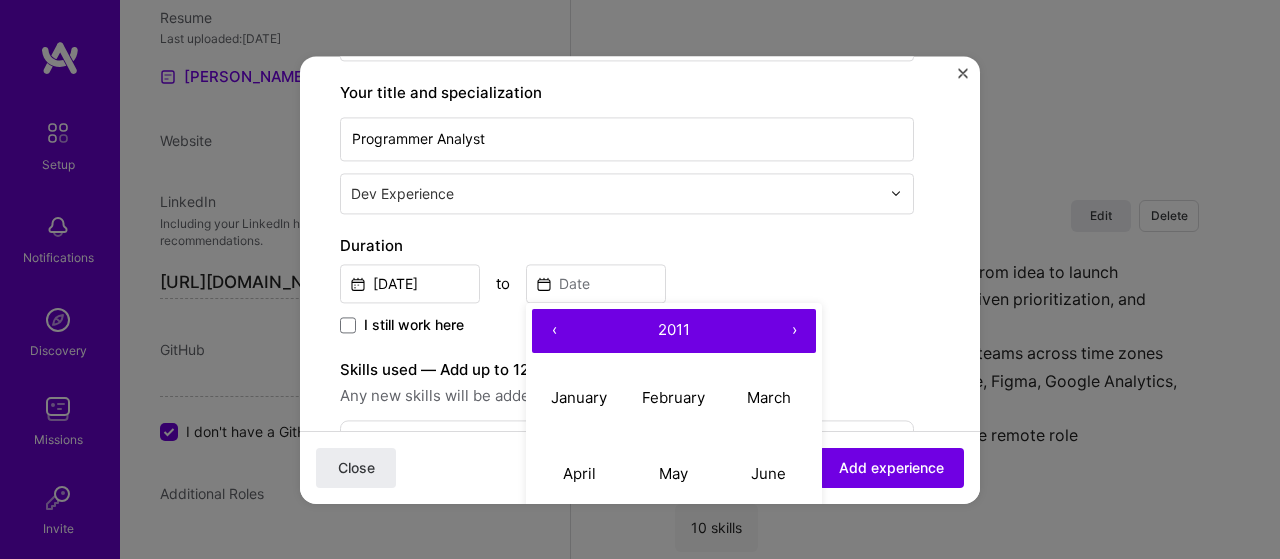 click on "‹" at bounding box center (554, 331) 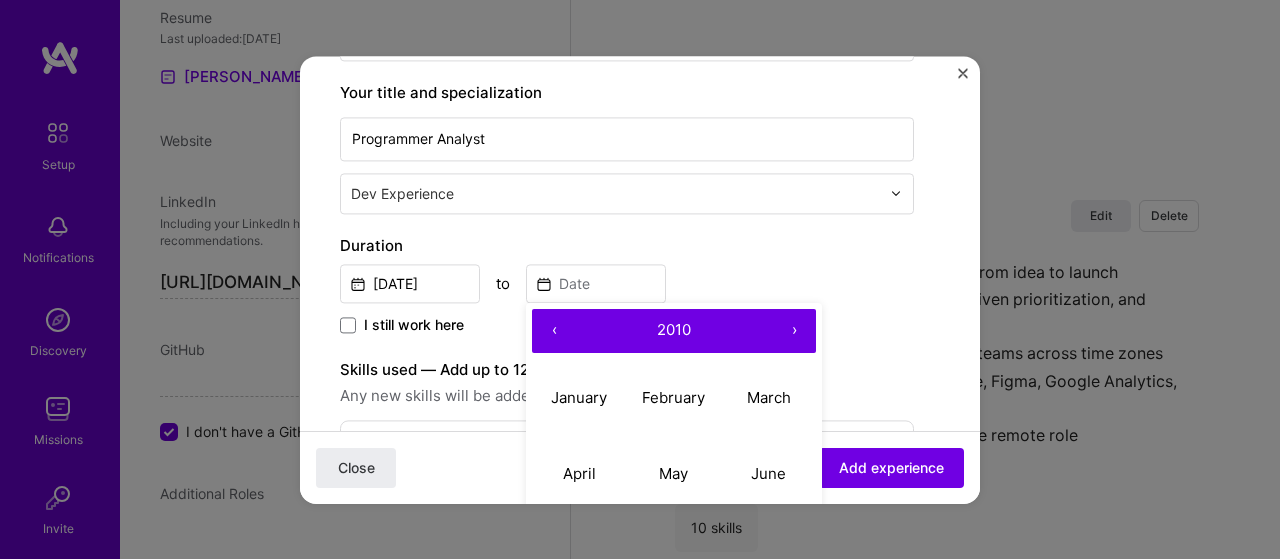 click on "›" at bounding box center (794, 331) 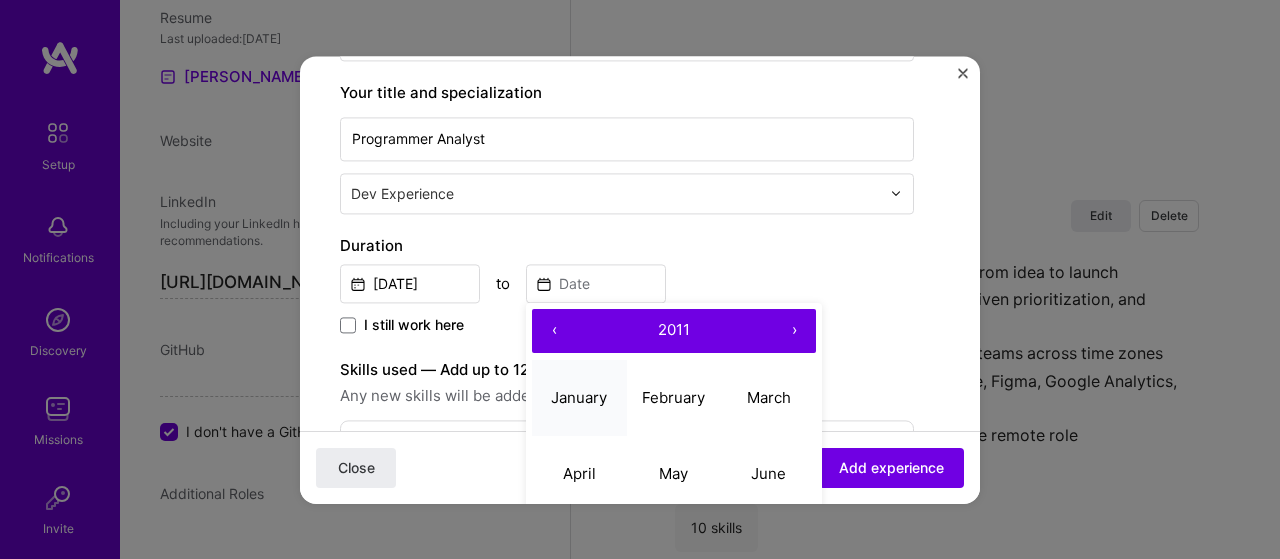 click on "January" at bounding box center [579, 397] 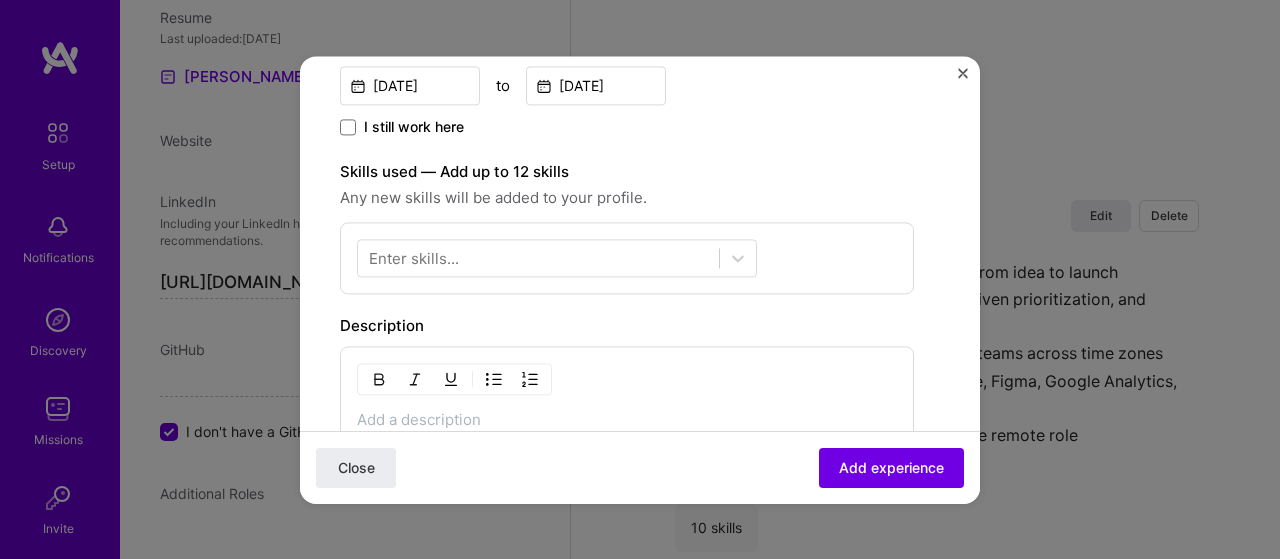 scroll, scrollTop: 500, scrollLeft: 0, axis: vertical 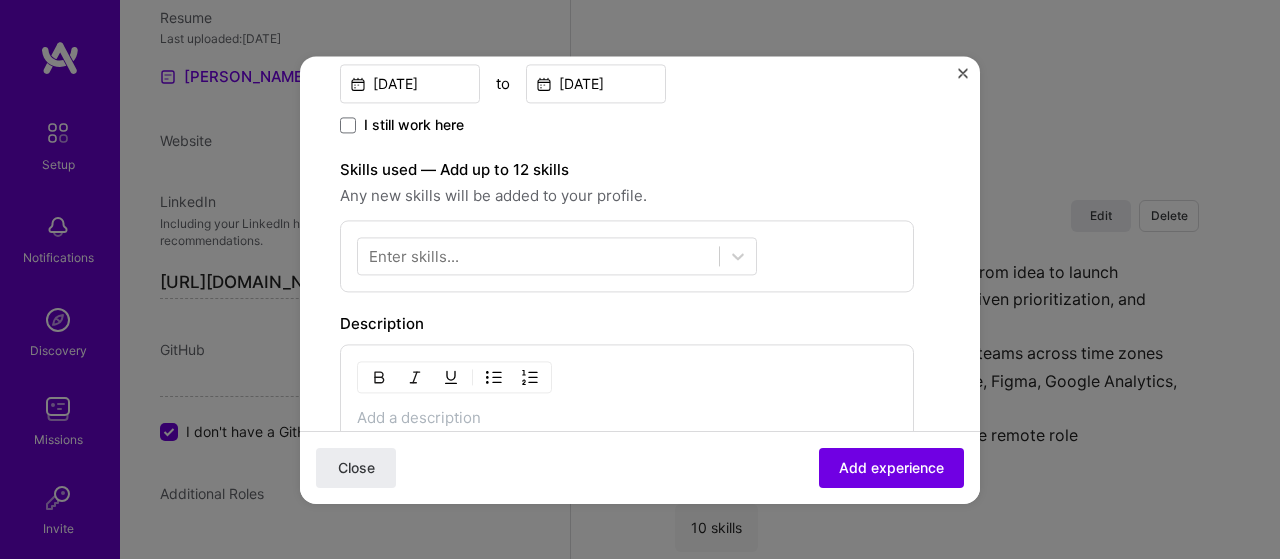 click on "Enter skills..." at bounding box center [414, 255] 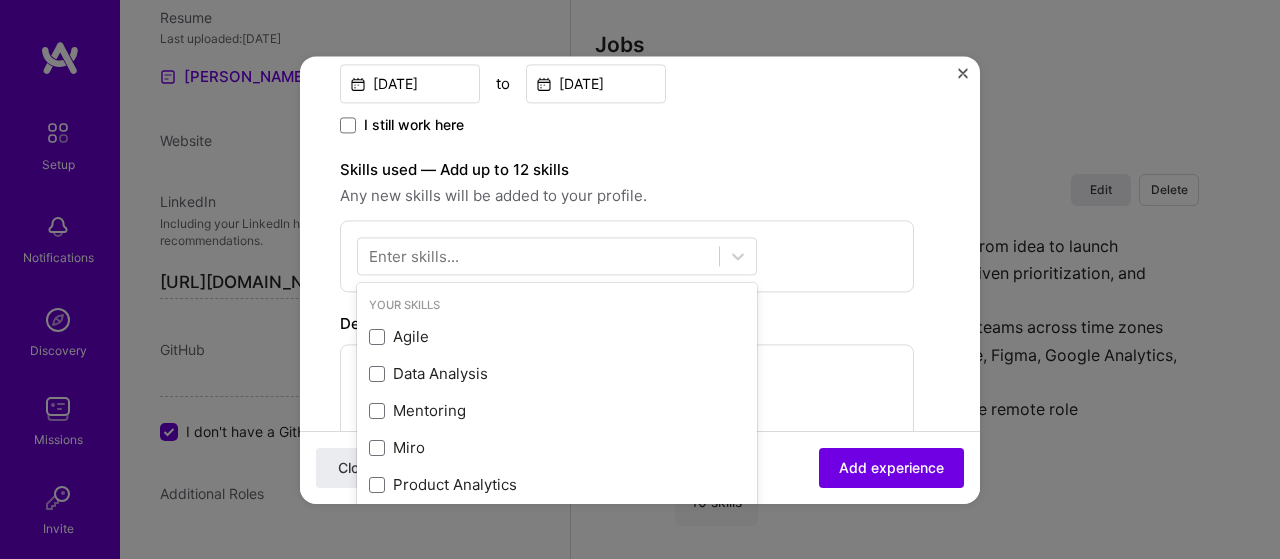 scroll, scrollTop: 2004, scrollLeft: 0, axis: vertical 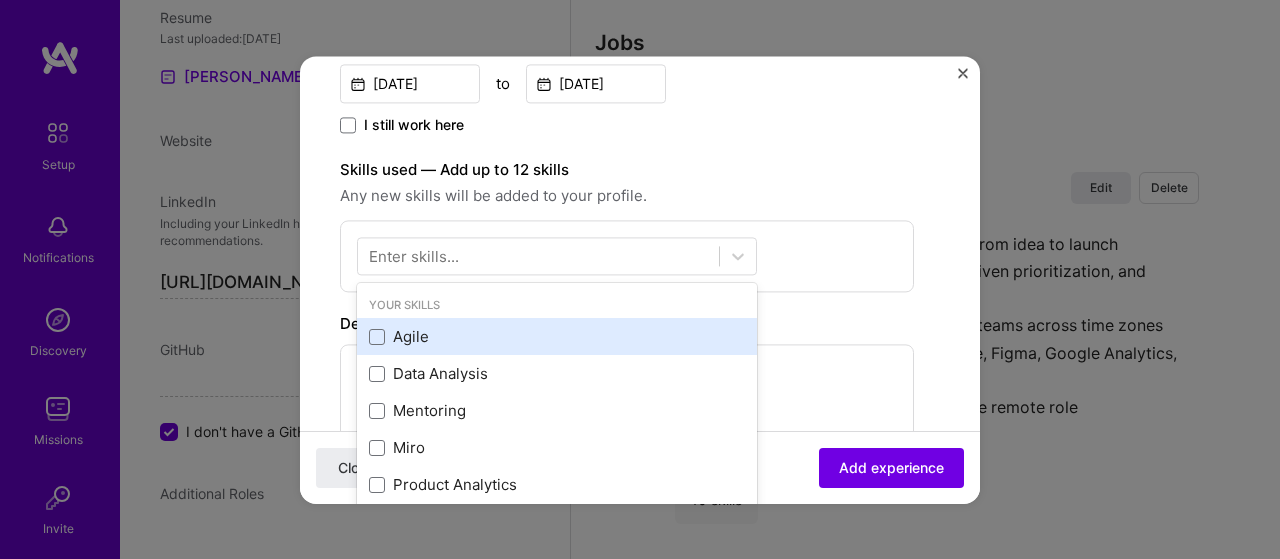 click on "Agile" at bounding box center (557, 337) 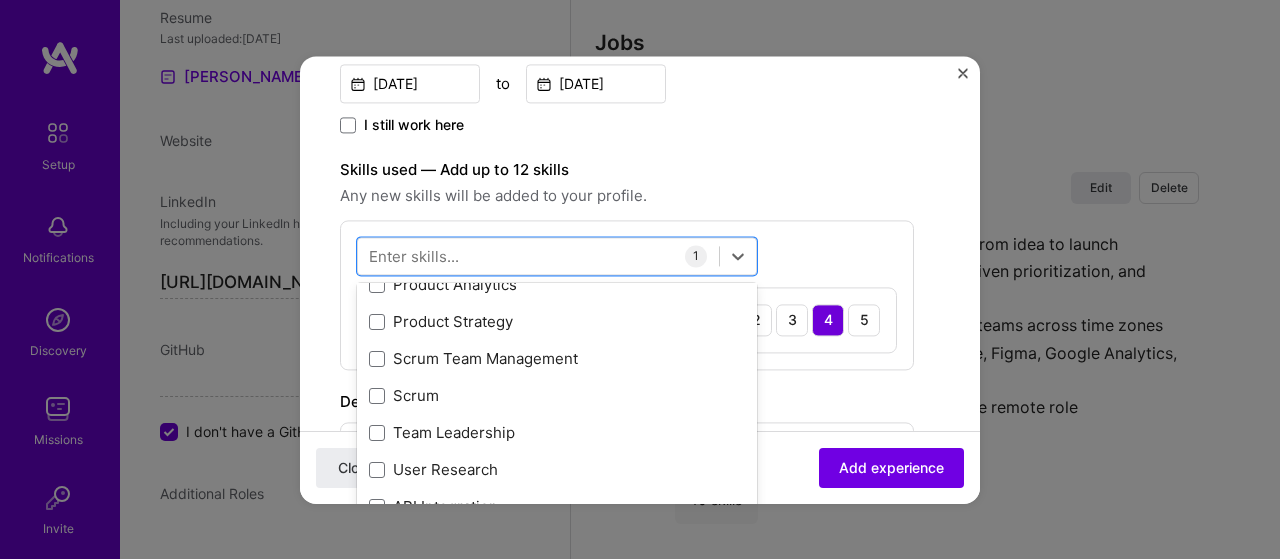 scroll, scrollTop: 0, scrollLeft: 0, axis: both 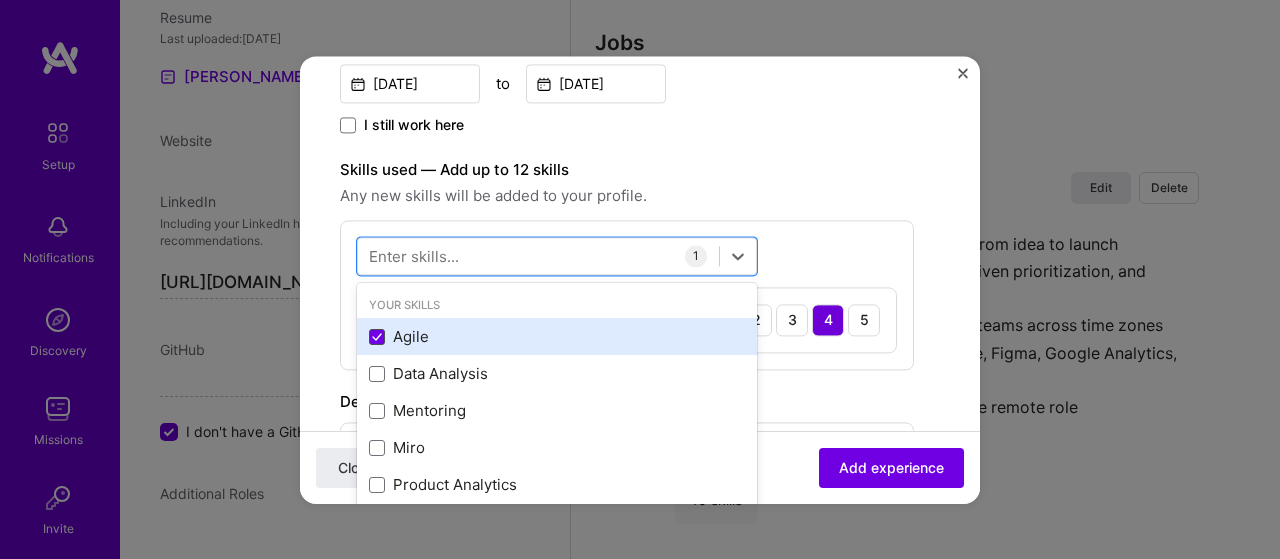 click at bounding box center [377, 337] 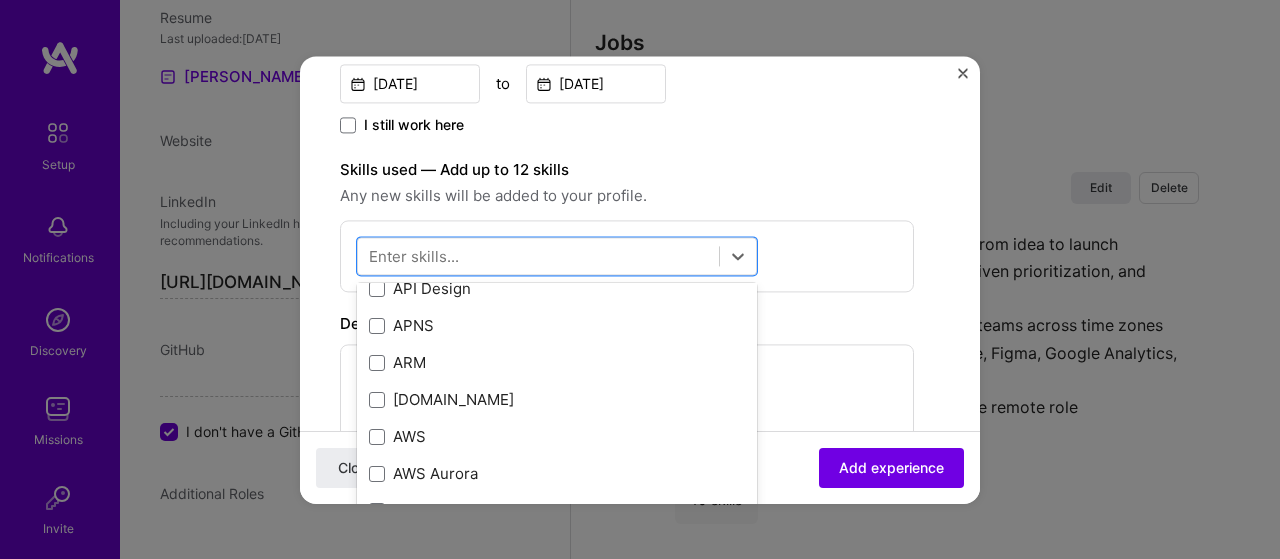 scroll, scrollTop: 700, scrollLeft: 0, axis: vertical 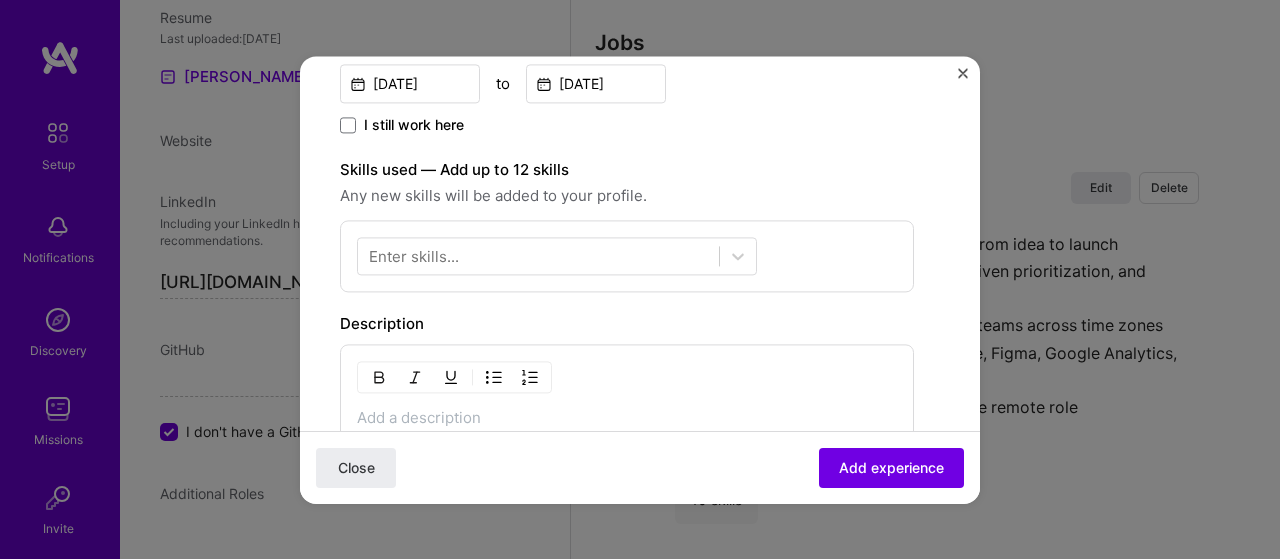 click on "Enter skills..." at bounding box center (414, 255) 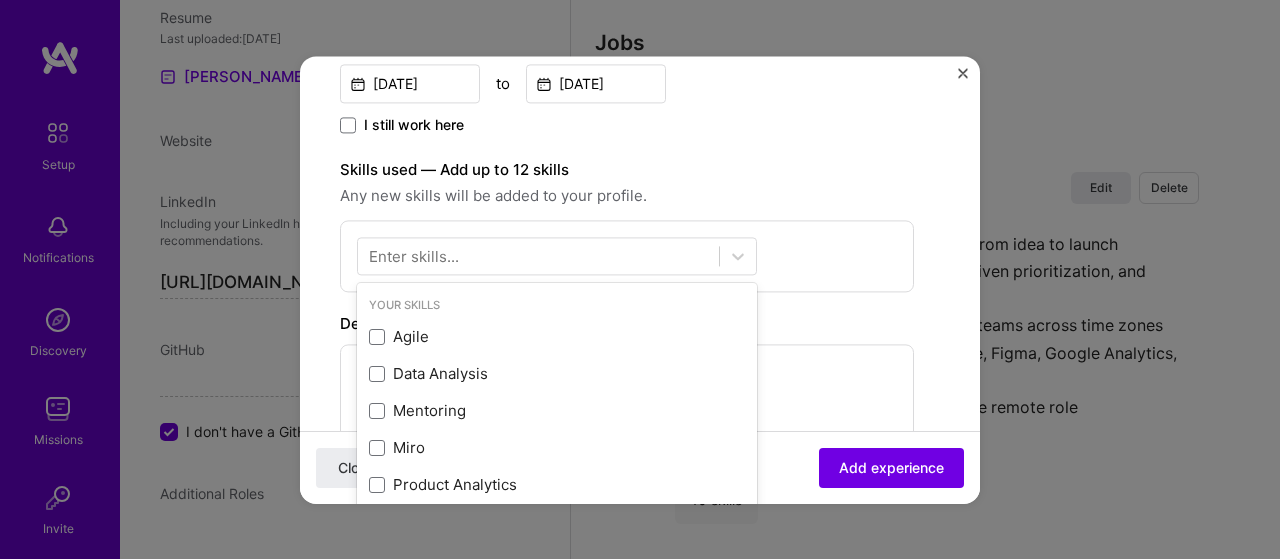 scroll, scrollTop: 2033, scrollLeft: 0, axis: vertical 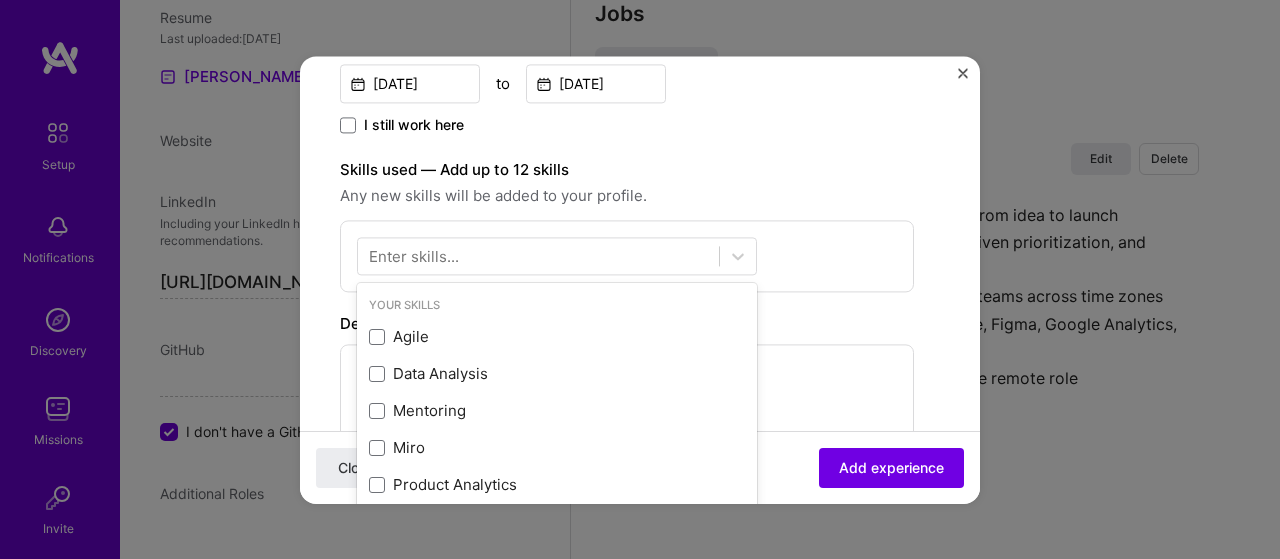 click on "Enter skills..." at bounding box center [414, 255] 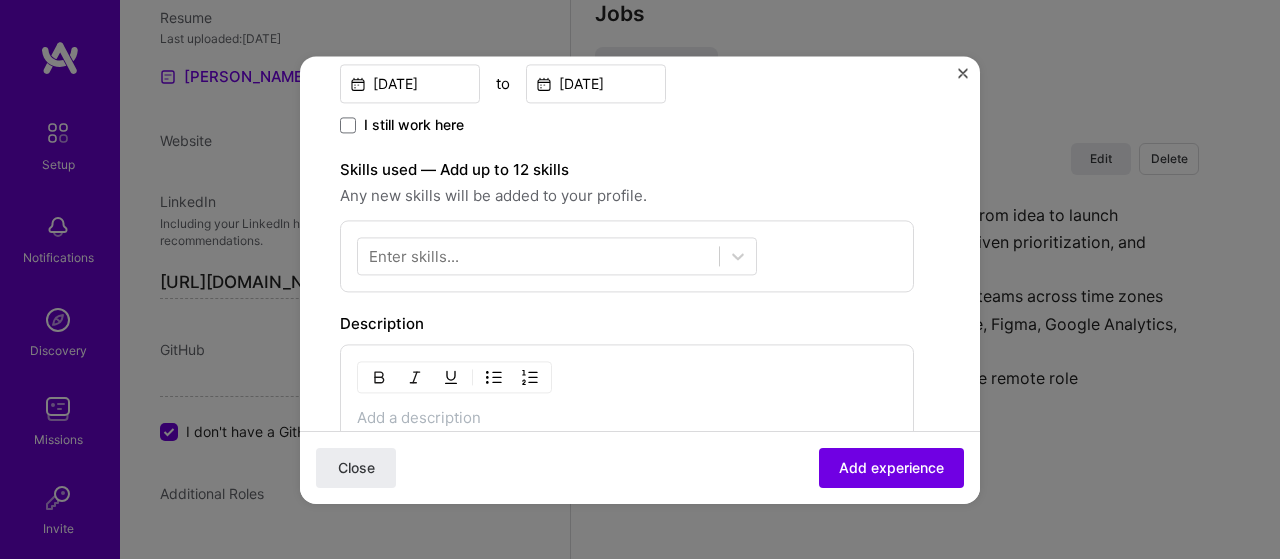 click on "Enter skills..." at bounding box center (414, 255) 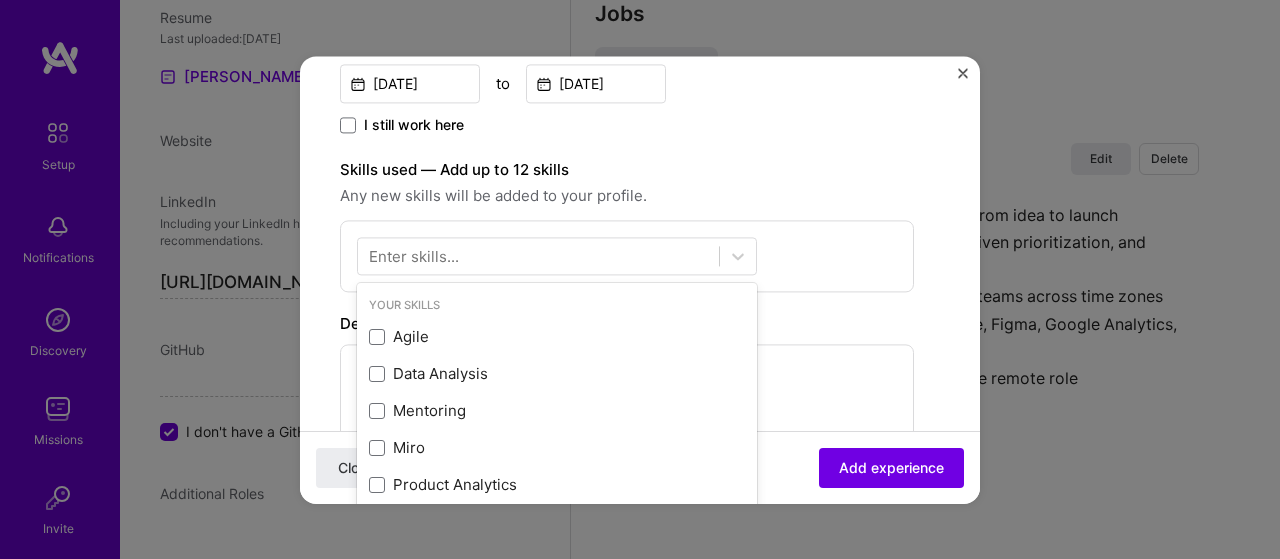 scroll, scrollTop: 2062, scrollLeft: 0, axis: vertical 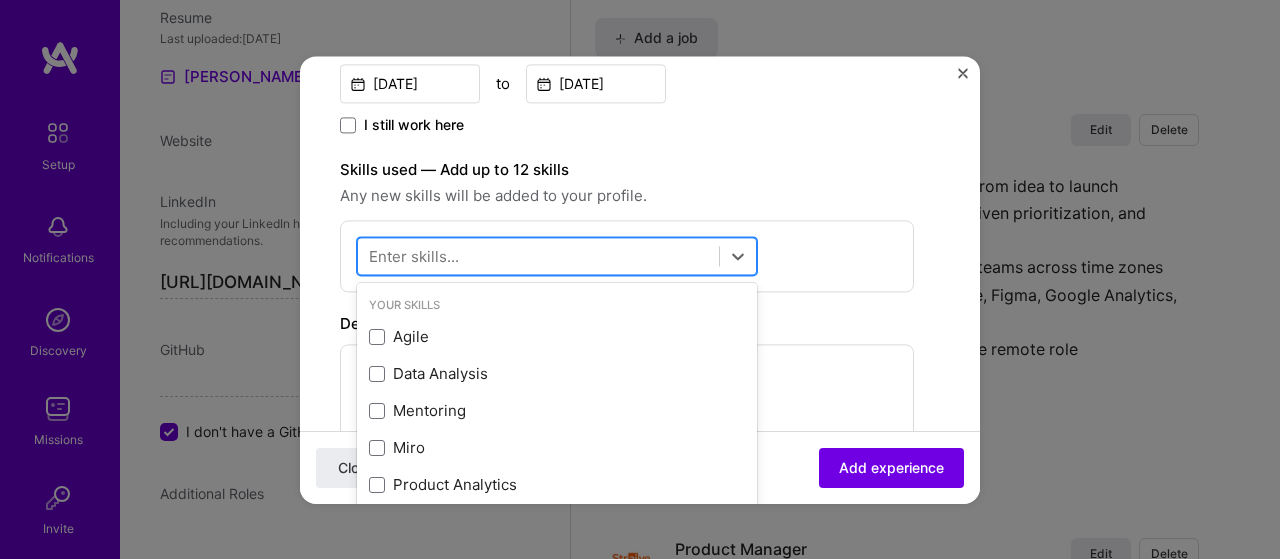 click at bounding box center (538, 255) 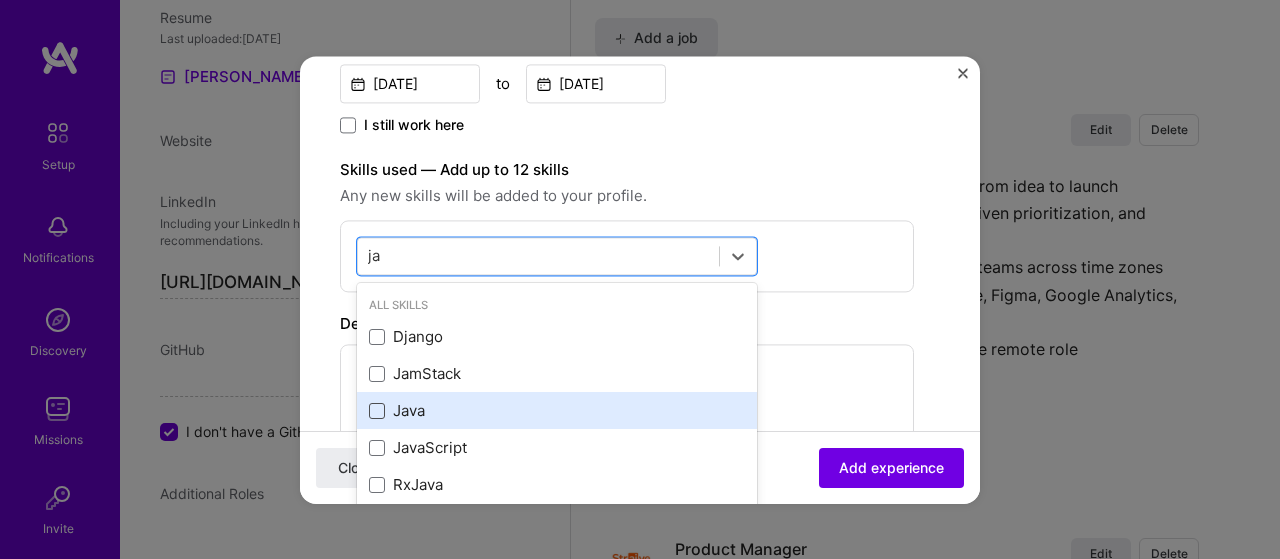 click at bounding box center [377, 411] 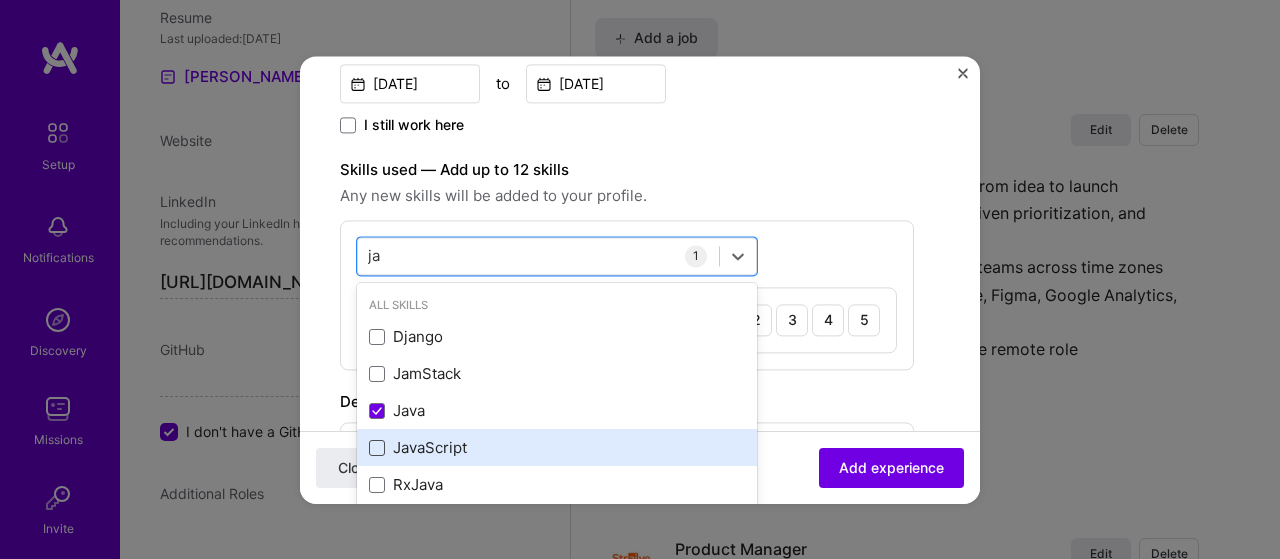 click at bounding box center [377, 448] 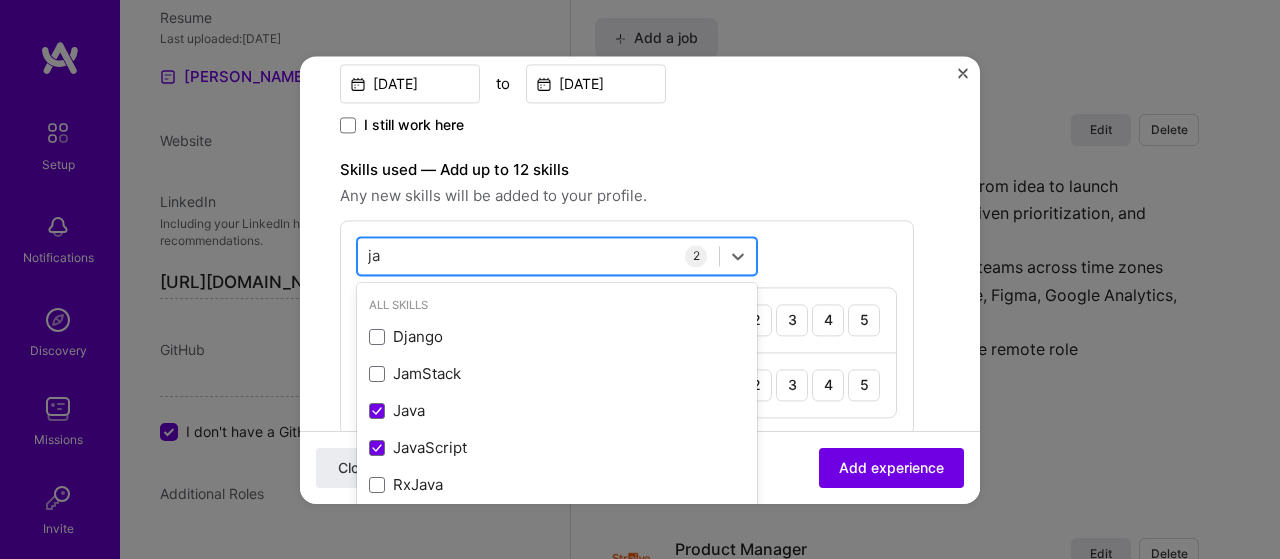 type on "j" 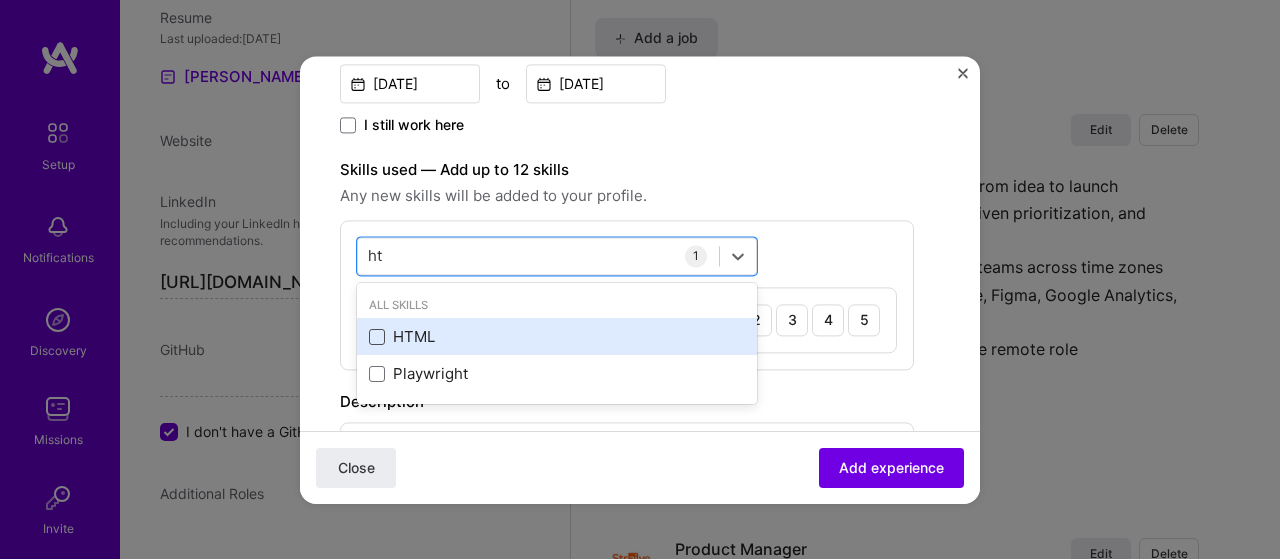 click at bounding box center [377, 337] 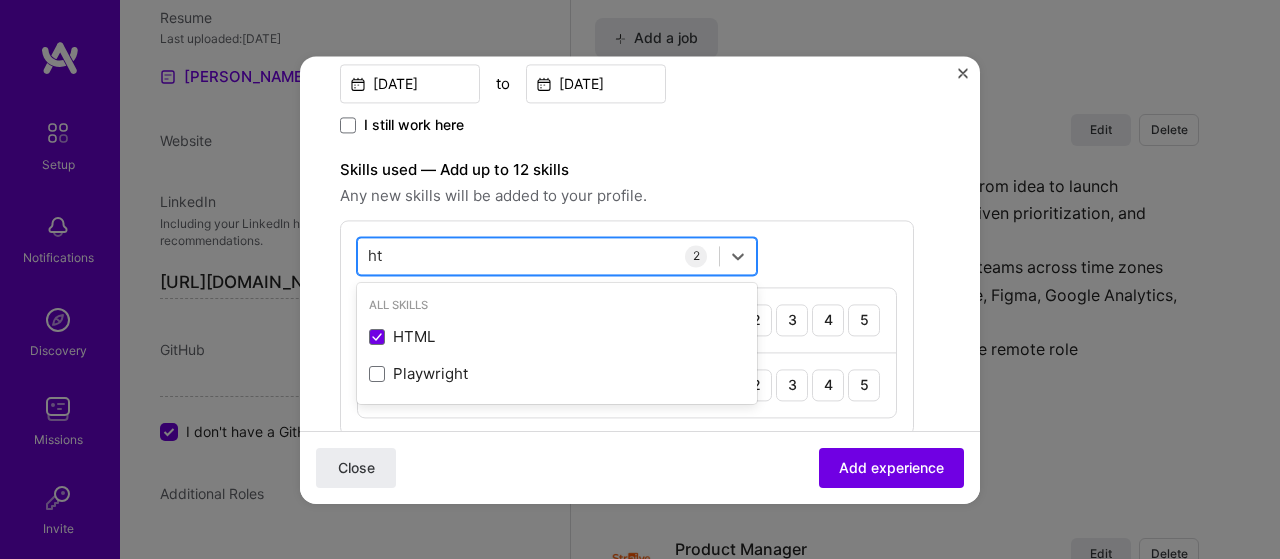 type on "h" 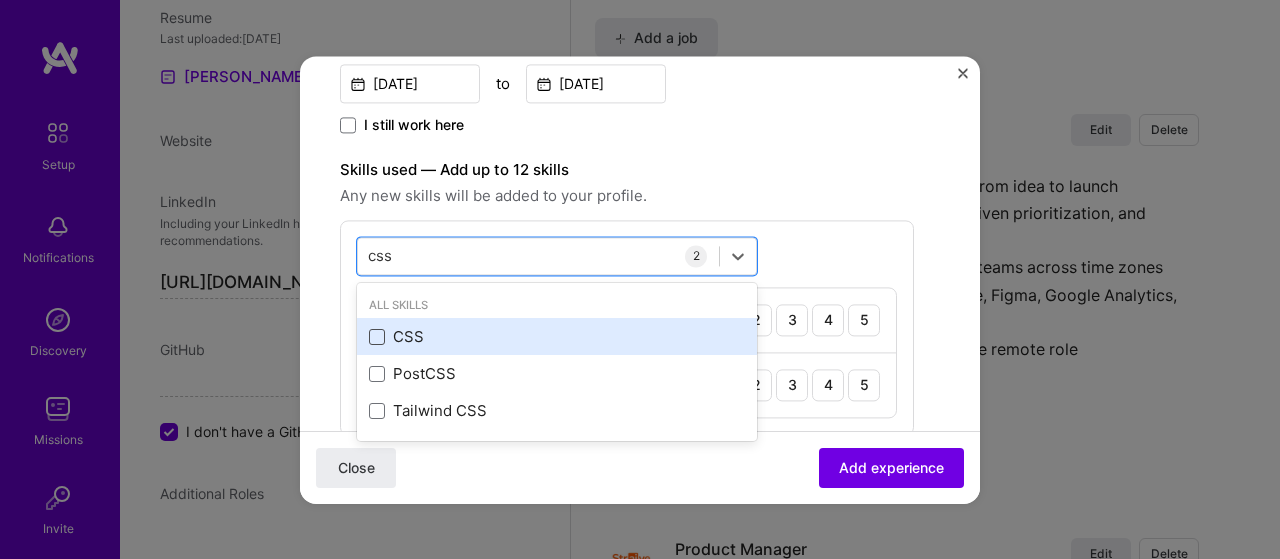click at bounding box center [377, 337] 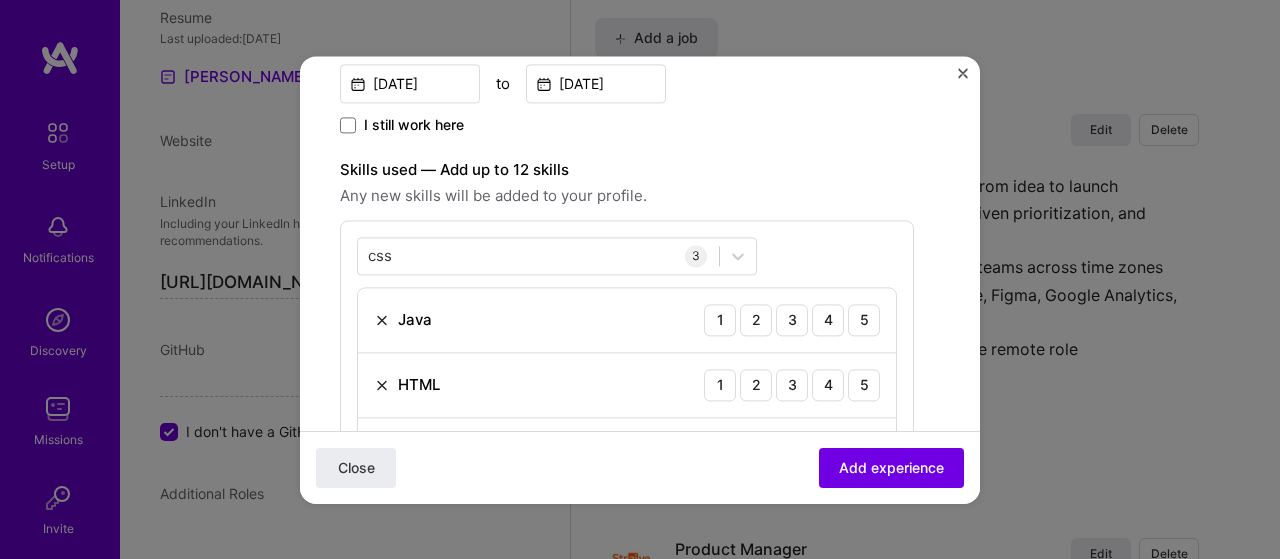 click on "css css 3 Java 1 2 3 4 5 HTML 1 2 3 4 5 CSS 1 2 3 4 5" at bounding box center [627, 360] 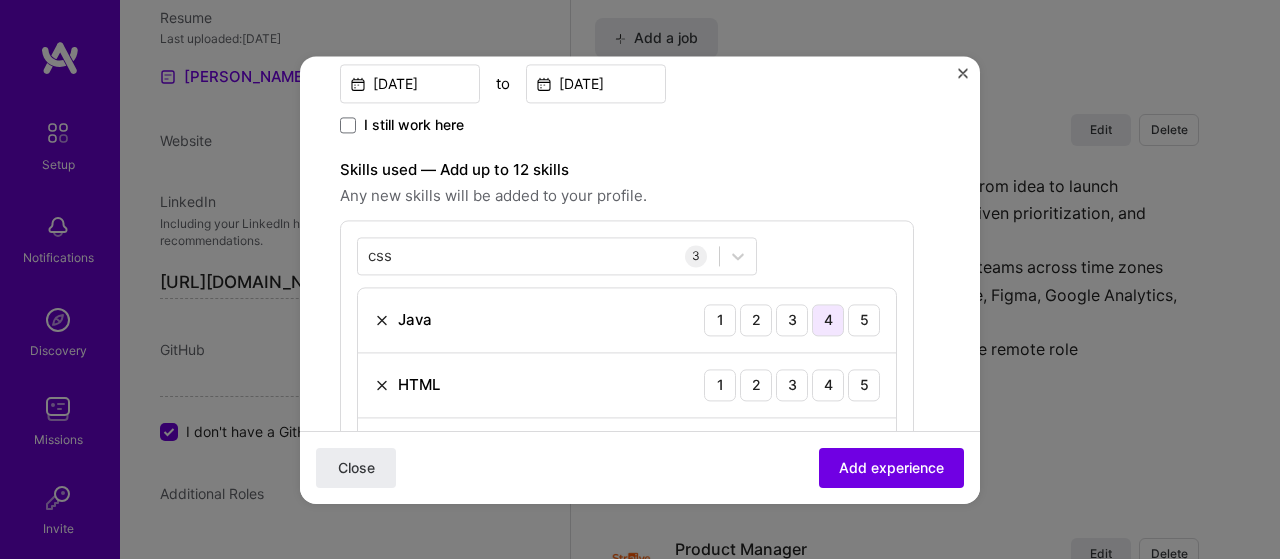 click on "4" at bounding box center [828, 320] 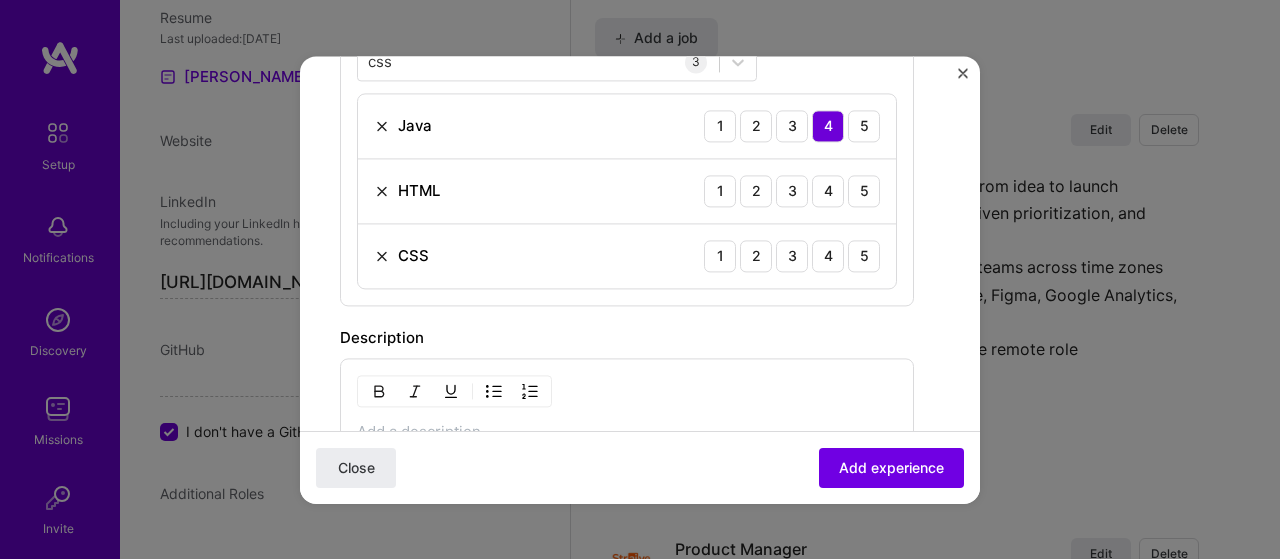 scroll, scrollTop: 700, scrollLeft: 0, axis: vertical 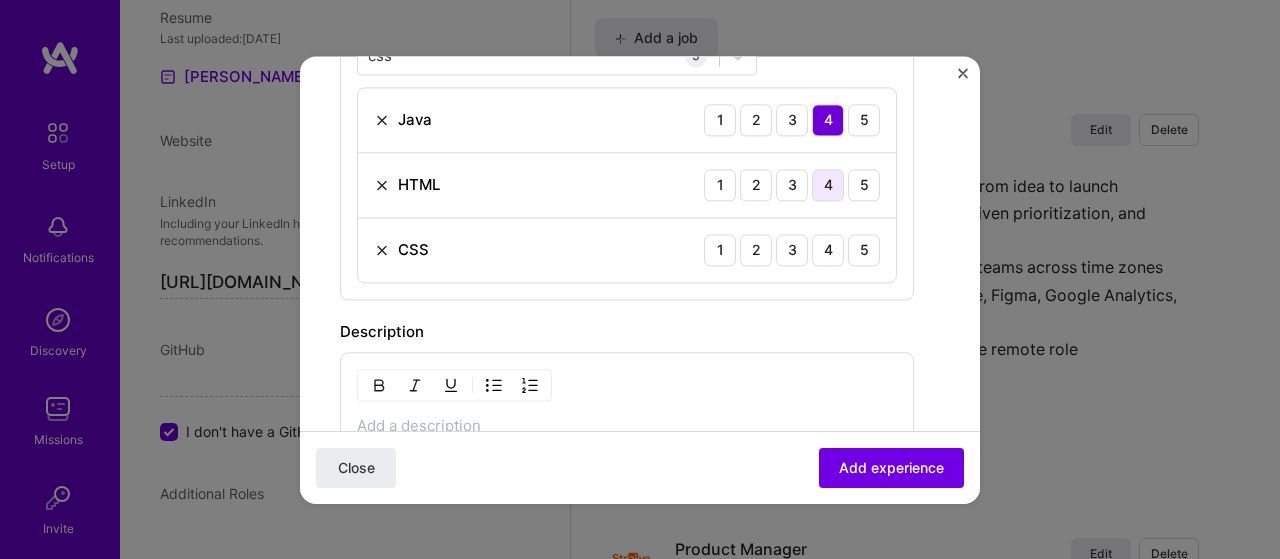 click on "4" at bounding box center (828, 185) 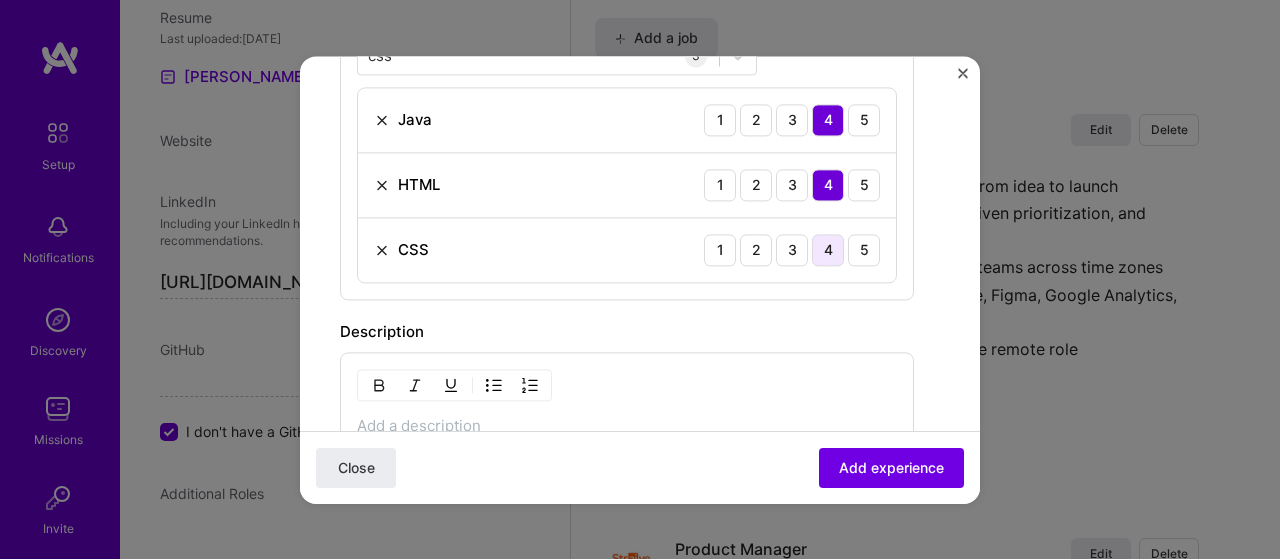 click on "4" at bounding box center (828, 250) 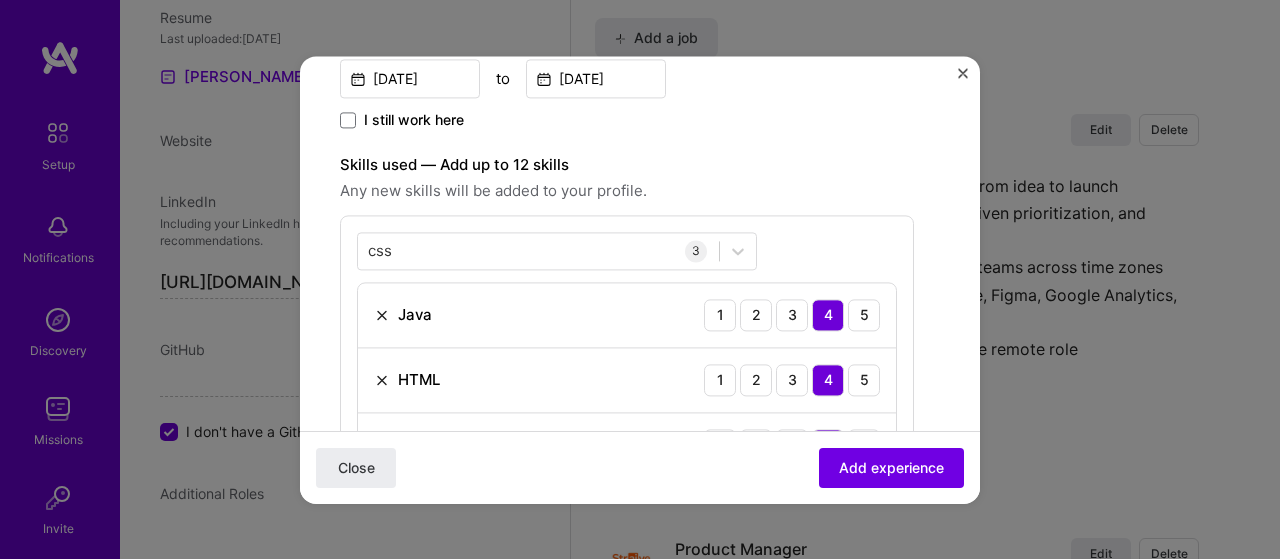 scroll, scrollTop: 500, scrollLeft: 0, axis: vertical 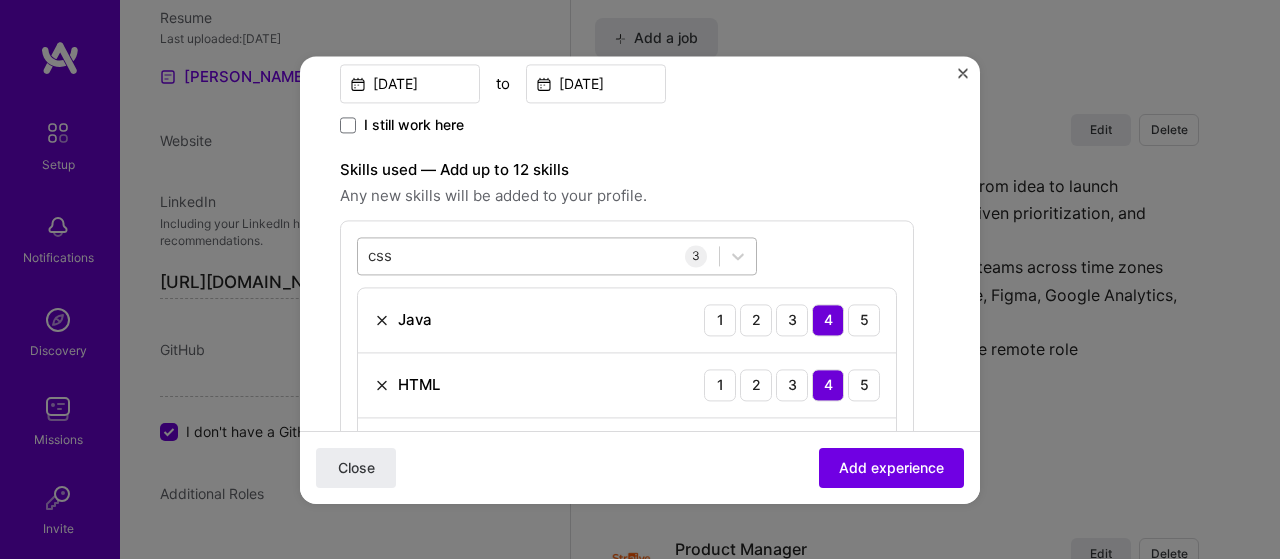 click on "css css" at bounding box center [538, 255] 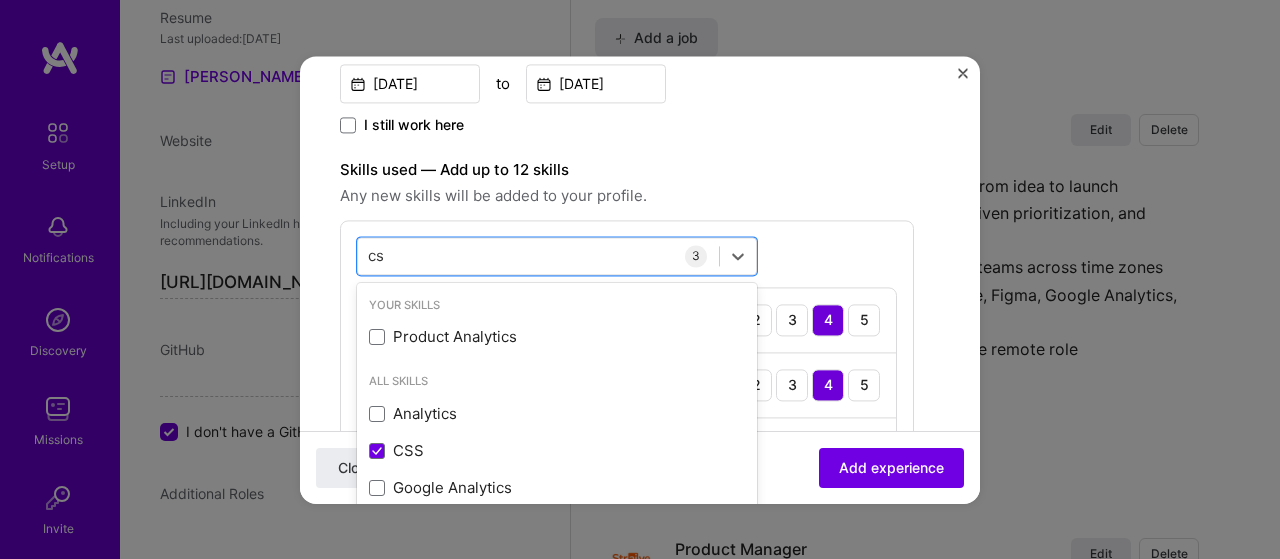 type on "c" 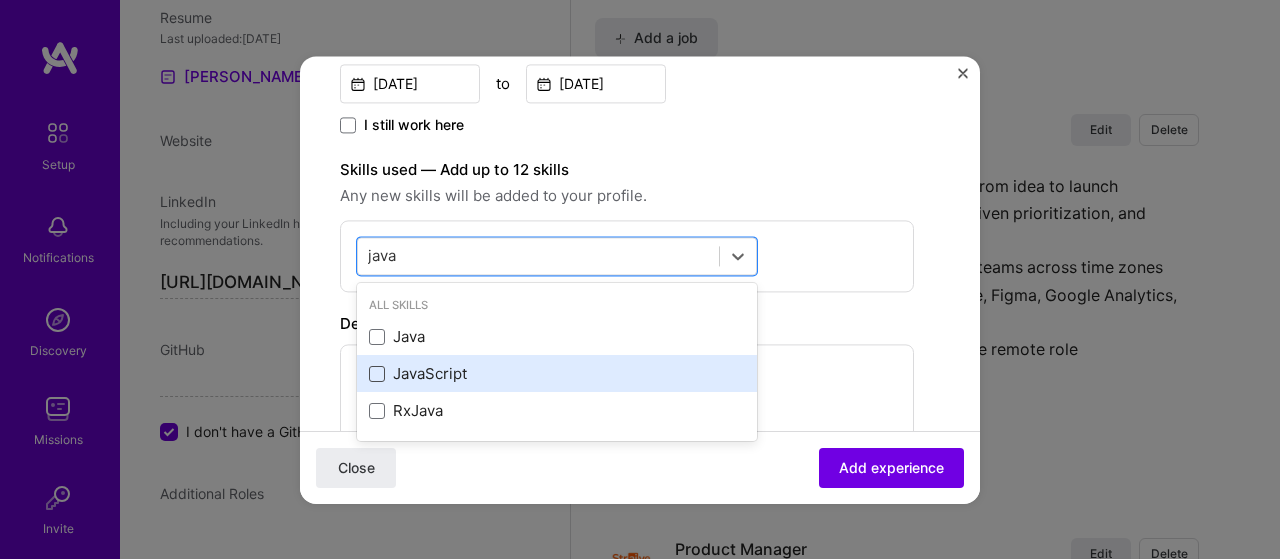 click at bounding box center (377, 374) 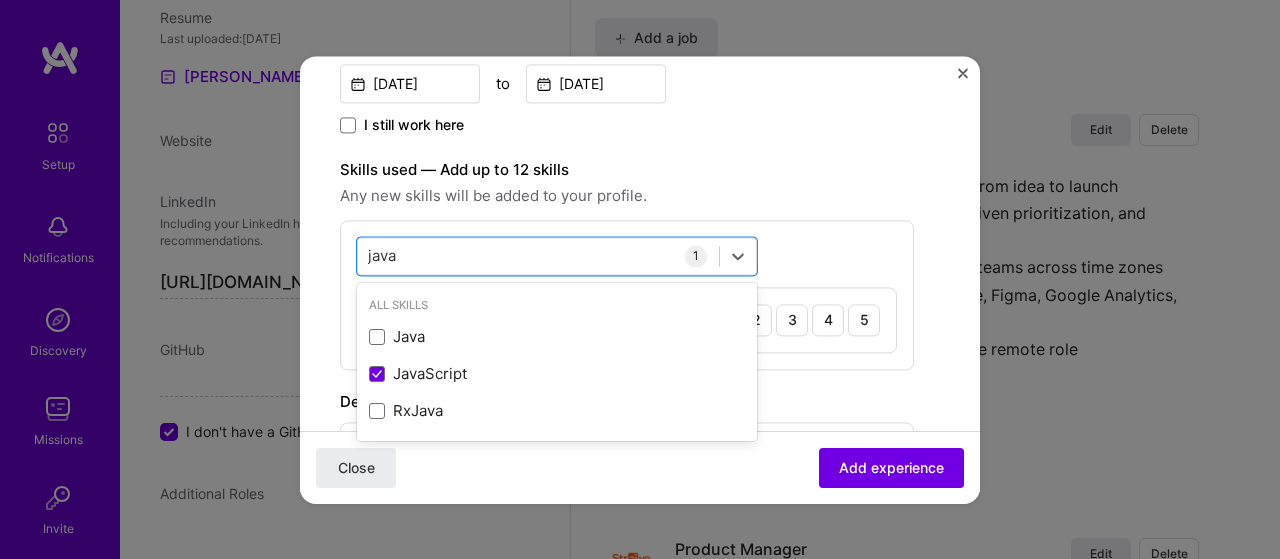 click on "option JavaScript, selected. option JavaScript selected, 0 of 2. 3 results available for search term java. Use Up and Down to choose options, press Enter to select the currently focused option, press Escape to exit the menu, press Tab to select the option and exit the menu. java java All Skills Java JavaScript RxJava 1 JavaScript 1 2 3 4 5" at bounding box center (627, 295) 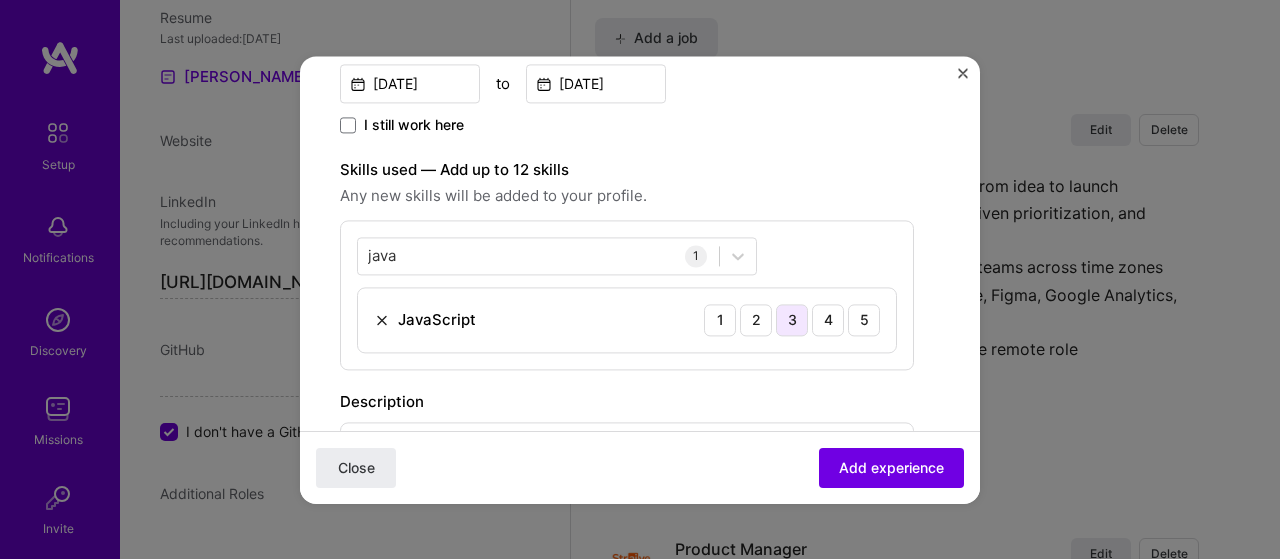 click on "3" at bounding box center (792, 320) 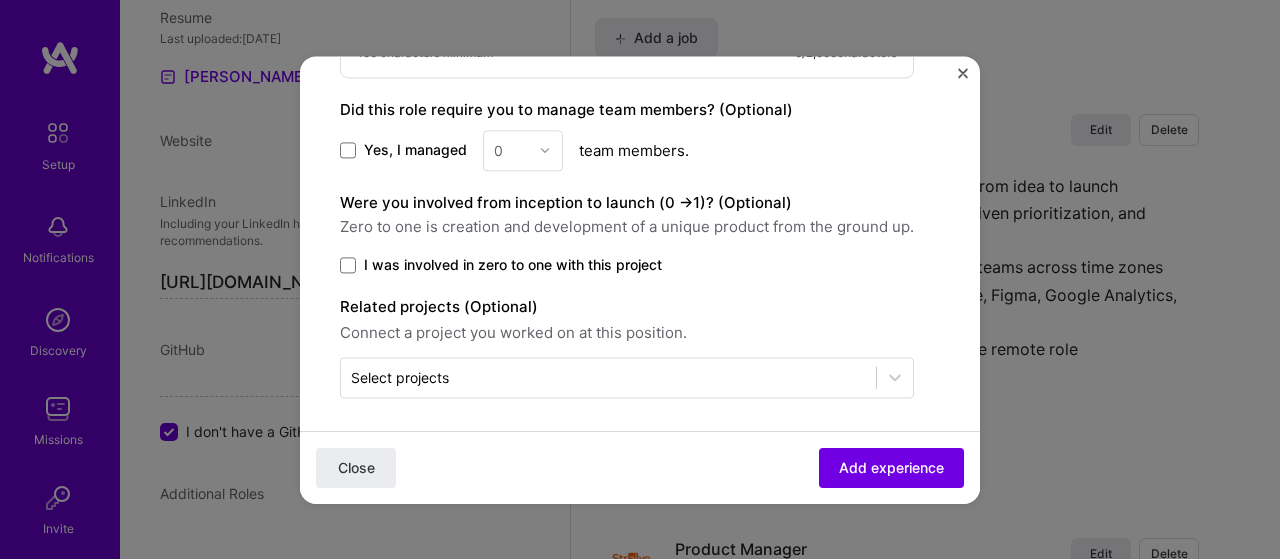scroll, scrollTop: 580, scrollLeft: 0, axis: vertical 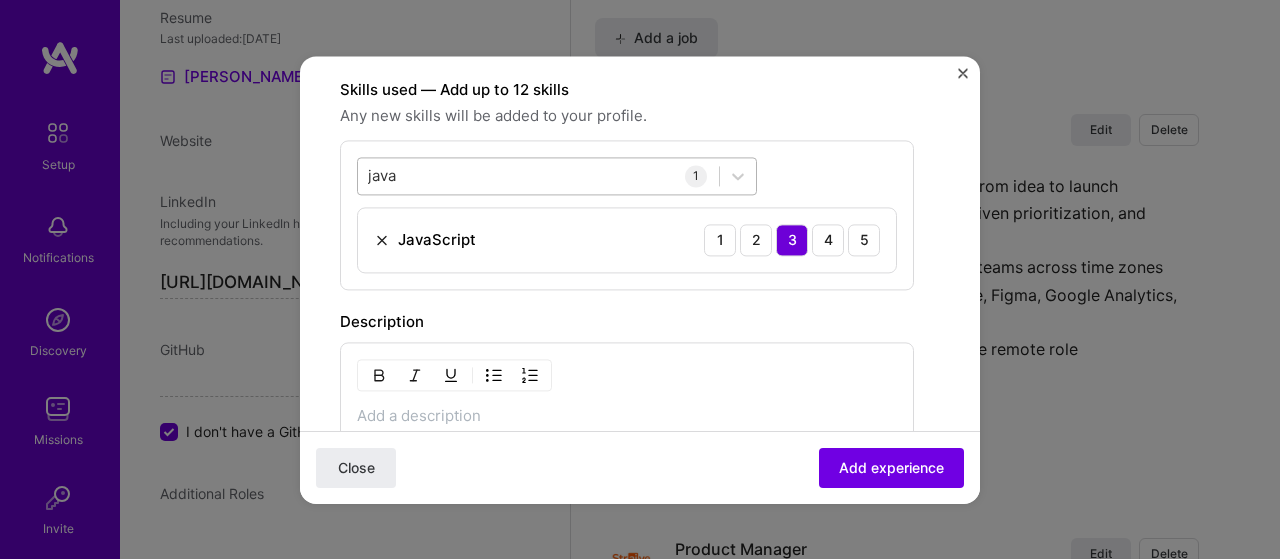 click on "java java" at bounding box center (538, 175) 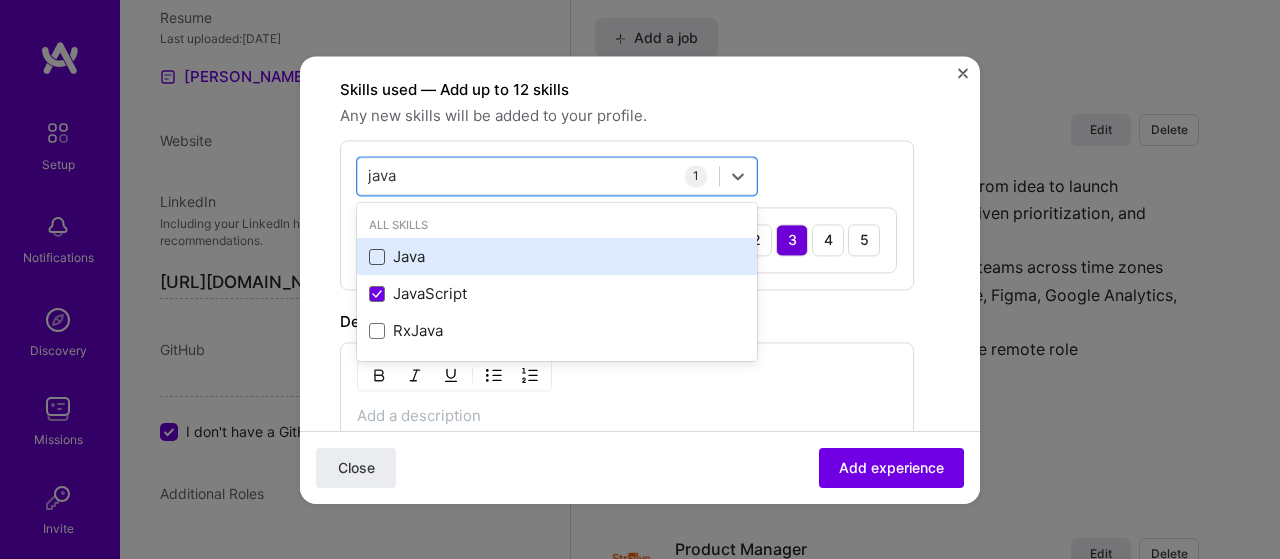 click at bounding box center (377, 257) 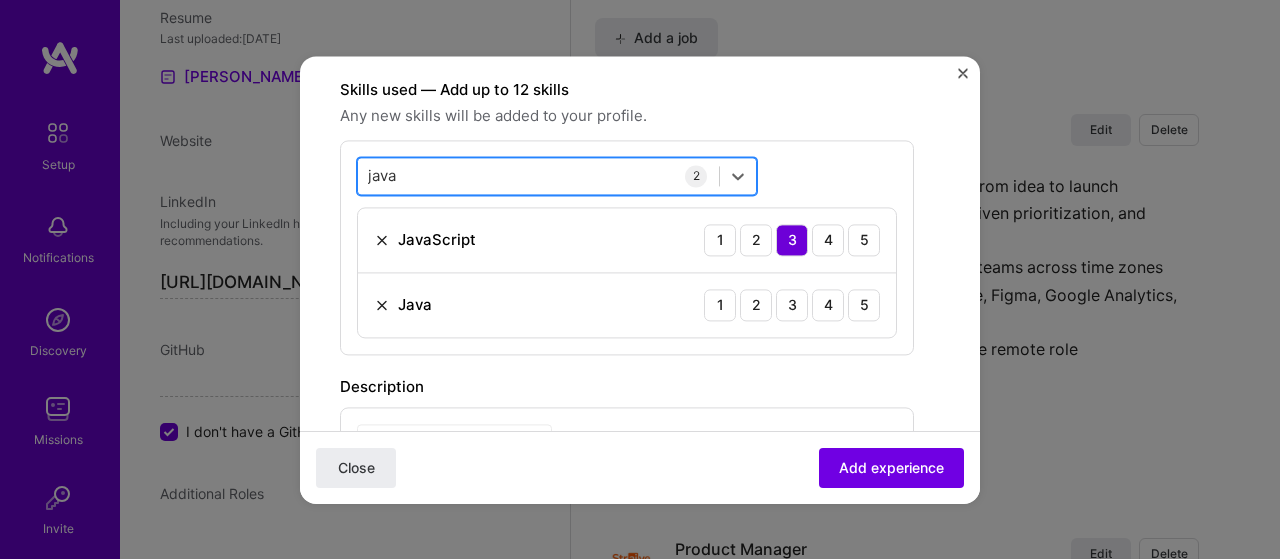 drag, startPoint x: 418, startPoint y: 175, endPoint x: 361, endPoint y: 174, distance: 57.00877 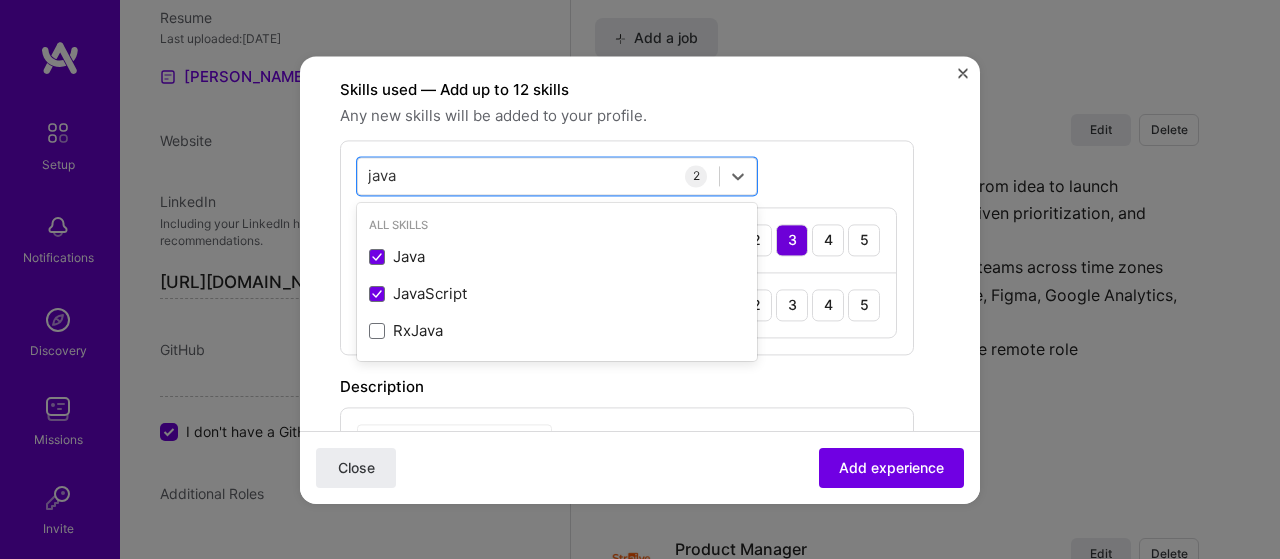 drag, startPoint x: 407, startPoint y: 172, endPoint x: 314, endPoint y: 169, distance: 93.04838 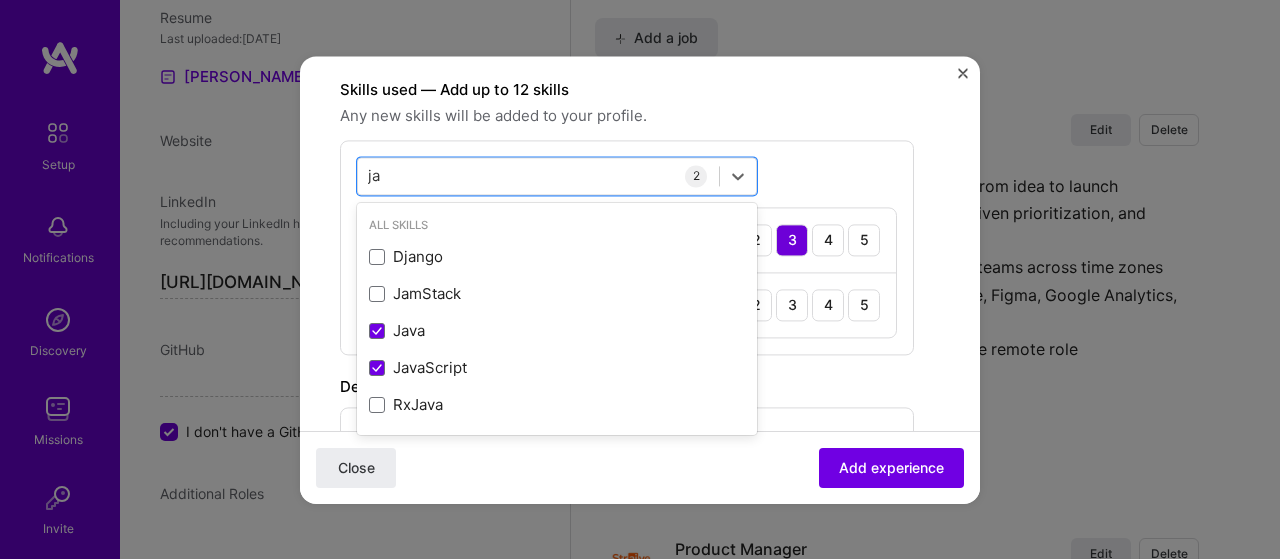 type on "j" 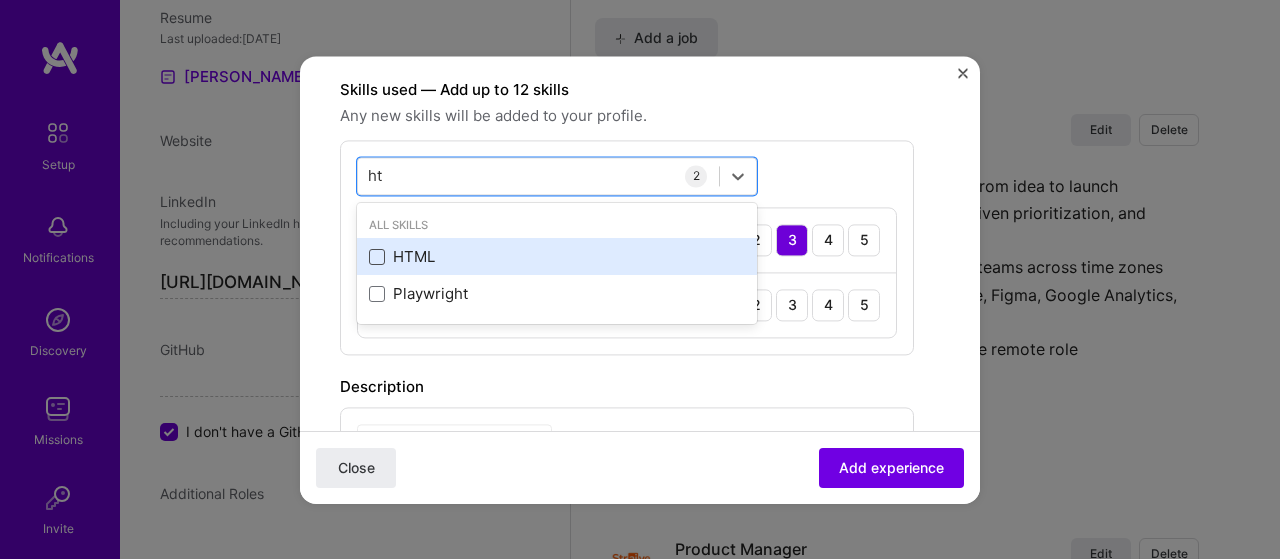 click at bounding box center (377, 257) 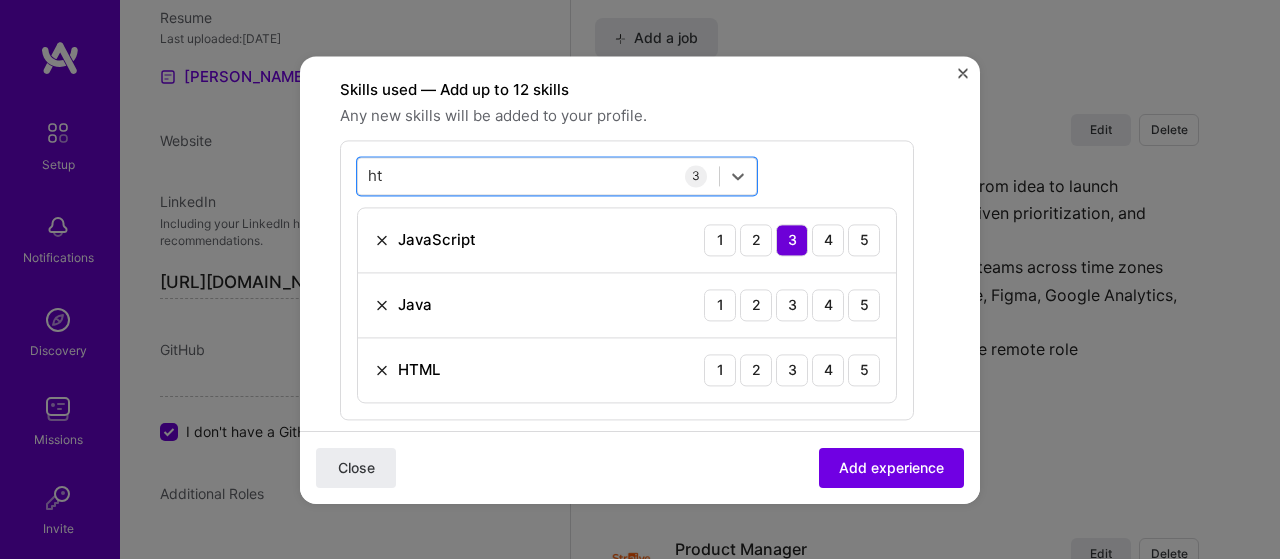 drag, startPoint x: 399, startPoint y: 169, endPoint x: 322, endPoint y: 169, distance: 77 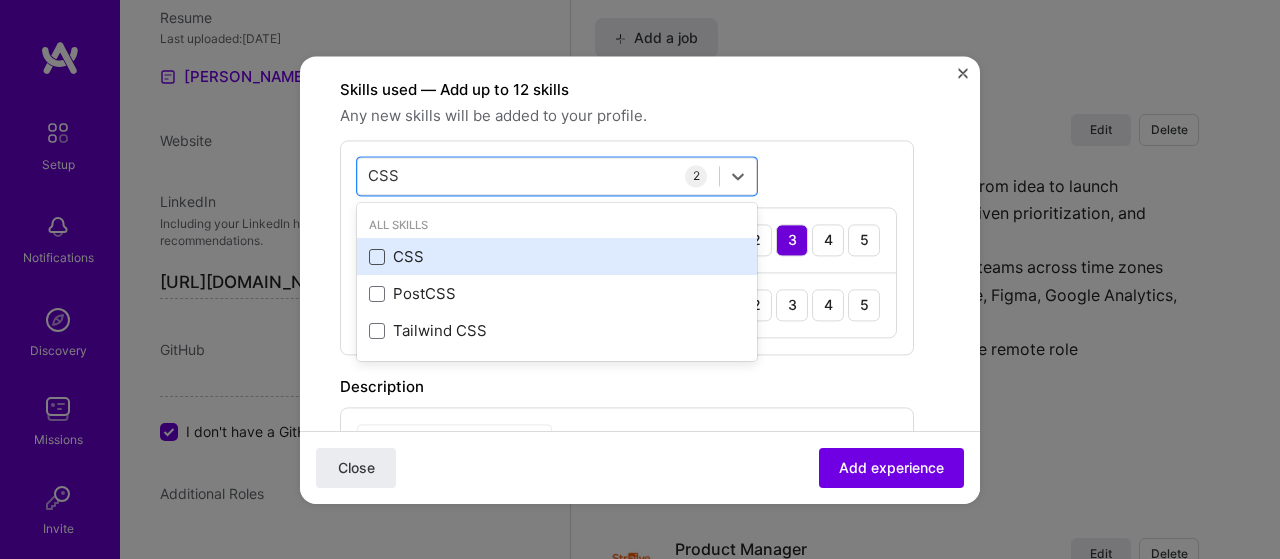 click at bounding box center (377, 257) 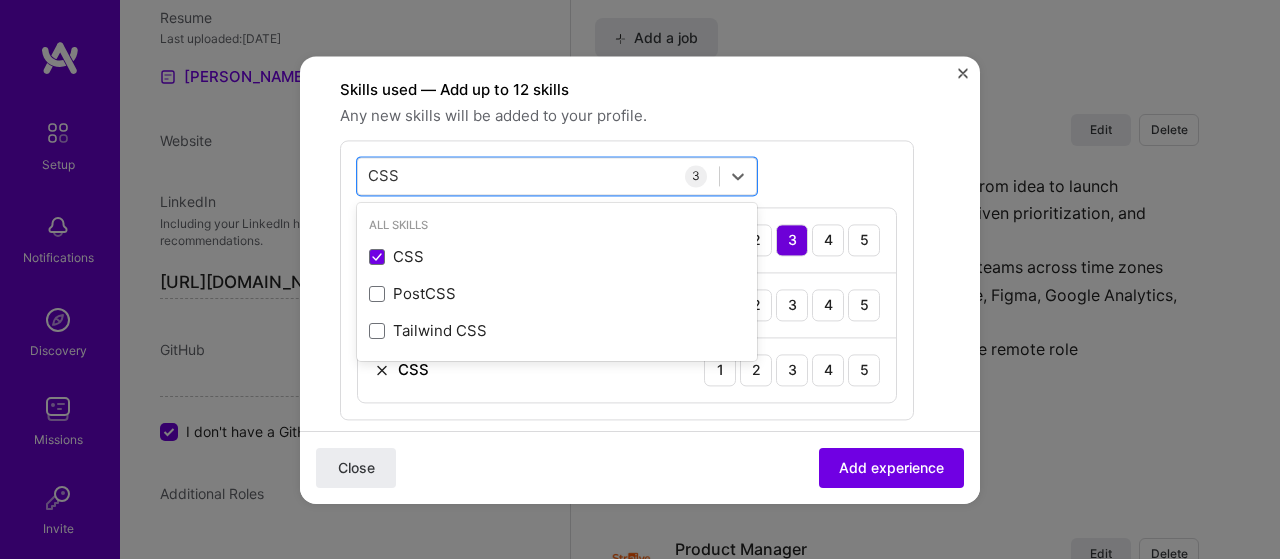 type on "CSS" 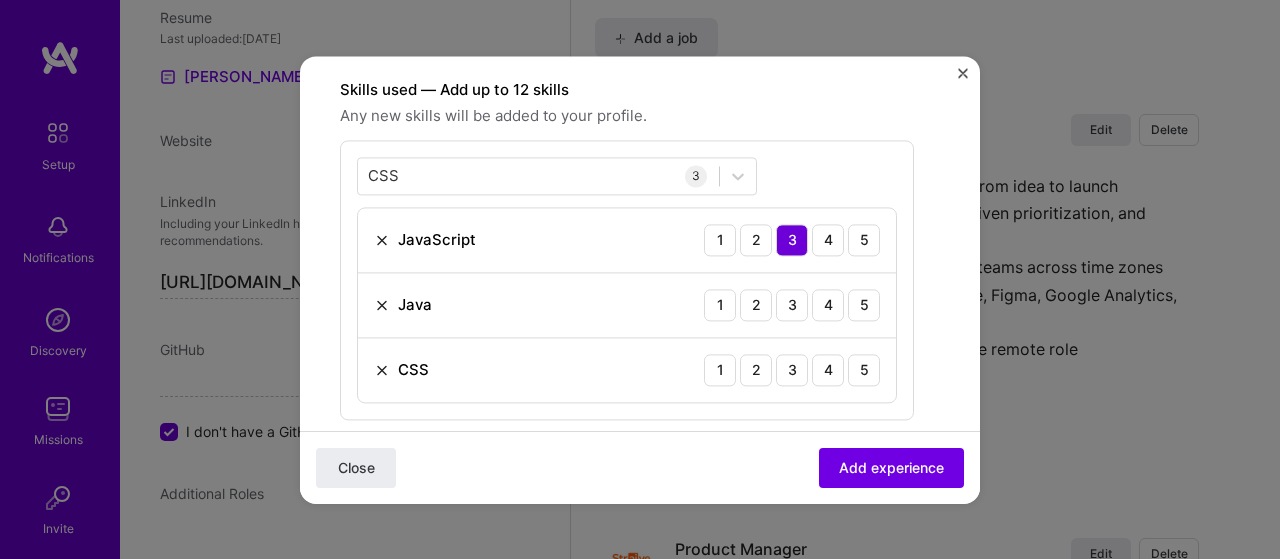 click on "CSS CSS 3 JavaScript 1 2 3 4 5 Java 1 2 3 4 5 CSS 1 2 3 4 5" at bounding box center [627, 280] 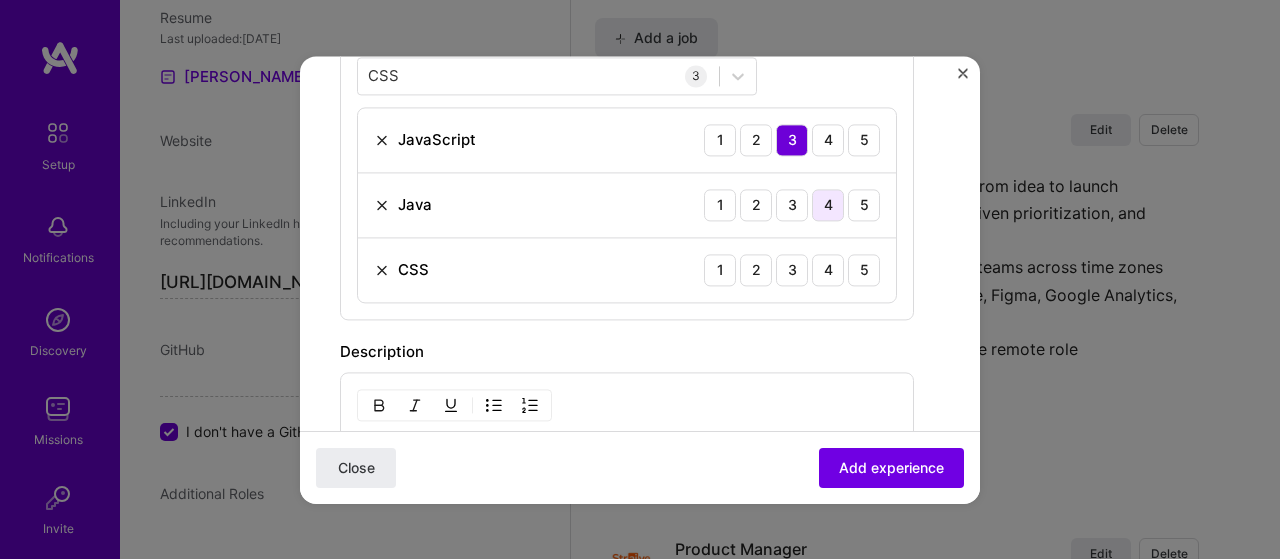 click on "4" at bounding box center (828, 205) 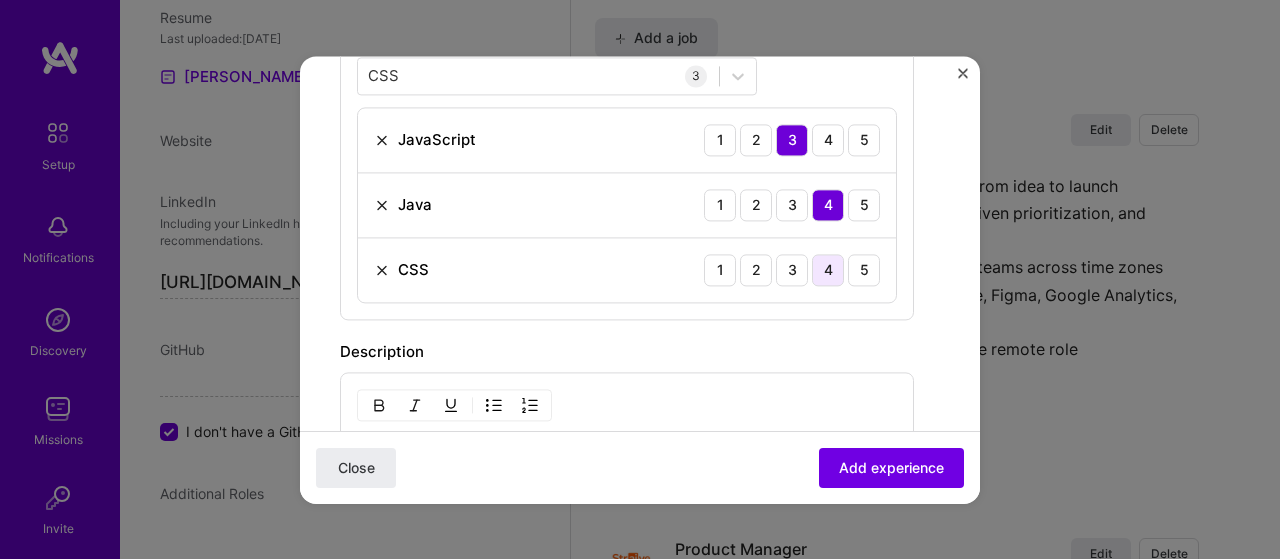 click on "4" at bounding box center (828, 270) 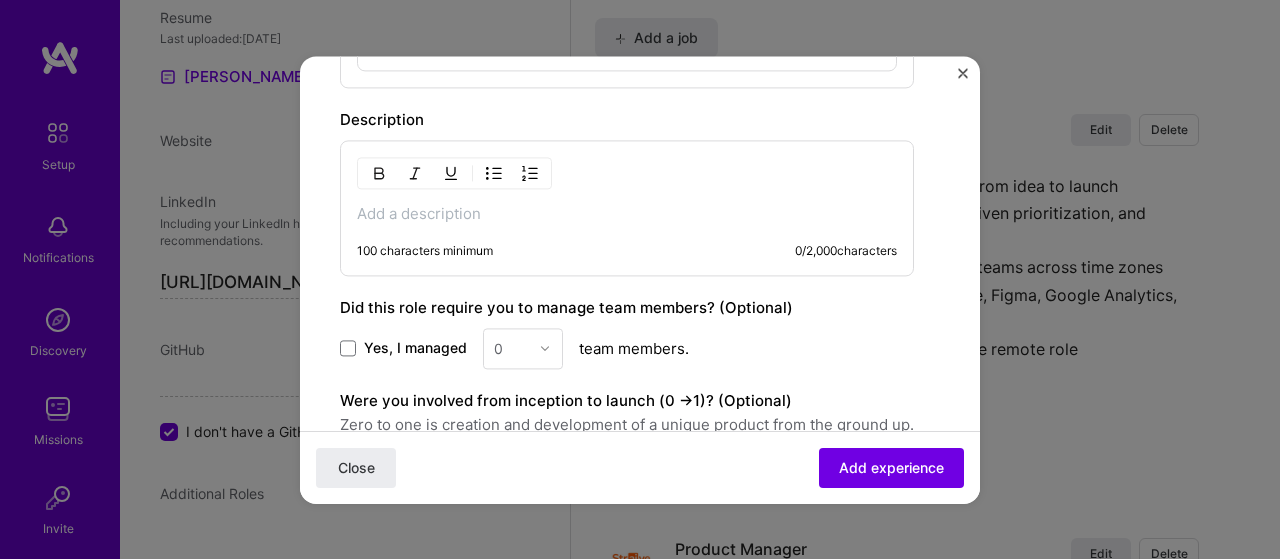 scroll, scrollTop: 980, scrollLeft: 0, axis: vertical 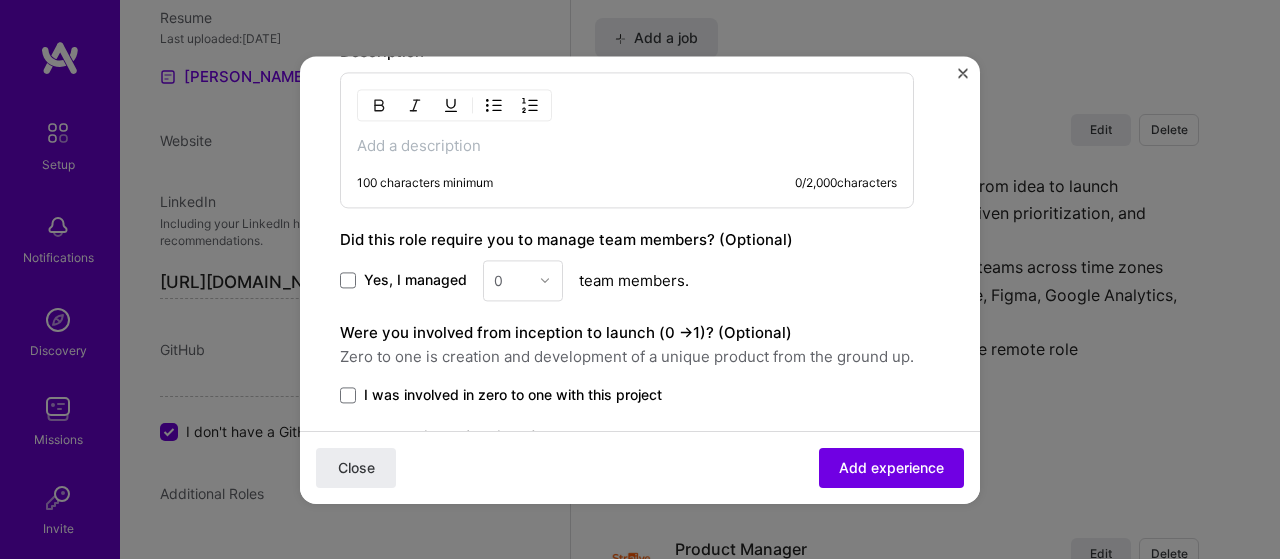 drag, startPoint x: 408, startPoint y: 131, endPoint x: 414, endPoint y: 147, distance: 17.088007 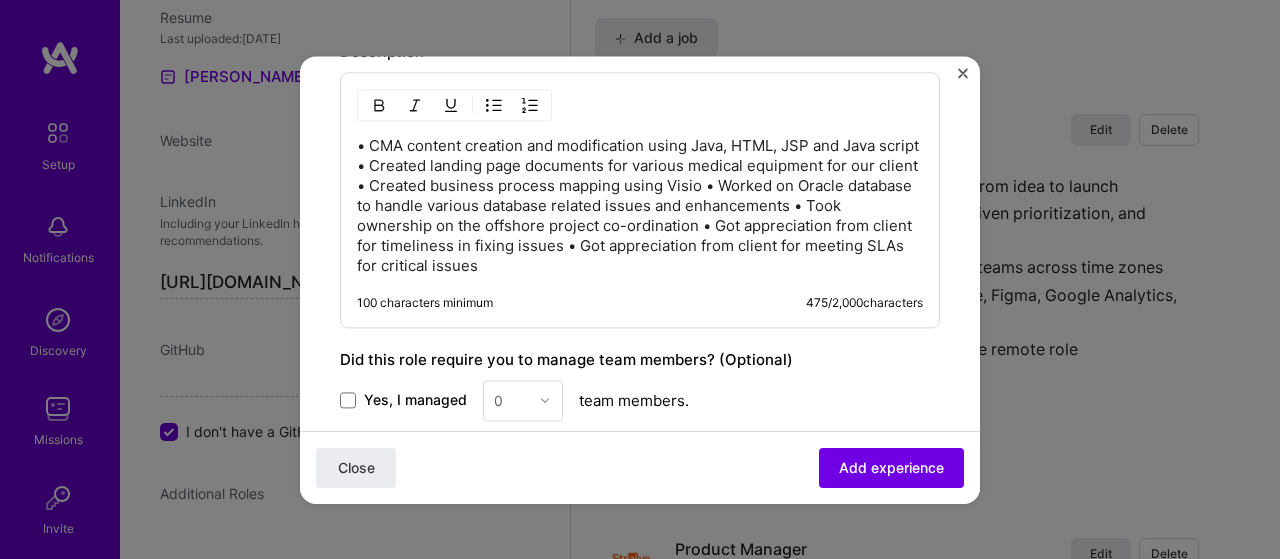 click on "• CMA content creation and modification using Java, HTML, JSP and Java script • Created landing page documents for various medical equipment for our client • Created business process mapping using Visio • Worked on Oracle database to handle various database related issues and enhancements • Took ownership on the offshore project co-ordination • Got appreciation from client for timeliness in fixing issues • Got appreciation from client for meeting SLAs for critical issues" at bounding box center [640, 206] 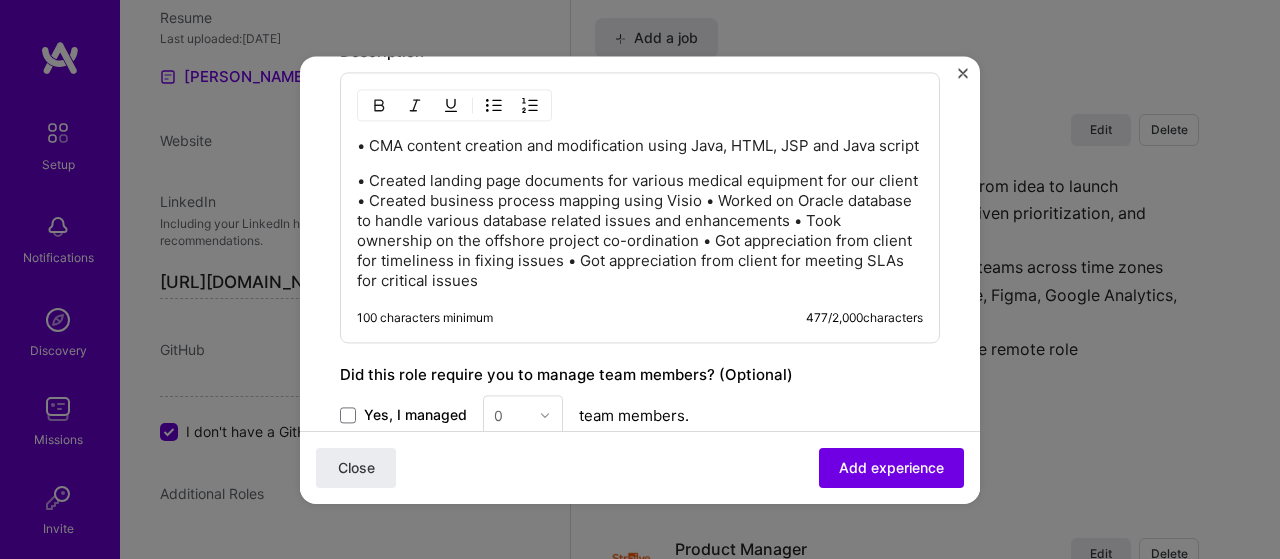 click on "• Created landing page documents for various medical equipment for our client • Created business process mapping using Visio • Worked on Oracle database to handle various database related issues and enhancements • Took ownership on the offshore project co-ordination • Got appreciation from client for timeliness in fixing issues • Got appreciation from client for meeting SLAs for critical issues" at bounding box center [640, 231] 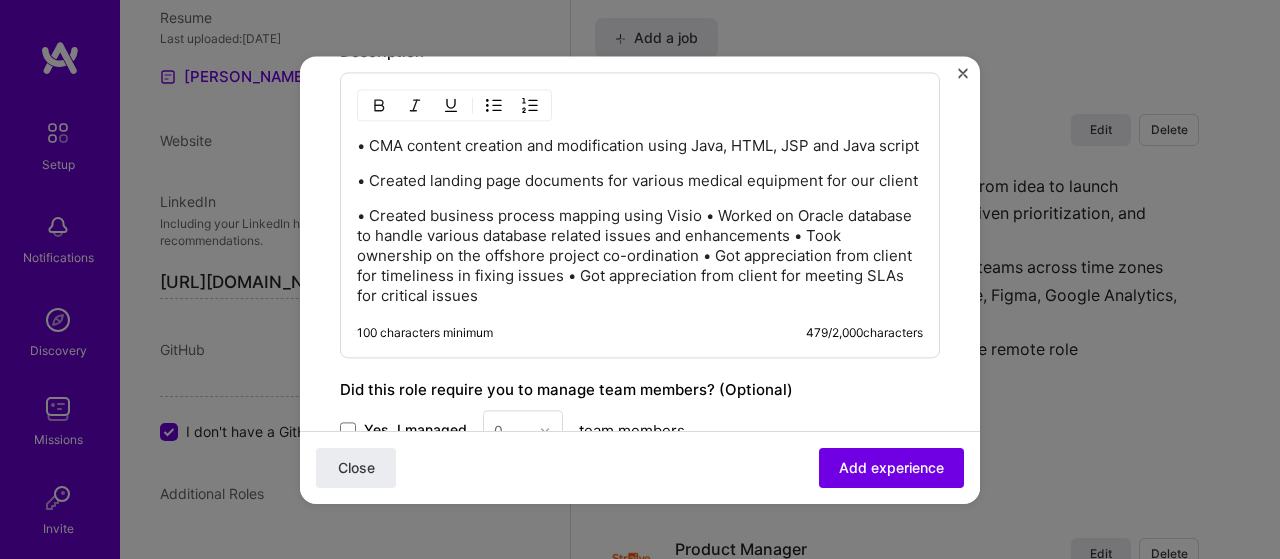 click on "• Created business process mapping using Visio • Worked on Oracle database to handle various database related issues and enhancements • Took ownership on the offshore project co-ordination • Got appreciation from client for timeliness in fixing issues • Got appreciation from client for meeting SLAs for critical issues" at bounding box center (640, 256) 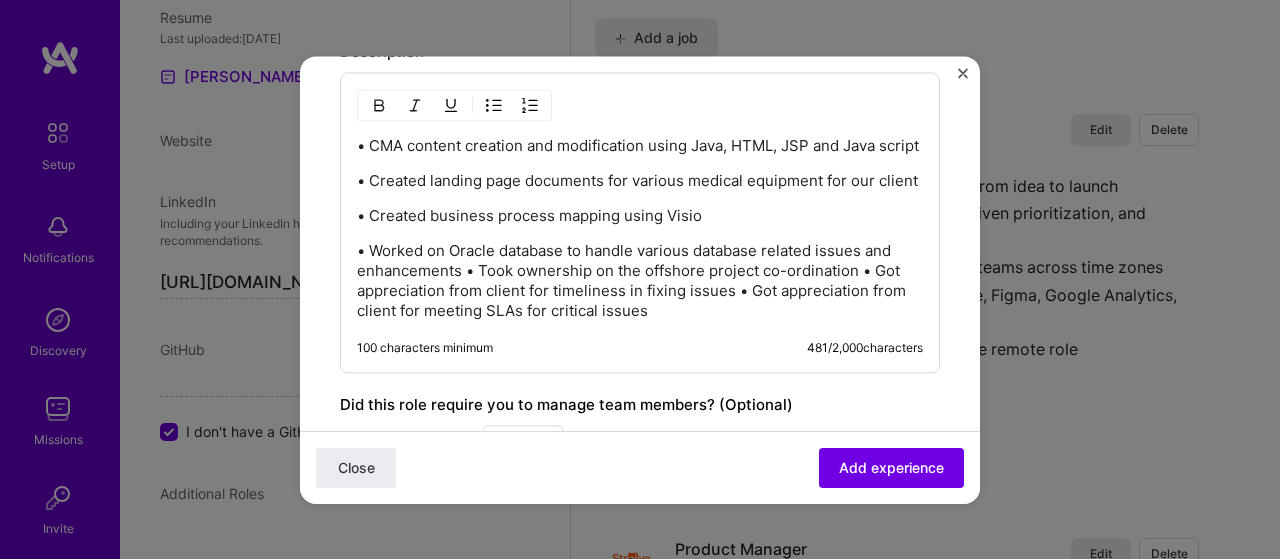 click on "• Worked on Oracle database to handle various database related issues and enhancements • Took ownership on the offshore project co-ordination • Got appreciation from client for timeliness in fixing issues • Got appreciation from client for meeting SLAs for critical issues" at bounding box center [640, 281] 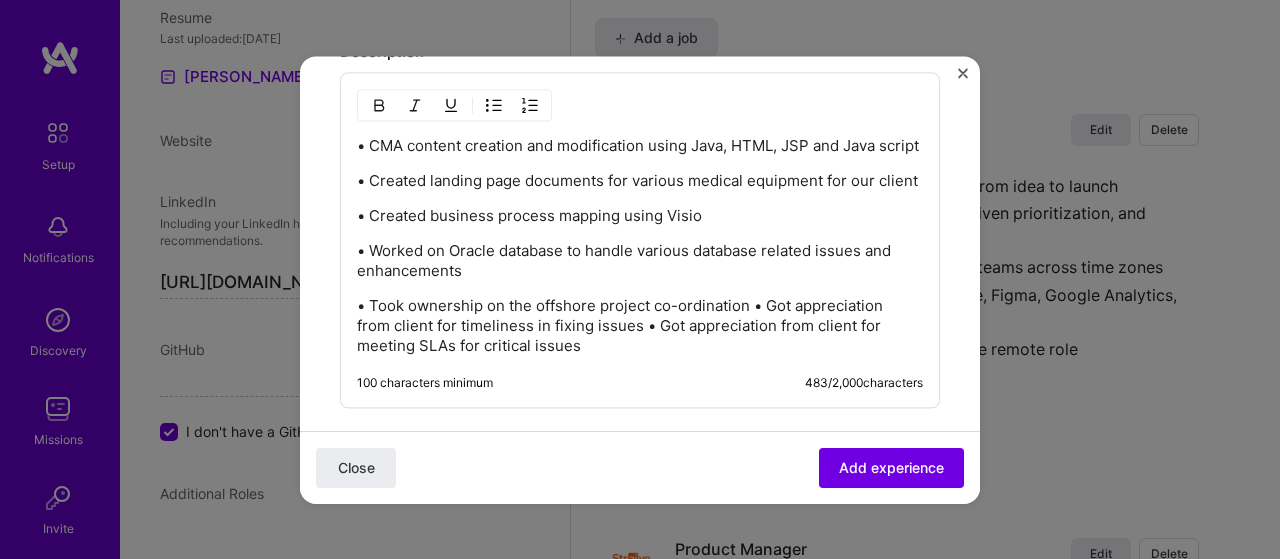click on "• Took ownership on the offshore project co-ordination • Got appreciation from client for timeliness in fixing issues • Got appreciation from client for meeting SLAs for critical issues" at bounding box center (640, 326) 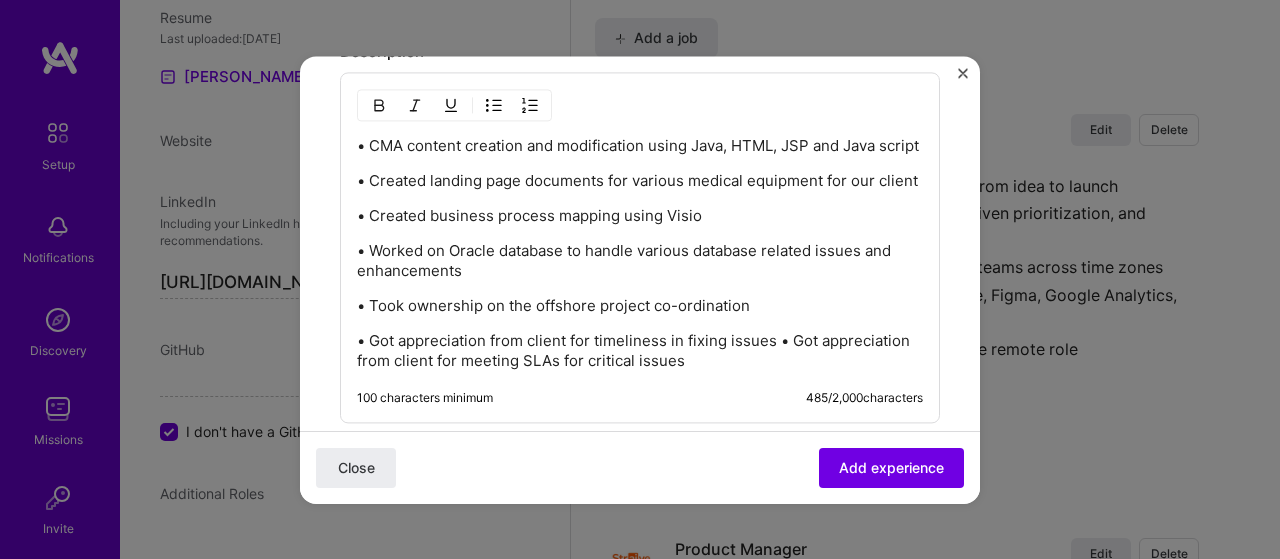click on "• Got appreciation from client for timeliness in fixing issues • Got appreciation from client for meeting SLAs for critical issues" at bounding box center (640, 351) 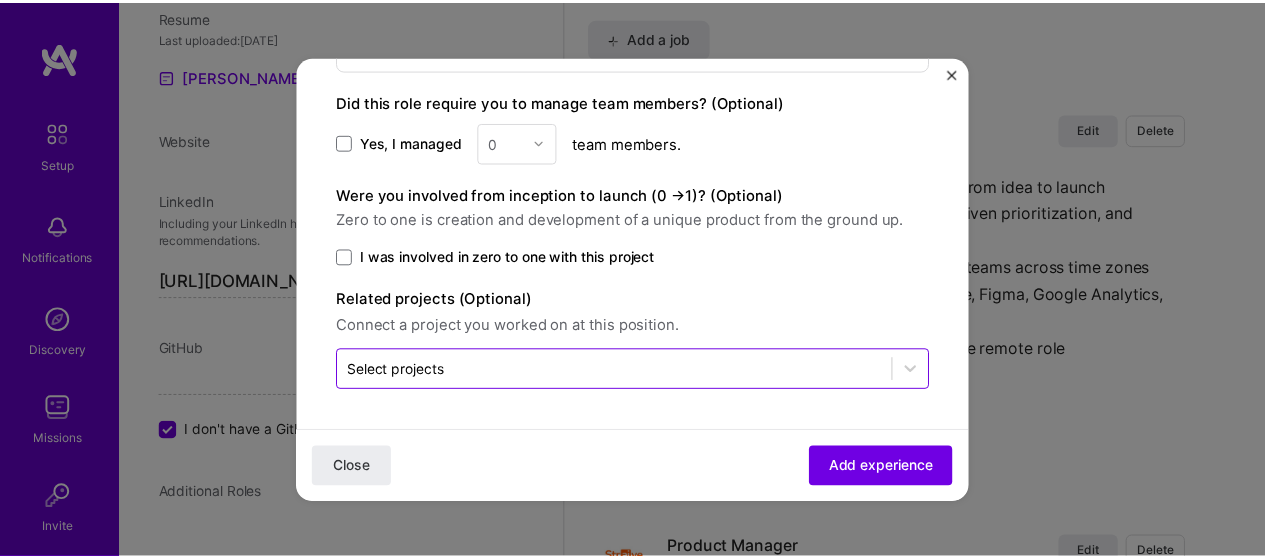 scroll, scrollTop: 1380, scrollLeft: 0, axis: vertical 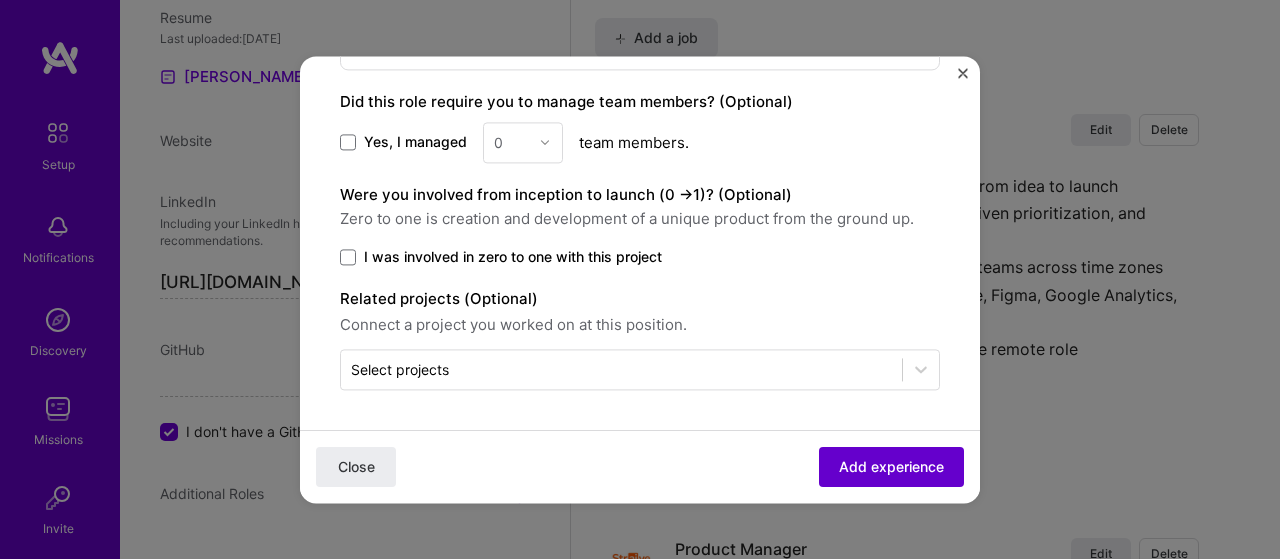 click on "Add experience" at bounding box center [891, 467] 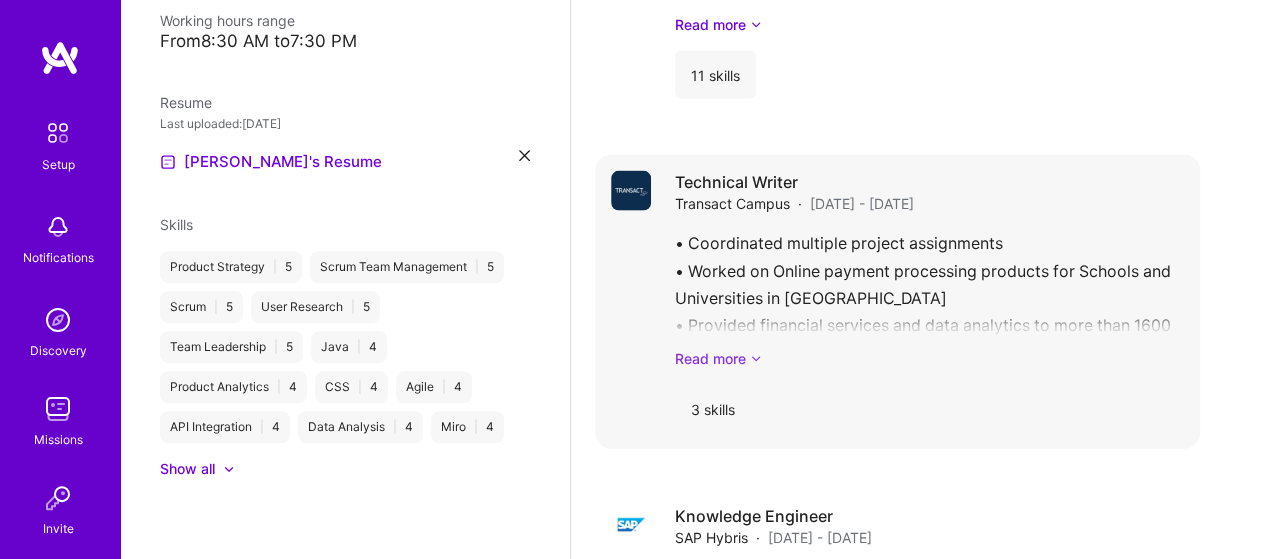 scroll, scrollTop: 419, scrollLeft: 0, axis: vertical 